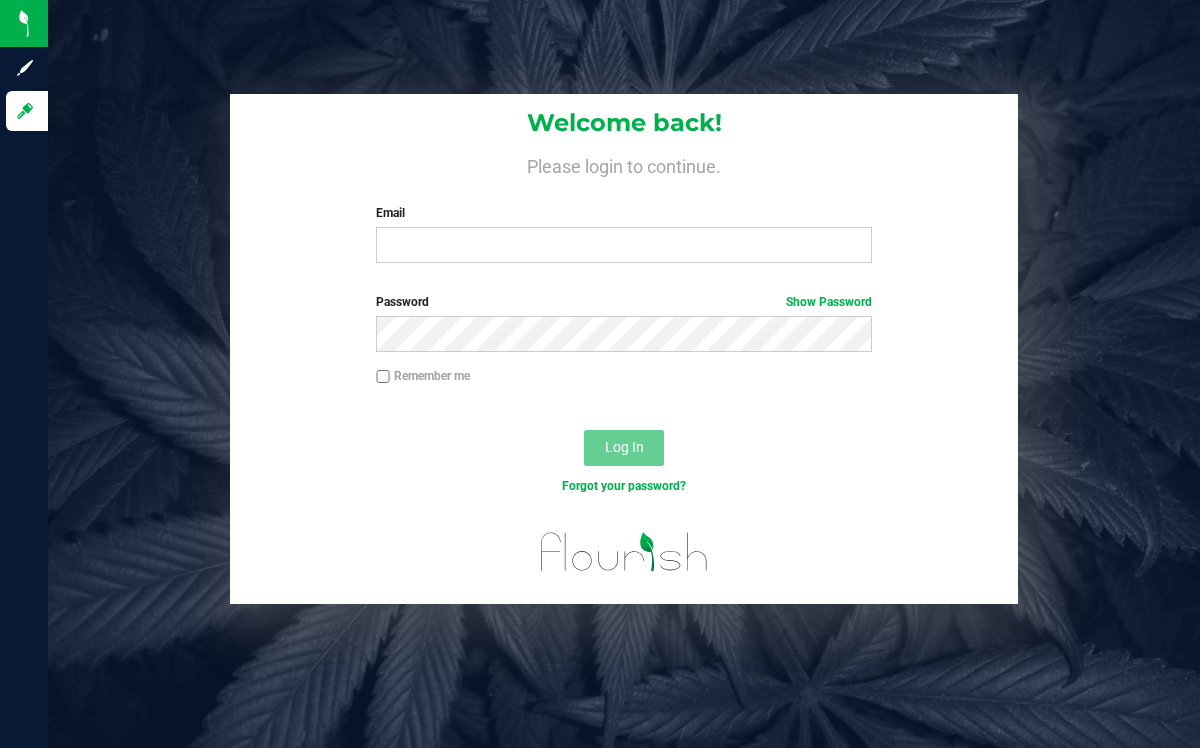 scroll, scrollTop: 0, scrollLeft: 0, axis: both 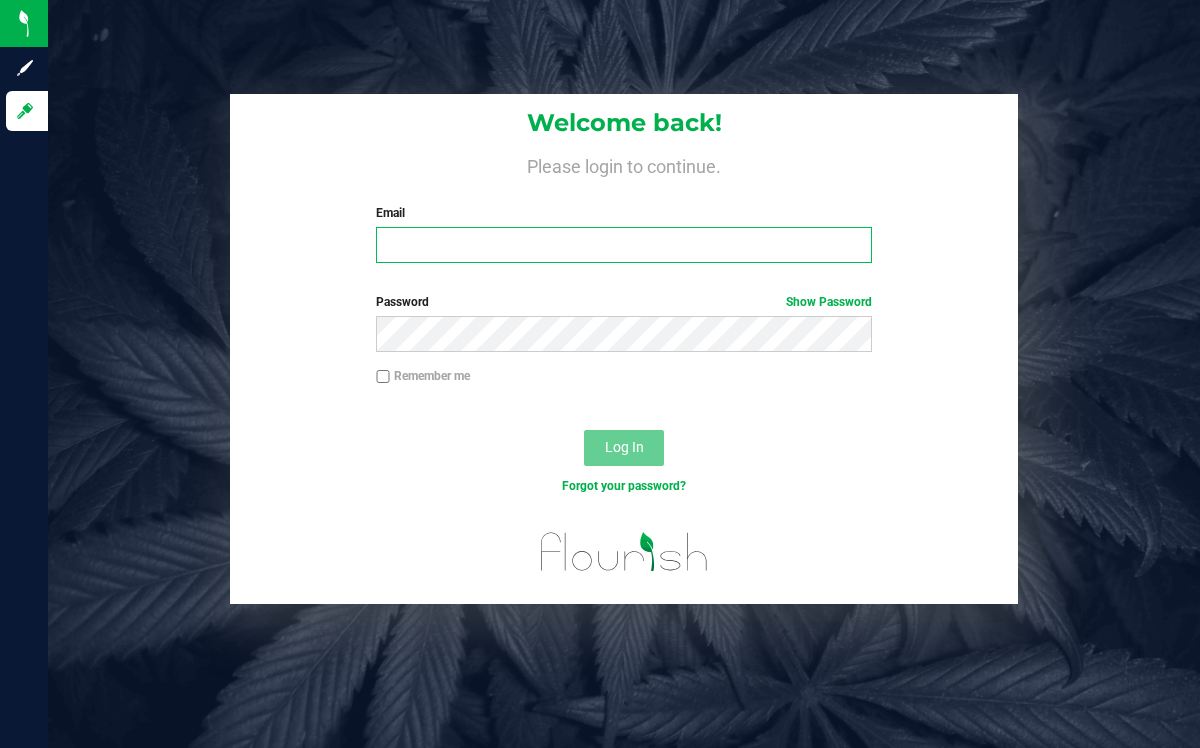 type on "[EMAIL_ADDRESS][DOMAIN_NAME]" 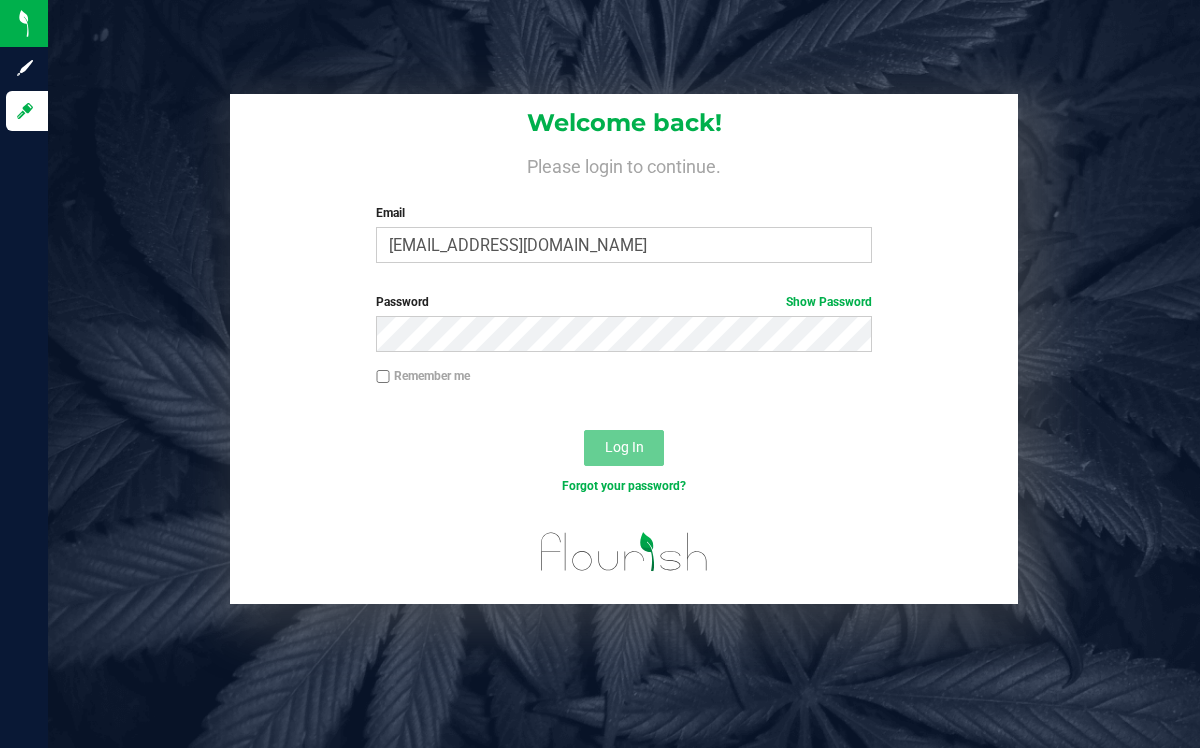 click on "Remember me" at bounding box center [383, 377] 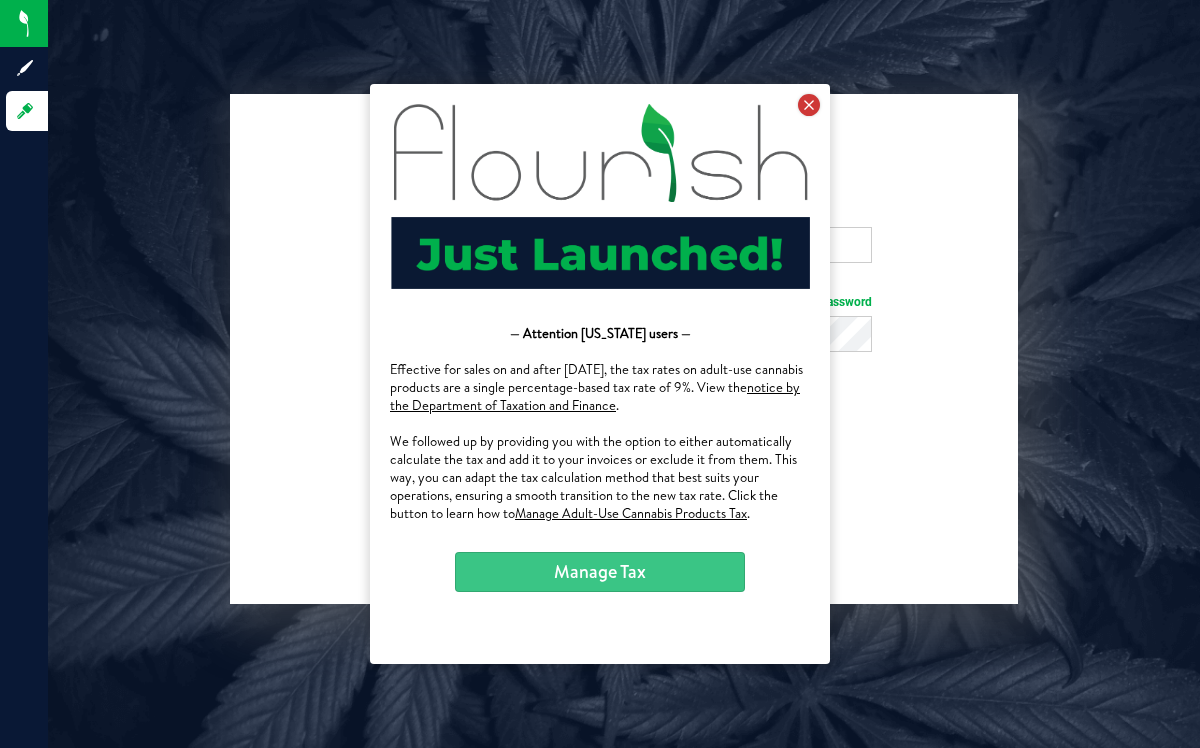 click at bounding box center [809, 105] 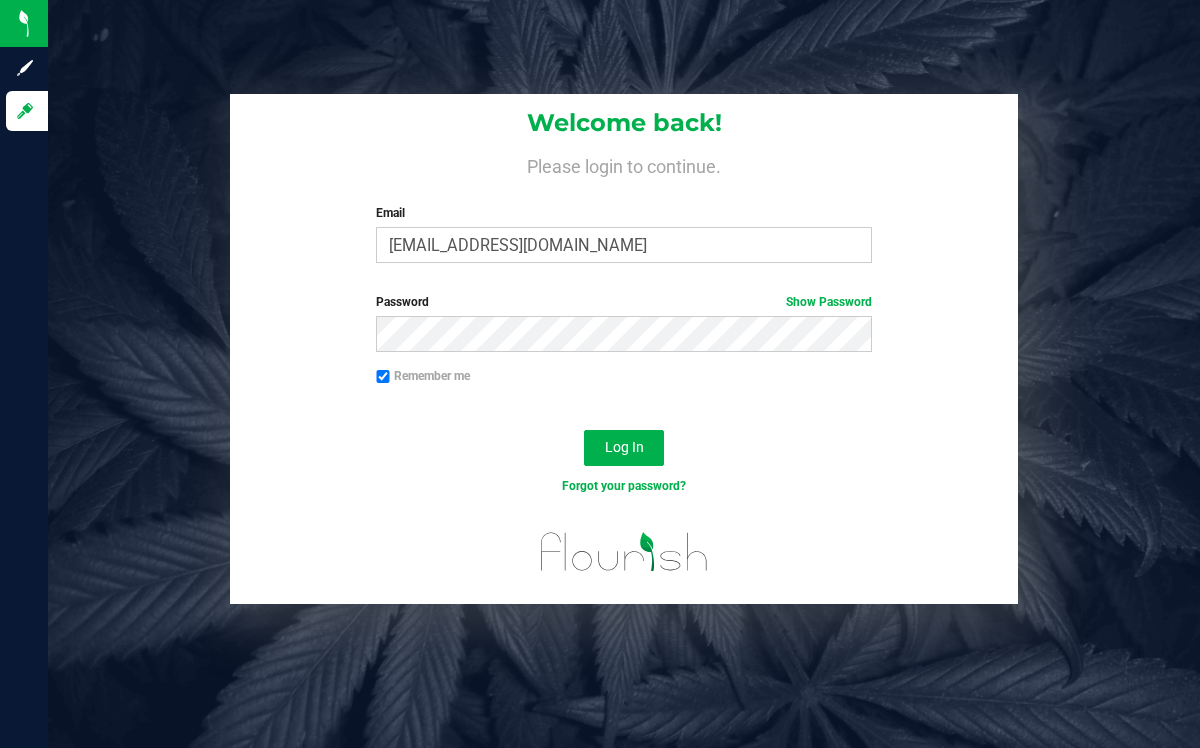 scroll, scrollTop: 0, scrollLeft: 0, axis: both 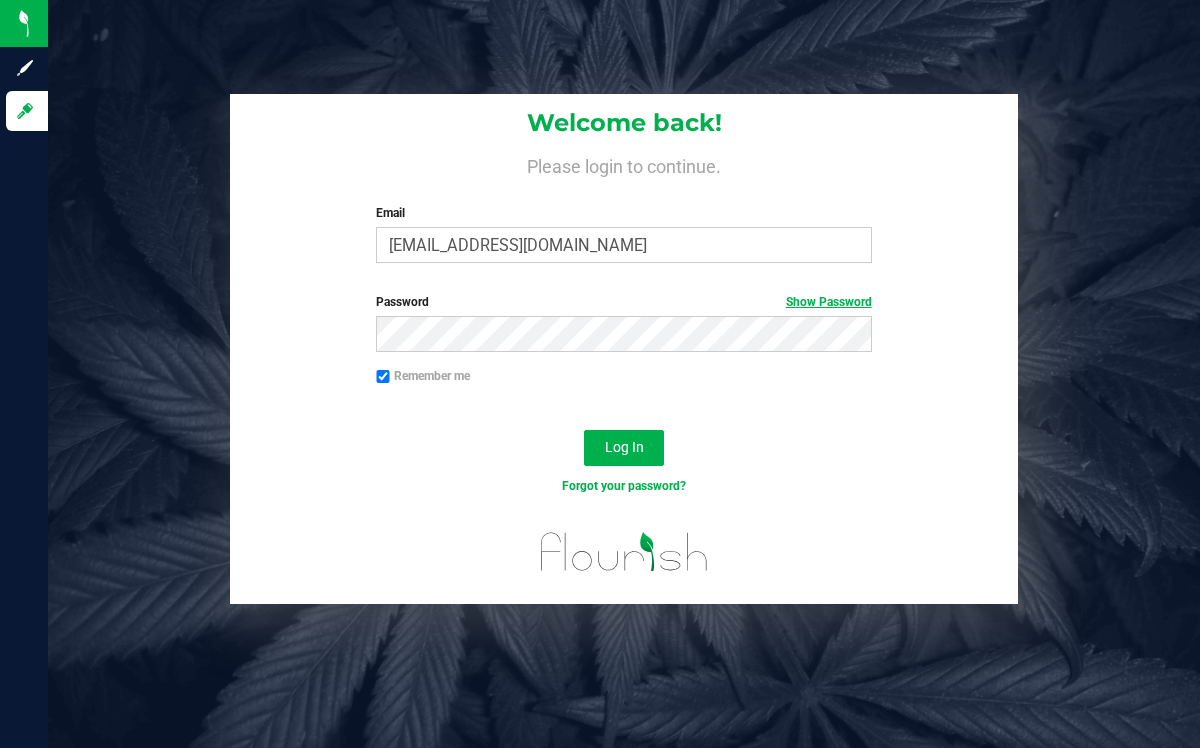 click on "Show Password" at bounding box center (829, 302) 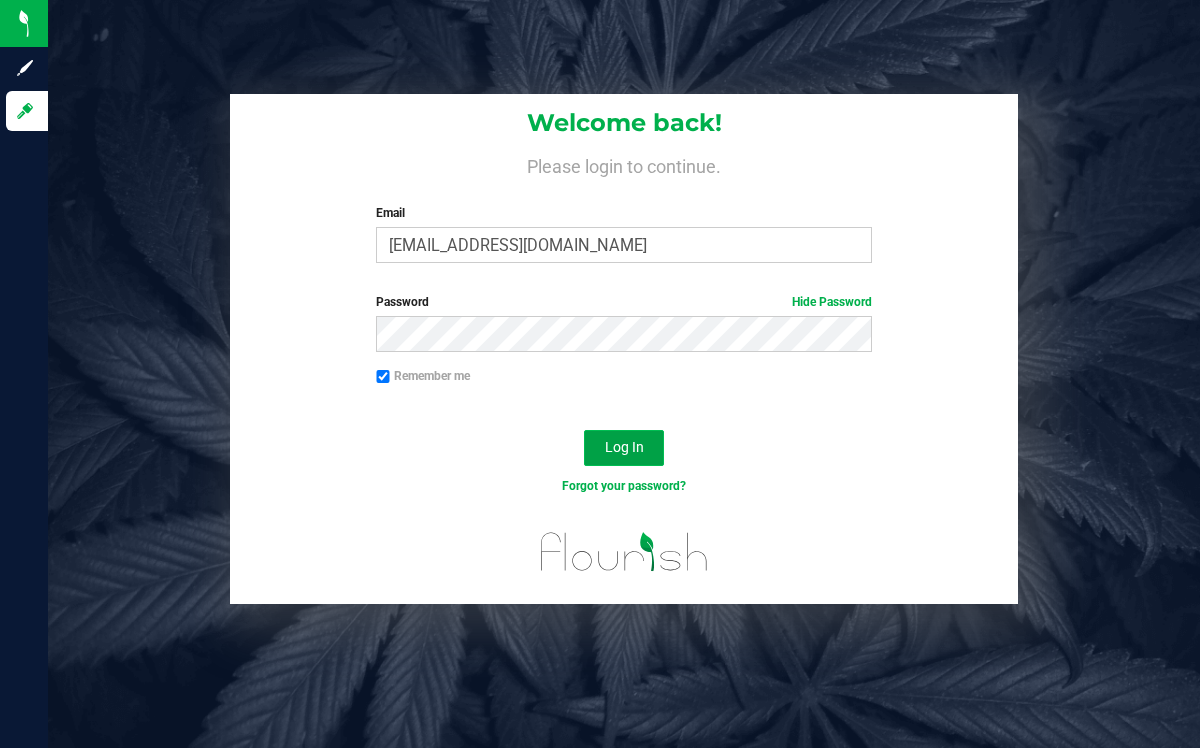 click on "Log In" at bounding box center [624, 447] 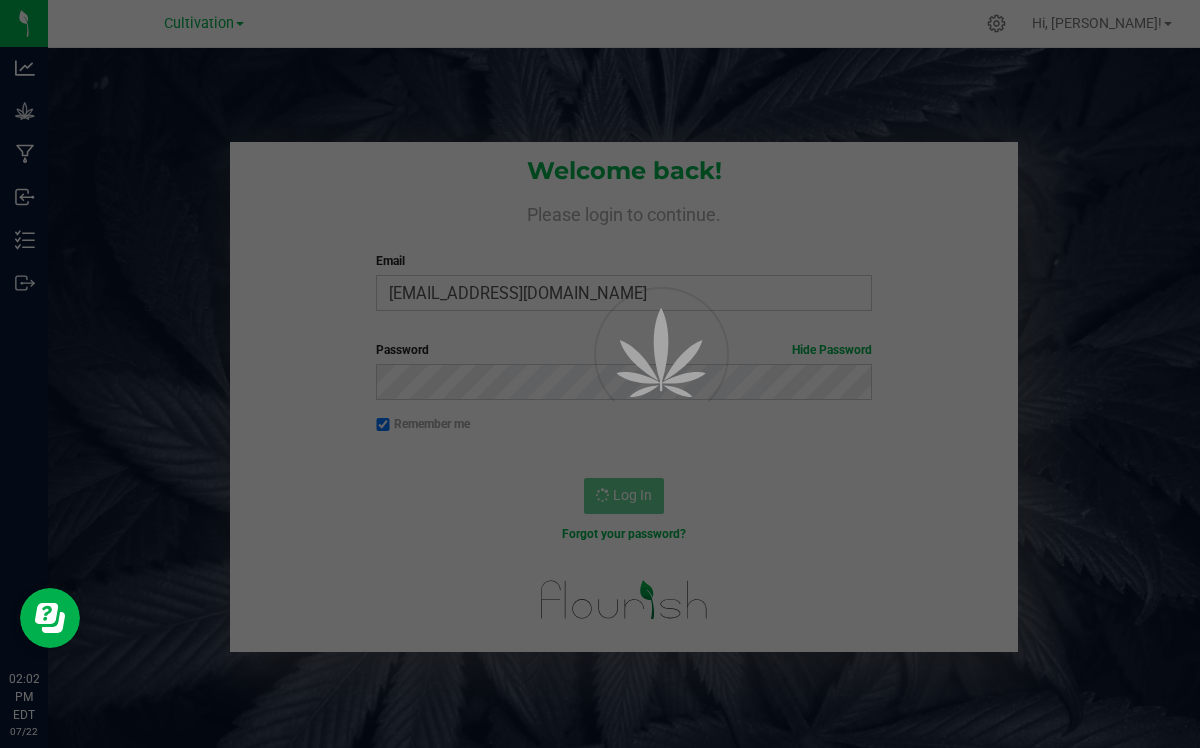 scroll, scrollTop: 0, scrollLeft: 0, axis: both 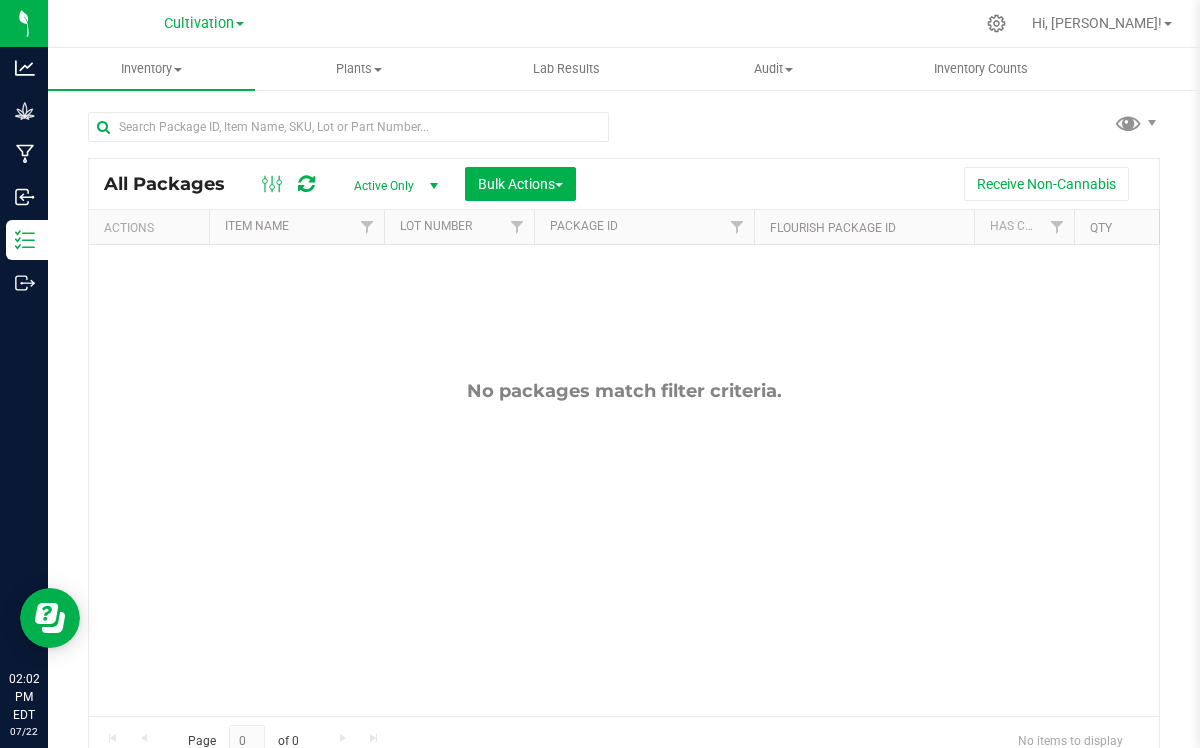 click at bounding box center [240, 24] 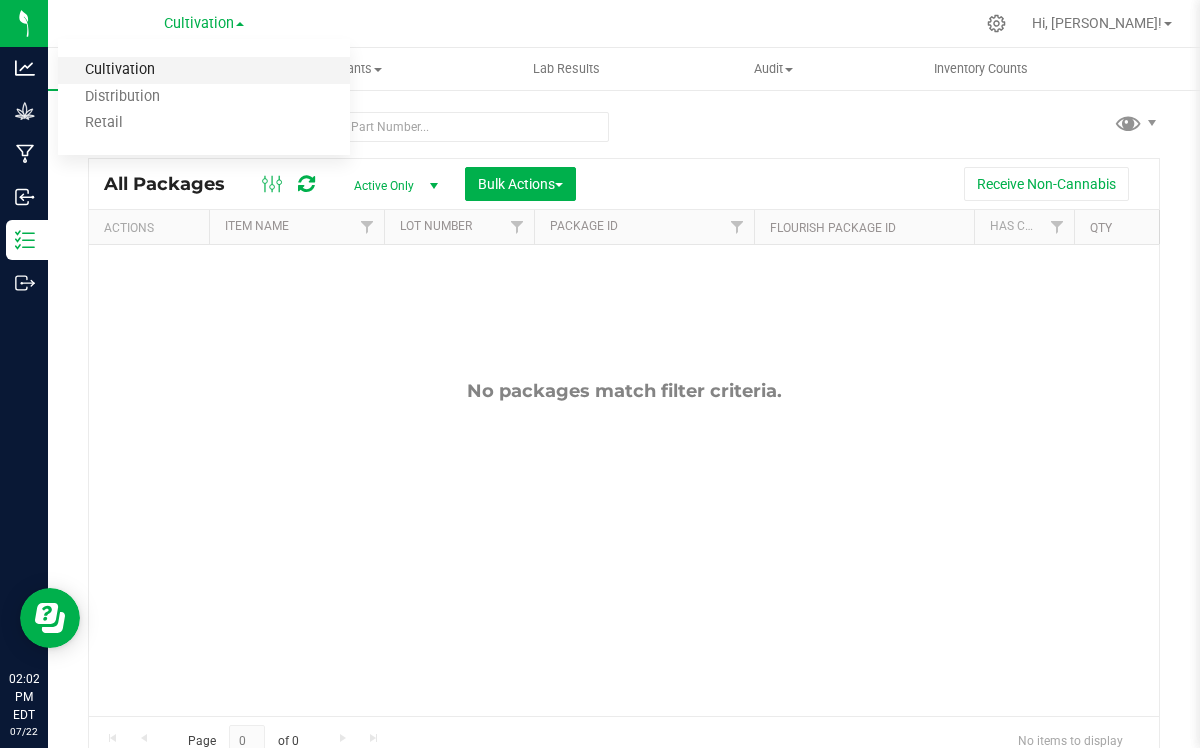 click on "Cultivation" at bounding box center (204, 70) 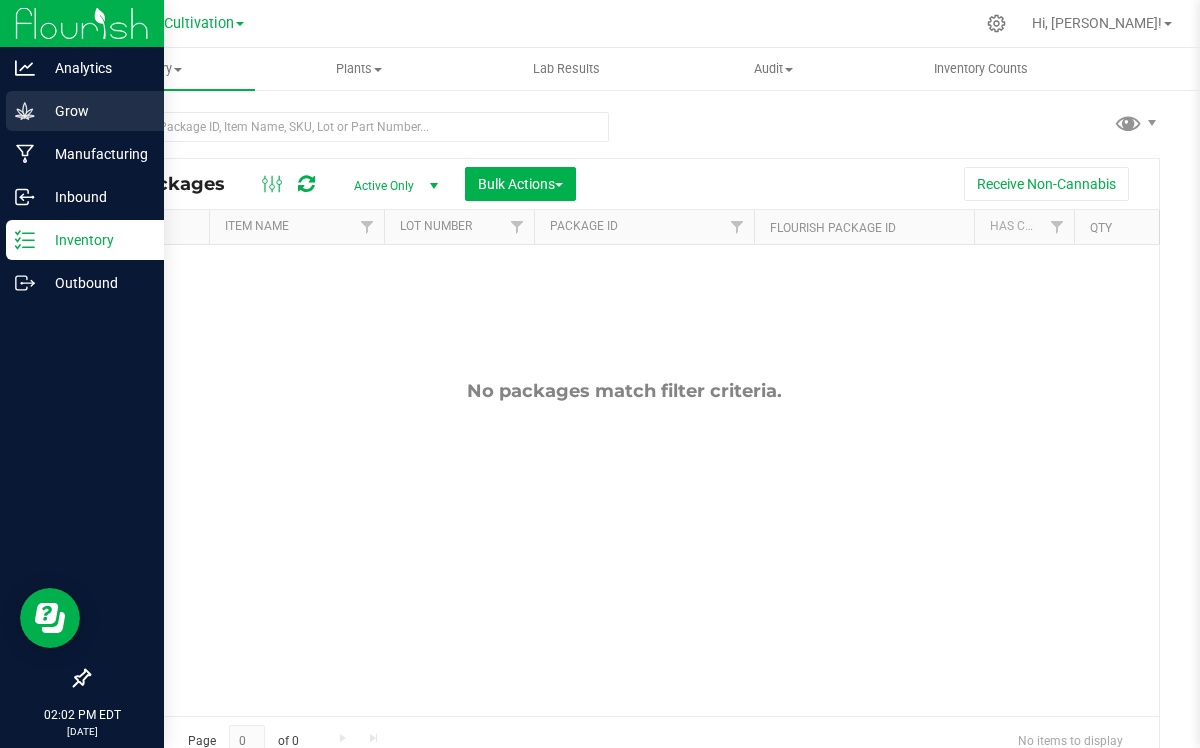 click 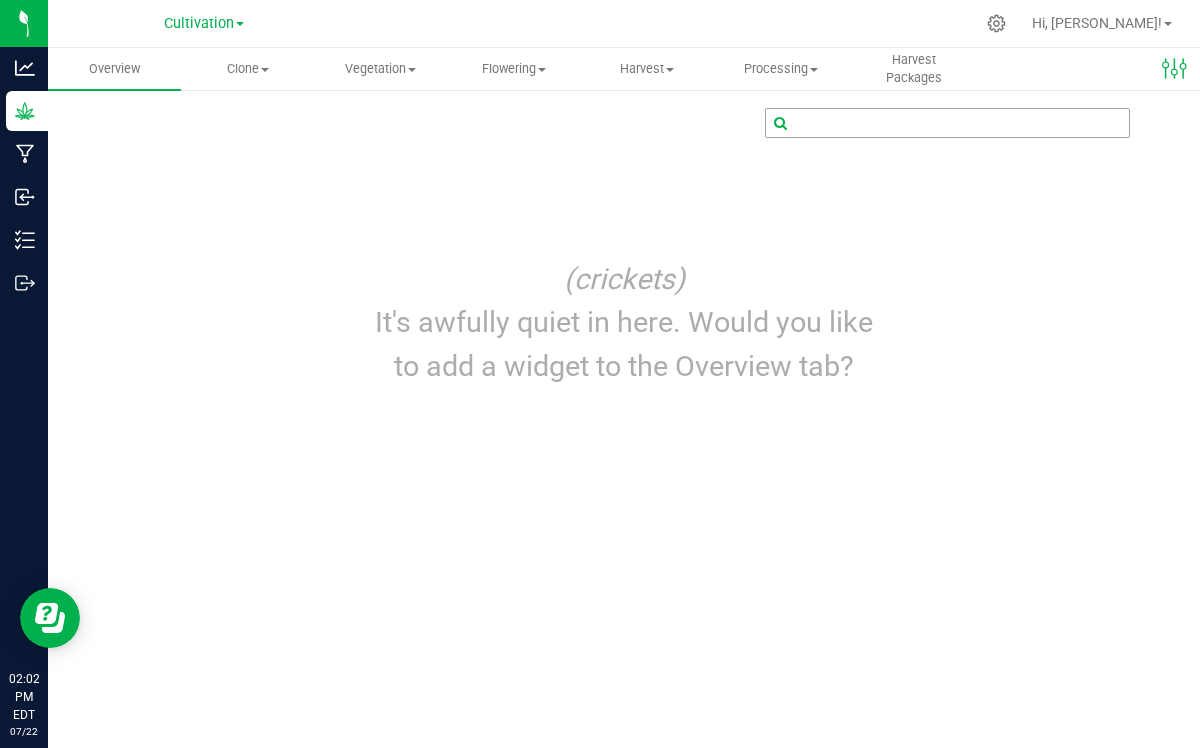 click at bounding box center [947, 123] 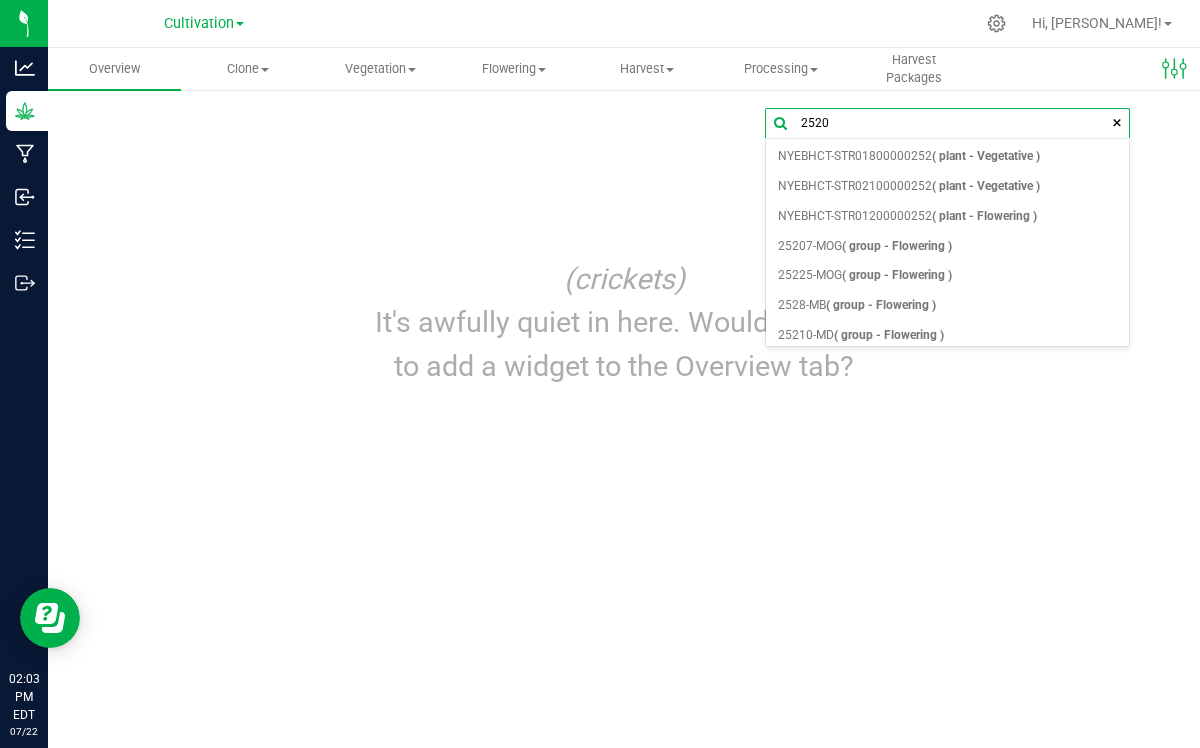 type on "25207" 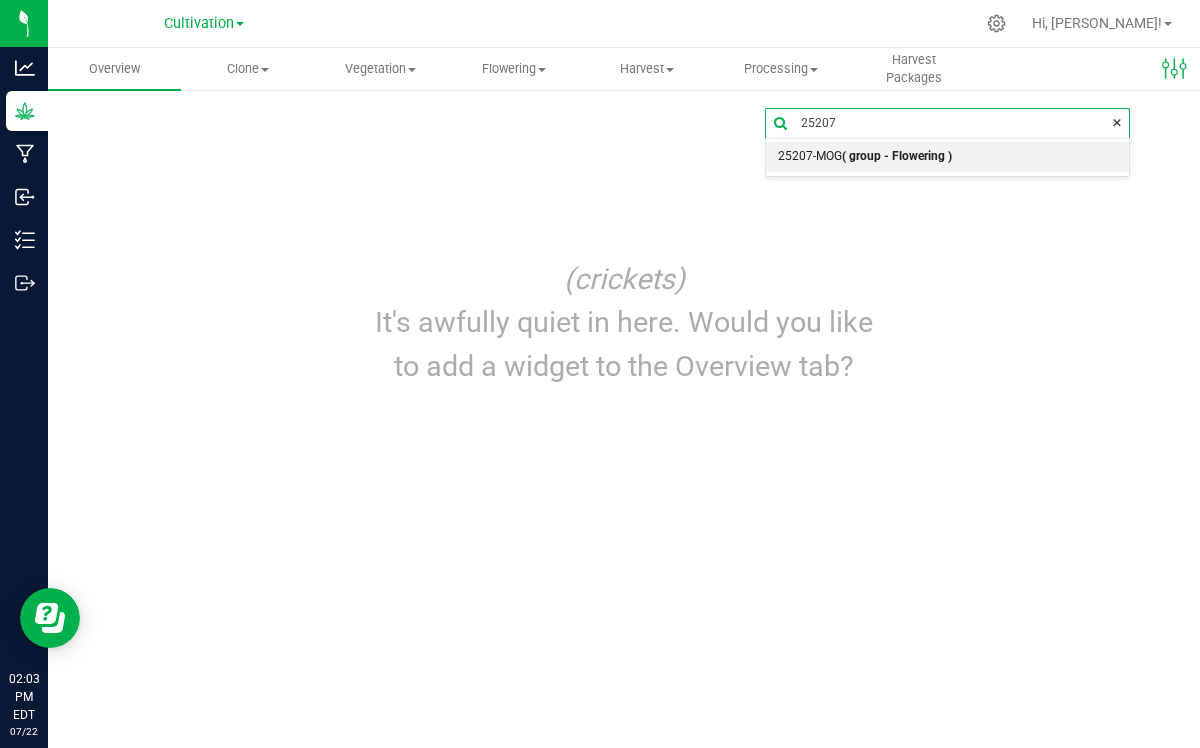 click on "25207-MOG  ( group - Flowering )" at bounding box center (865, 157) 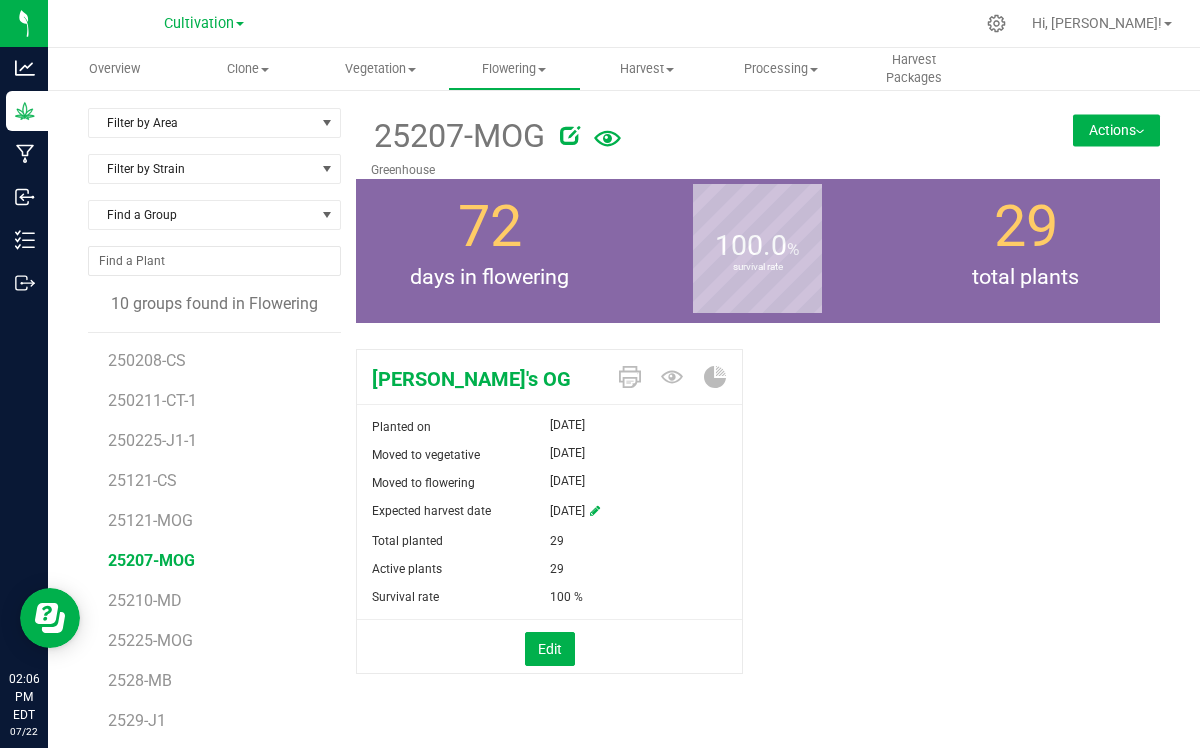 click on "Actions" at bounding box center (1116, 130) 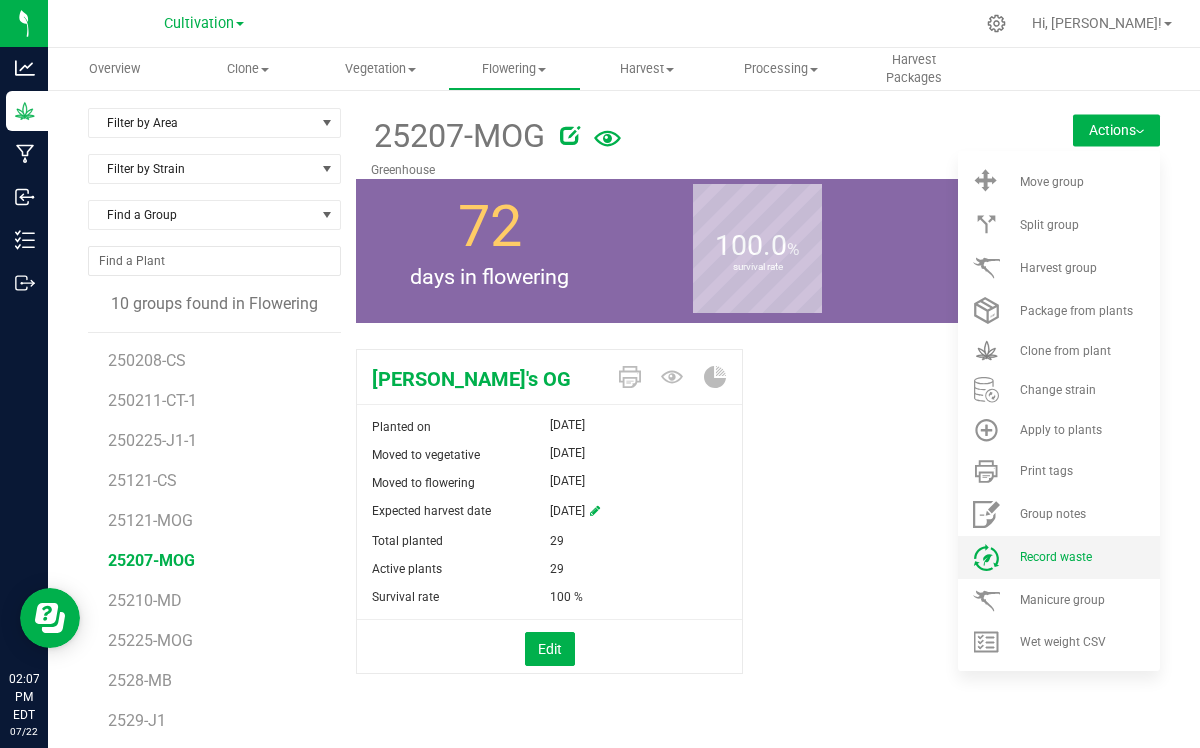 click on "Record waste" at bounding box center (1056, 557) 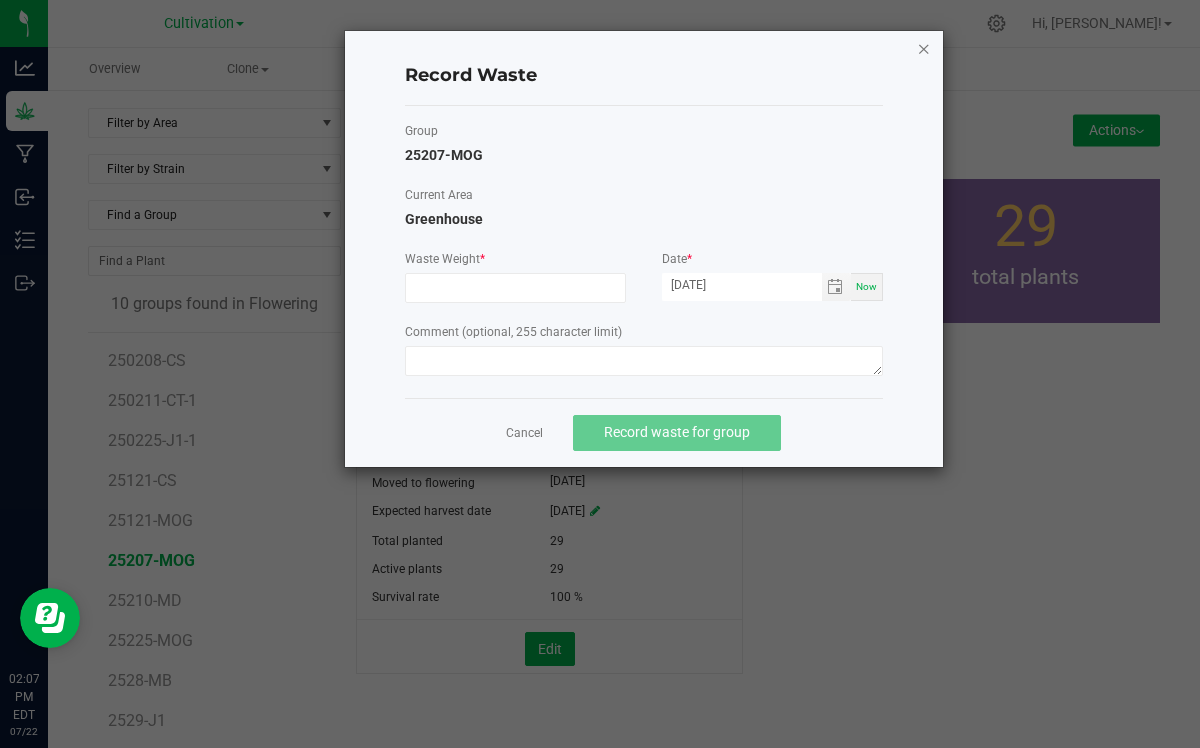 click 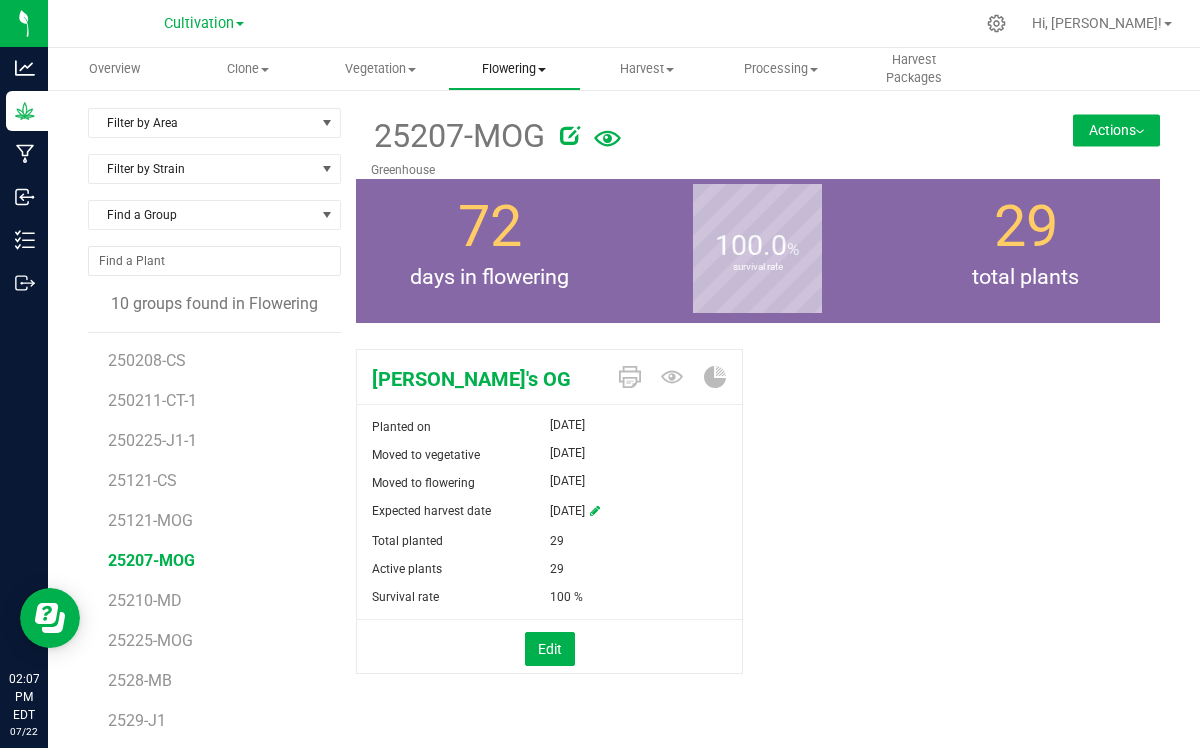 click on "Flowering" at bounding box center [514, 69] 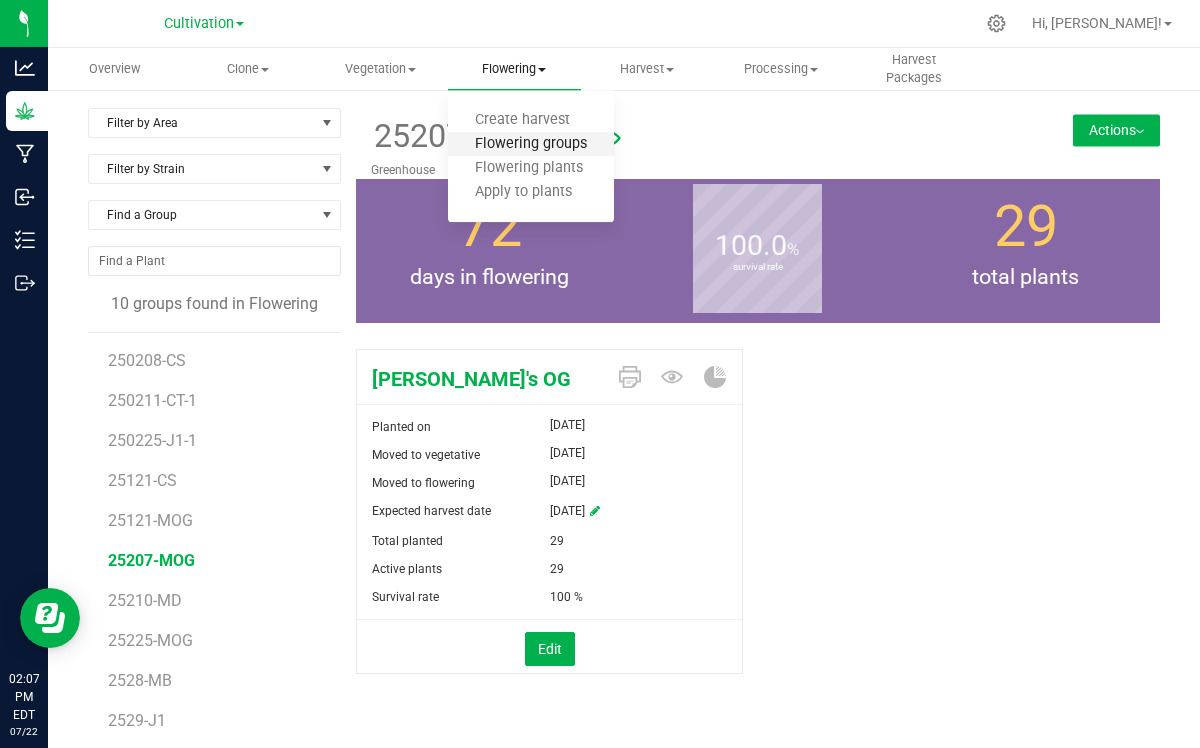 click on "Flowering groups" at bounding box center [531, 144] 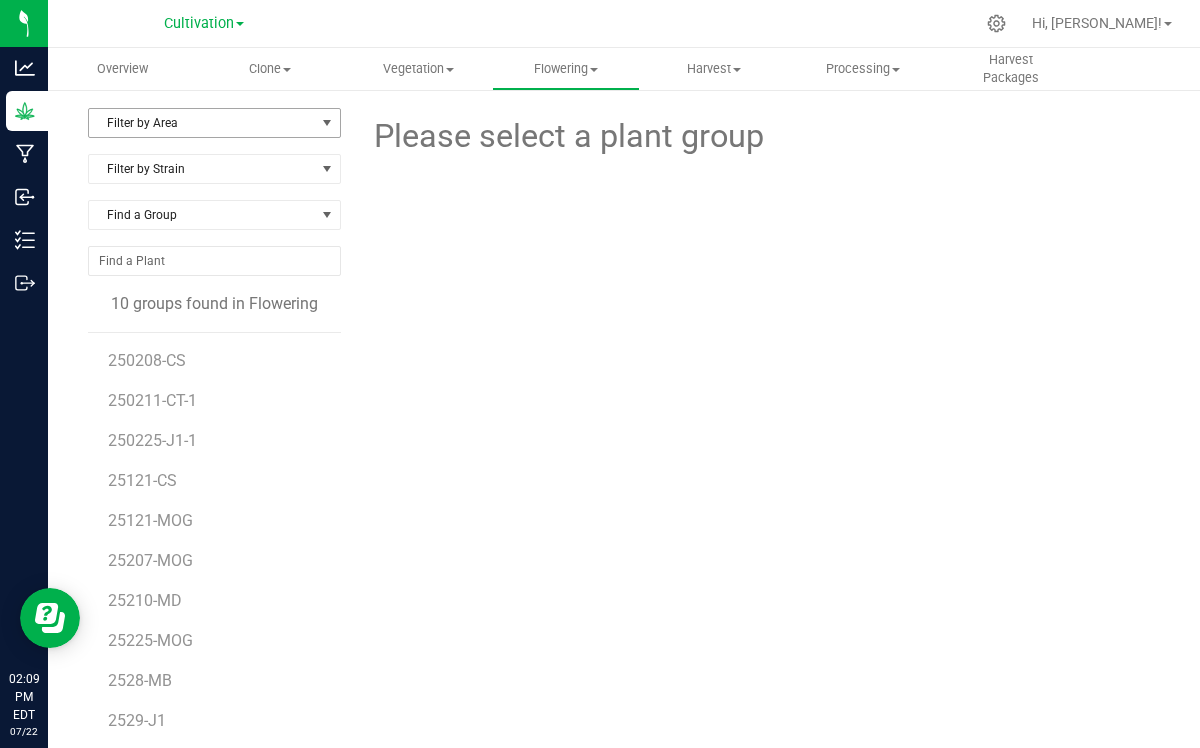 click on "Filter by Area" at bounding box center [202, 123] 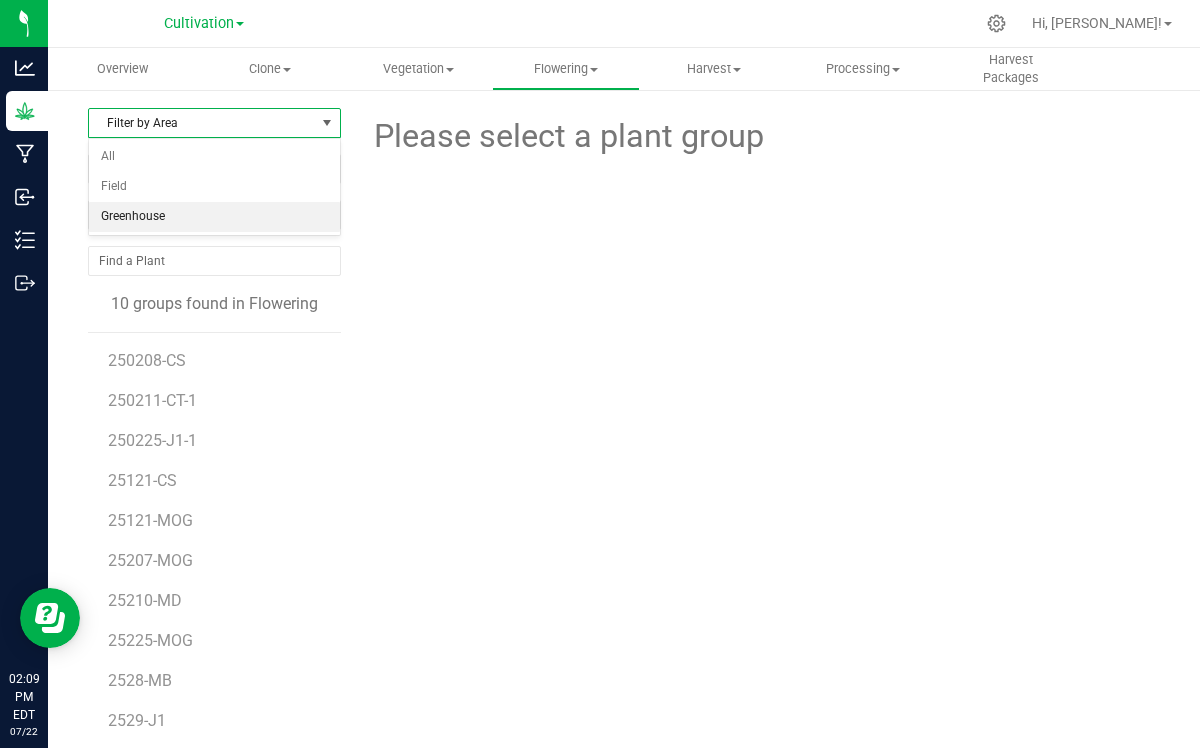 click on "Greenhouse" at bounding box center (214, 217) 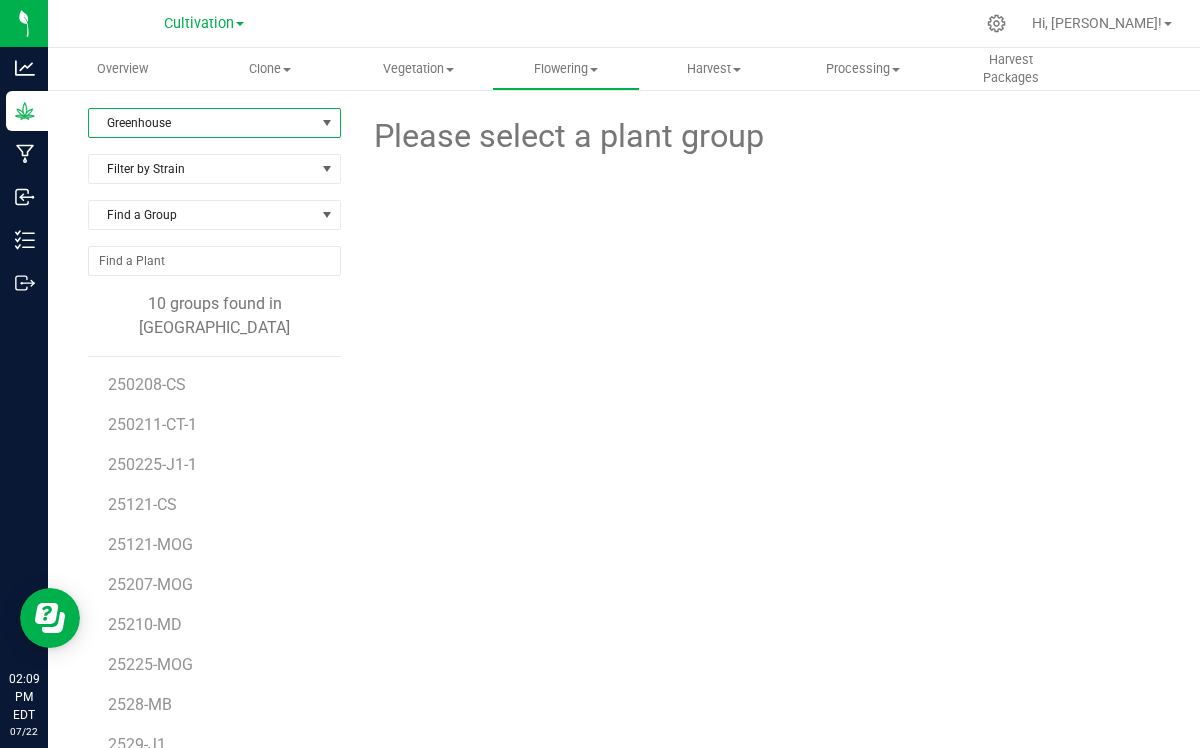scroll, scrollTop: 22, scrollLeft: 0, axis: vertical 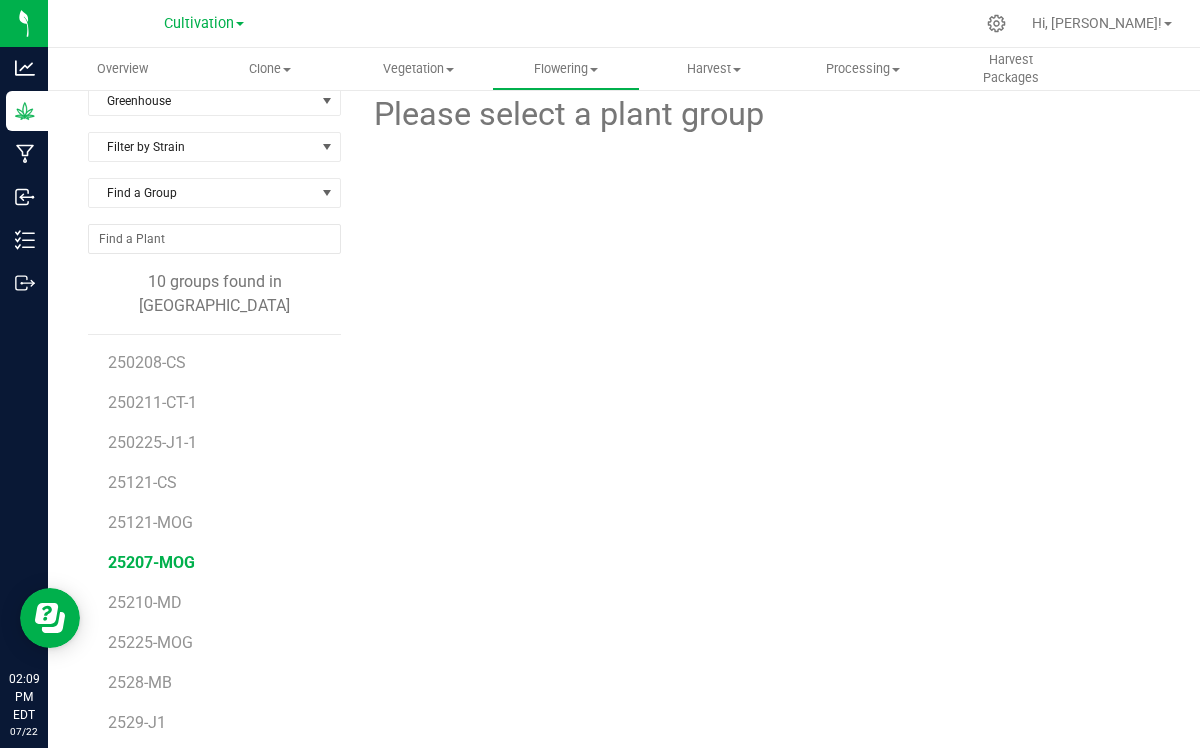 click on "25207-MOG" at bounding box center (151, 562) 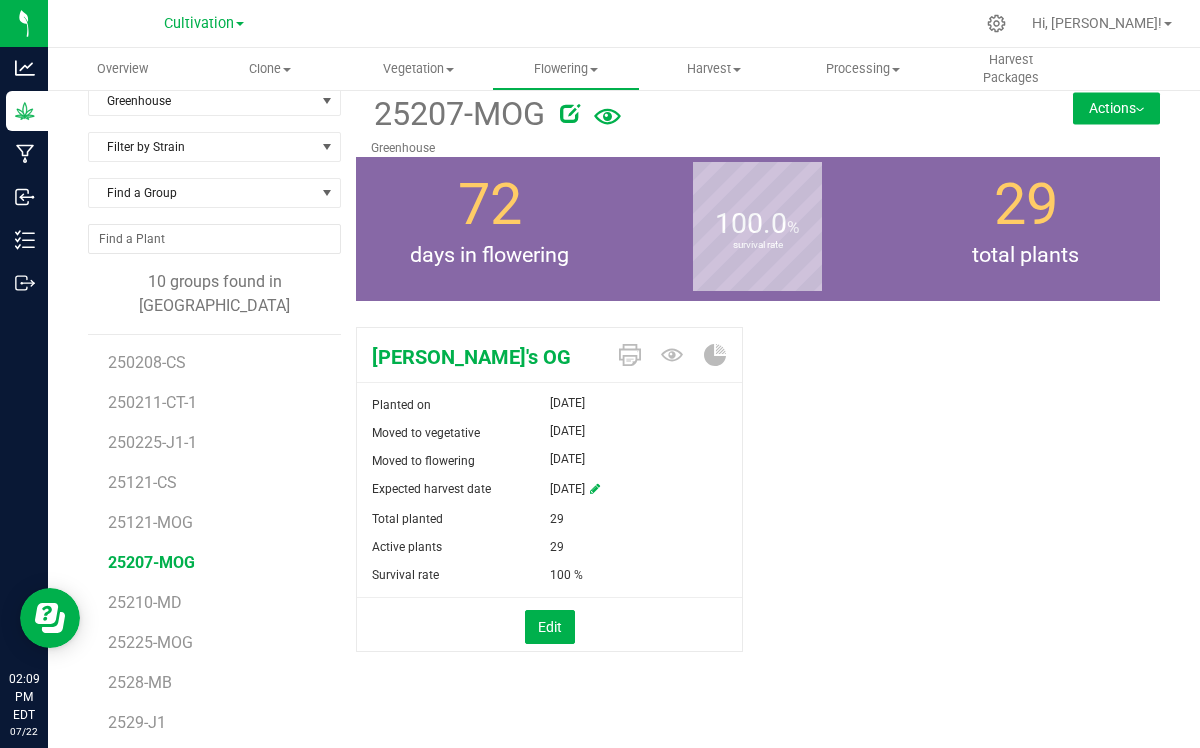 click at bounding box center (1140, 110) 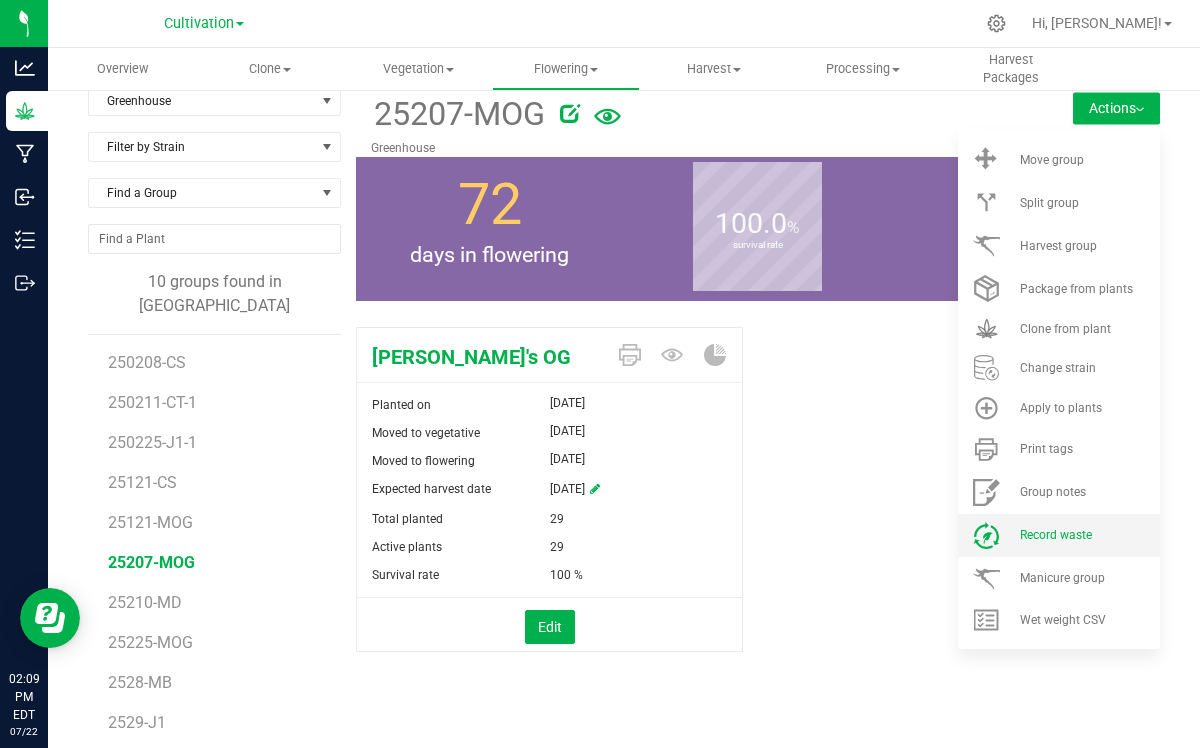 click on "Record waste" at bounding box center [1056, 535] 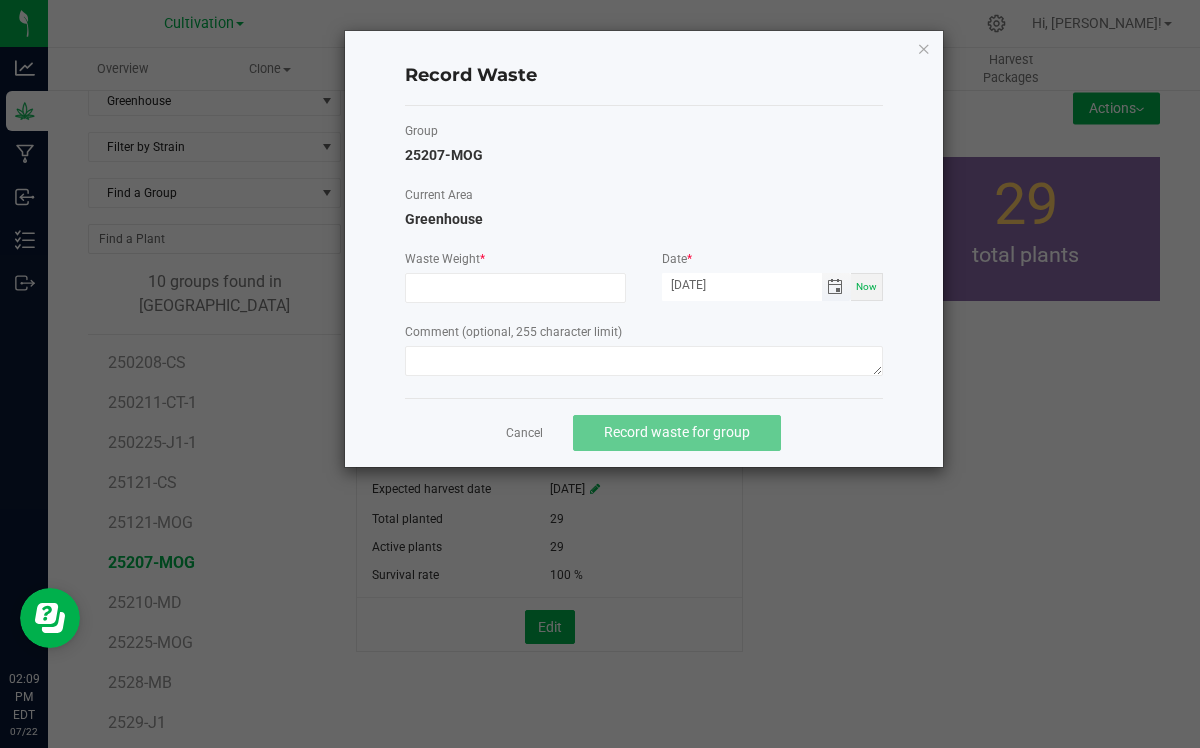 click at bounding box center [835, 287] 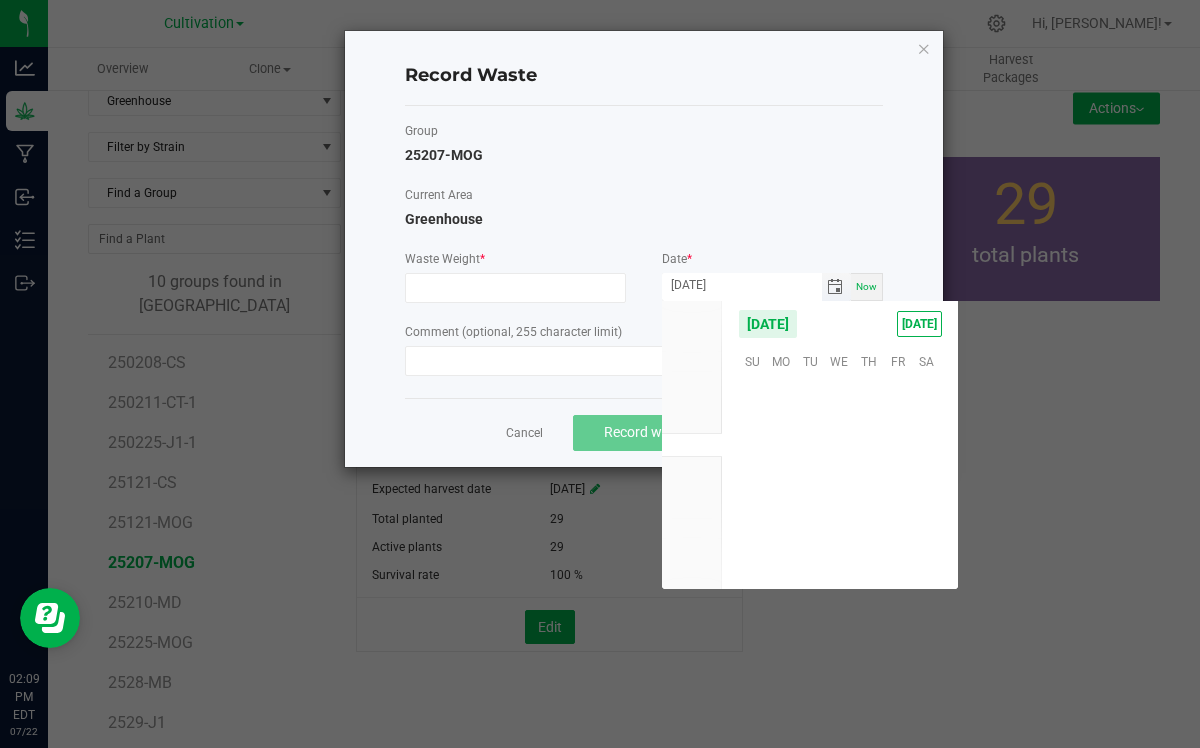 scroll, scrollTop: 36144, scrollLeft: 0, axis: vertical 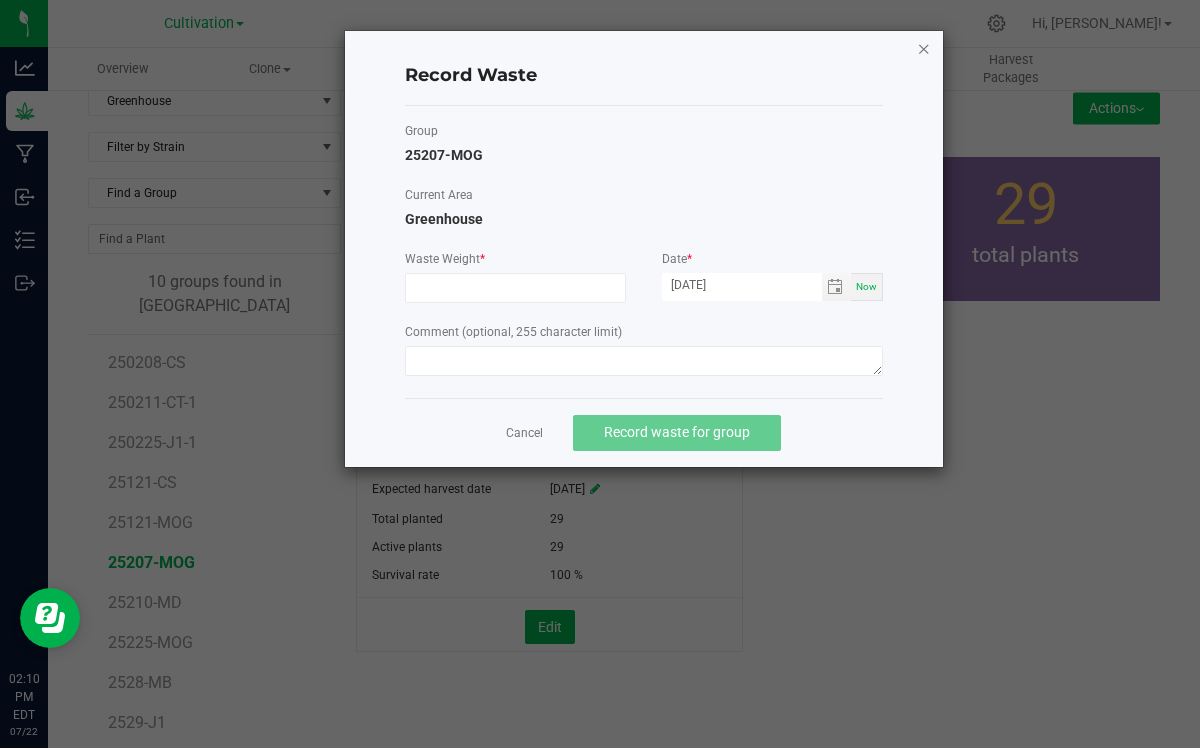 click 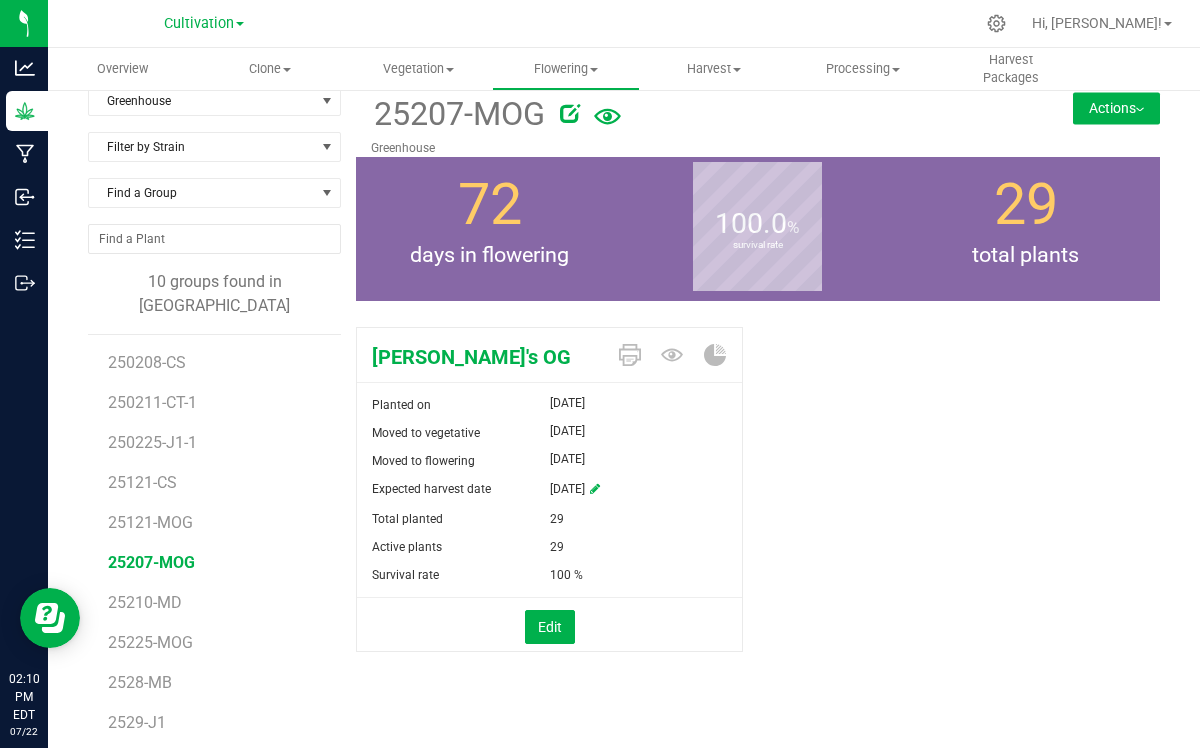 click at bounding box center [595, 489] 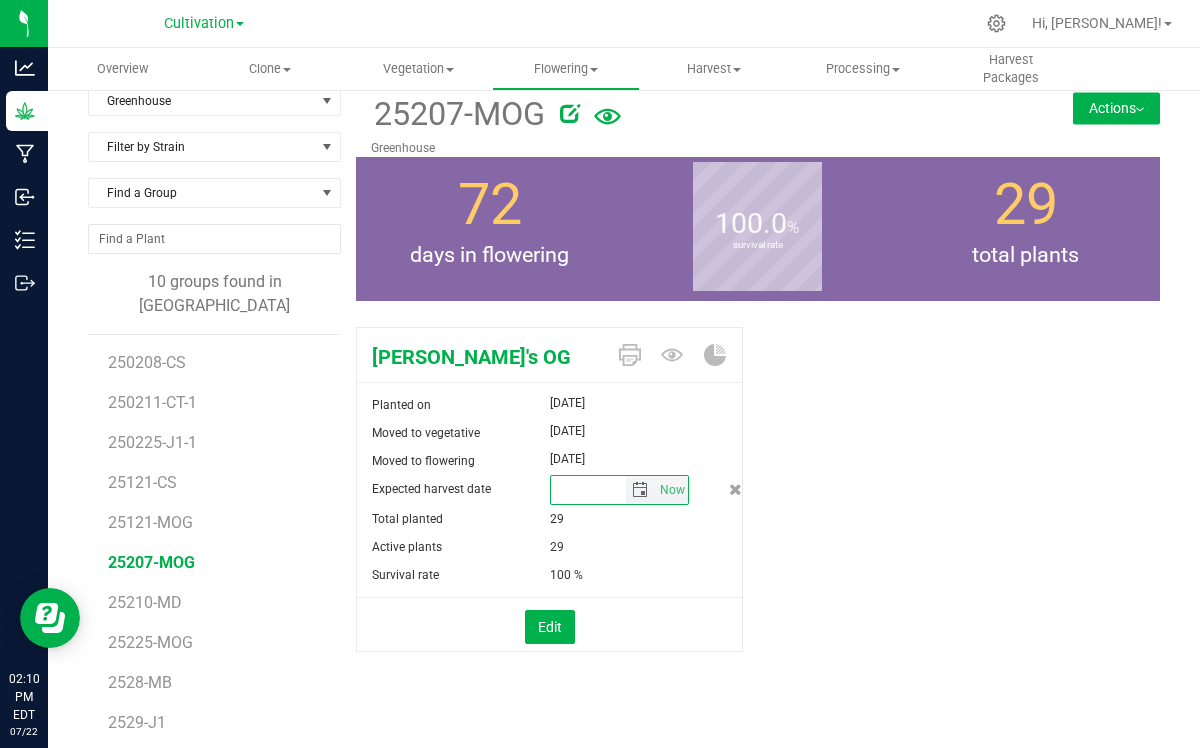 click at bounding box center [589, 490] 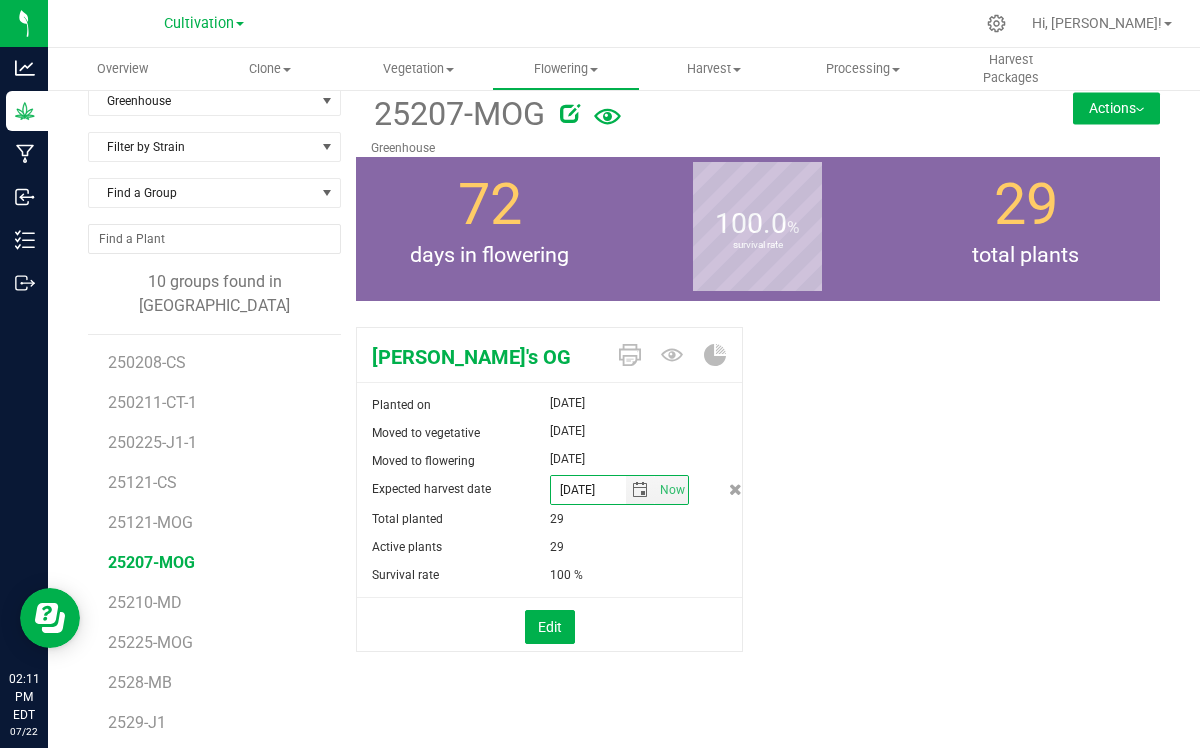 type on "6/20/25" 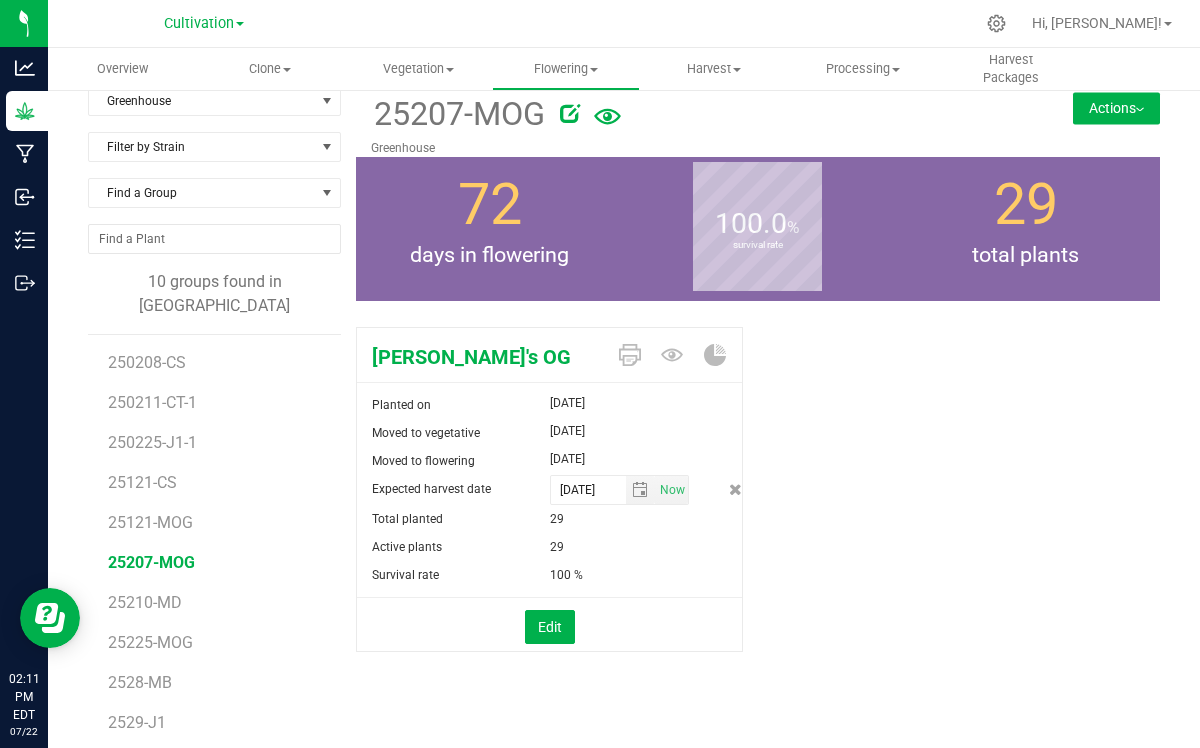 click on "29" at bounding box center (588, 519) 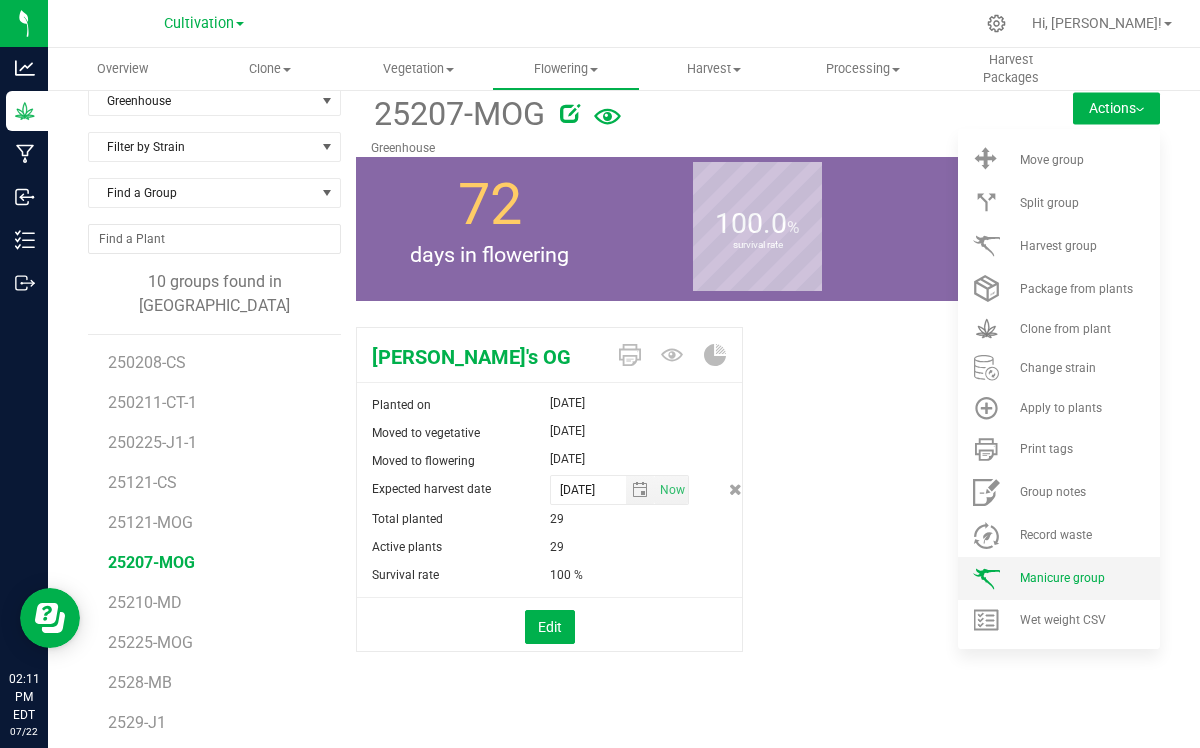 click on "Manicure group" at bounding box center (1062, 578) 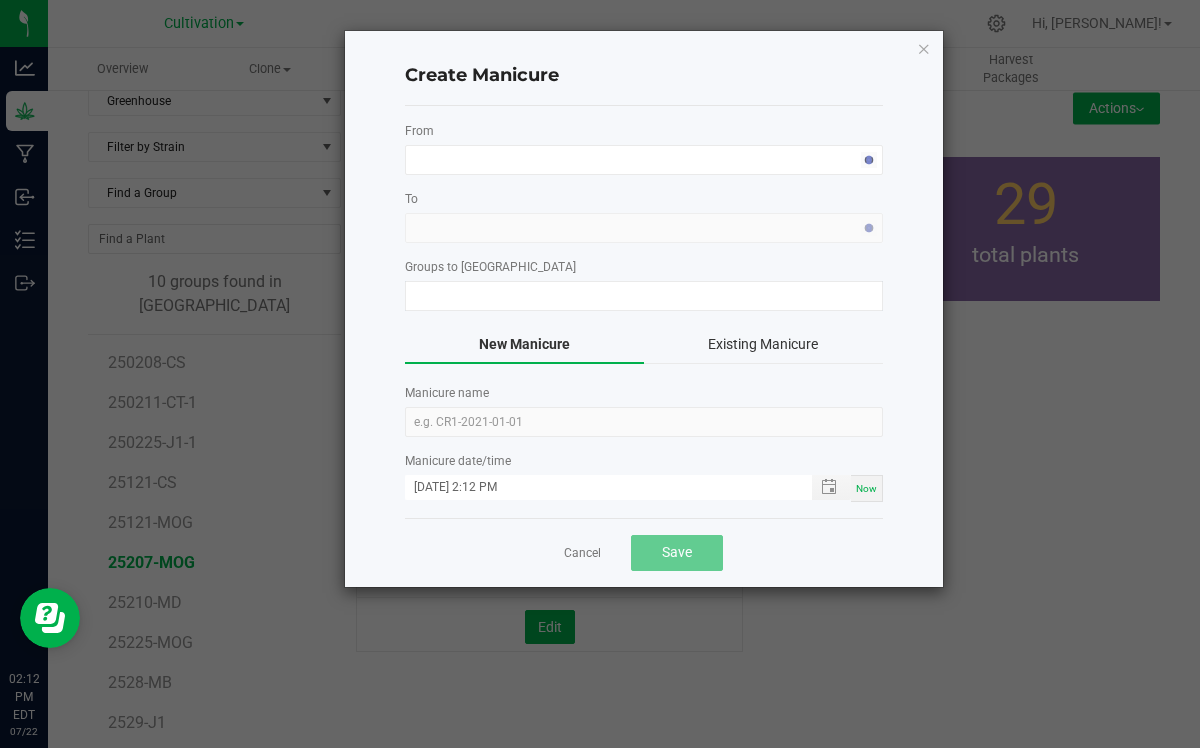 type on "25207-MOG" 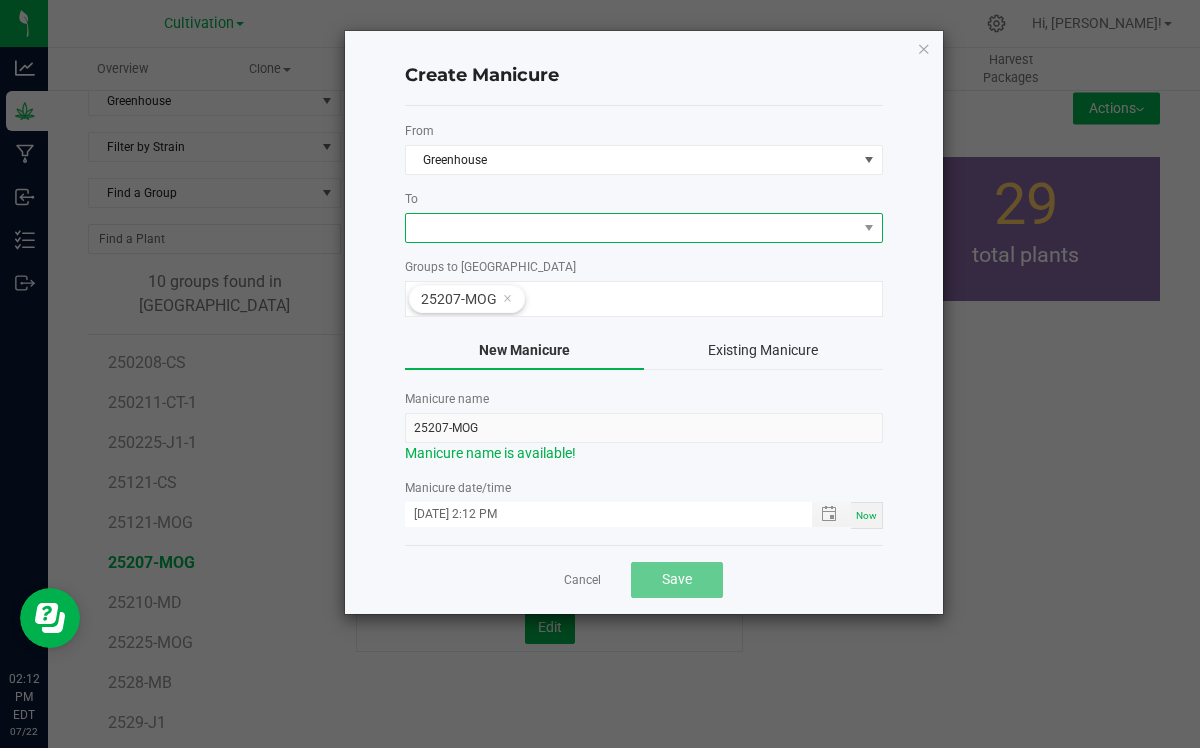 click at bounding box center [631, 228] 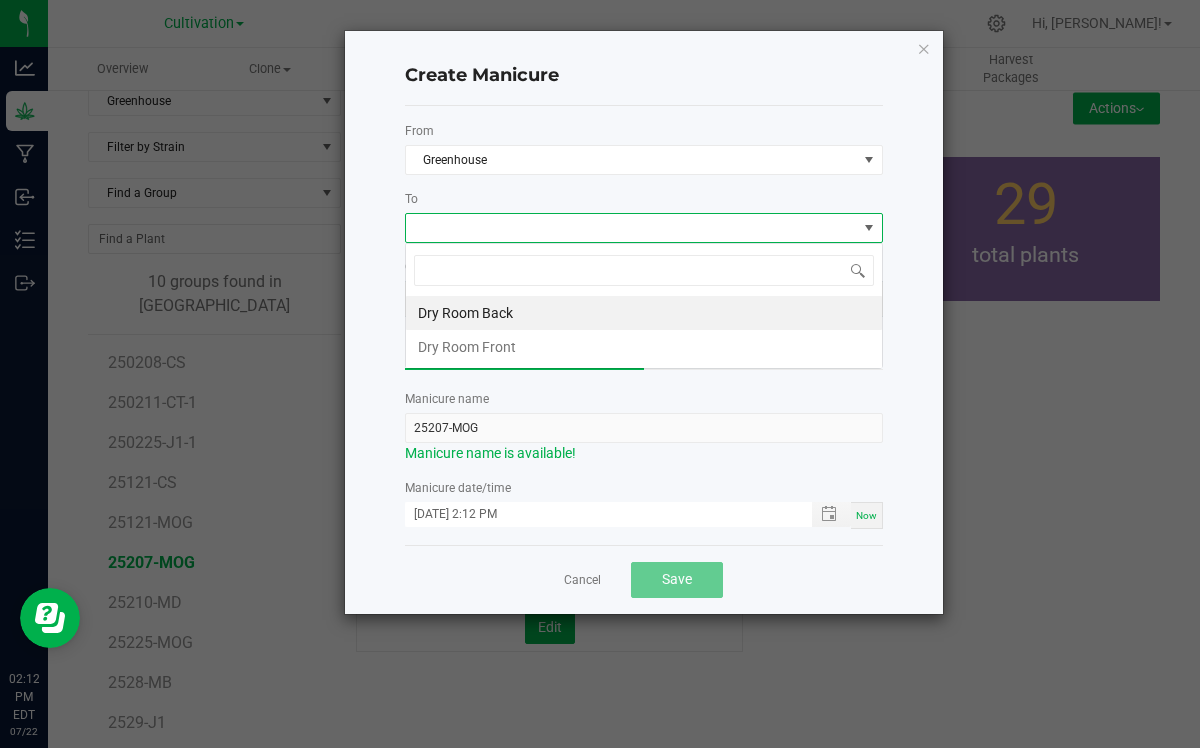 scroll, scrollTop: 99970, scrollLeft: 99522, axis: both 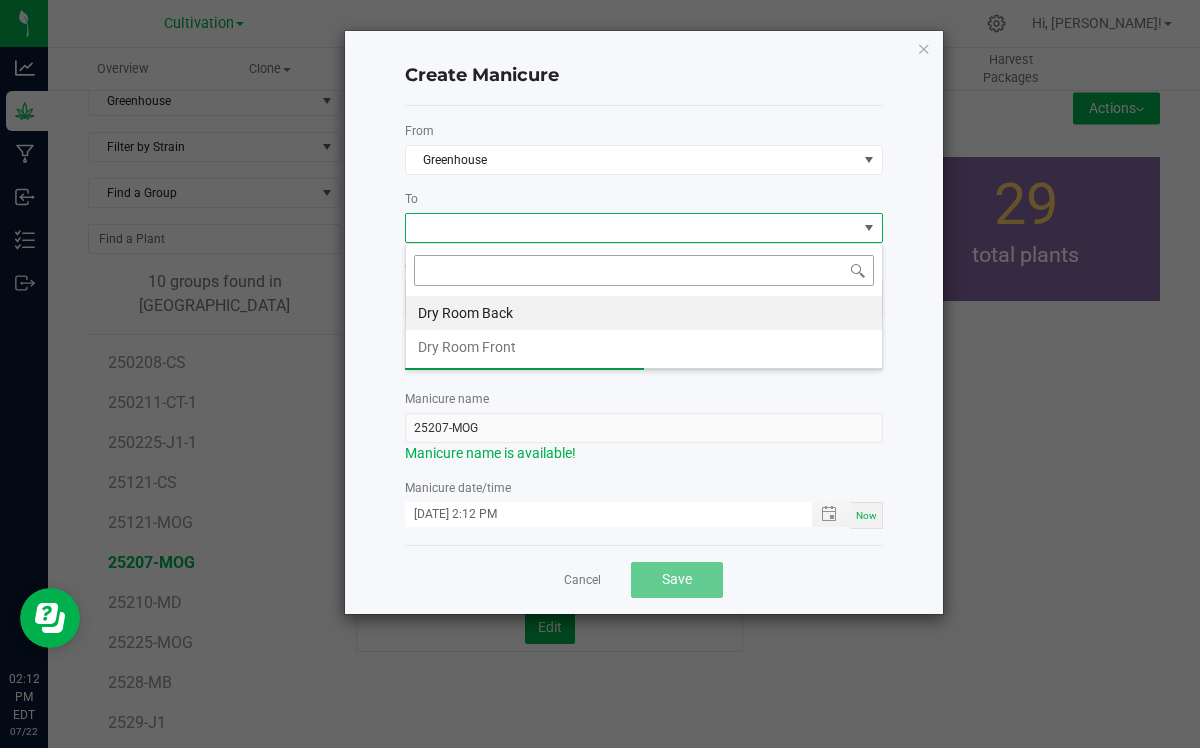 click 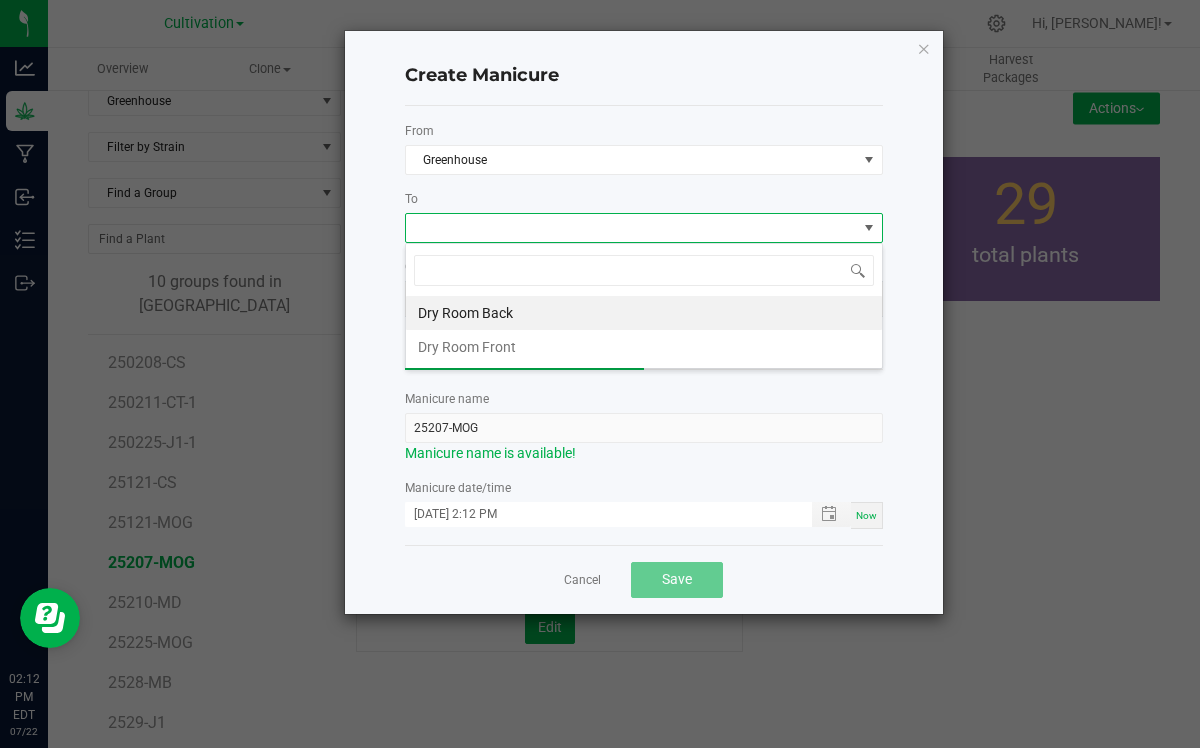 click at bounding box center (631, 228) 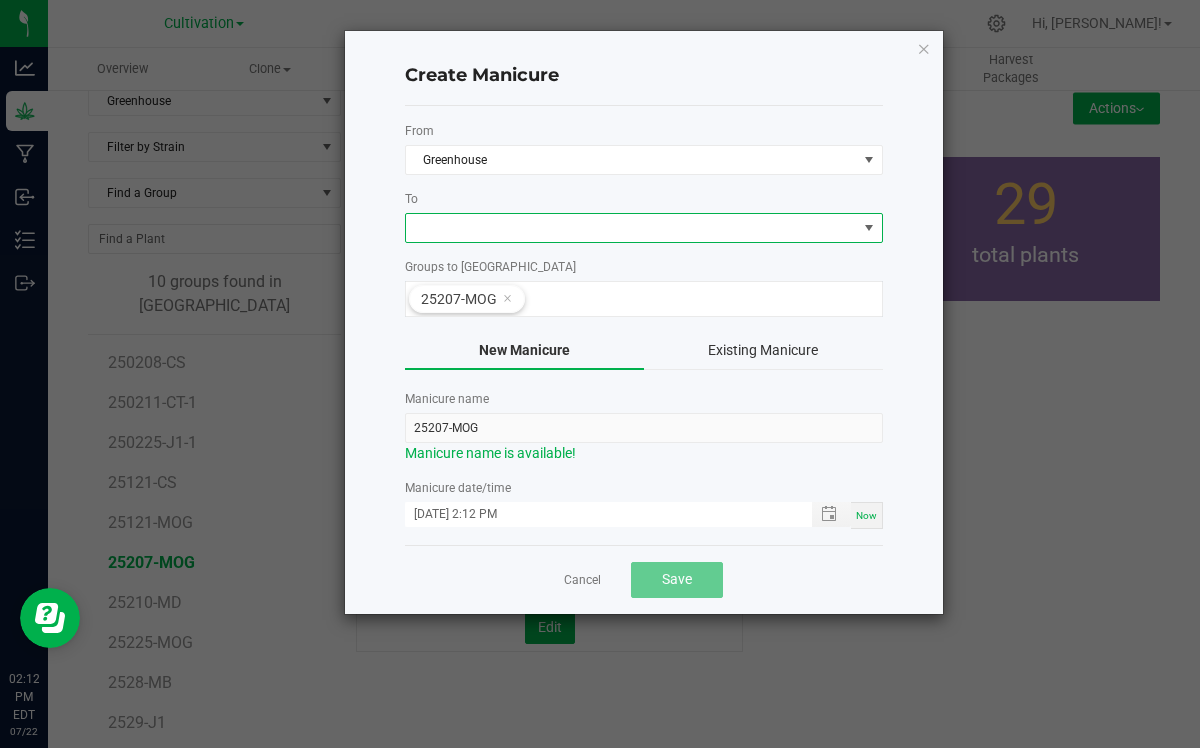 click at bounding box center [631, 228] 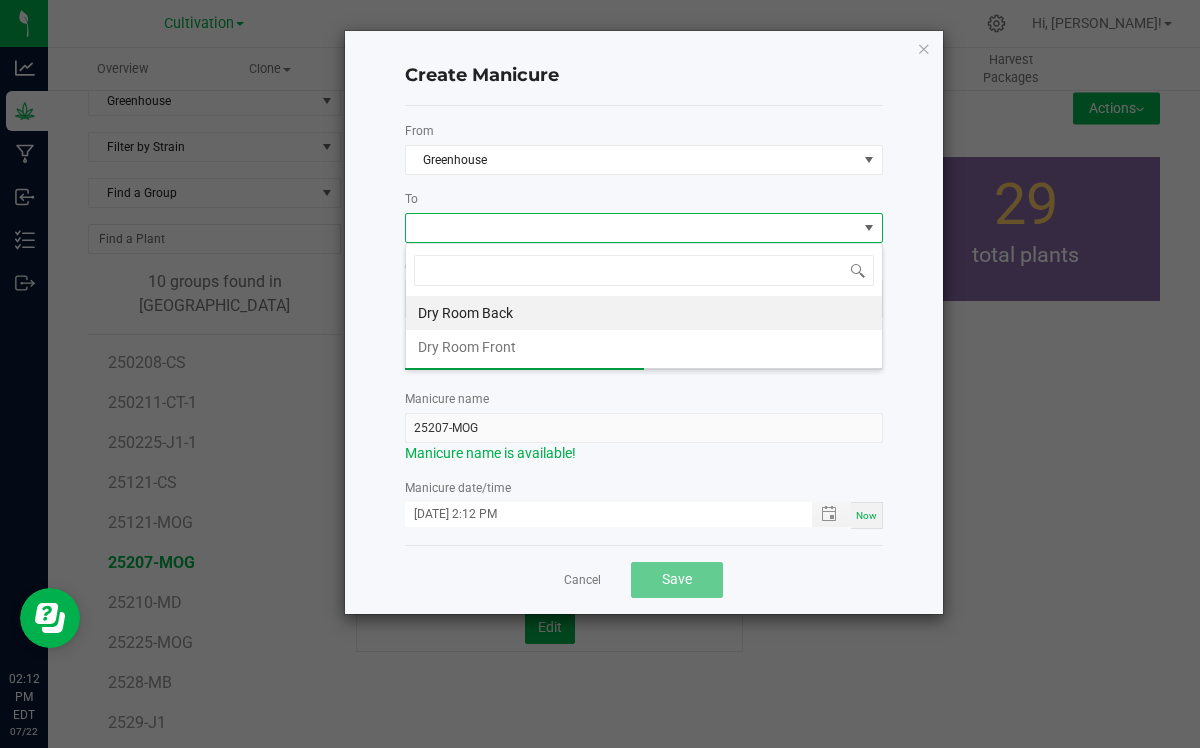 scroll, scrollTop: 99970, scrollLeft: 99522, axis: both 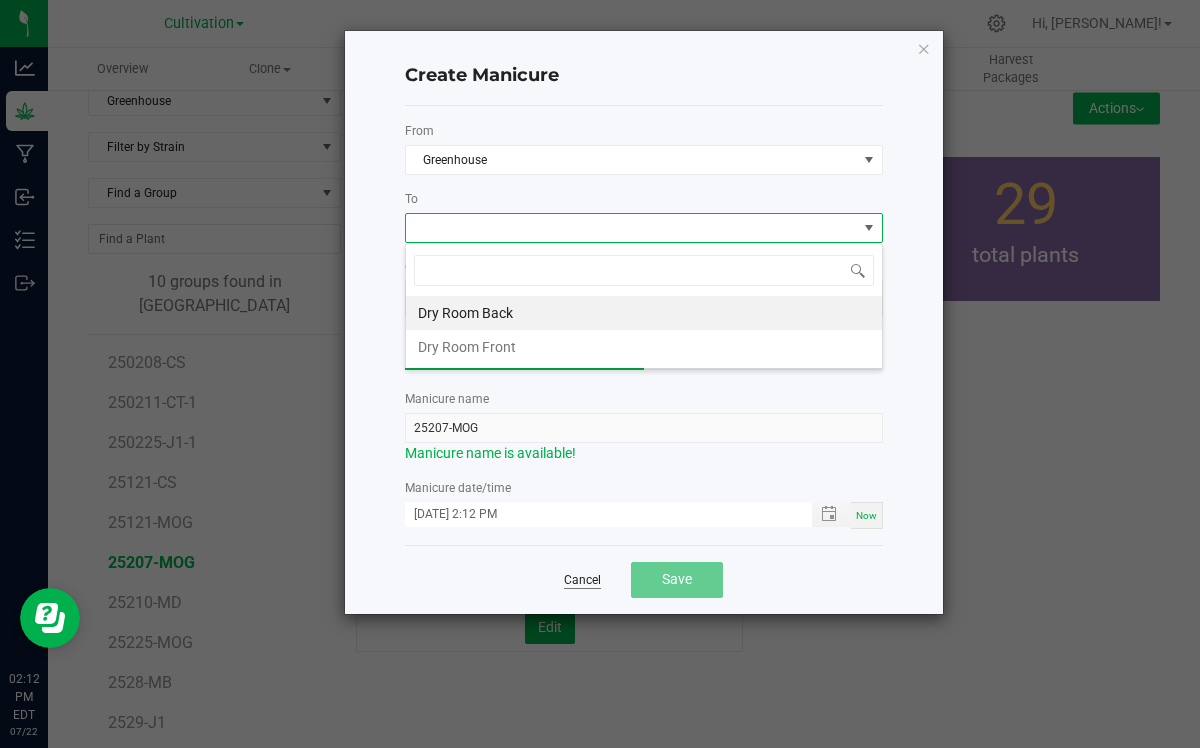 click on "Cancel" 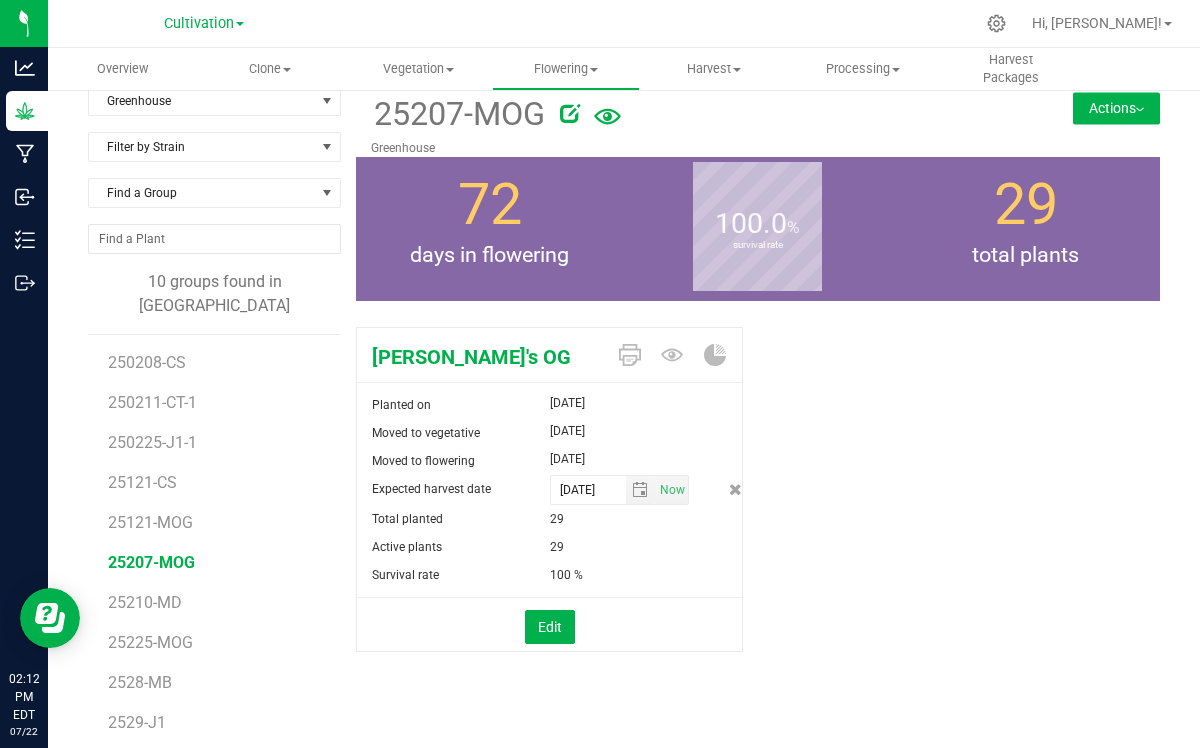 click on "Actions" at bounding box center (1116, 108) 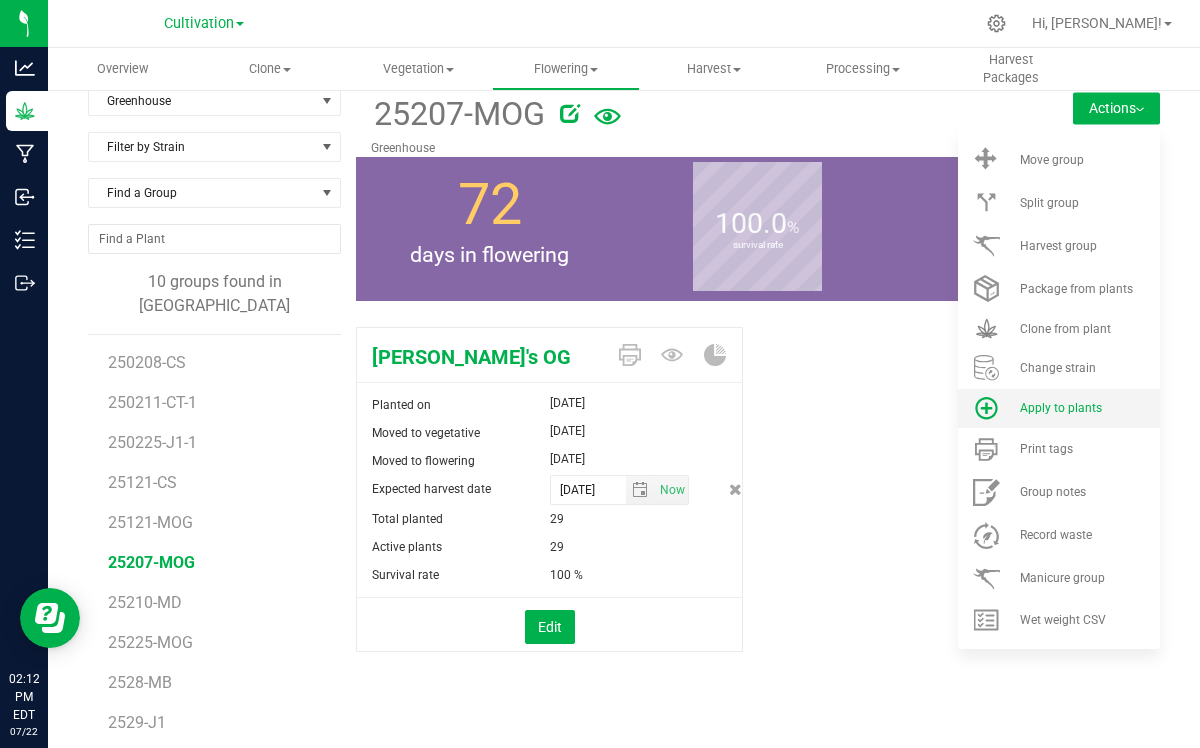 click on "Apply to plants" at bounding box center (1061, 408) 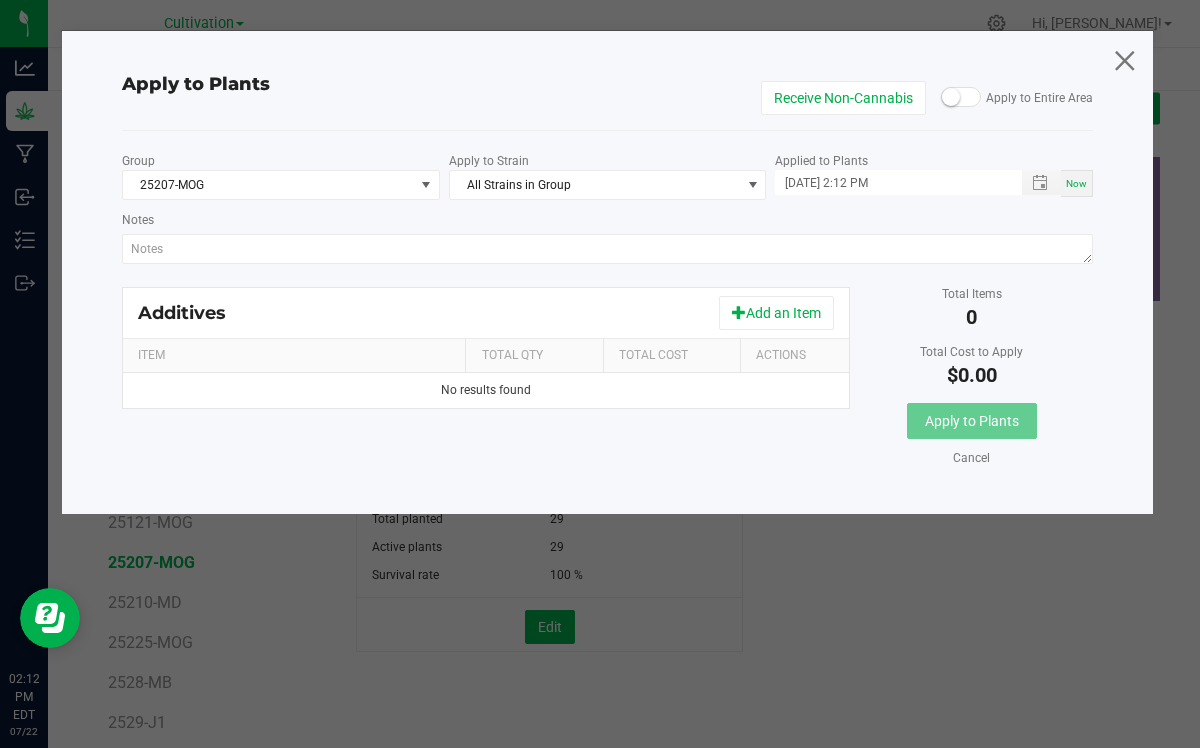 click 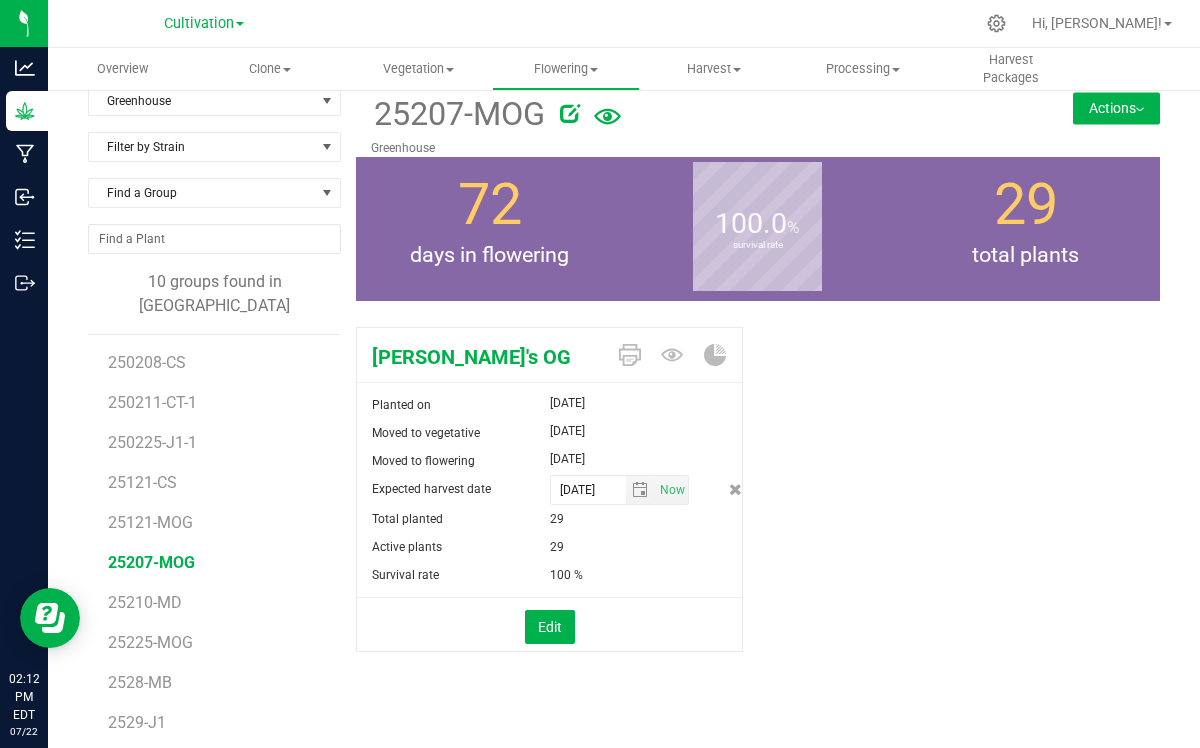 click on "Actions" at bounding box center [1116, 108] 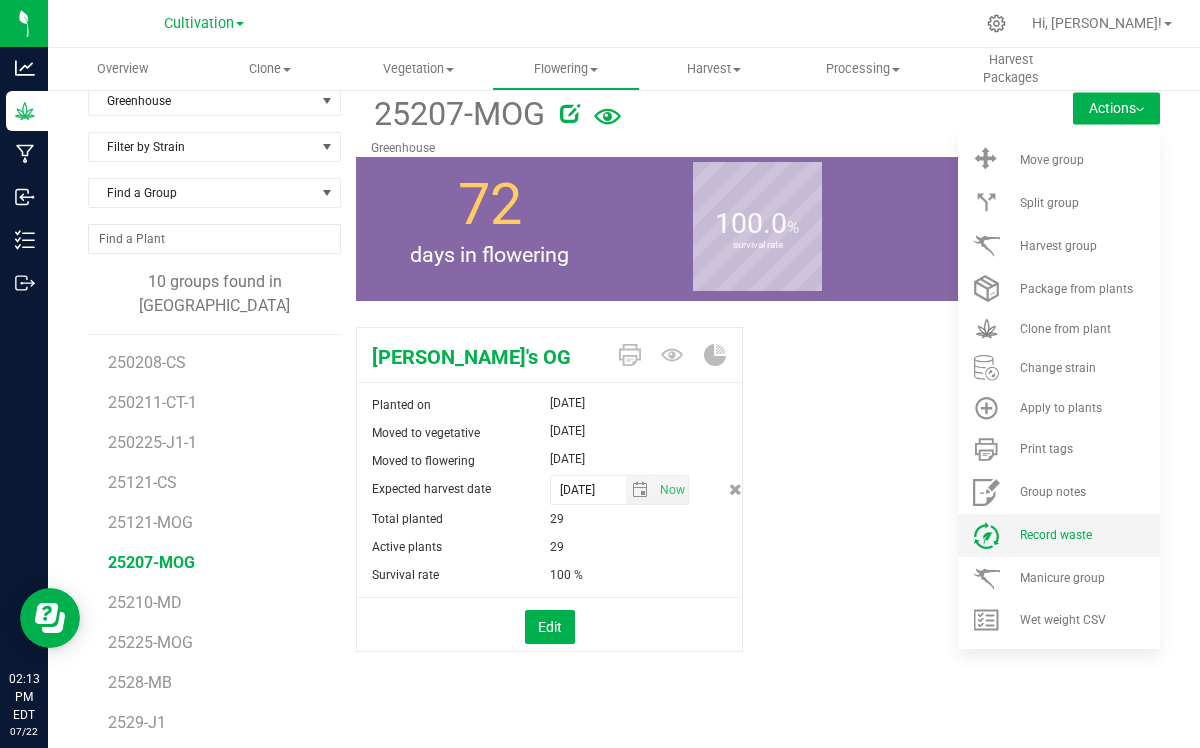 click on "Record waste" at bounding box center (1056, 535) 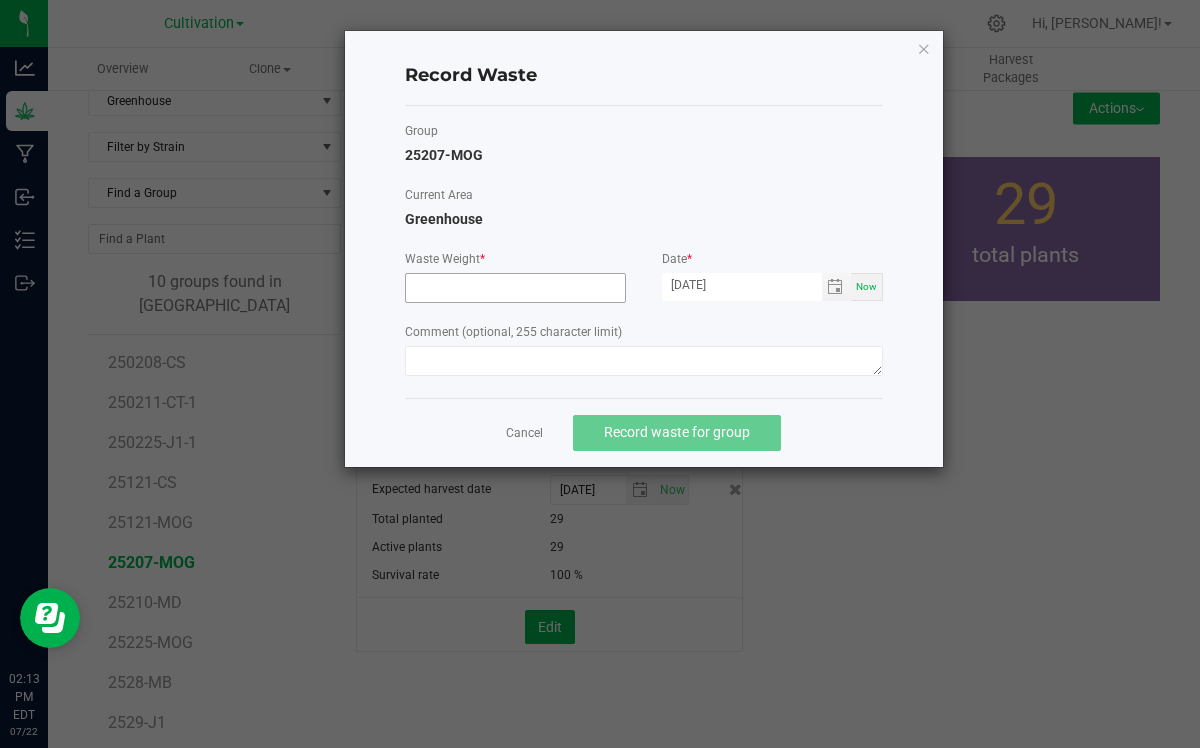 click at bounding box center (515, 288) 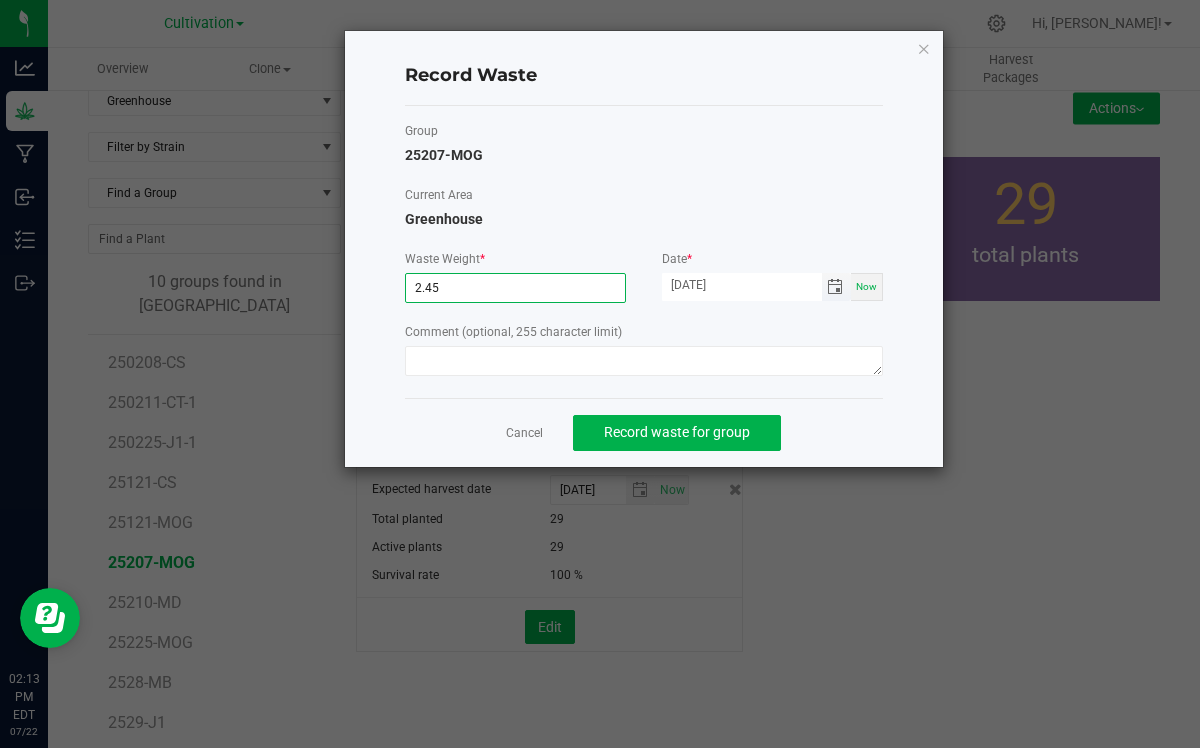 click at bounding box center [835, 287] 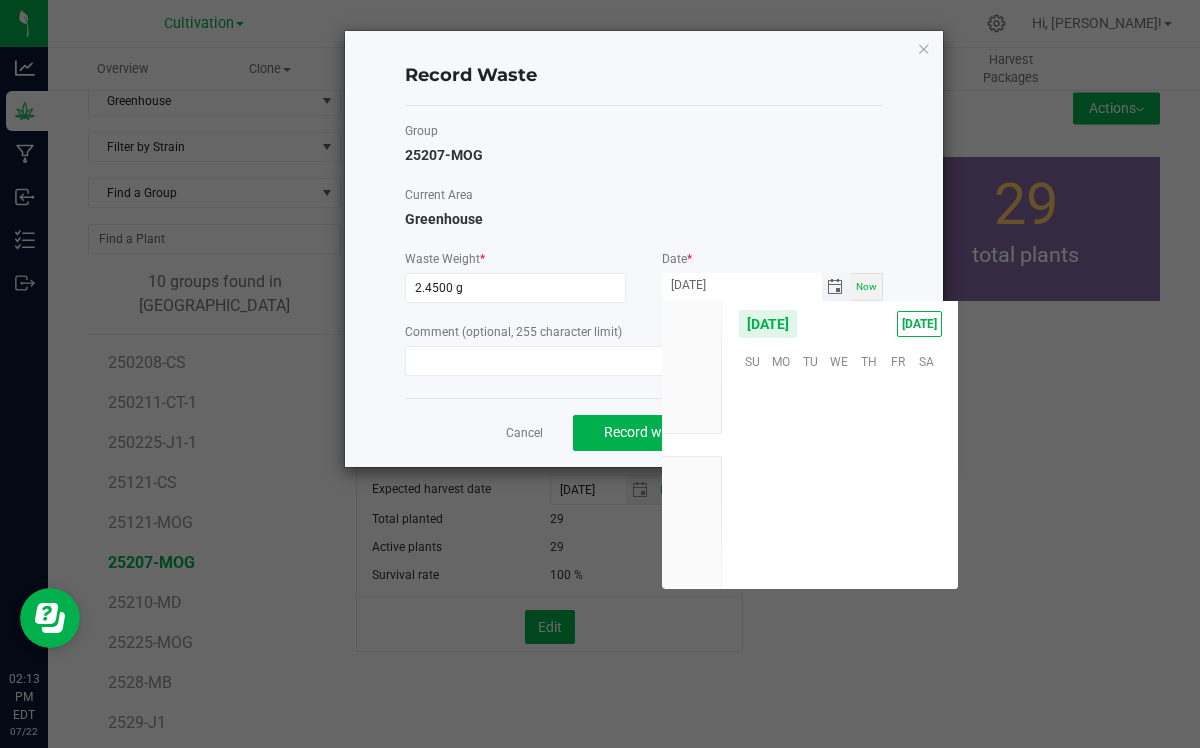 scroll, scrollTop: 36144, scrollLeft: 0, axis: vertical 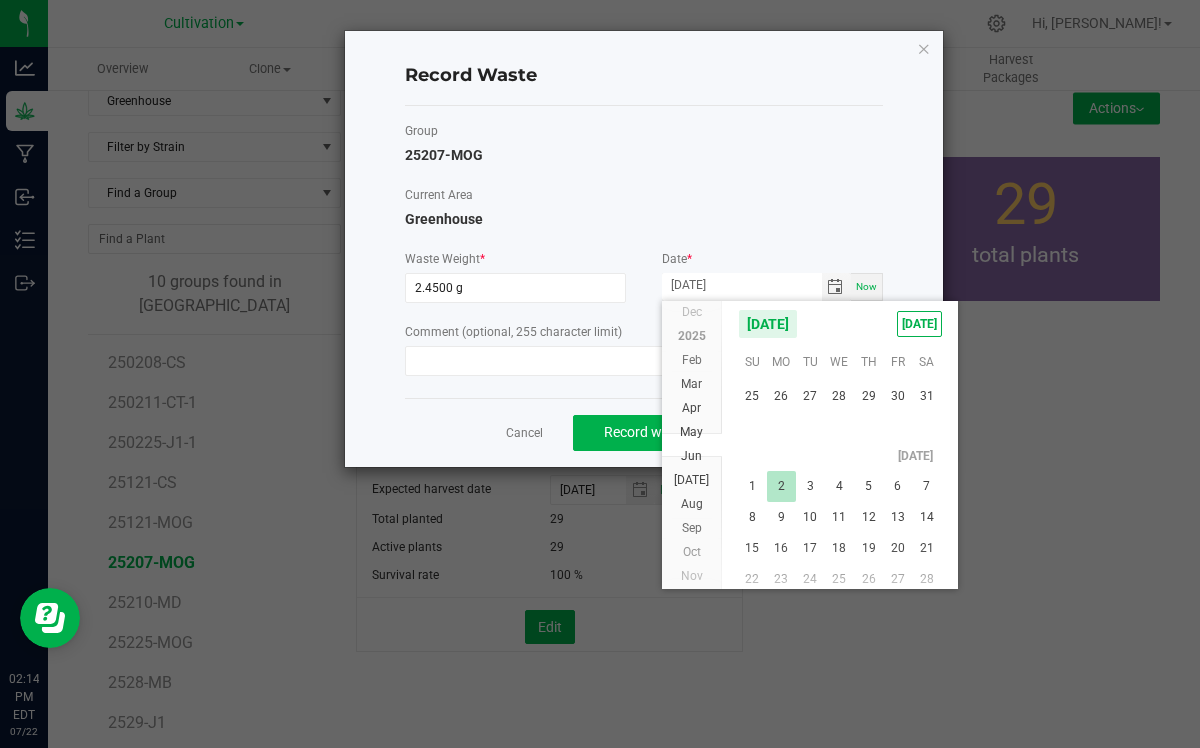 click on "2" at bounding box center (781, 486) 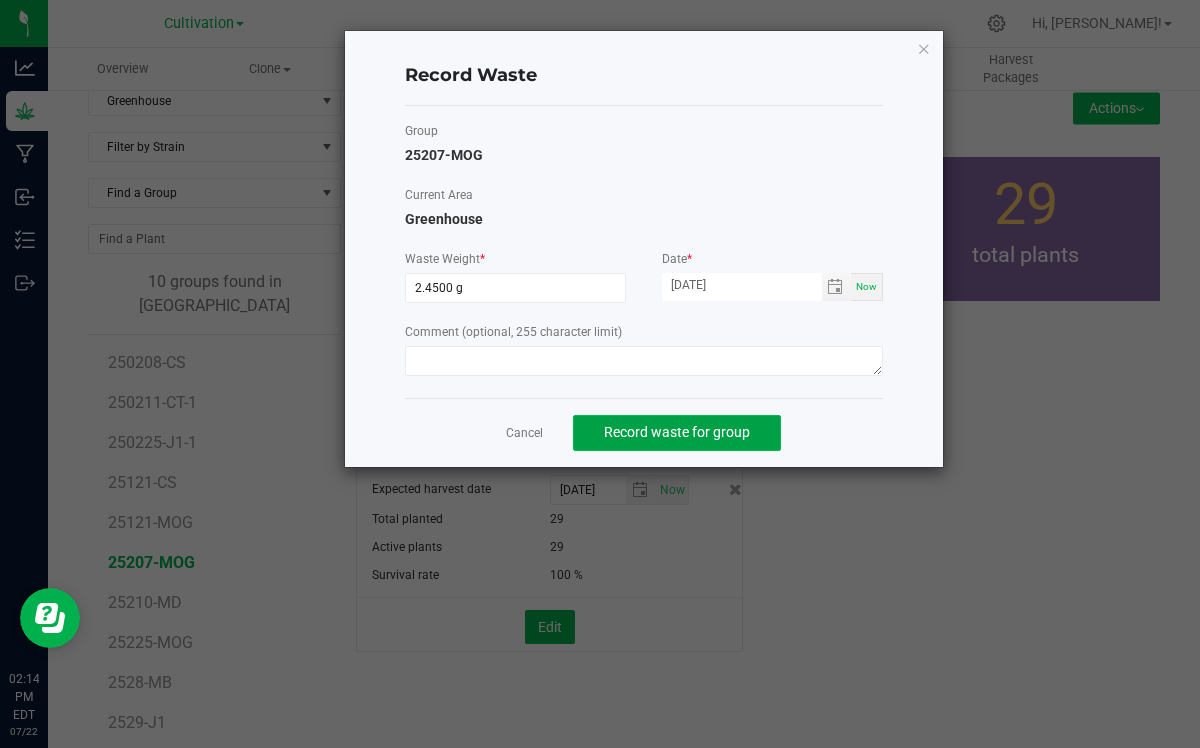click on "Record waste for group" 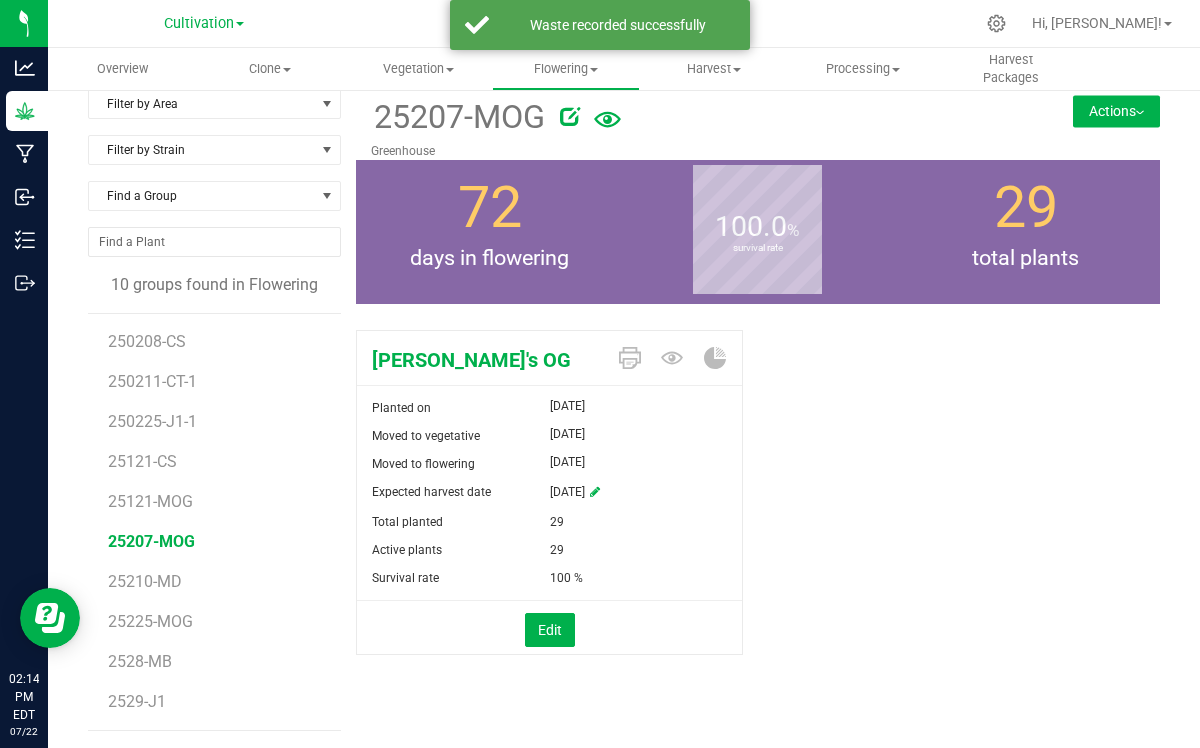scroll, scrollTop: 22, scrollLeft: 0, axis: vertical 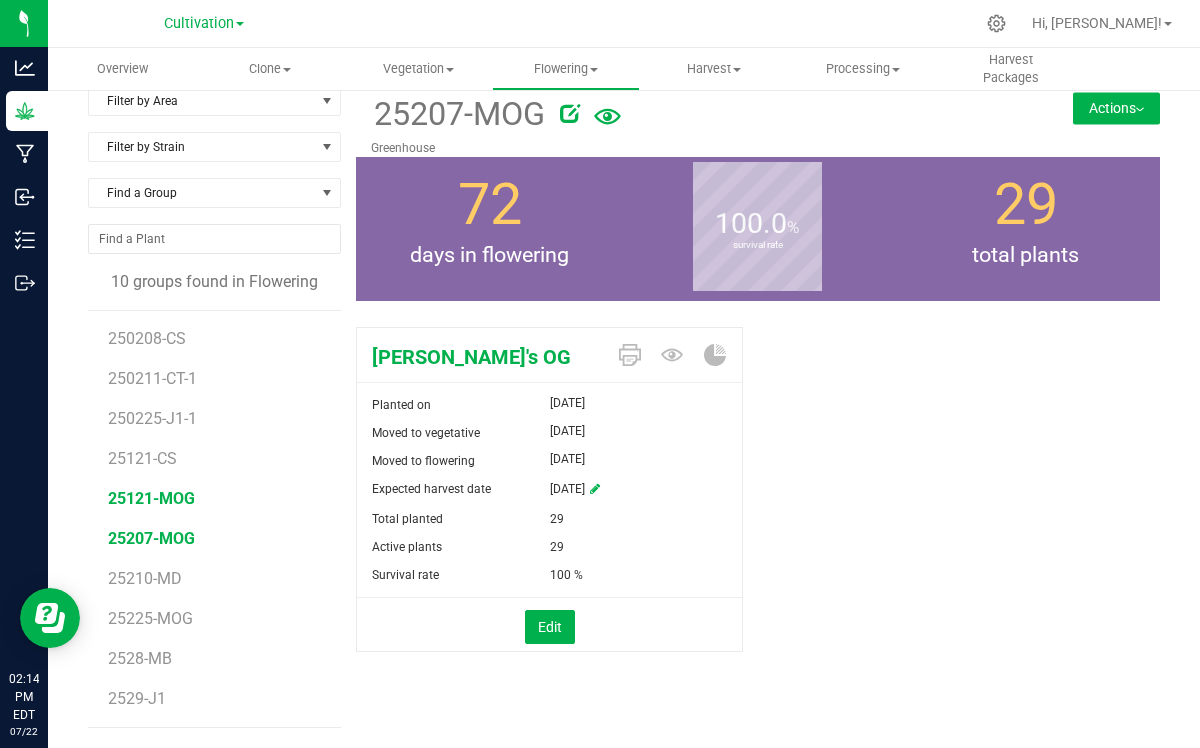click on "25121-MOG" at bounding box center (151, 498) 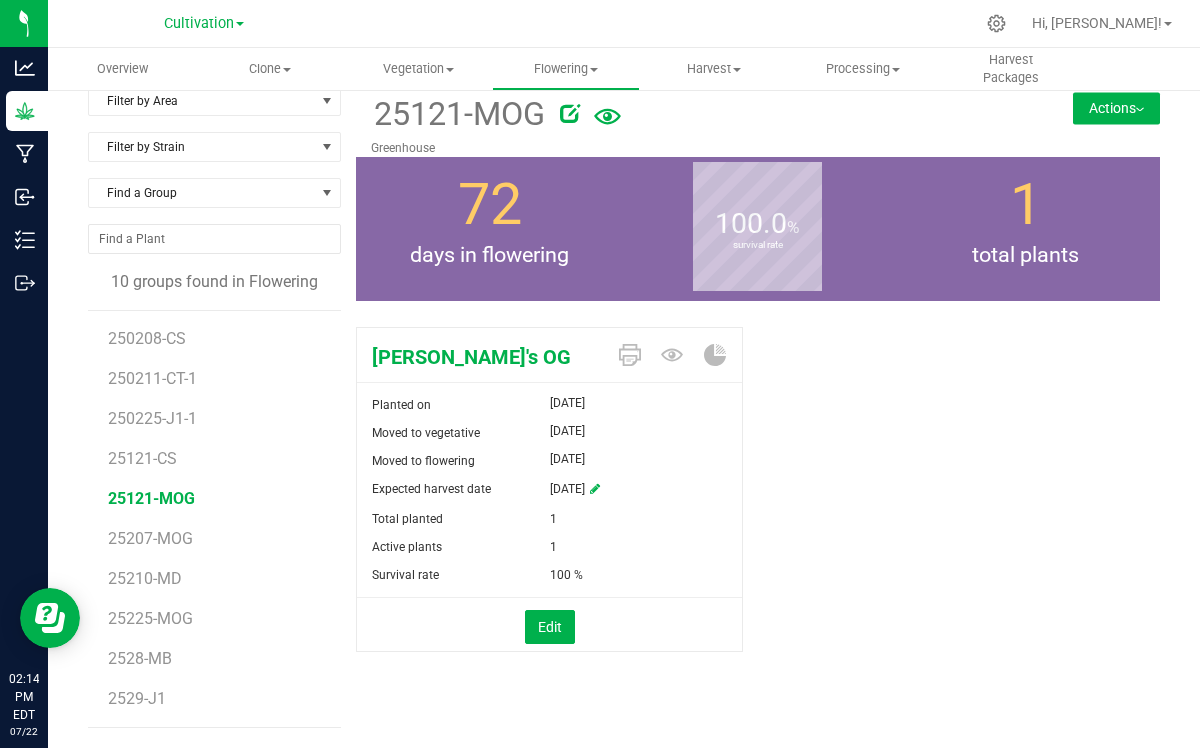 click on "Actions" at bounding box center (1116, 108) 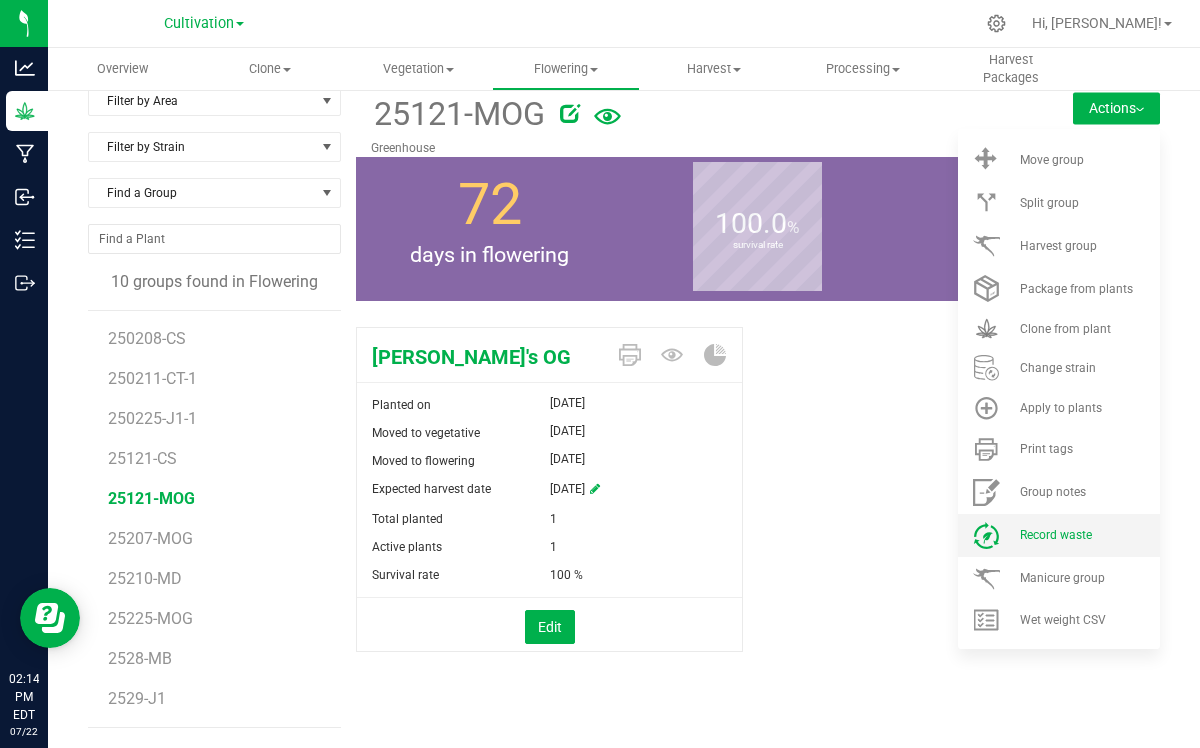 click on "Record waste" at bounding box center [1056, 535] 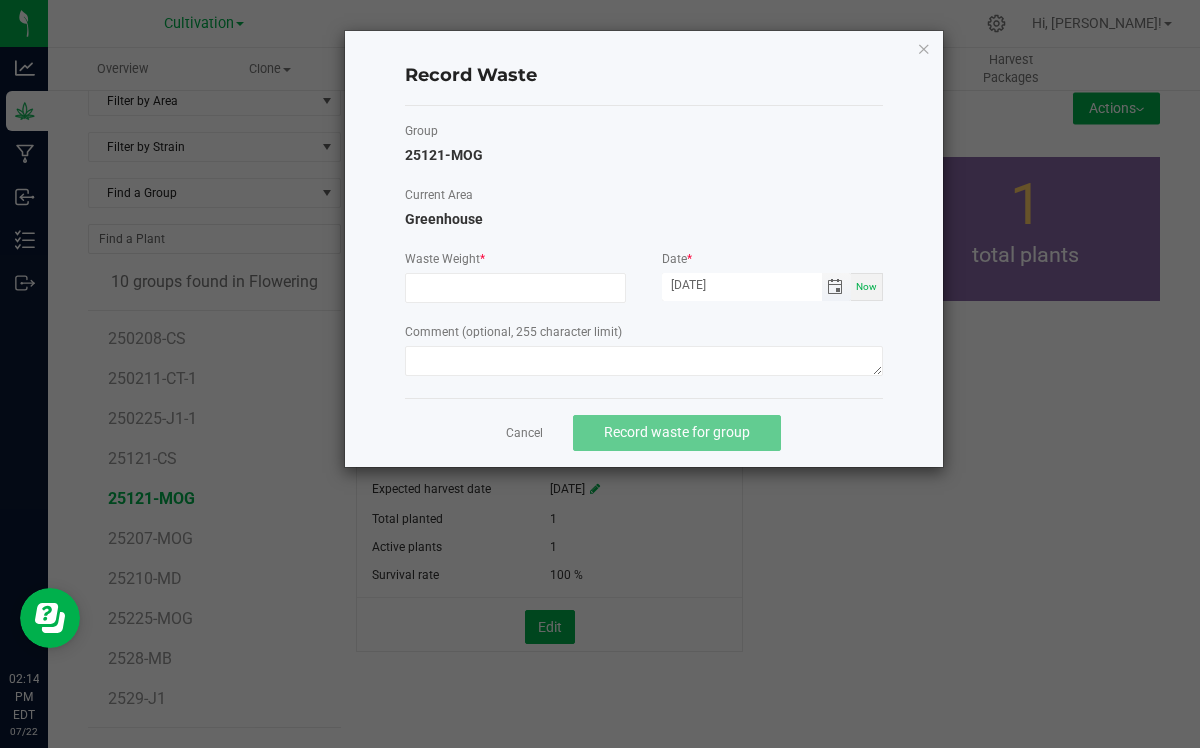 click on "[DATE]" at bounding box center [742, 285] 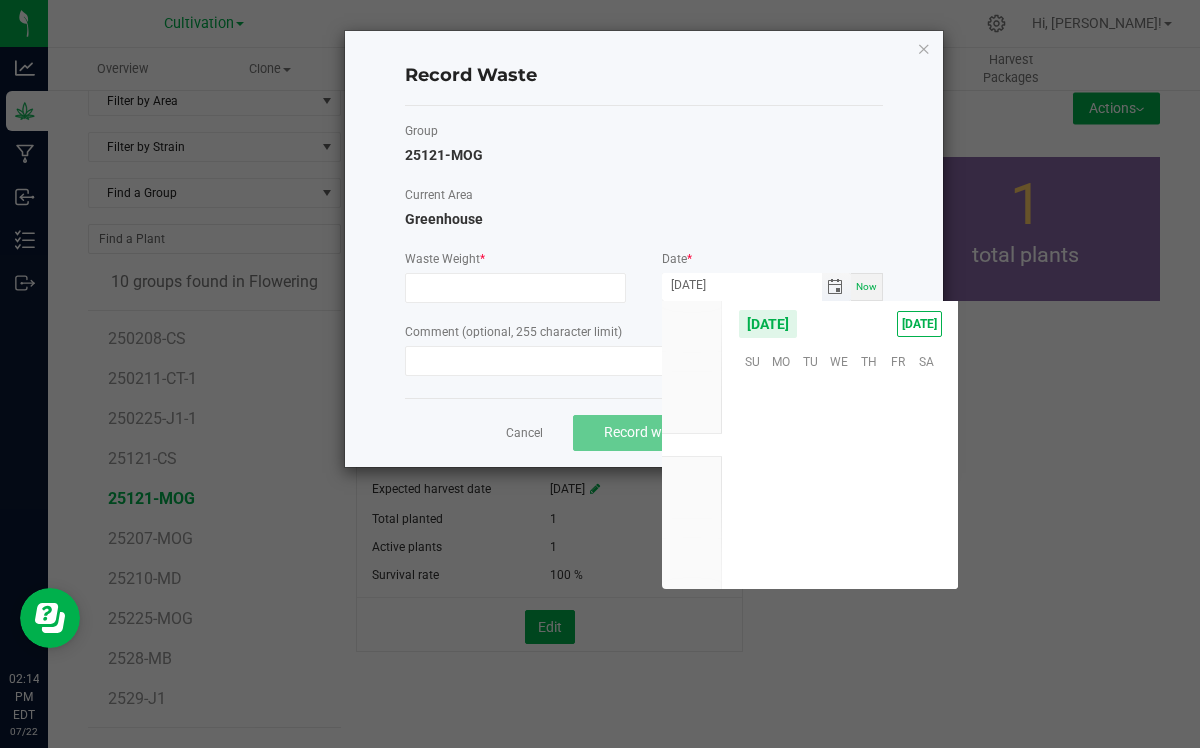 scroll, scrollTop: 36144, scrollLeft: 0, axis: vertical 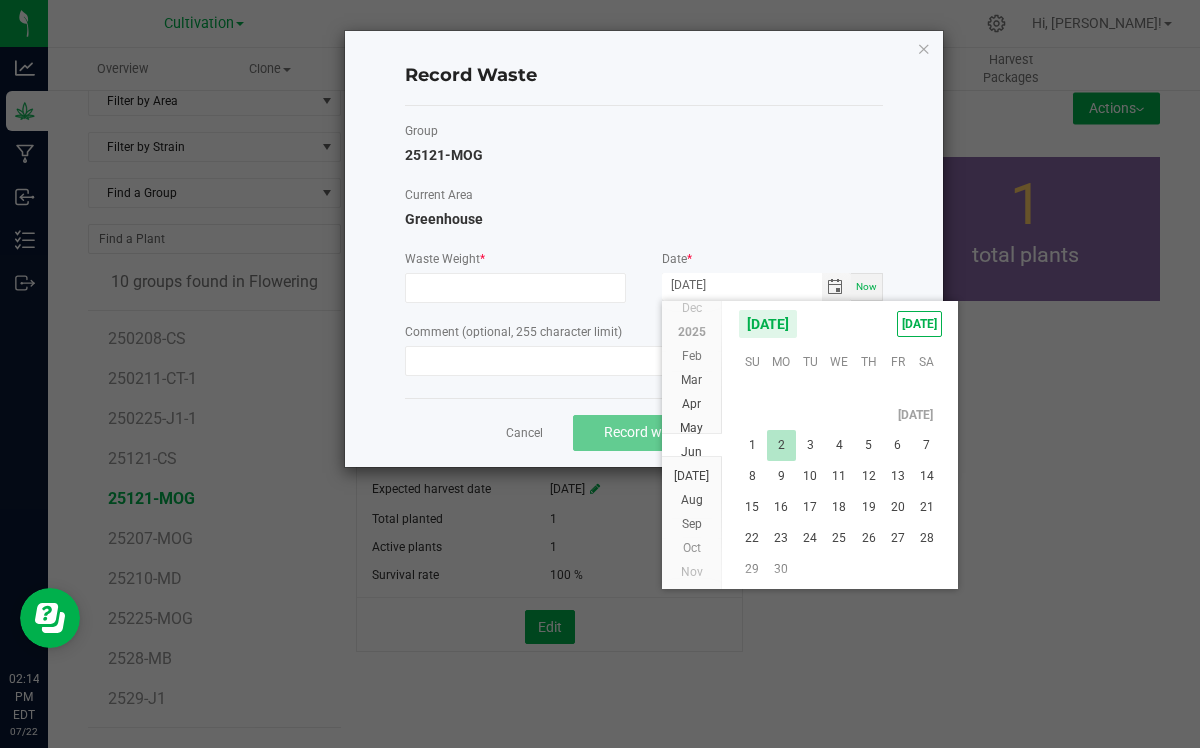 click on "2" at bounding box center [781, 445] 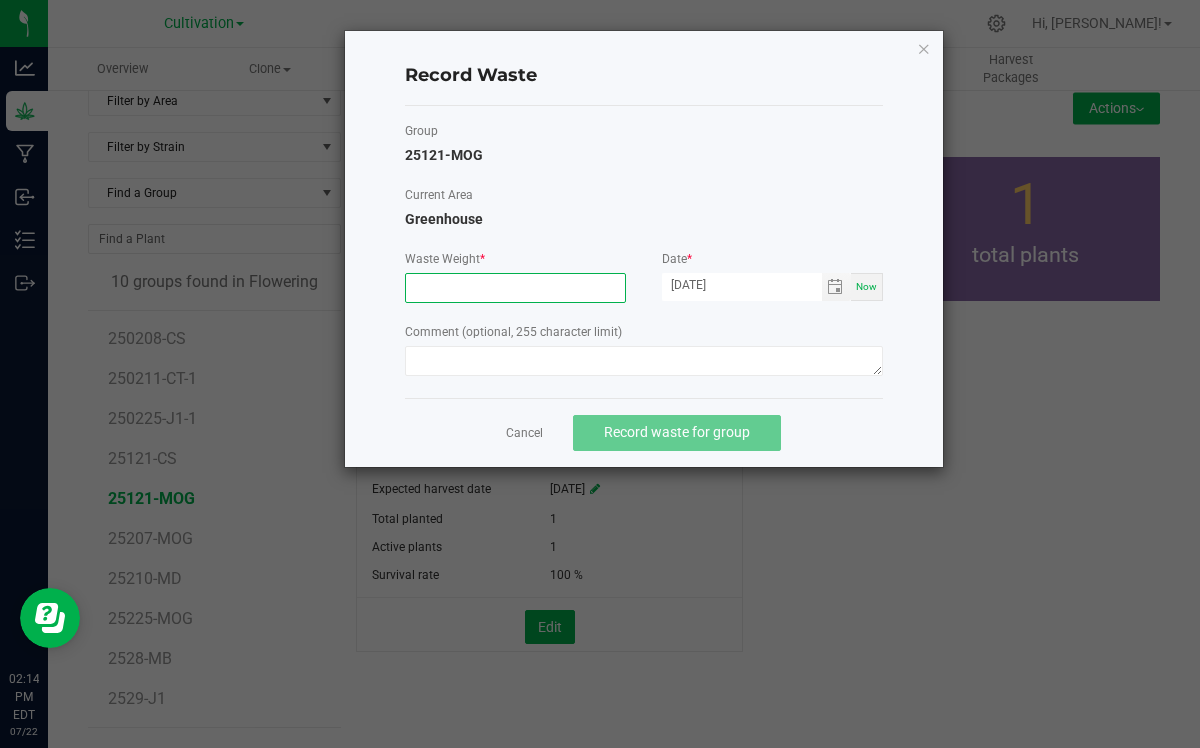 click at bounding box center [515, 288] 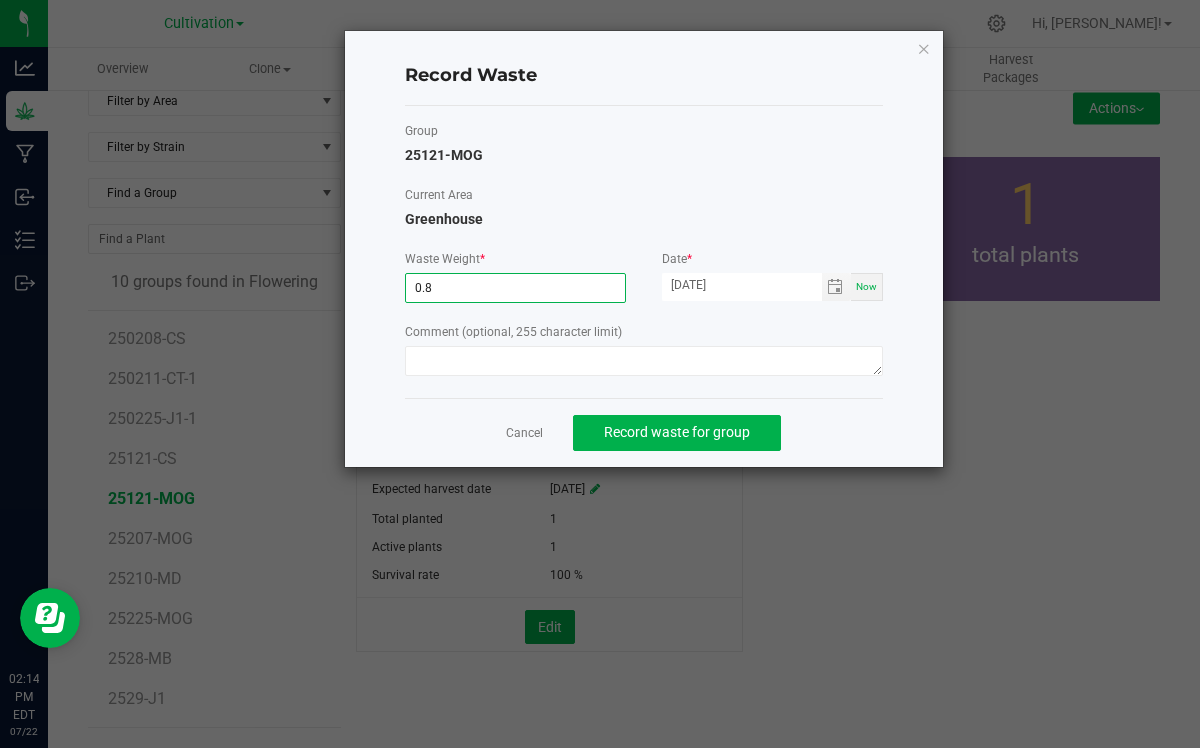 click on "0.8" at bounding box center [515, 288] 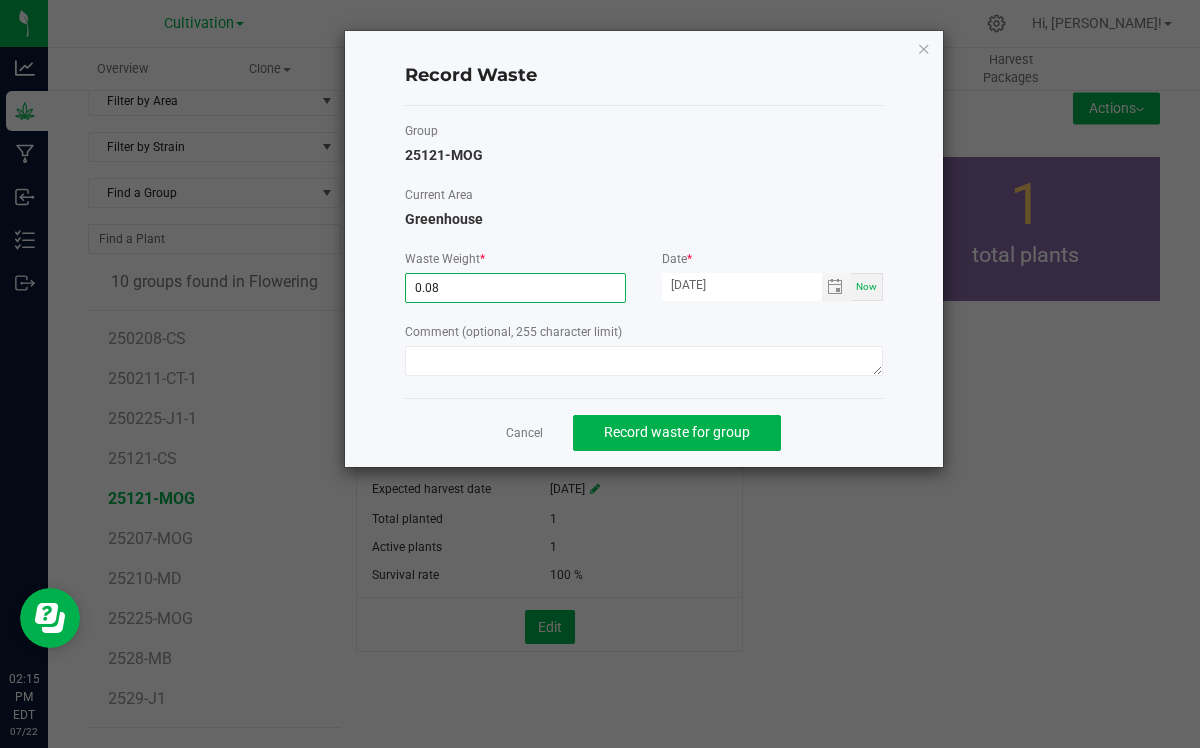 type on "0.0800 g" 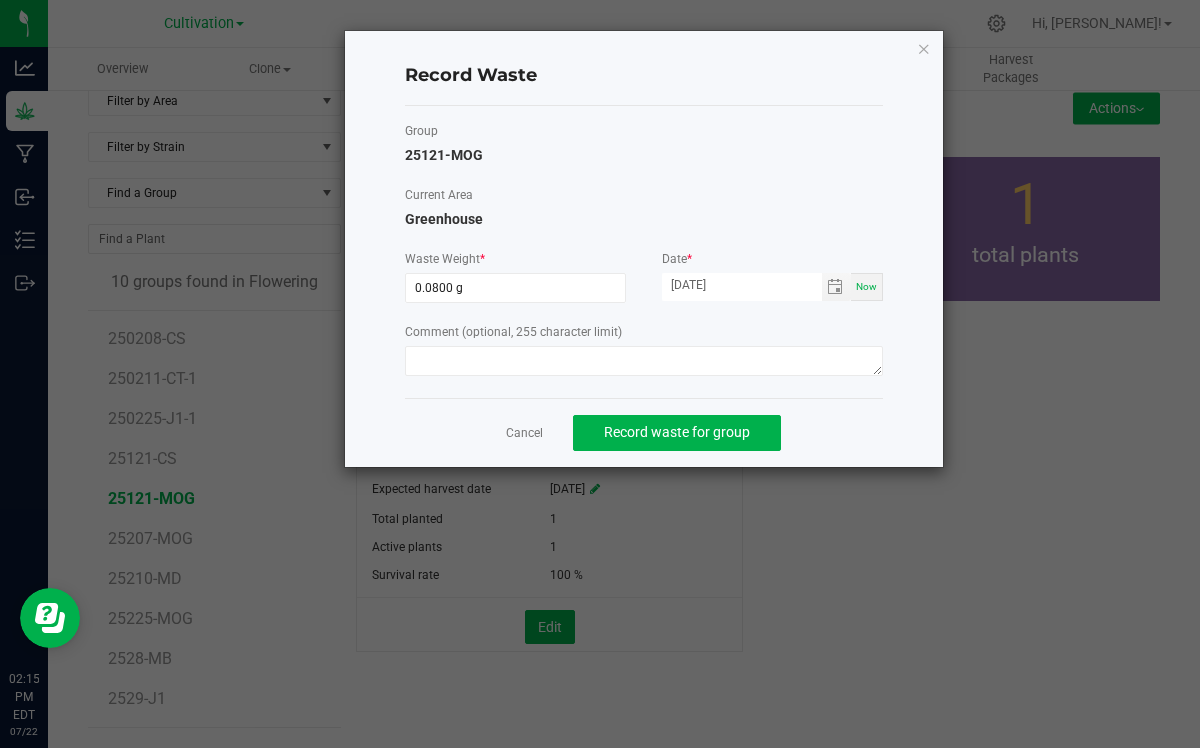 click on "Comment (optional, 255 character limit)" 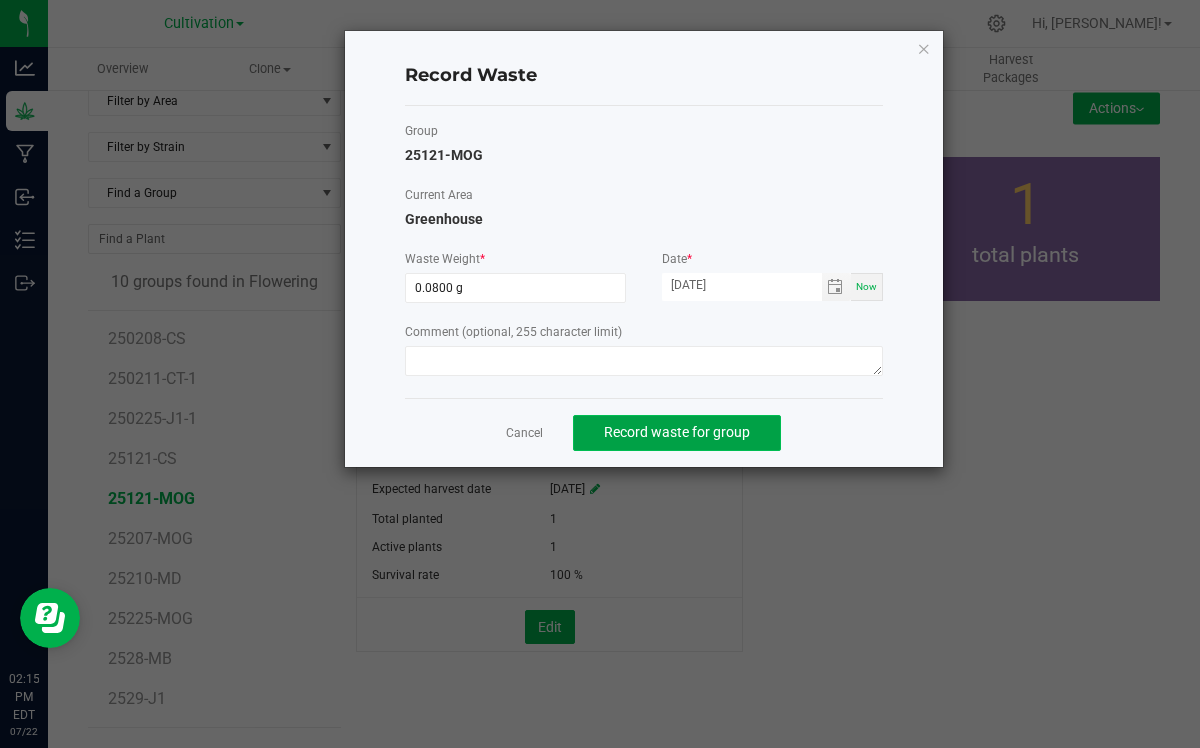click on "Record waste for group" 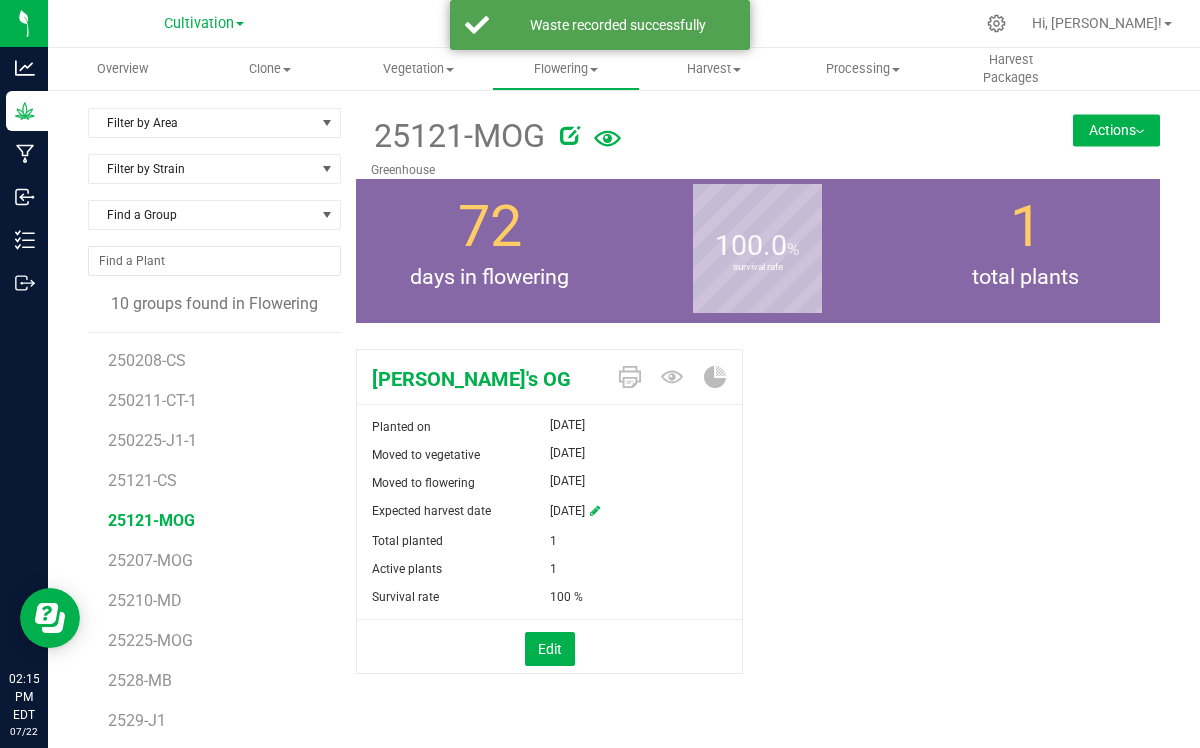scroll, scrollTop: 22, scrollLeft: 0, axis: vertical 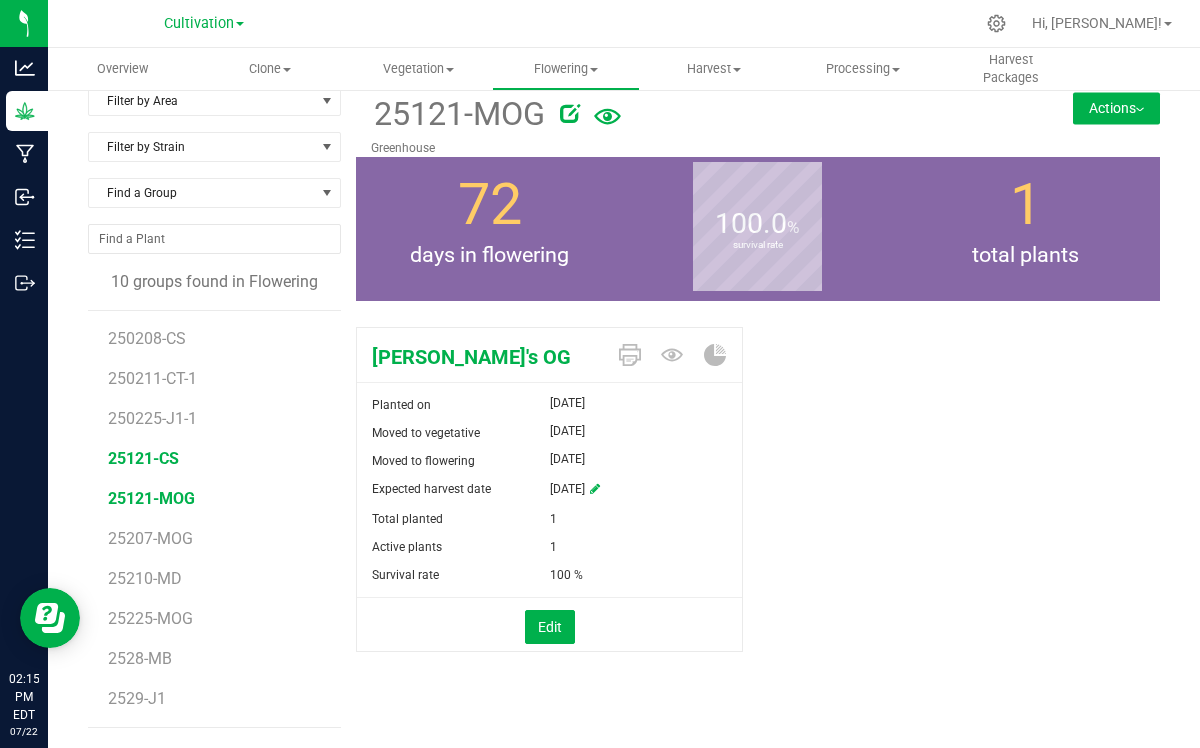 click on "25121-CS" at bounding box center (143, 458) 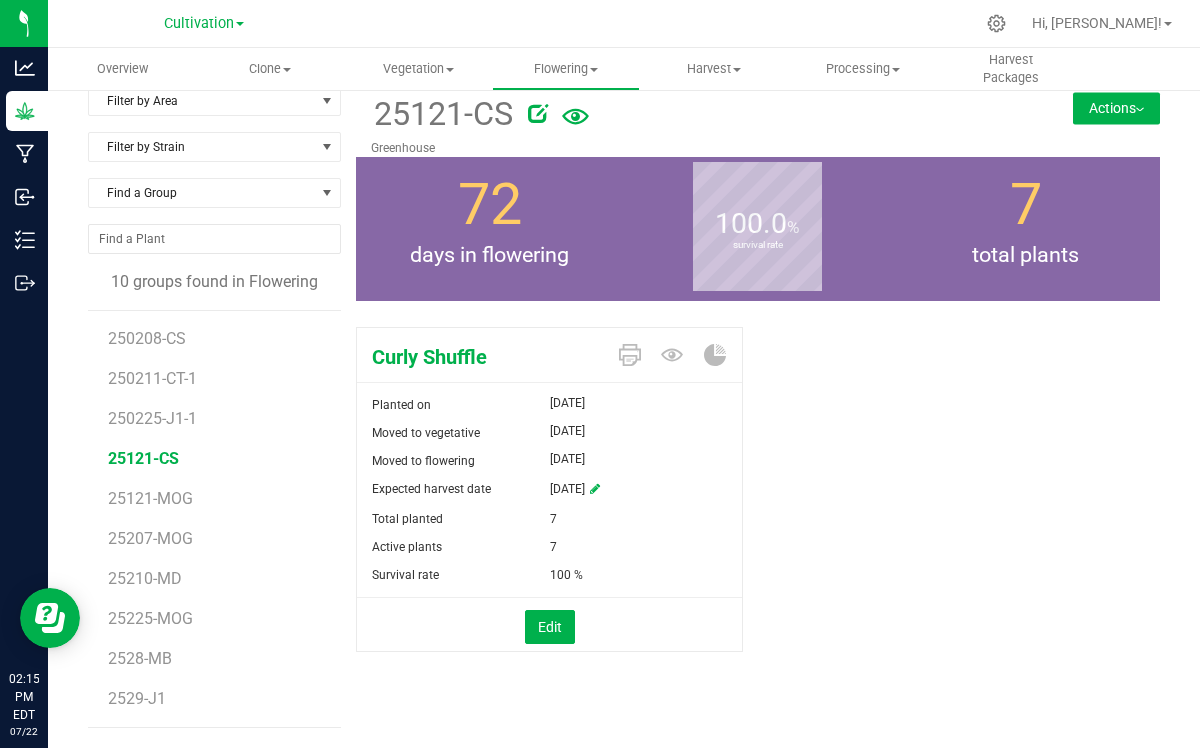 click on "Actions" at bounding box center [1116, 108] 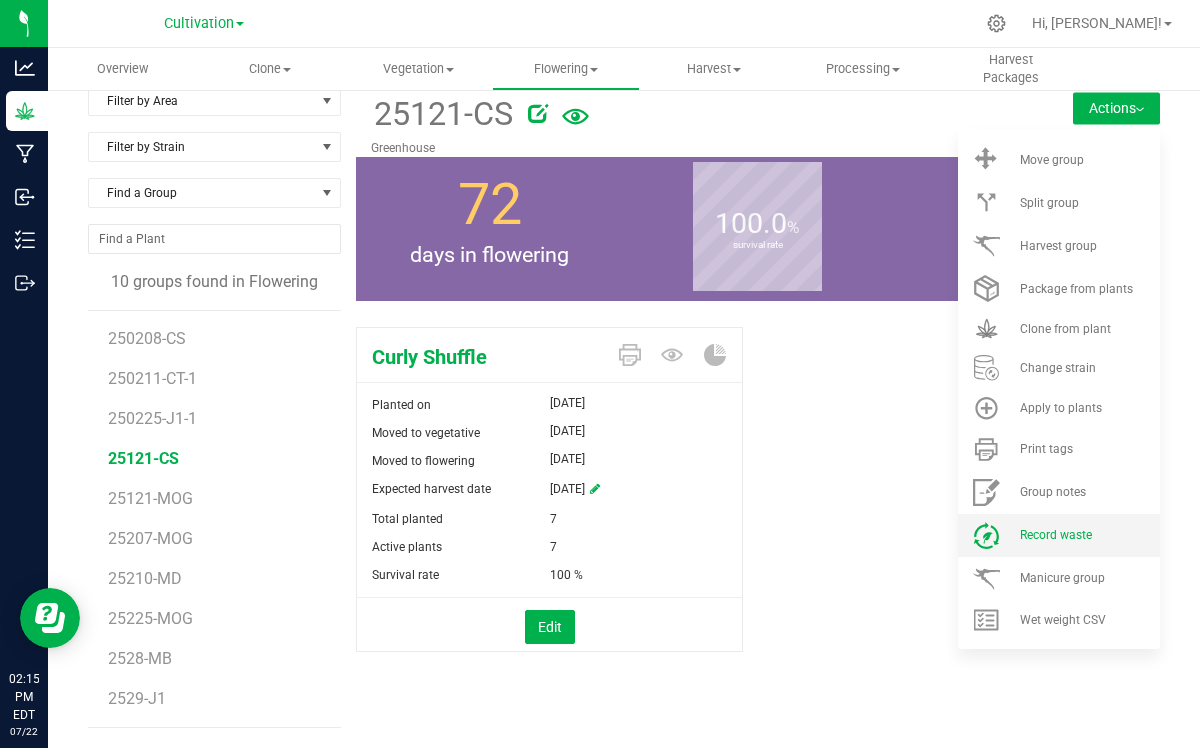 click on "Record waste" at bounding box center [1056, 535] 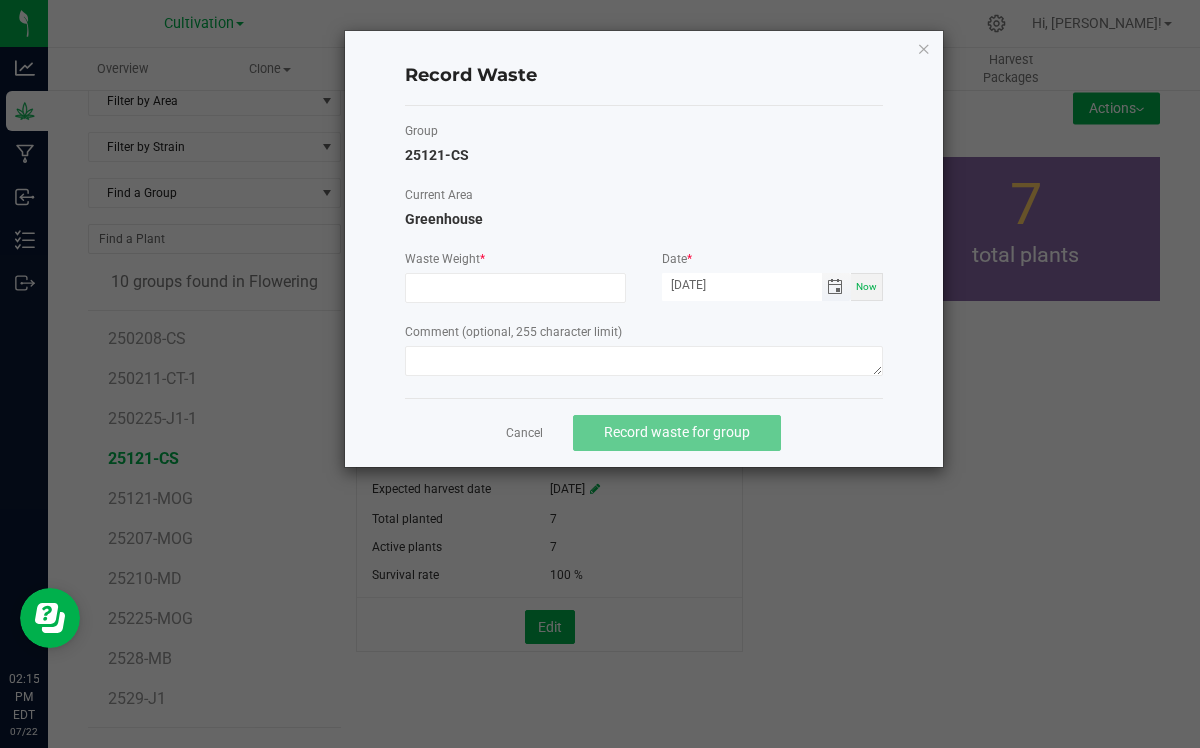 click at bounding box center (835, 287) 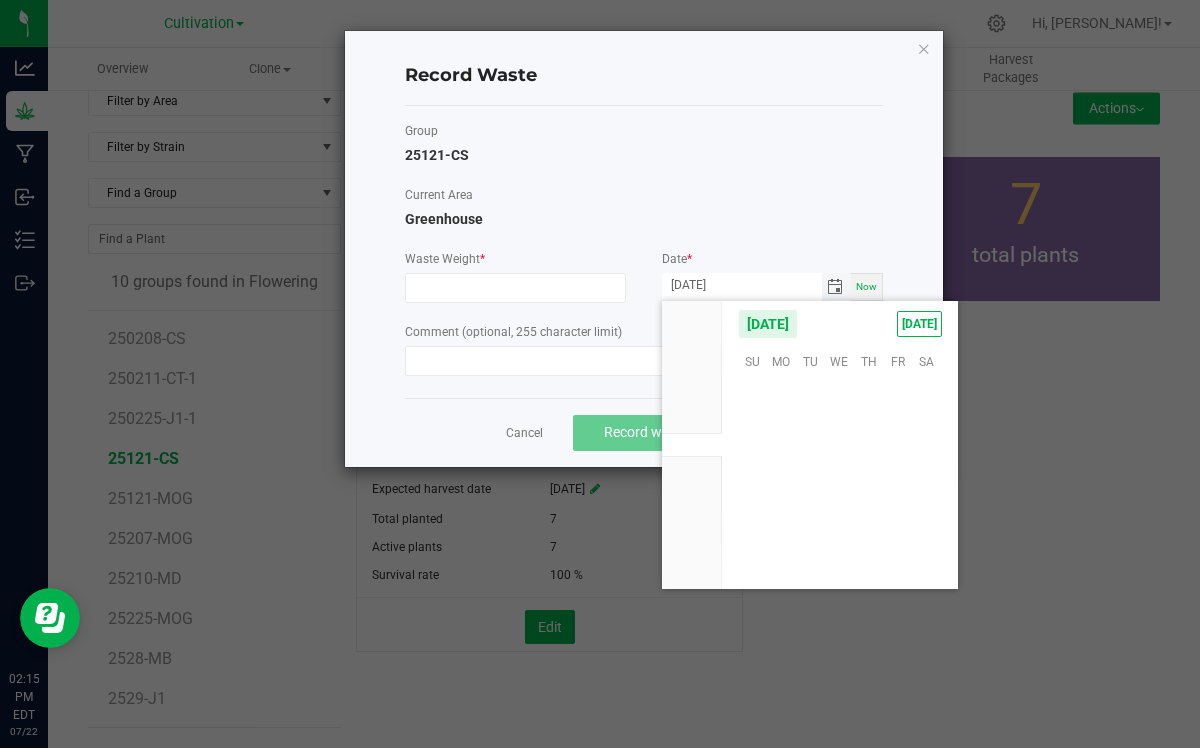 scroll, scrollTop: 36144, scrollLeft: 0, axis: vertical 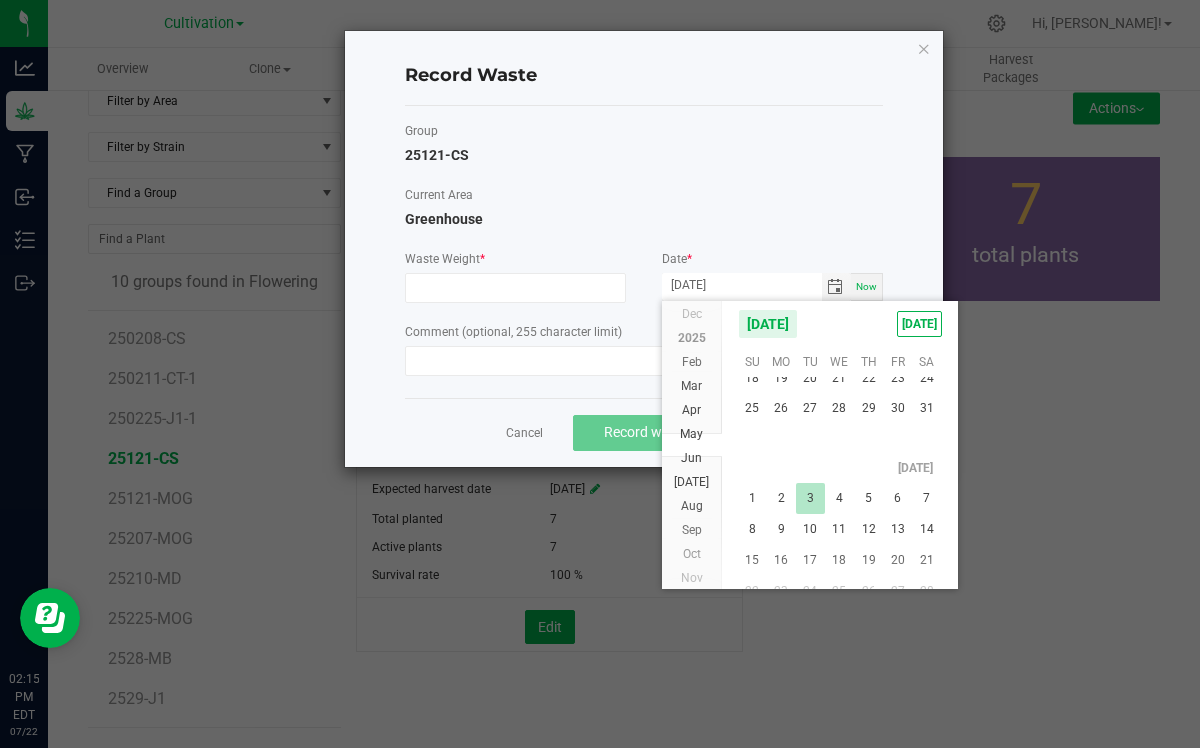 click on "3" at bounding box center [810, 498] 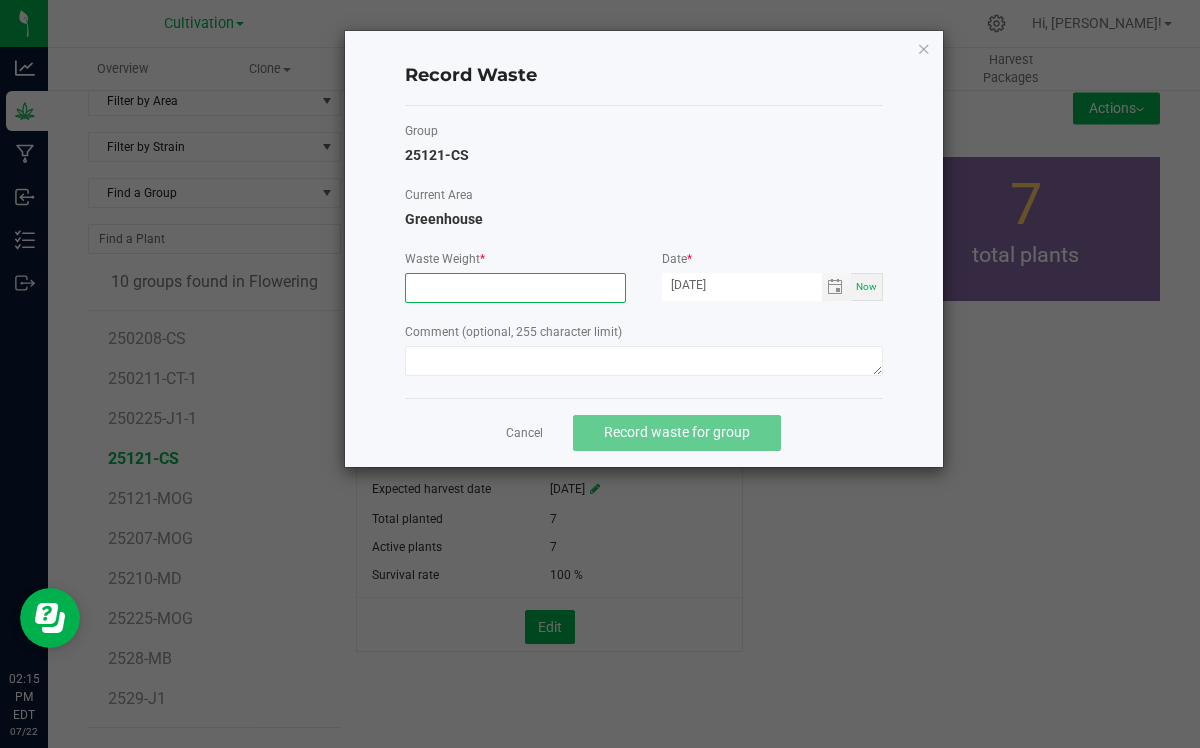 click at bounding box center [515, 288] 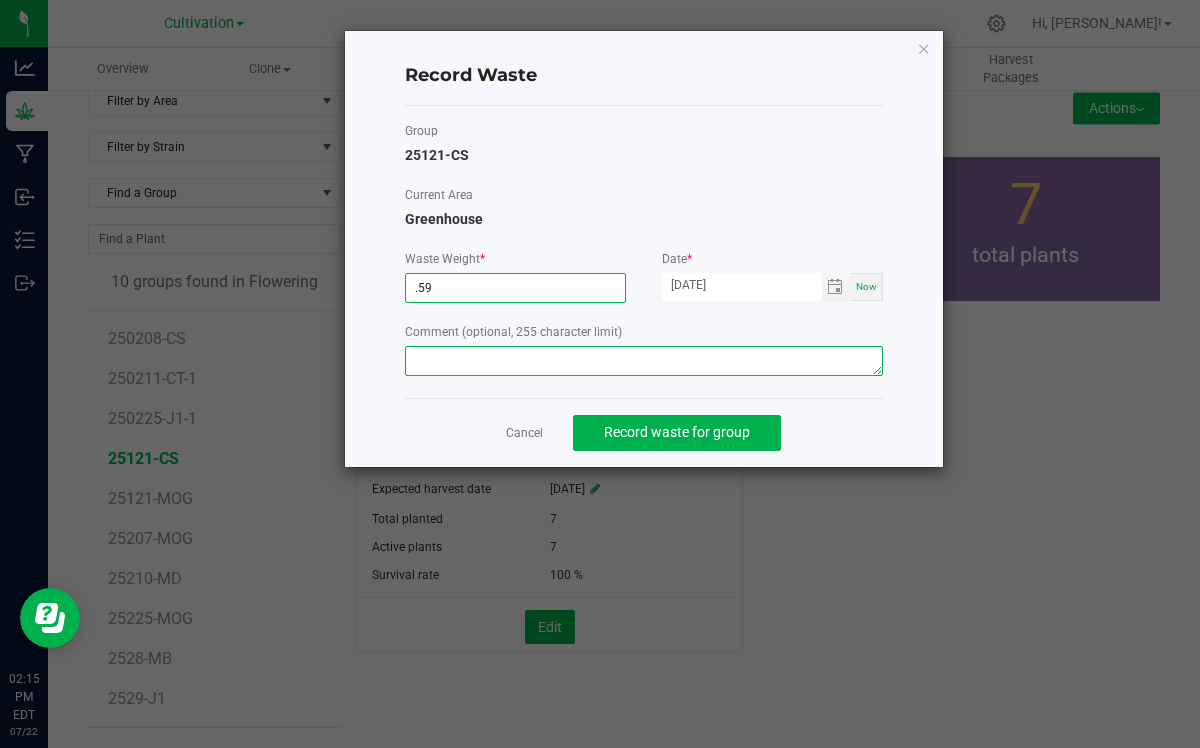type on "0.5900 g" 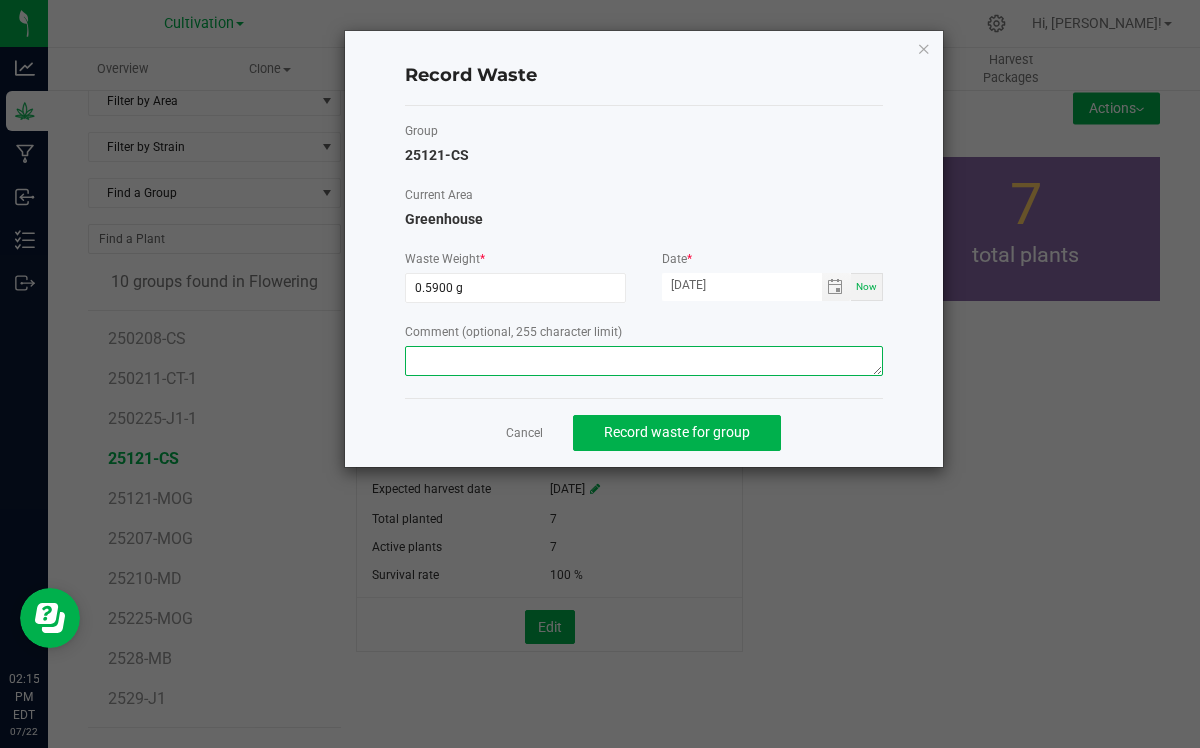 click at bounding box center [644, 361] 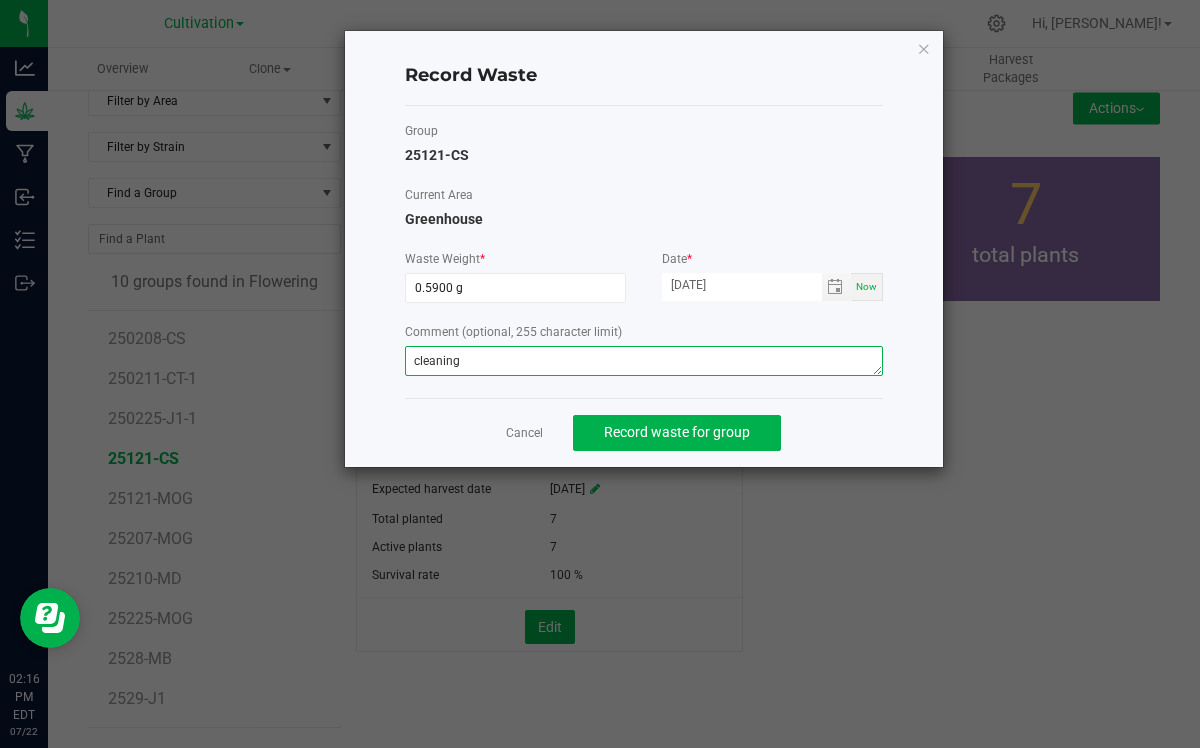 click on "cleaning" at bounding box center (644, 361) 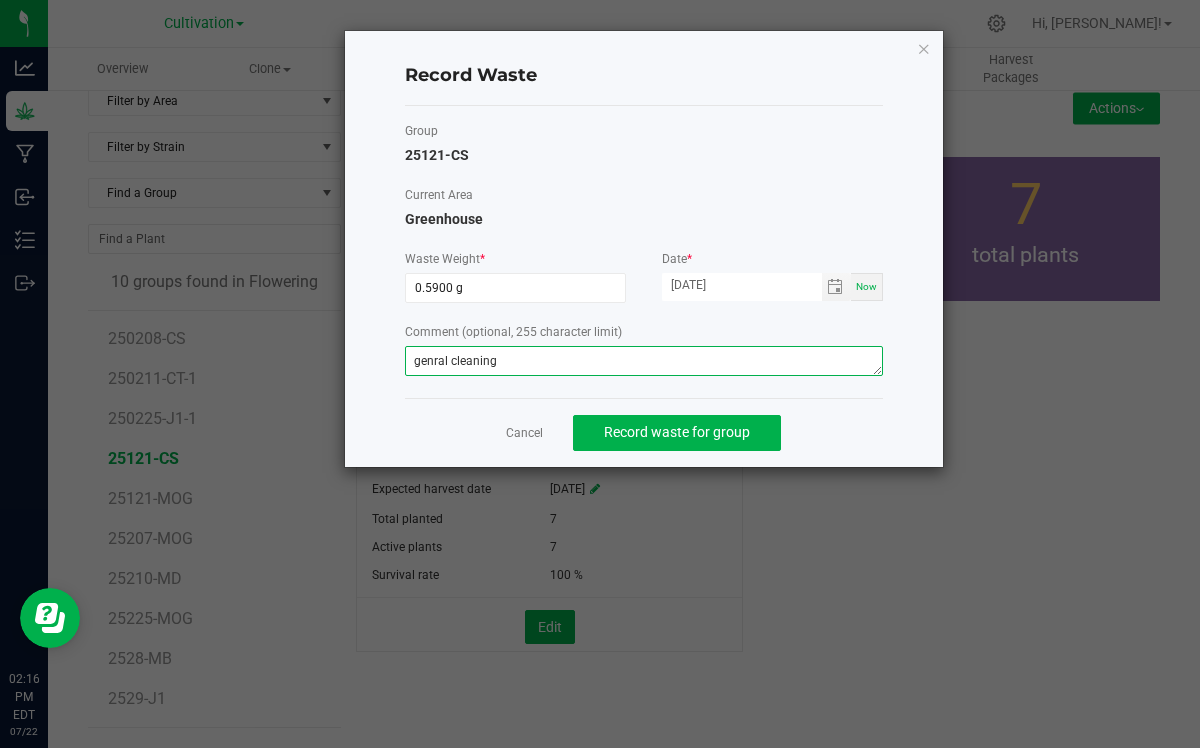 click on "genral cleaning" at bounding box center (644, 361) 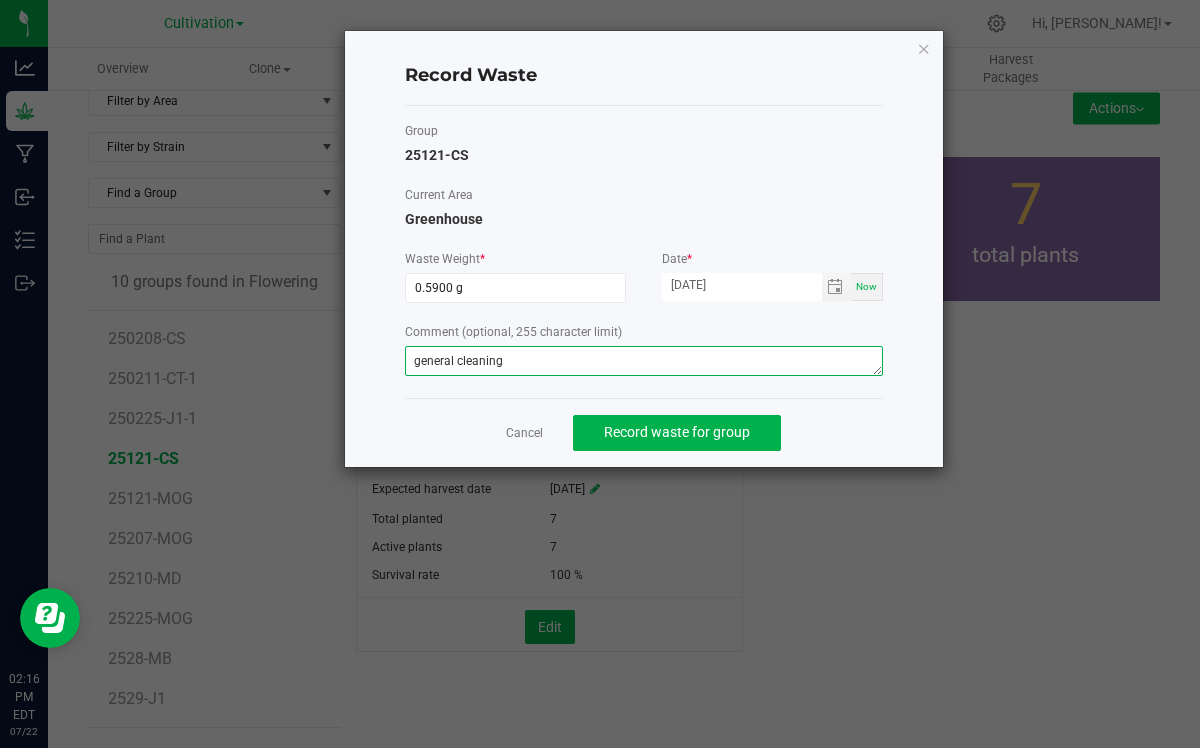 click on "general cleaning" at bounding box center [644, 361] 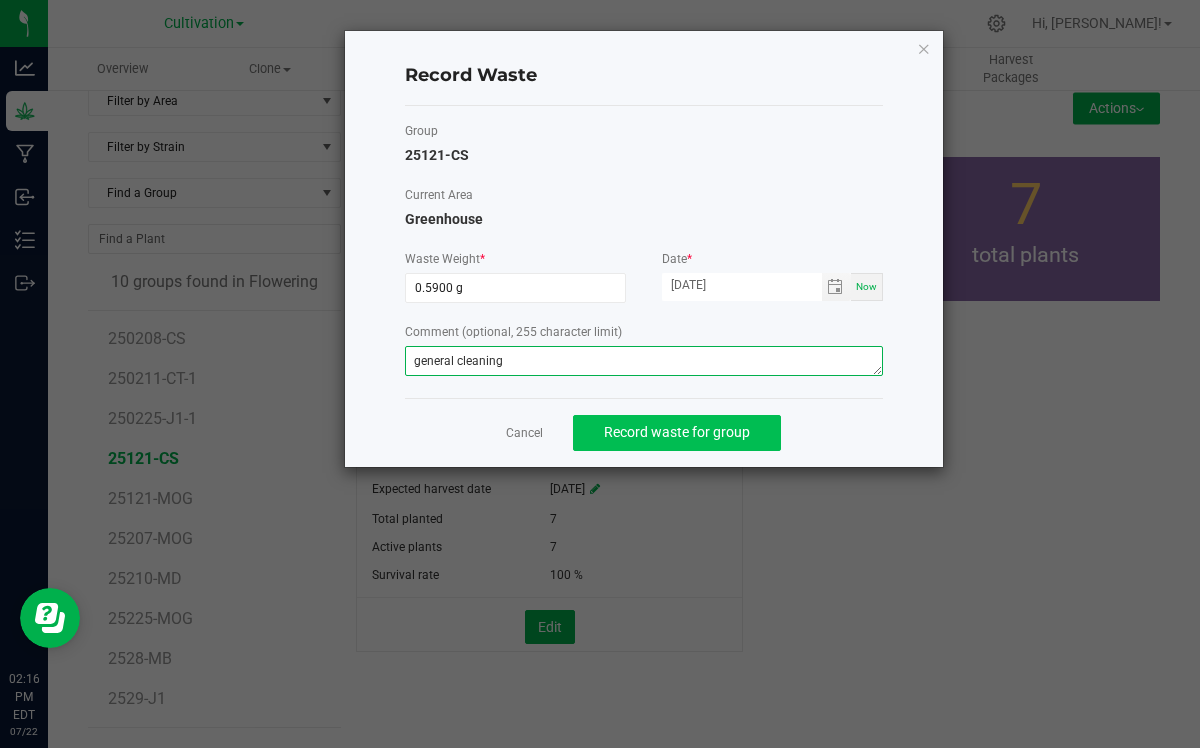 type on "general cleaning" 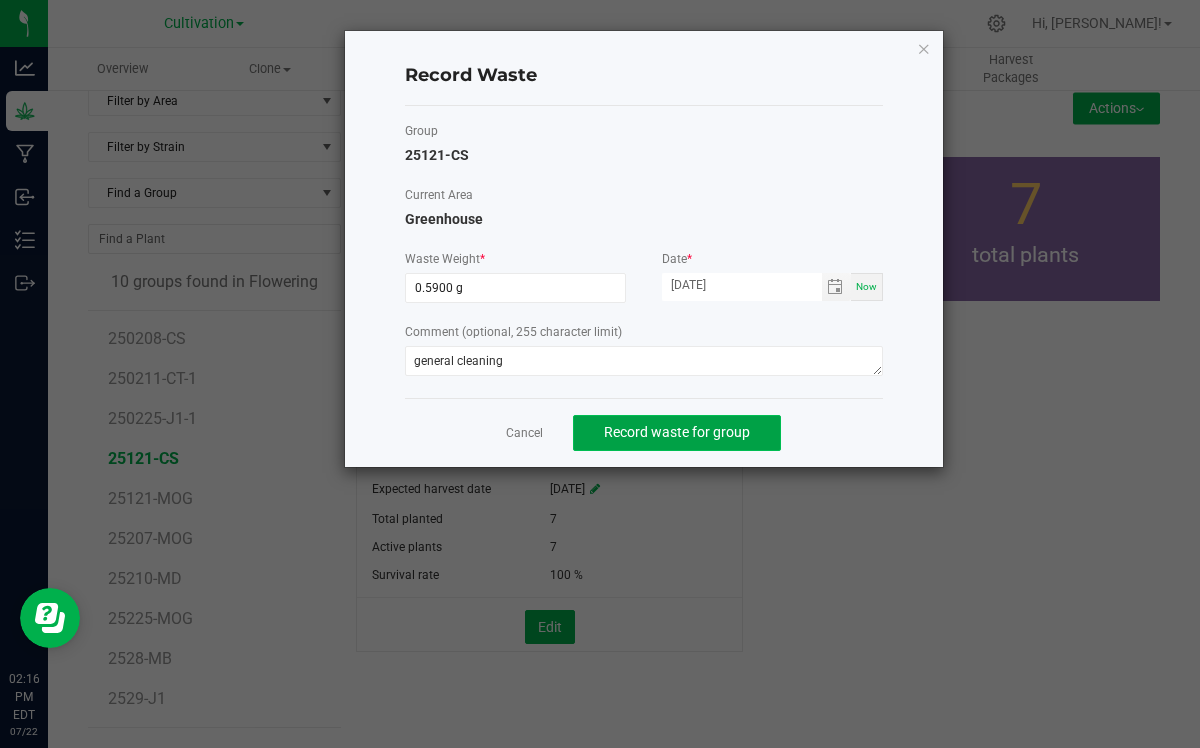 click on "Record waste for group" 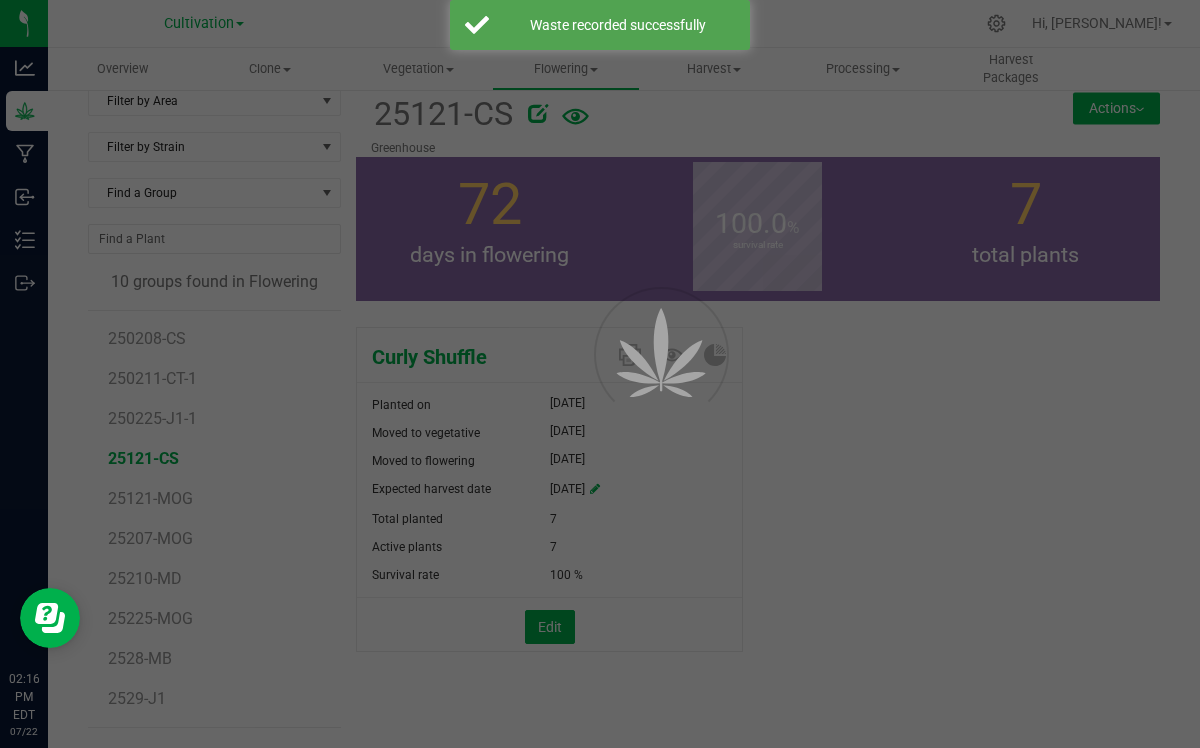 scroll, scrollTop: 0, scrollLeft: 0, axis: both 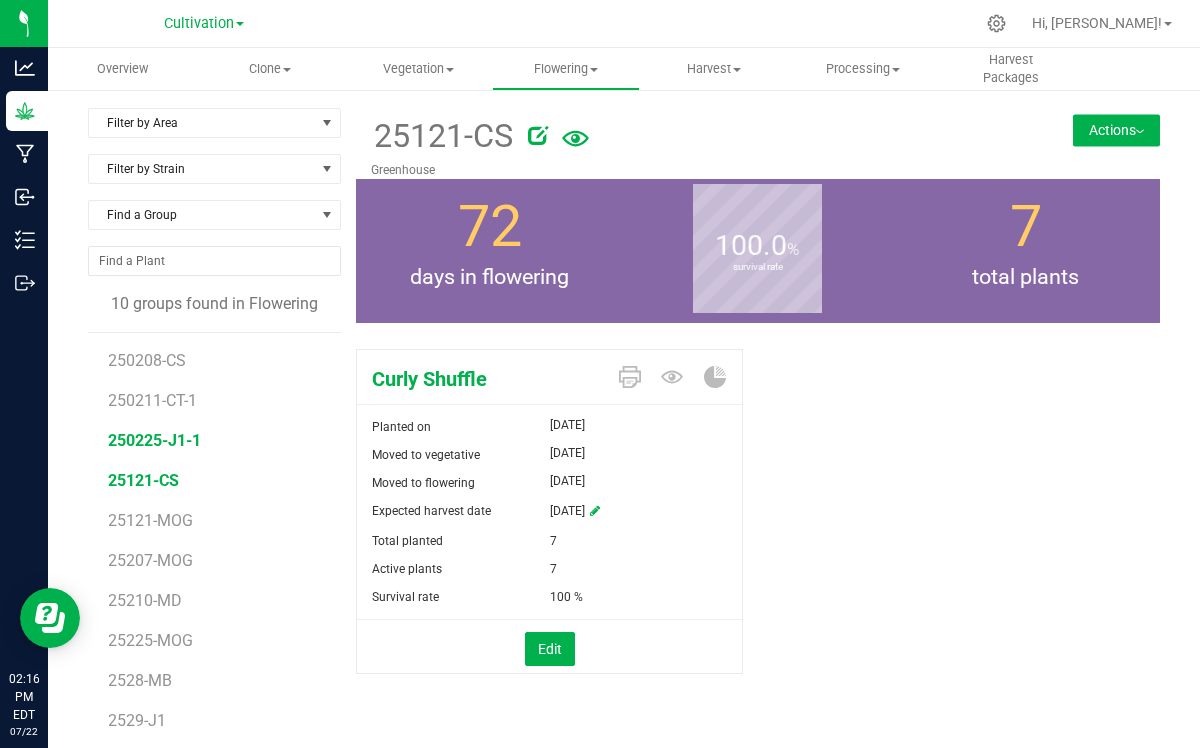 click on "250225-J1-1" at bounding box center (154, 440) 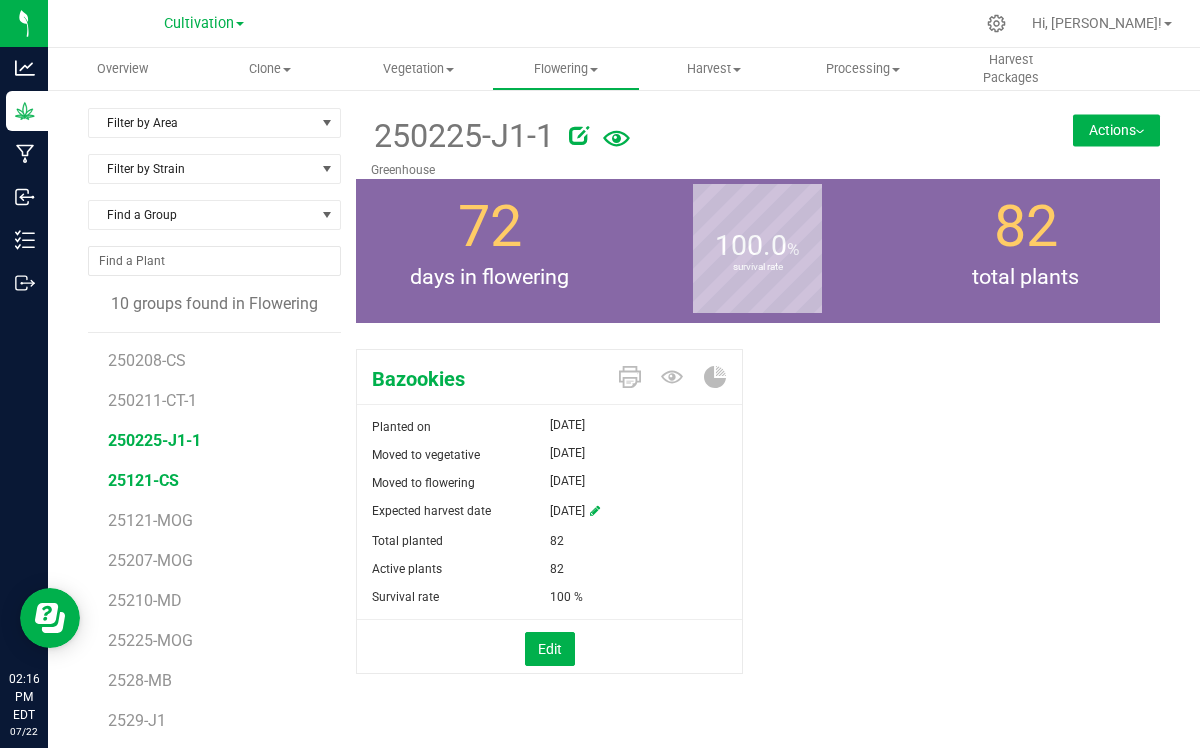 click on "25121-CS" at bounding box center (143, 480) 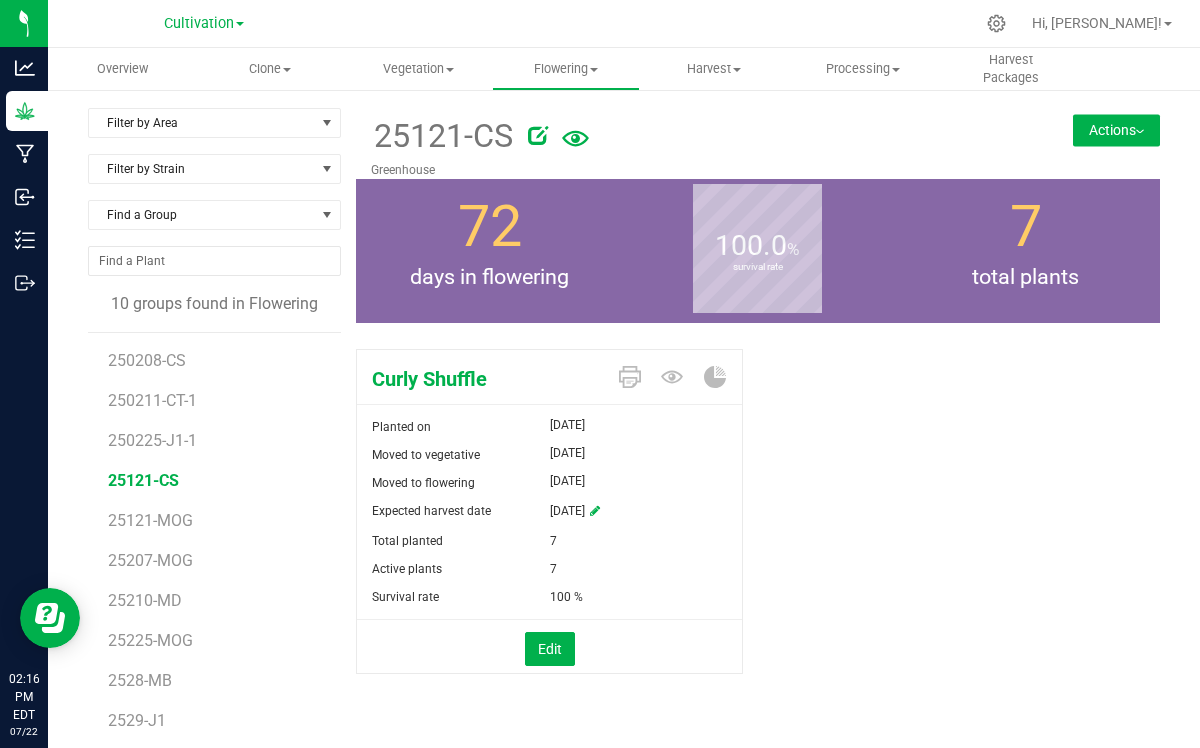 click at bounding box center (595, 511) 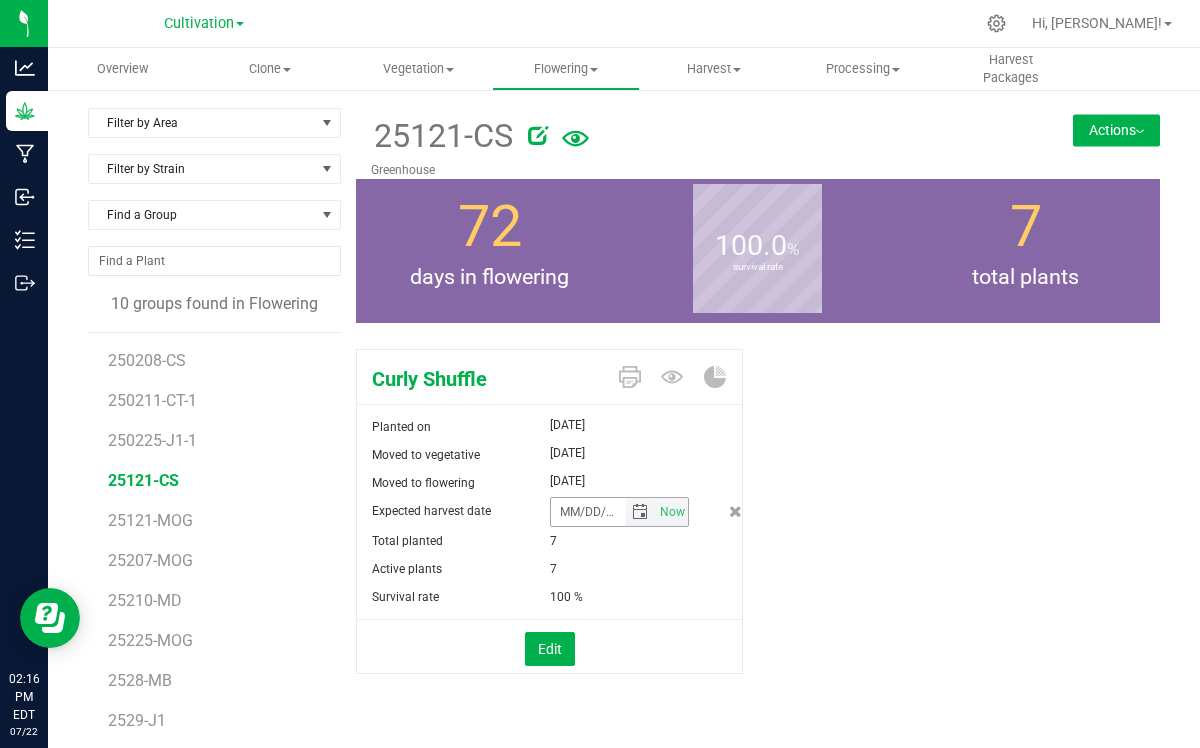 click at bounding box center (640, 512) 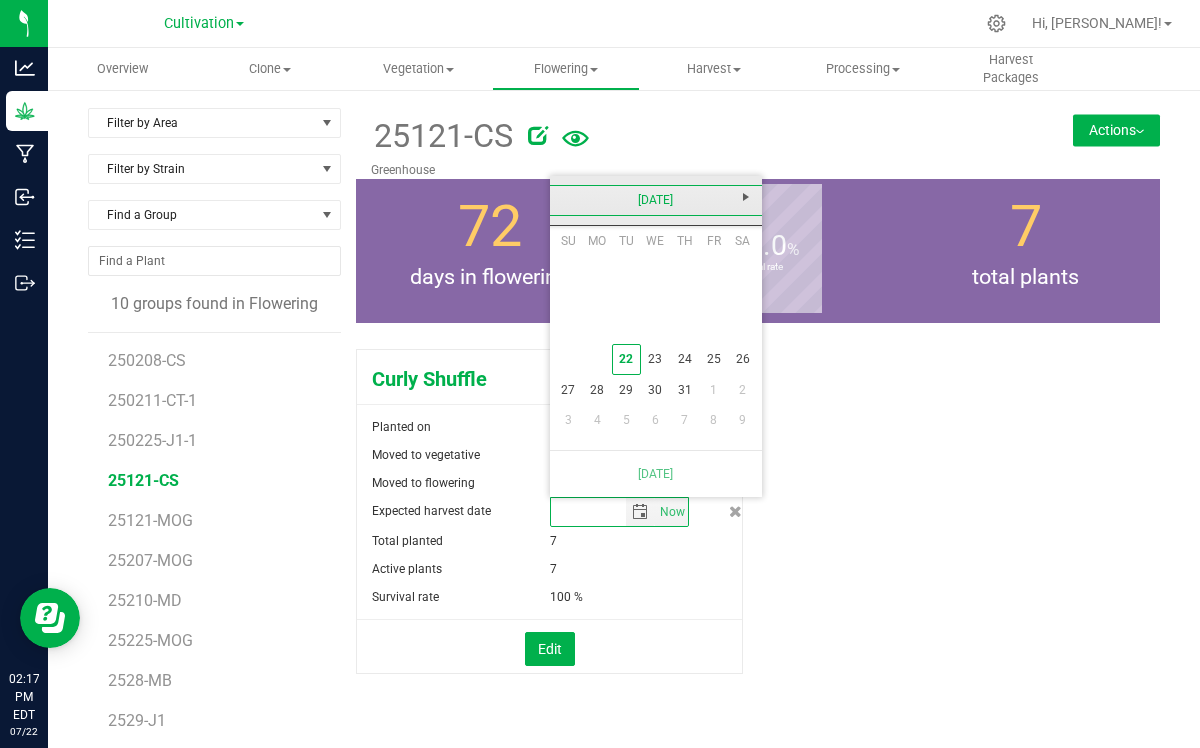 click on "[DATE]" at bounding box center (656, 200) 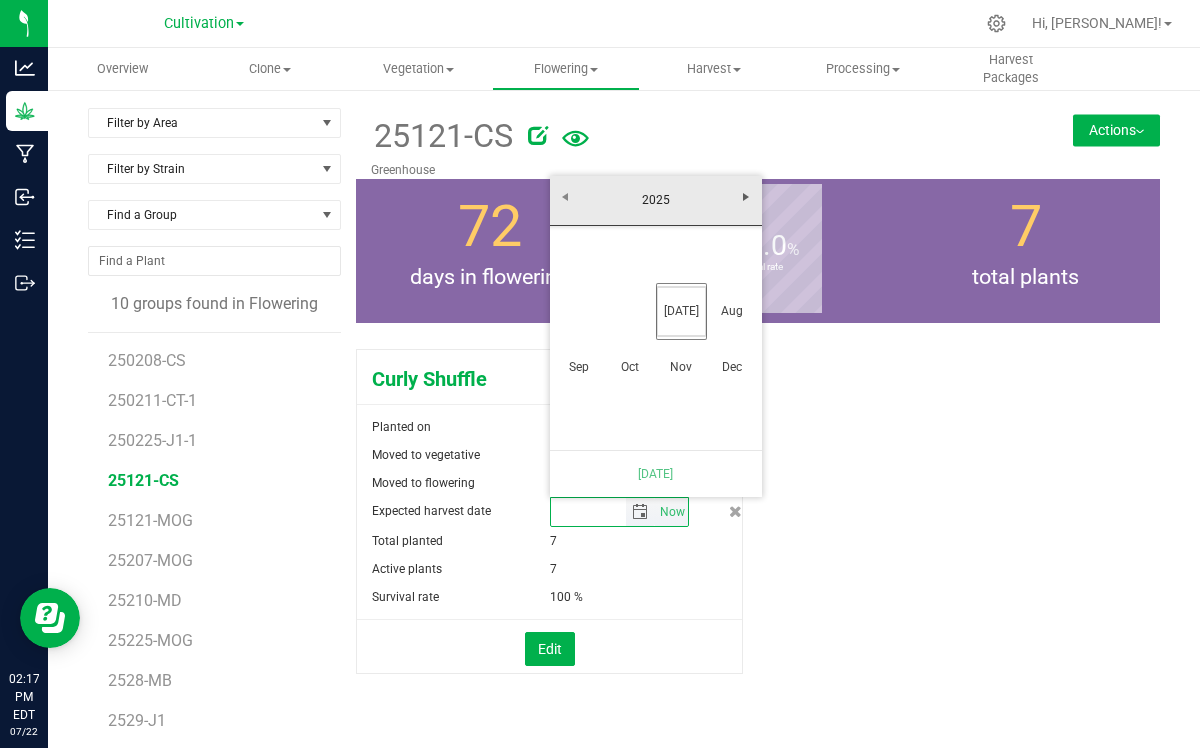 click at bounding box center (589, 512) 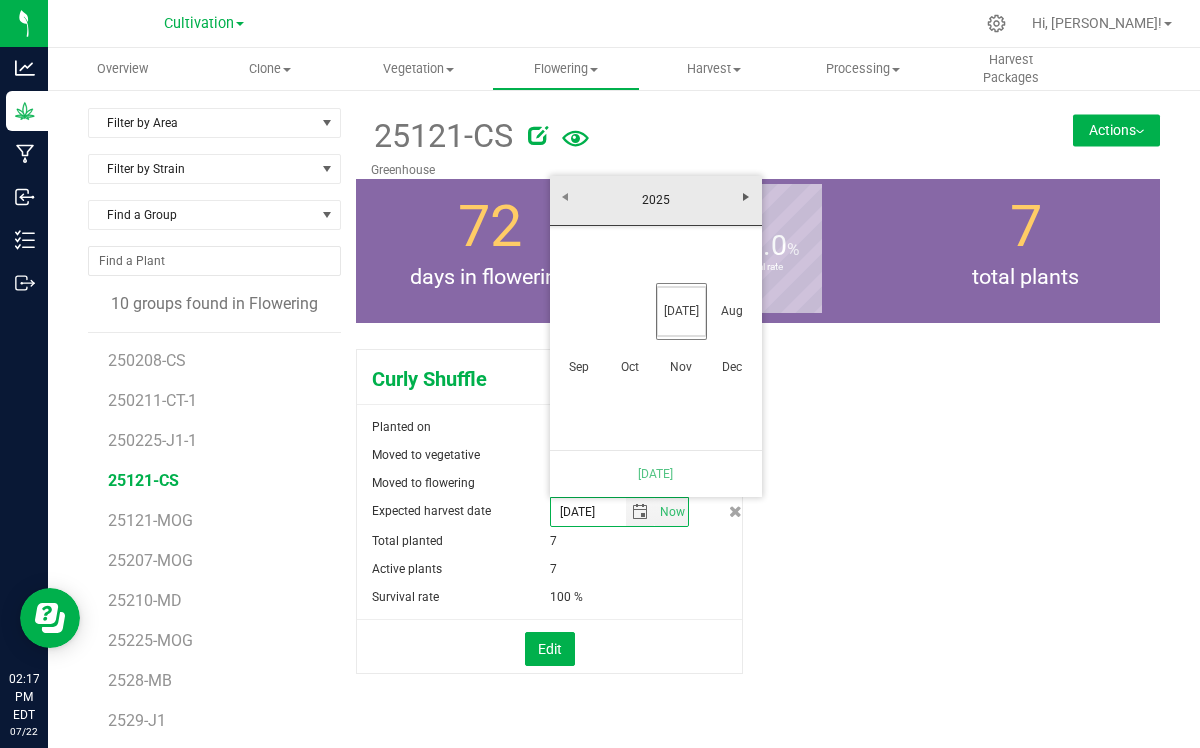 type on "6/29/25" 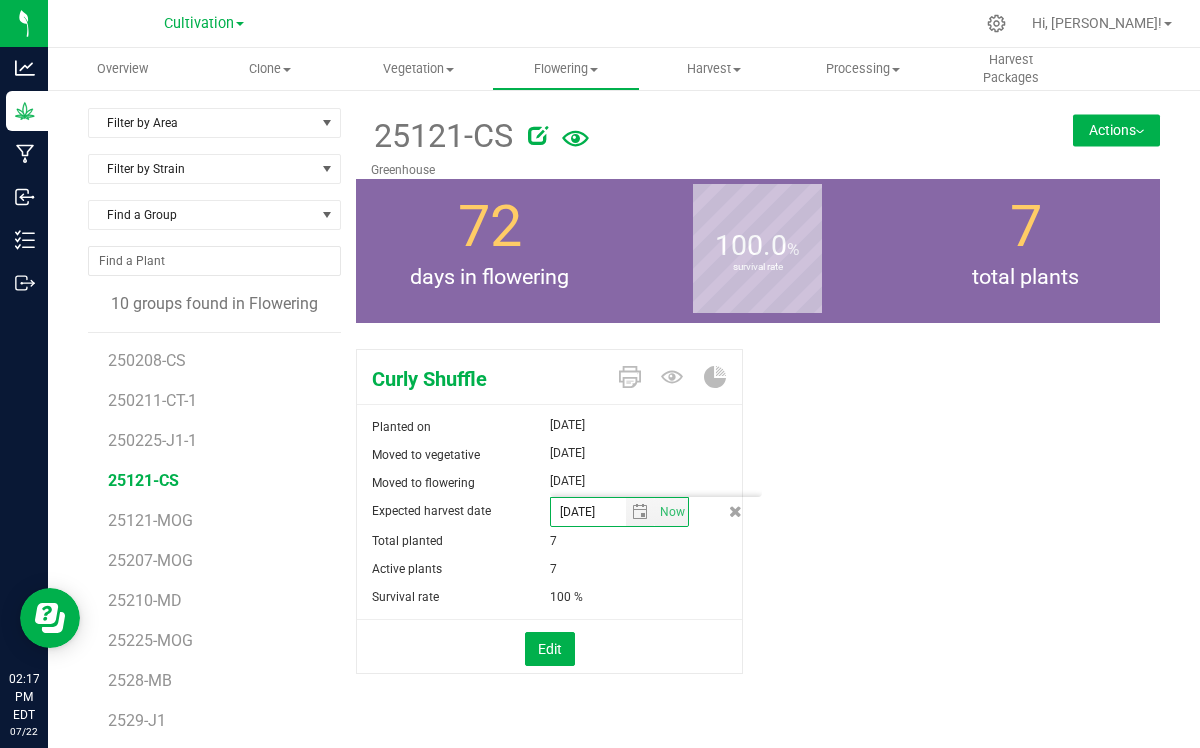 click on "100 %" at bounding box center (646, 597) 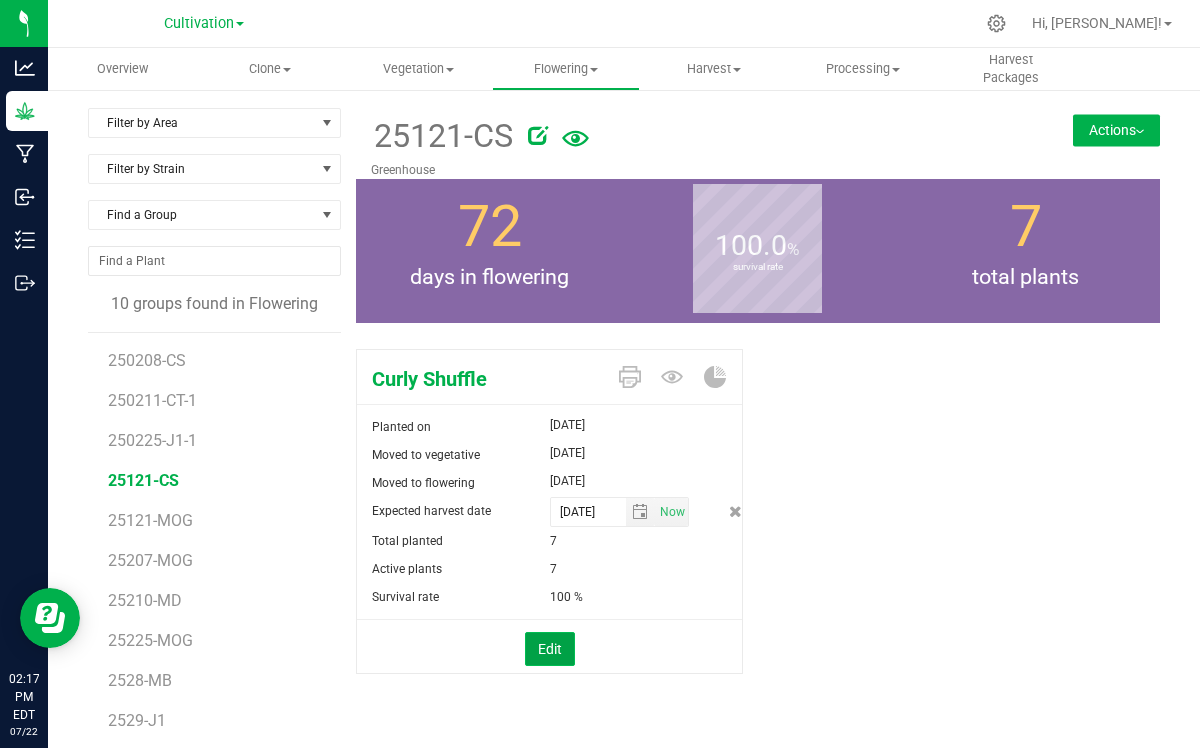 click on "Edit" at bounding box center (550, 649) 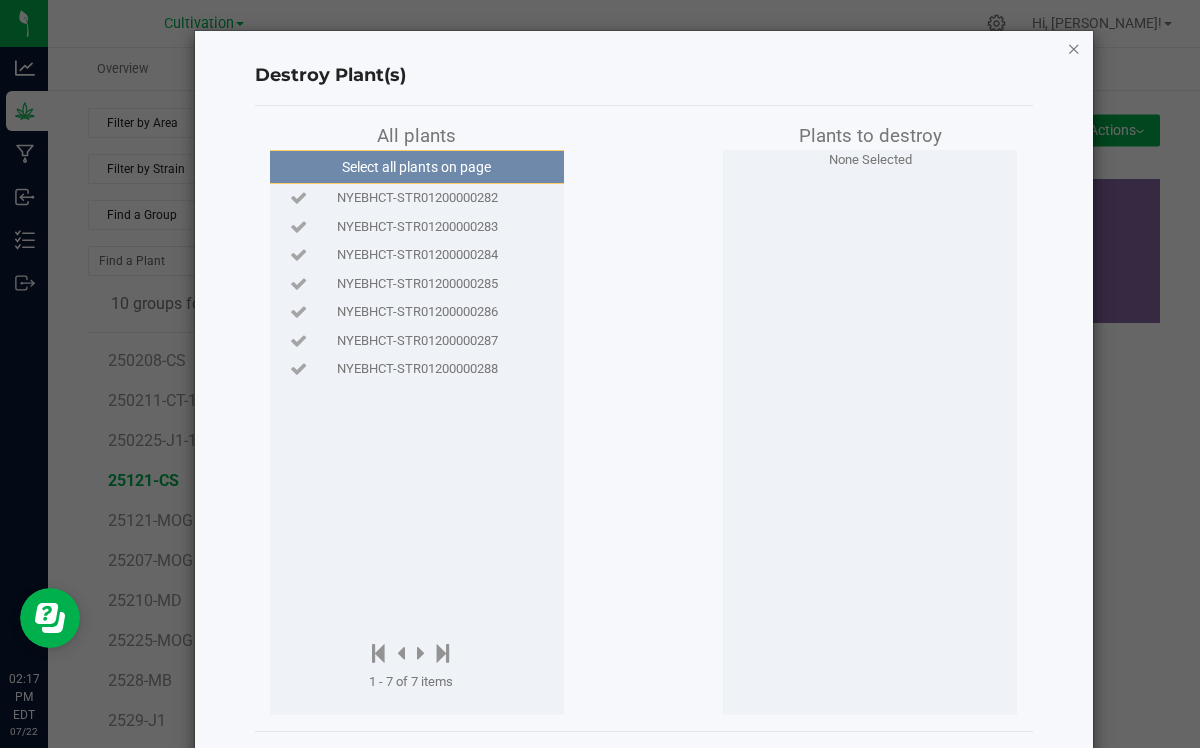 click 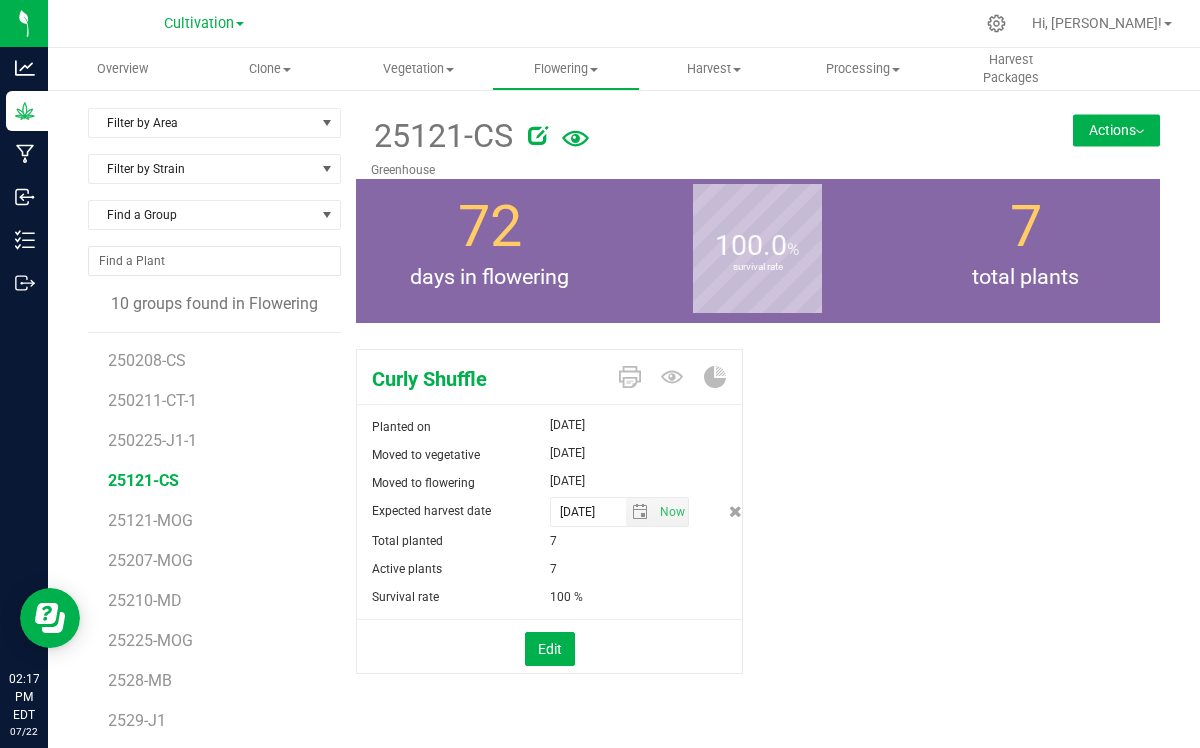 click on "Curly Shuffle
Planted on
Jan 21, 2025
Moved to vegetative
Jan 28, 2025
Moved to flowering
May 11, 2025
Expected harvest date
6/29/25
Now" at bounding box center [758, 532] 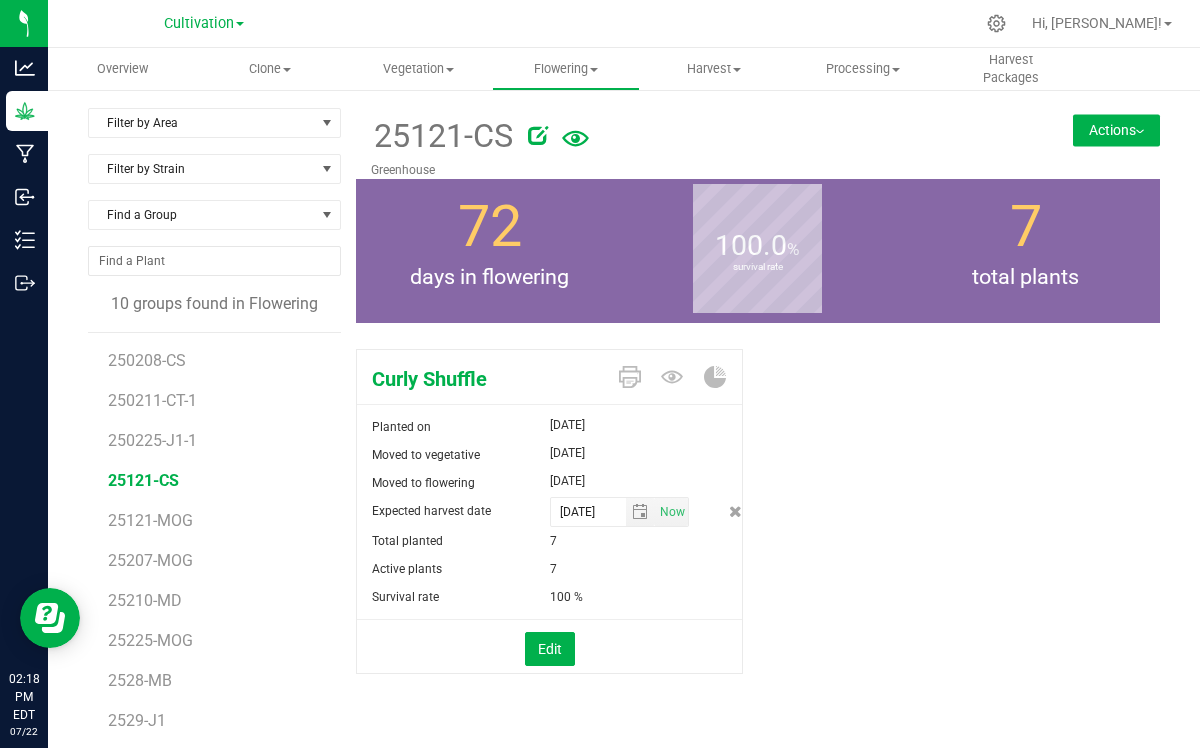 click on "Curly Shuffle
Planted on
Jan 21, 2025
Moved to vegetative
Jan 28, 2025
Moved to flowering
May 11, 2025
Expected harvest date
6/29/25
Now" at bounding box center (758, 532) 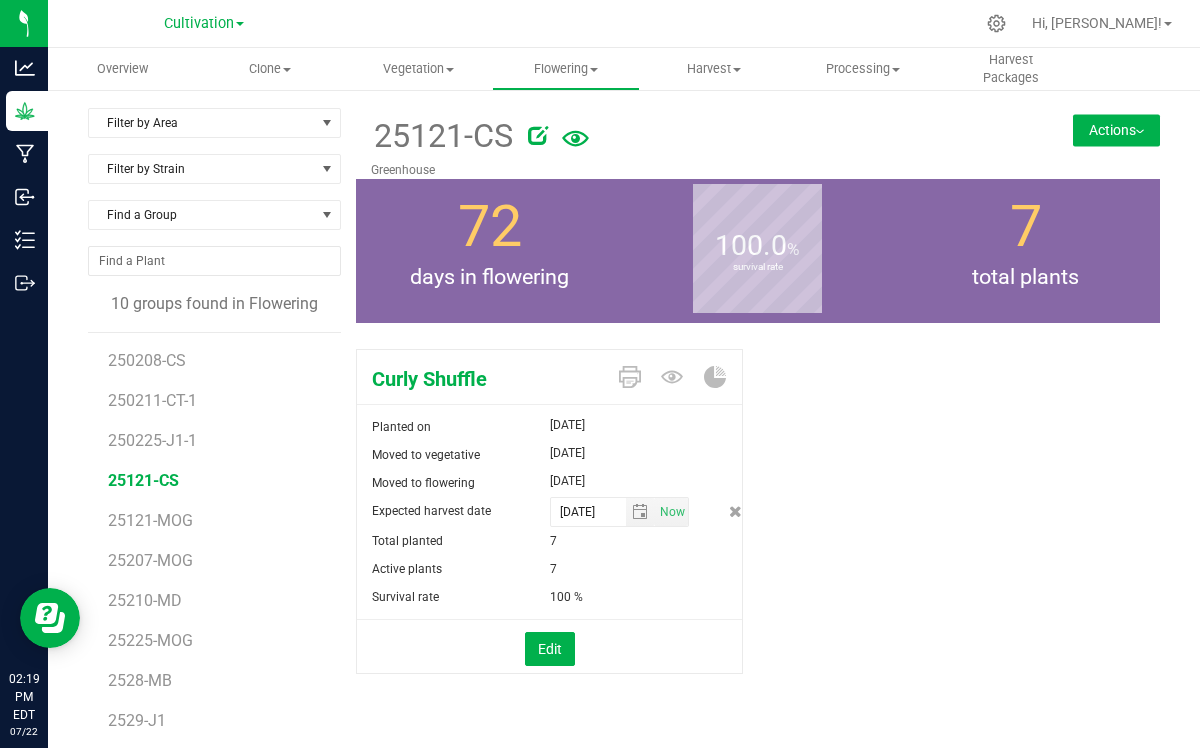 click on "Actions" at bounding box center (1116, 130) 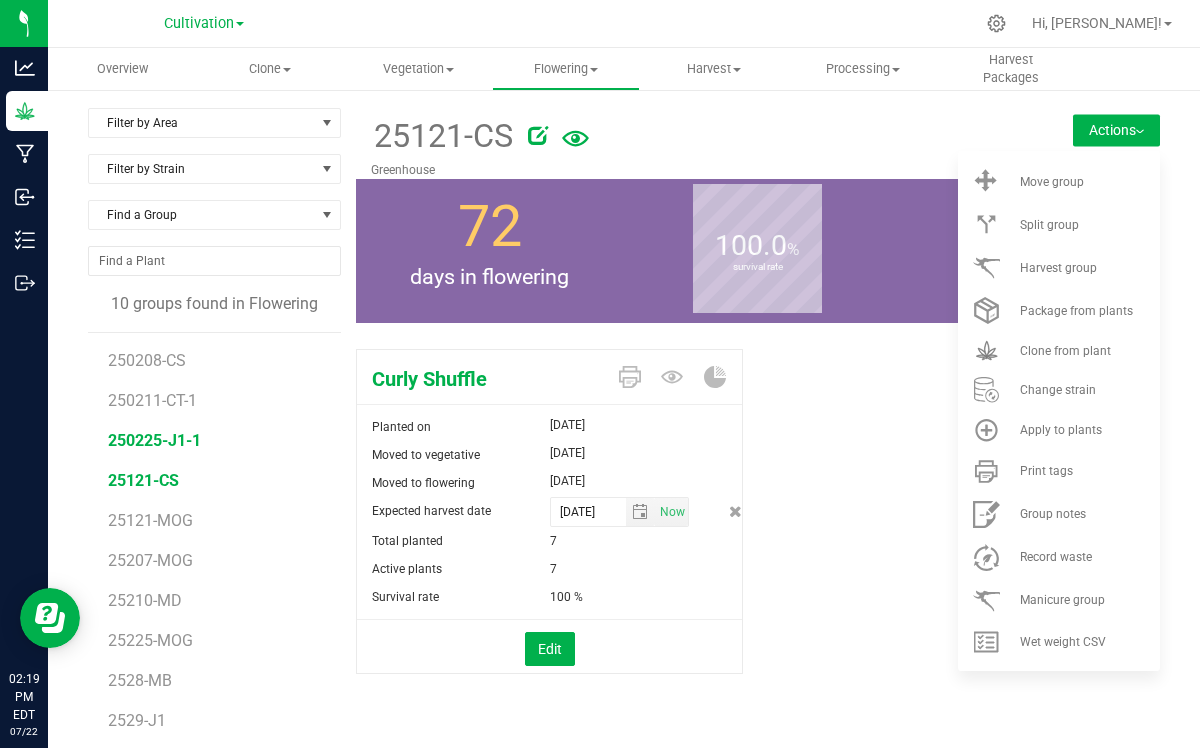 click on "250225-J1-1" at bounding box center (154, 440) 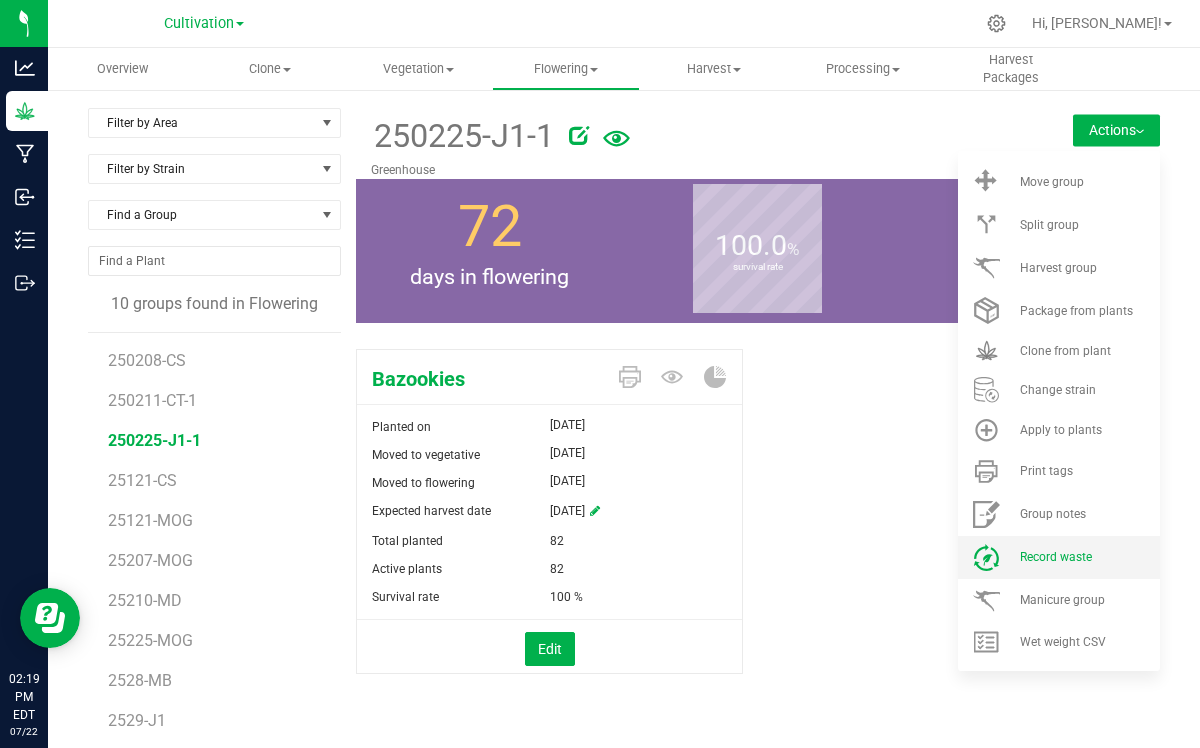 click on "Record waste" at bounding box center [1059, 557] 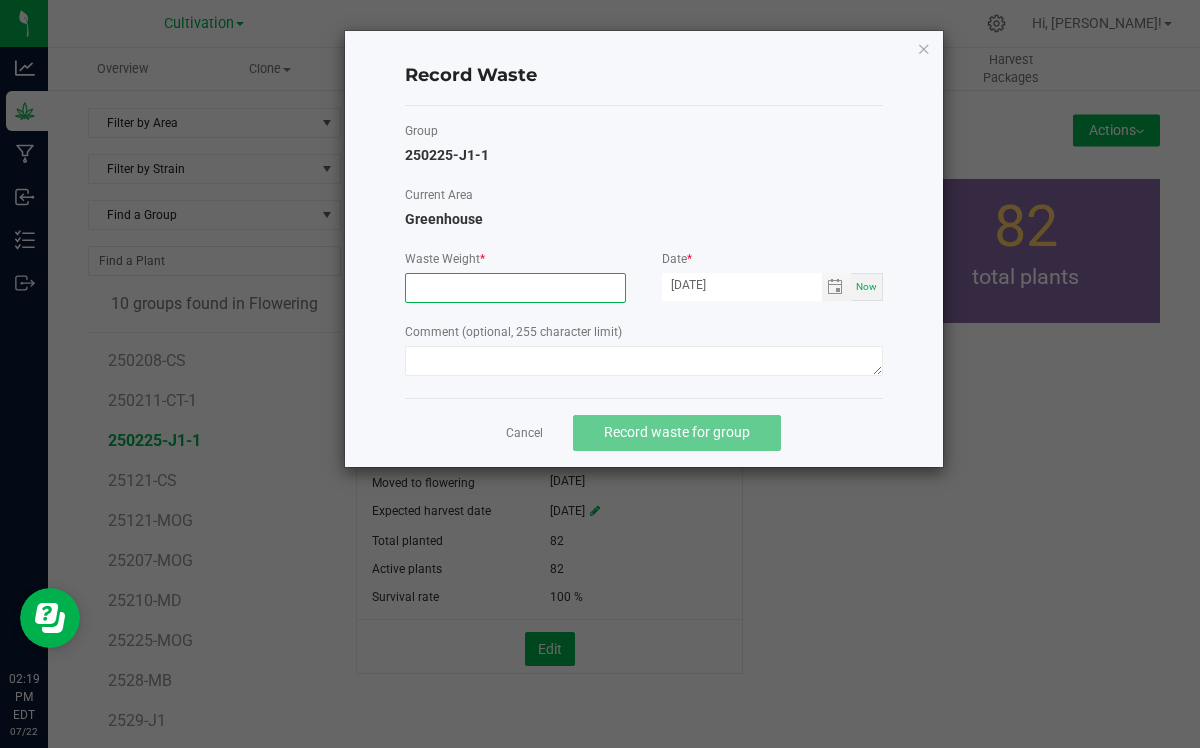 click at bounding box center [515, 288] 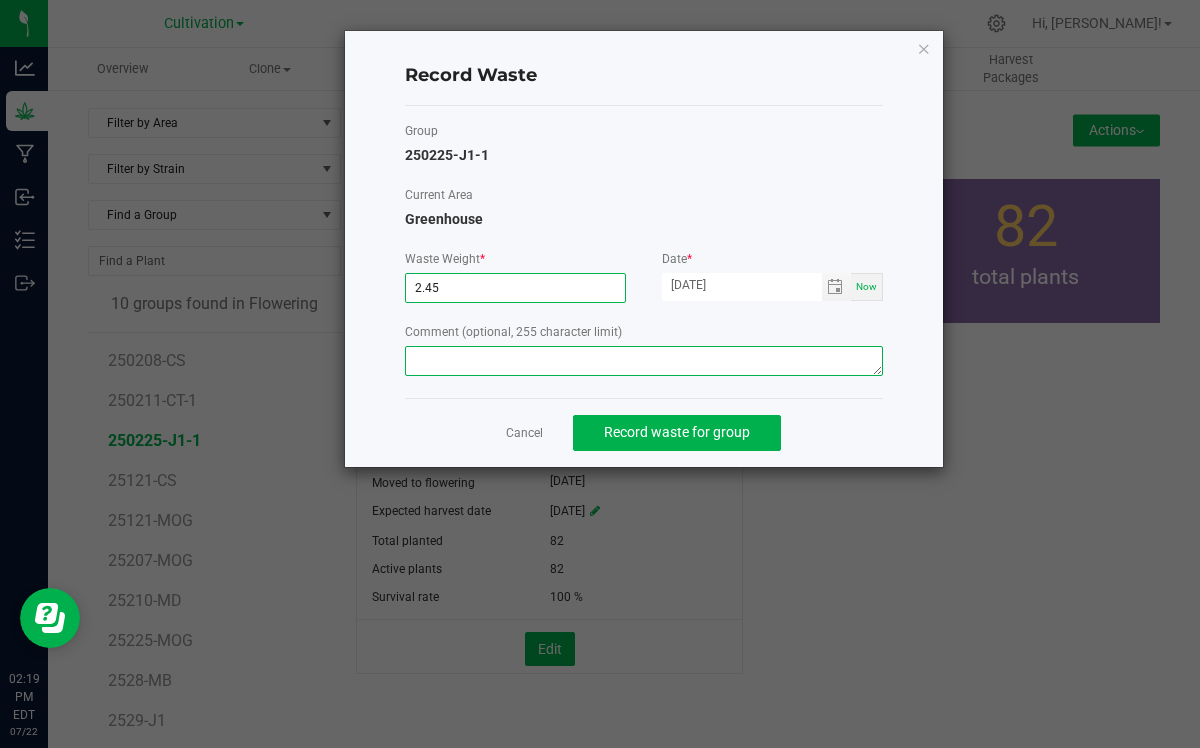 type on "2.4500 g" 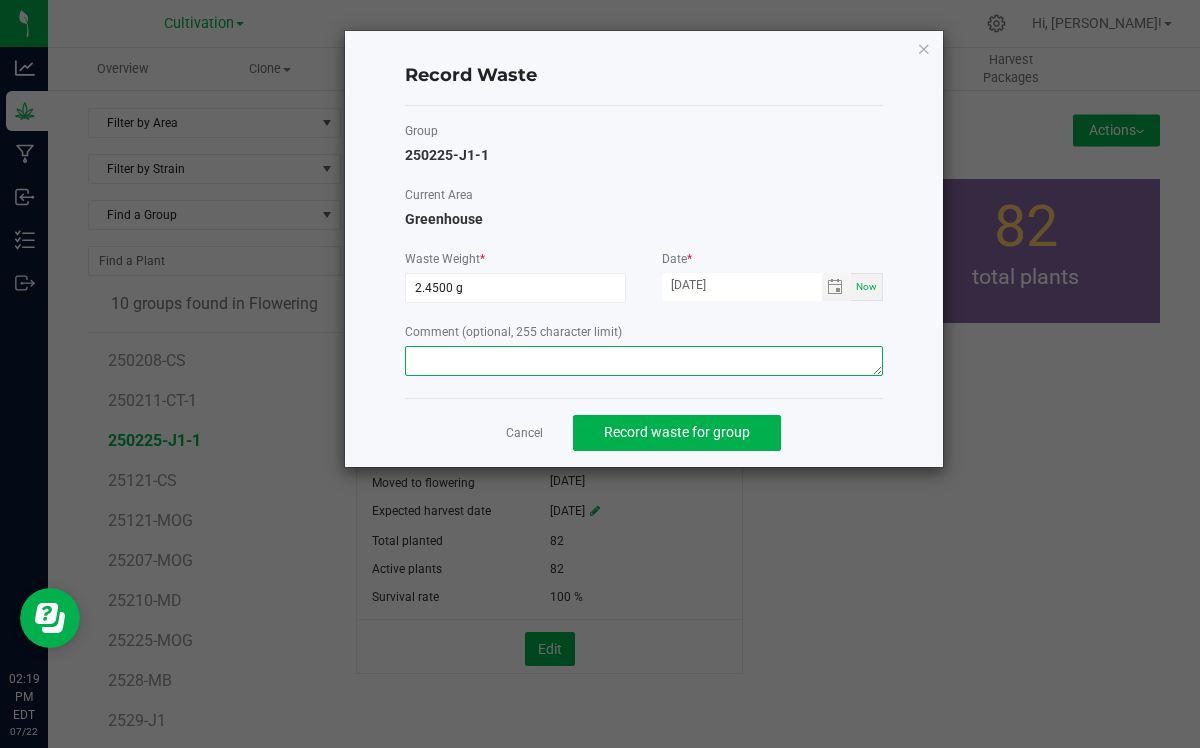 click at bounding box center [644, 361] 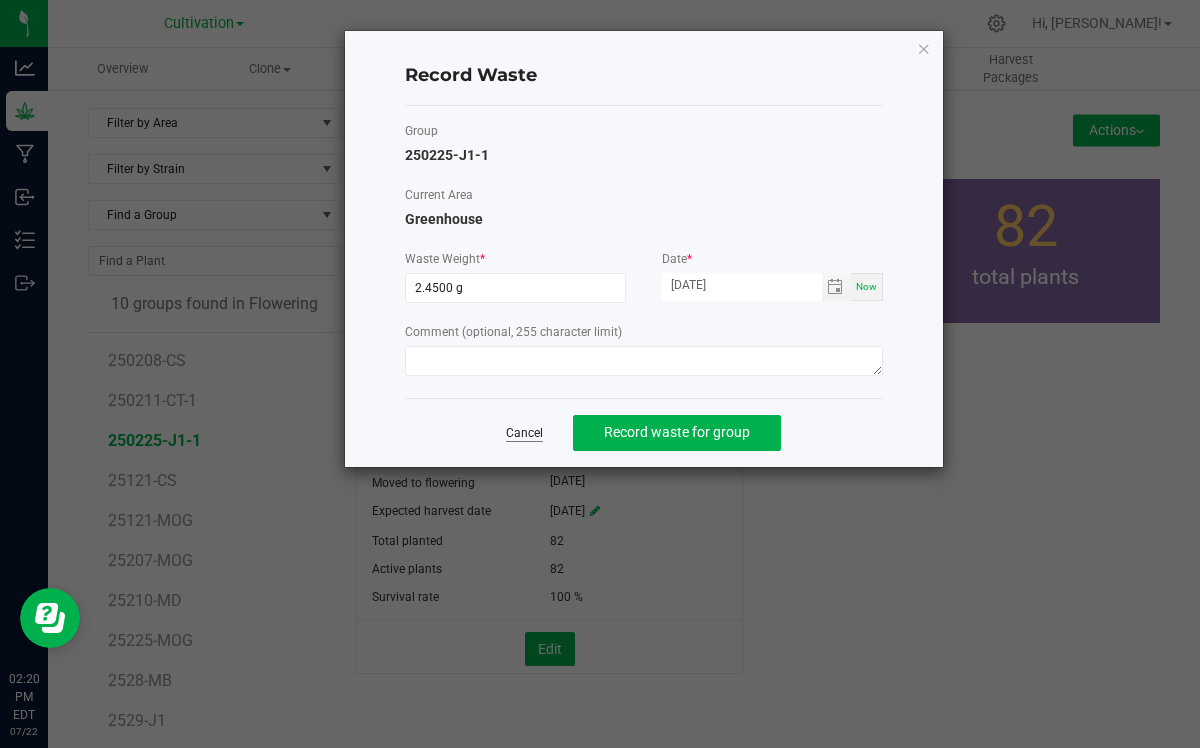 click on "Cancel" 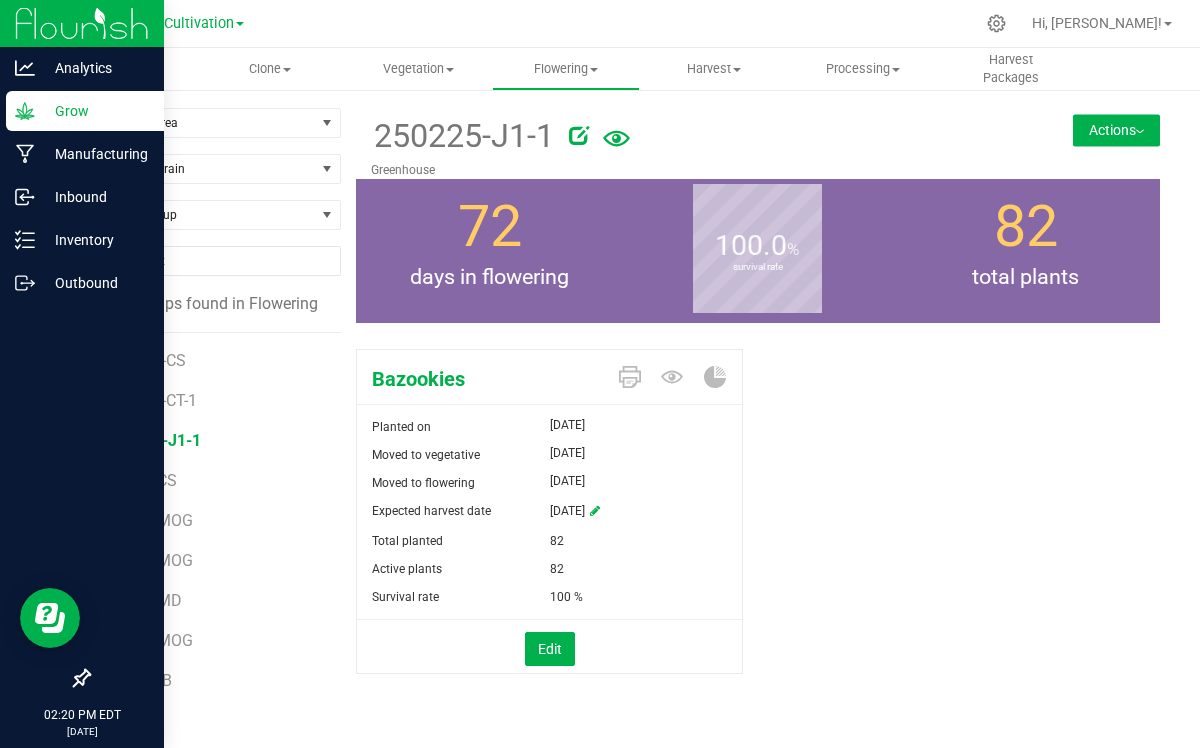 click at bounding box center (82, 23) 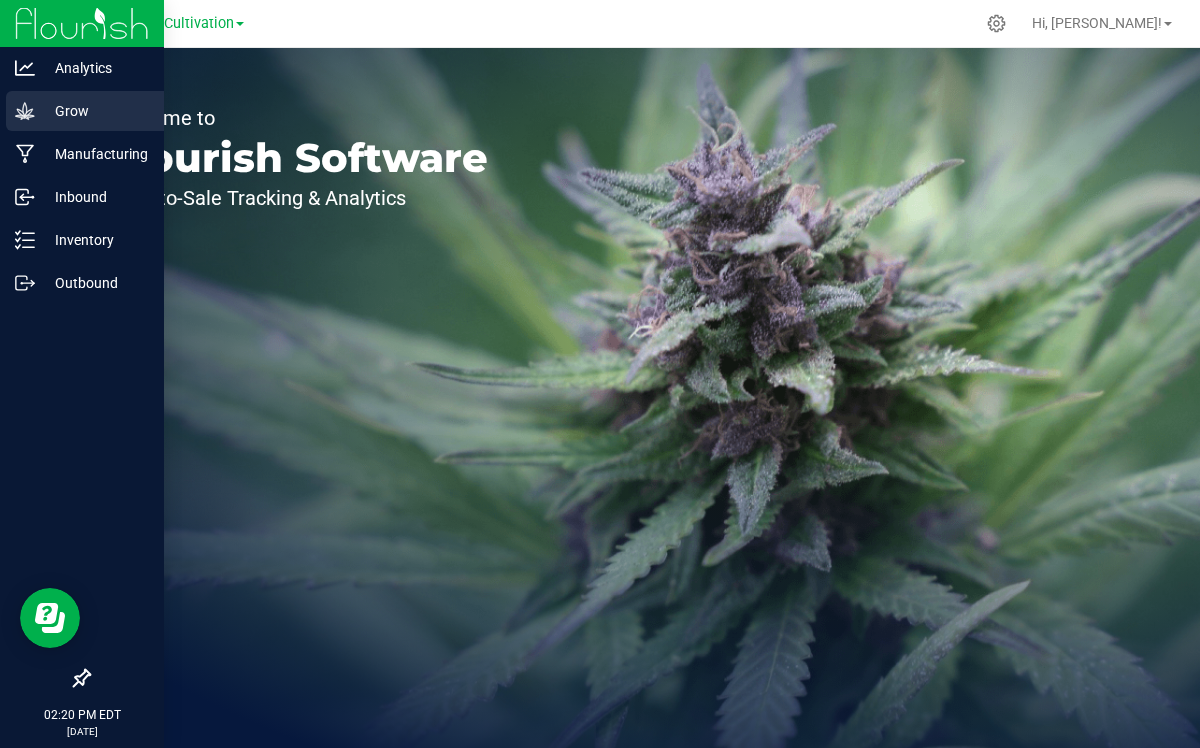 click on "Grow" at bounding box center (95, 111) 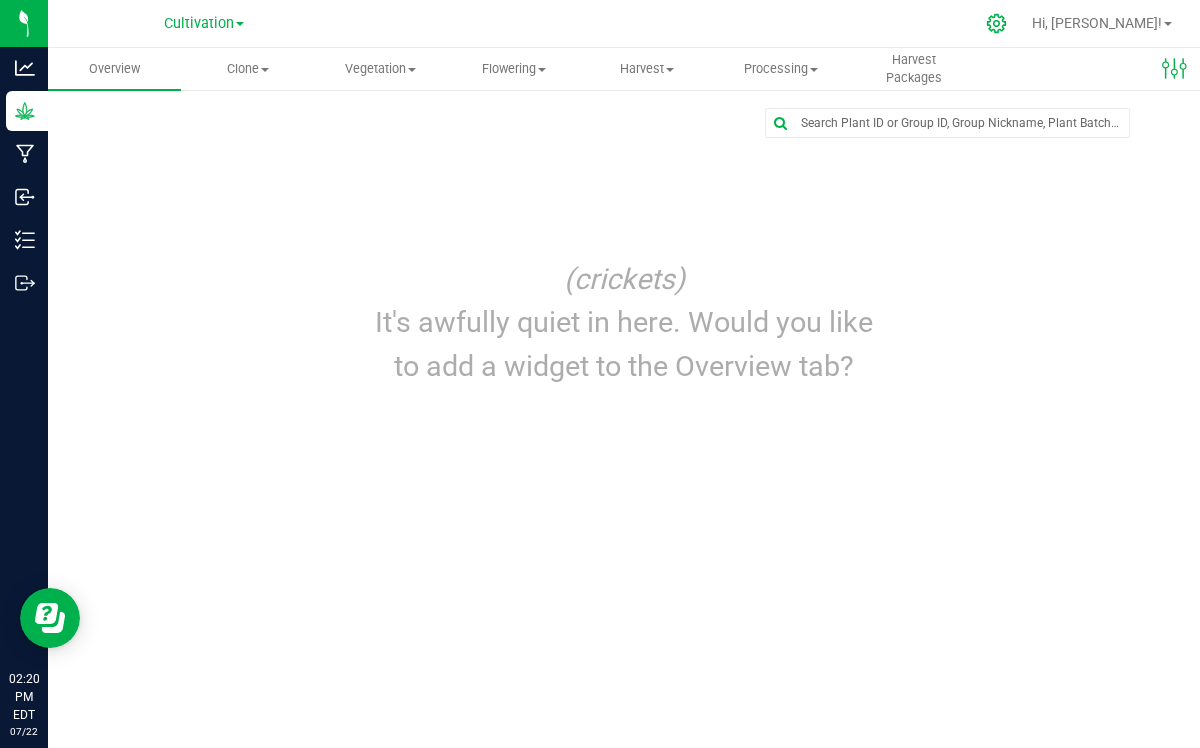 click 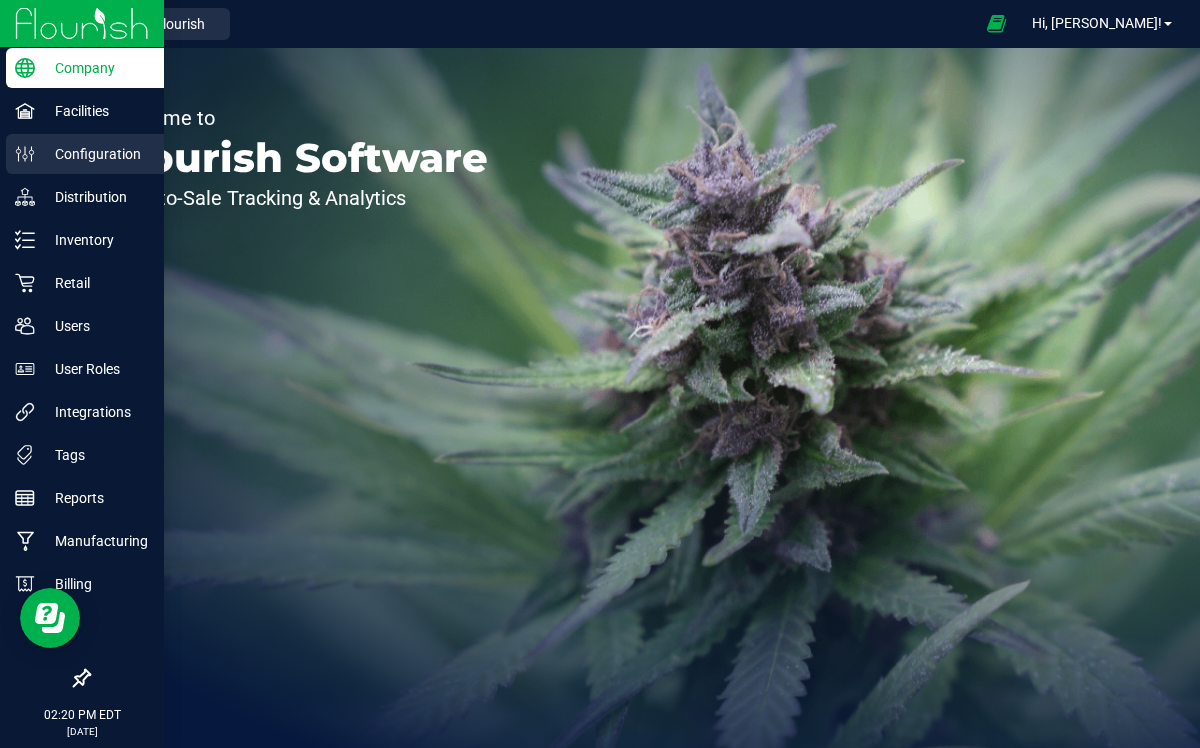 click on "Configuration" at bounding box center (95, 154) 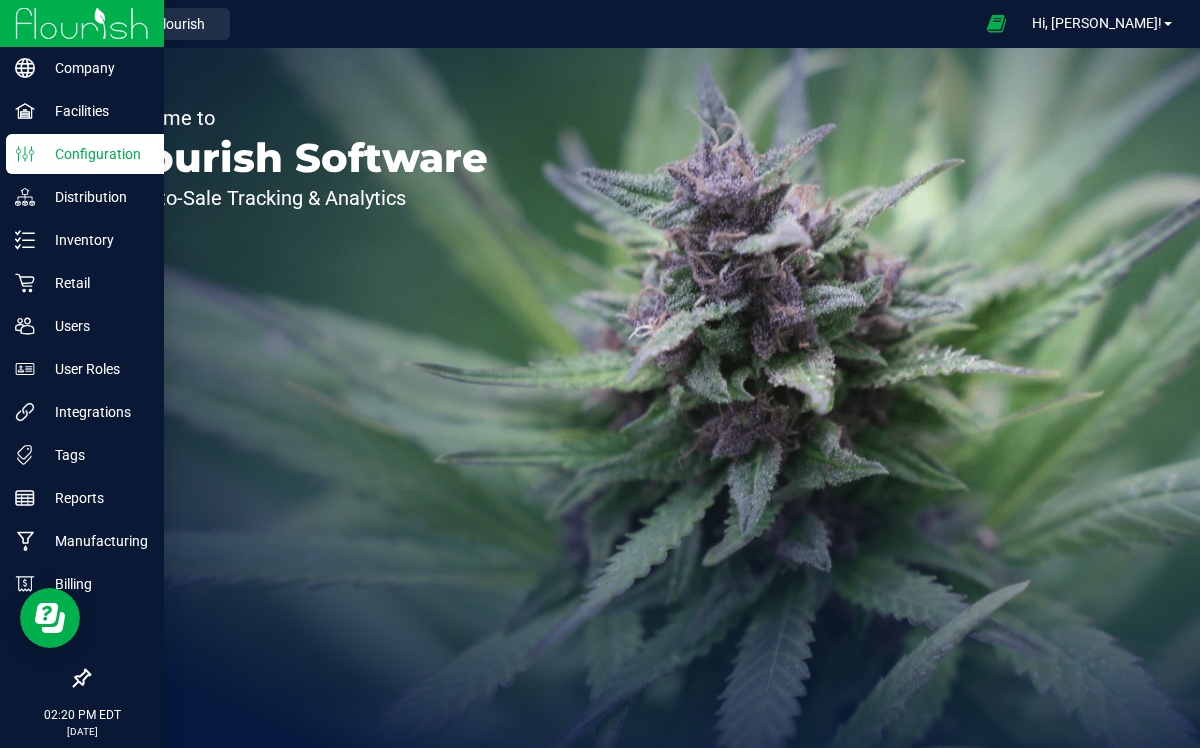 click on "Configuration" at bounding box center [95, 154] 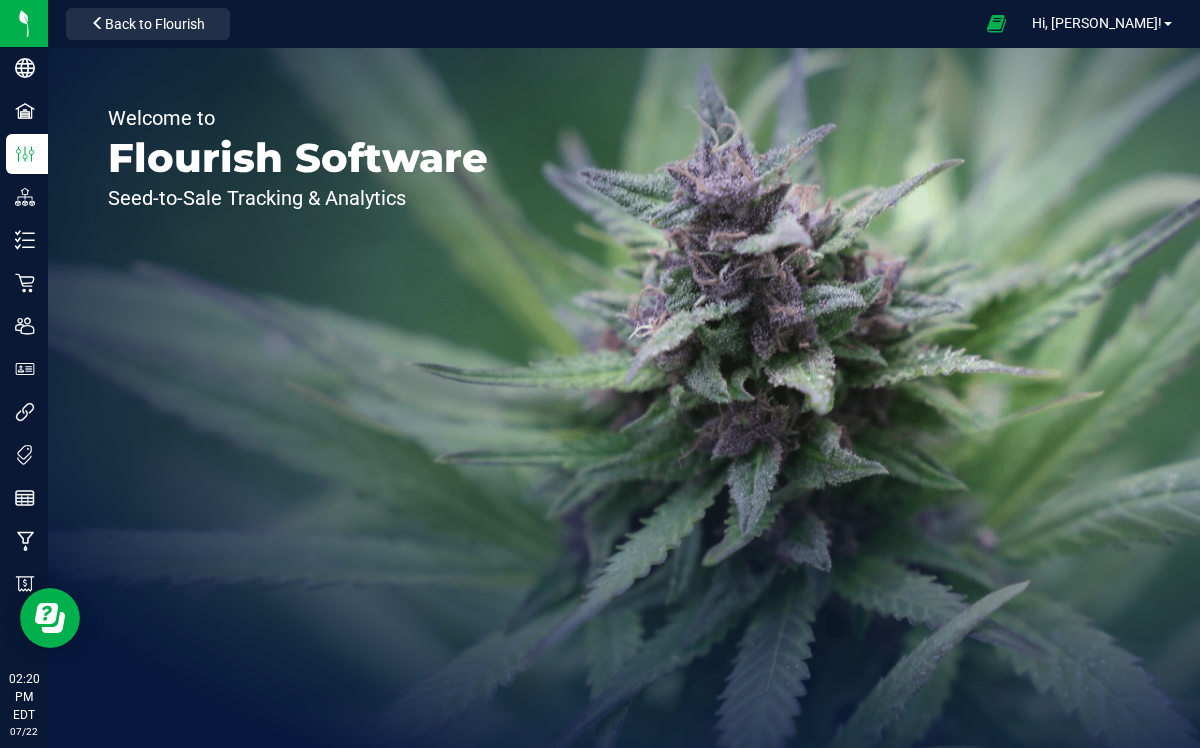 click on "Welcome to   Flourish Software   Seed-to-Sale Tracking & Analytics" at bounding box center (298, 398) 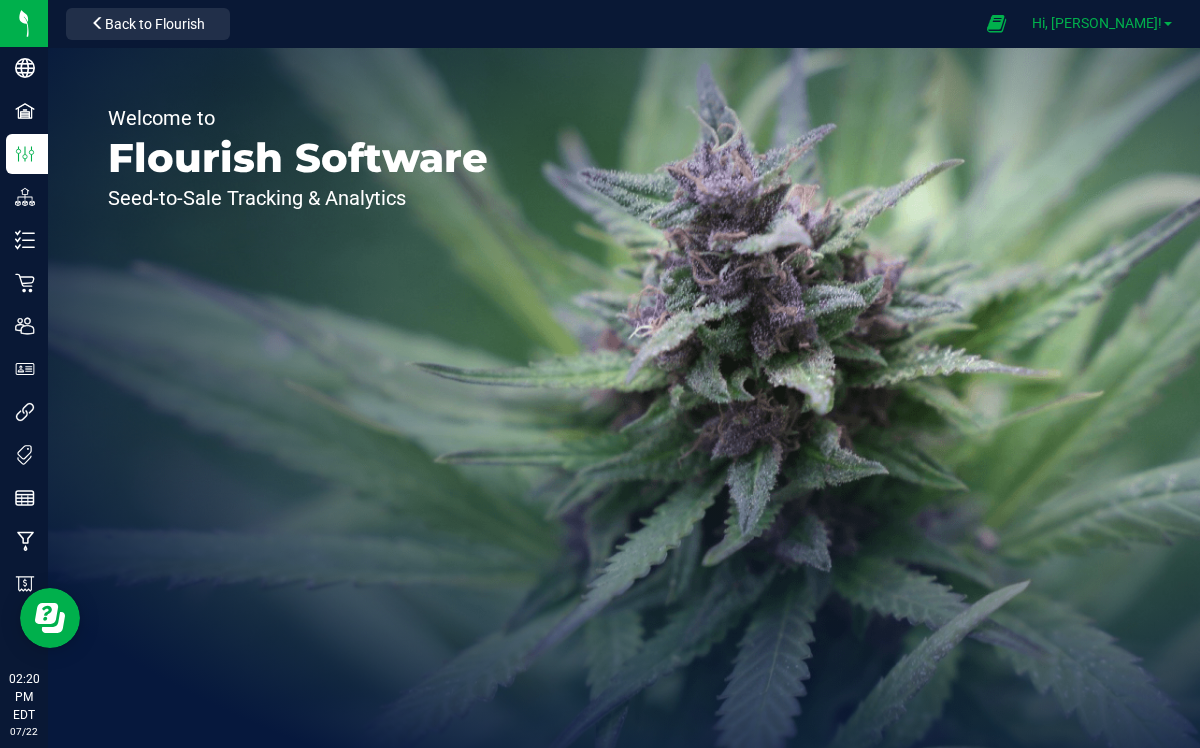 click on "Hi, [PERSON_NAME]!" at bounding box center [1102, 23] 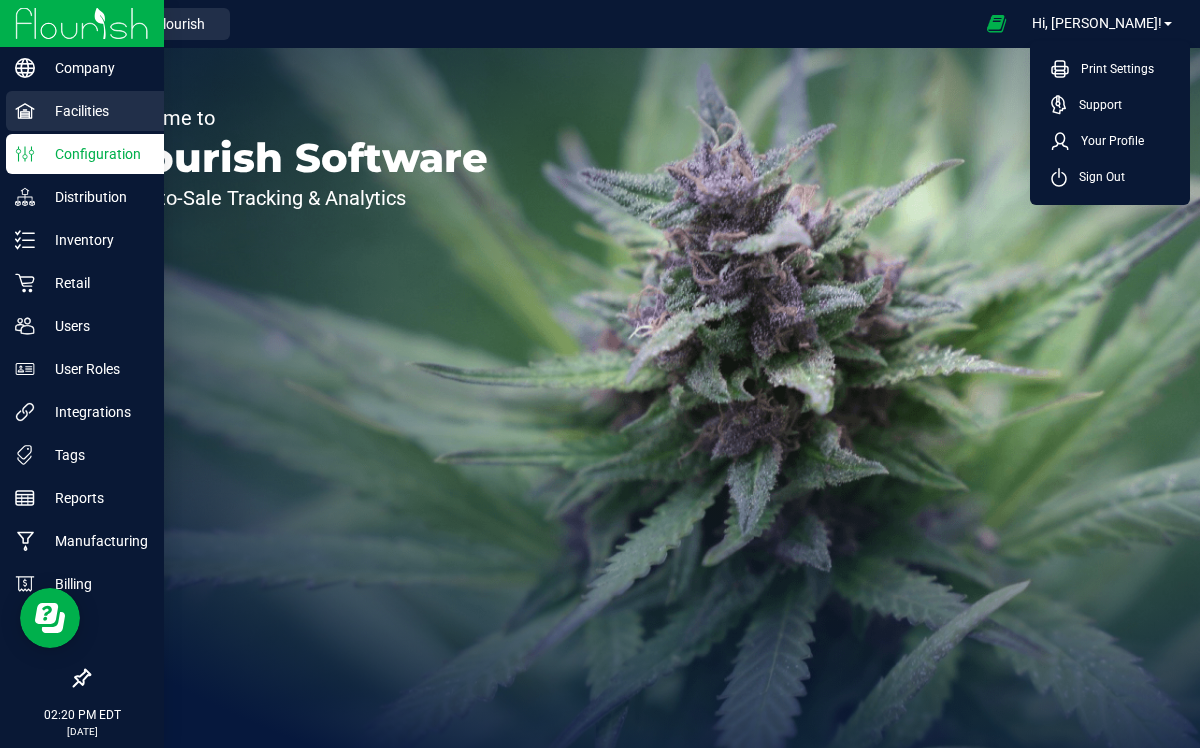 click on "Facilities" at bounding box center [95, 111] 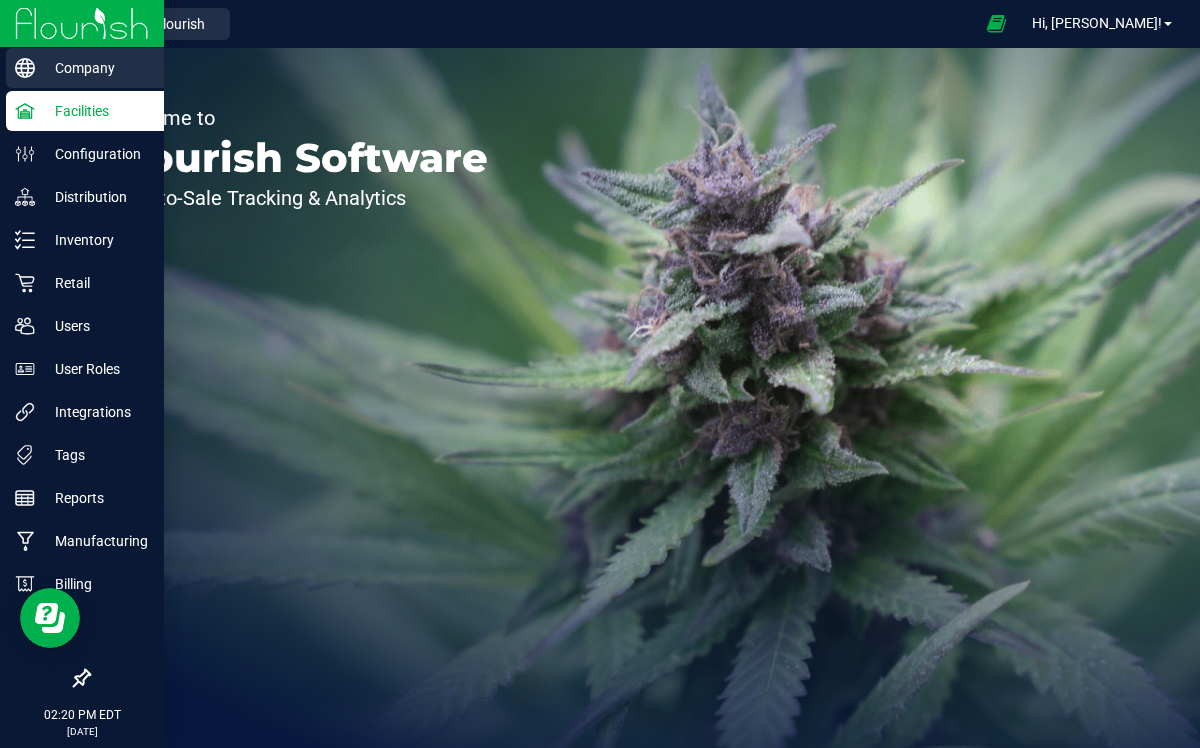click on "Company" at bounding box center [95, 68] 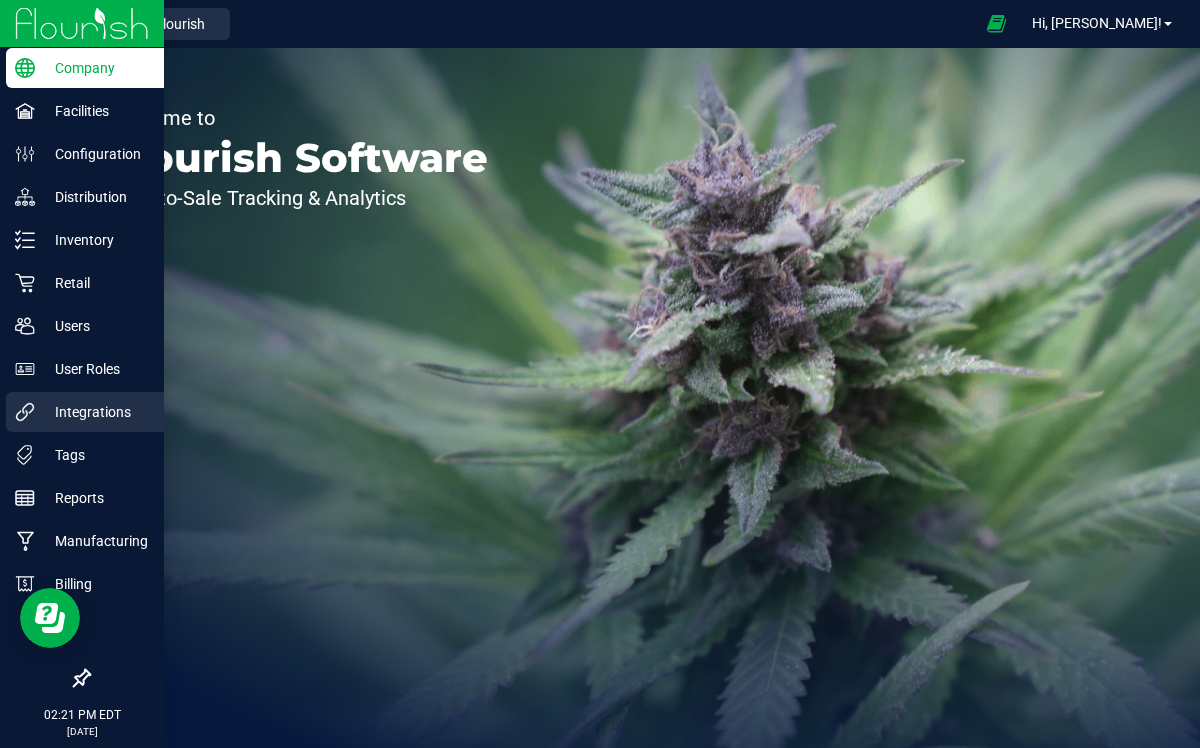 click on "Integrations" at bounding box center [95, 412] 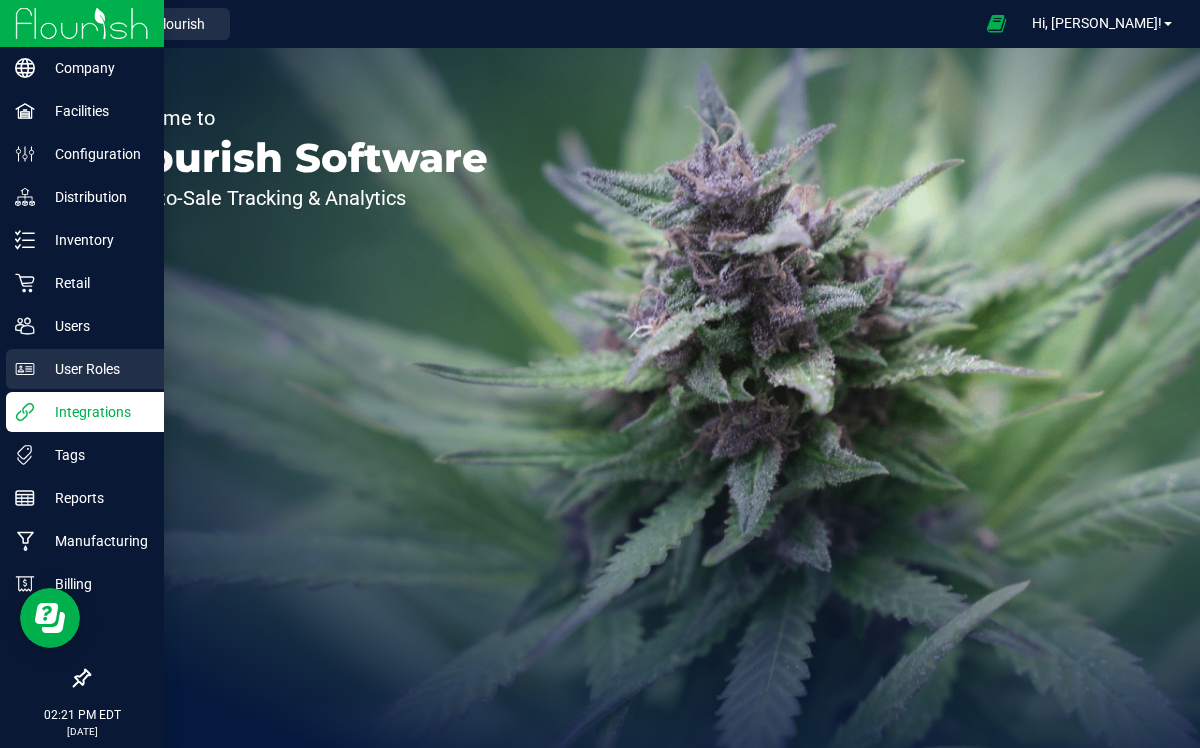 click on "User Roles" at bounding box center (95, 369) 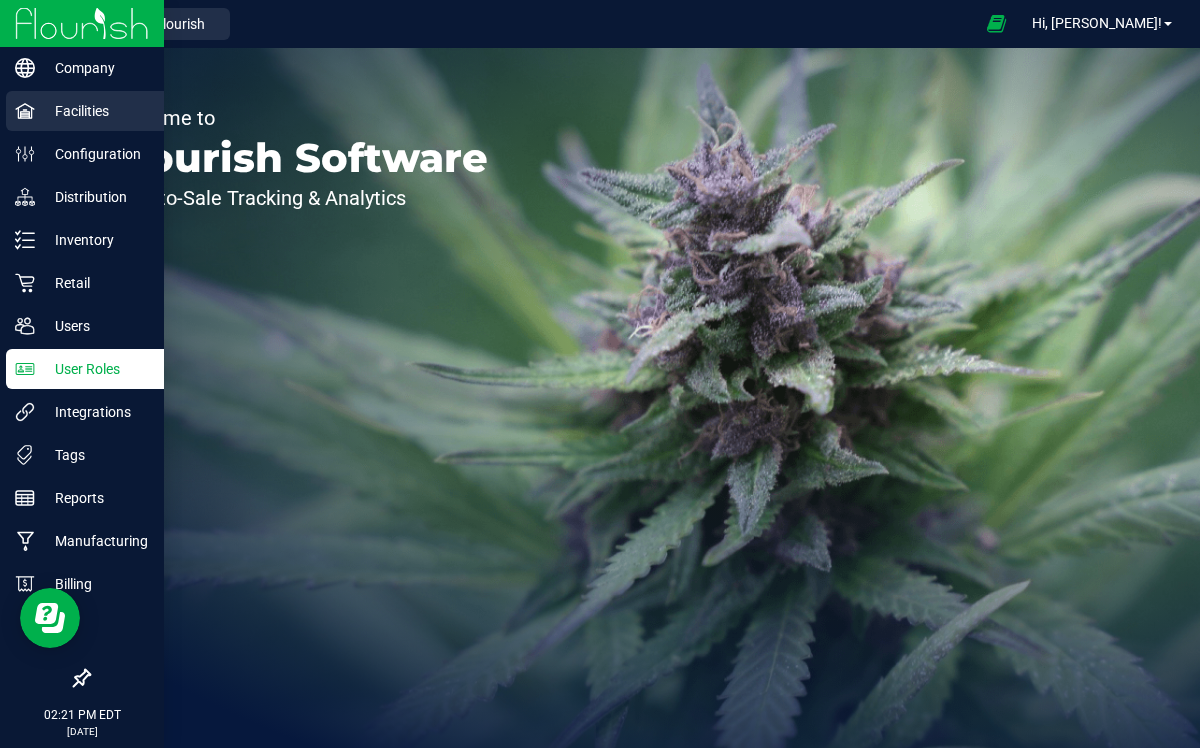 click on "Facilities" at bounding box center (95, 111) 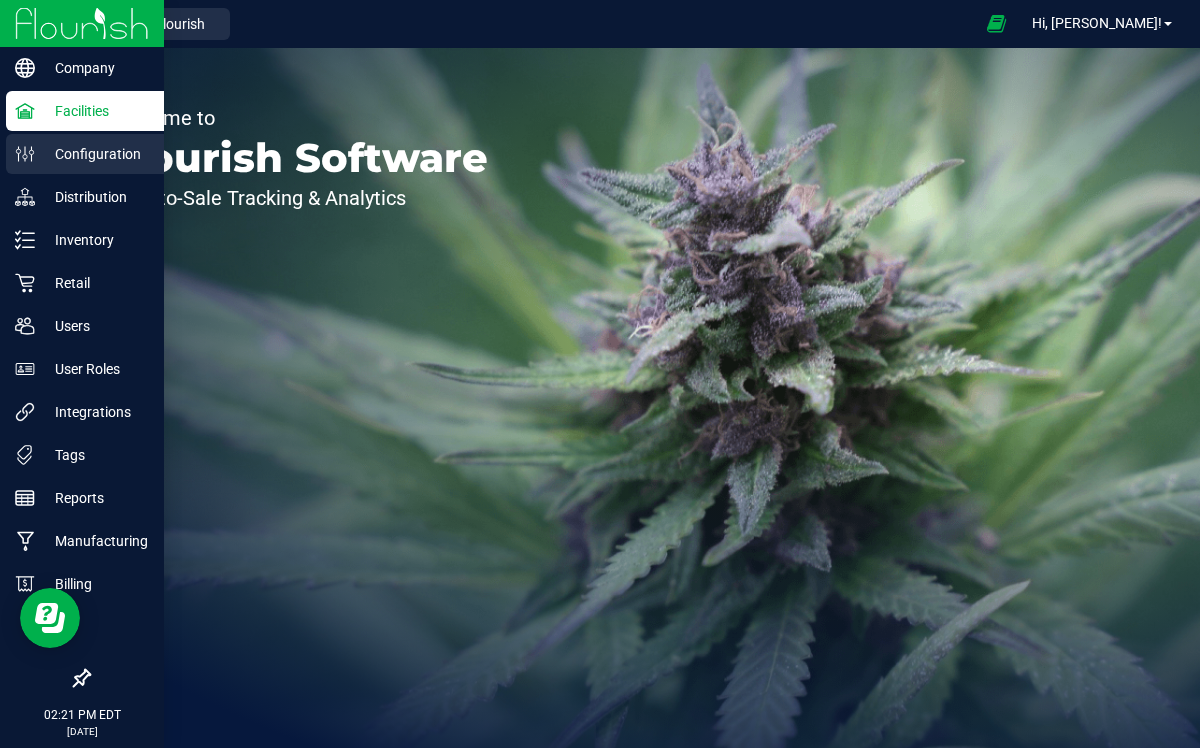 click on "Configuration" at bounding box center (95, 154) 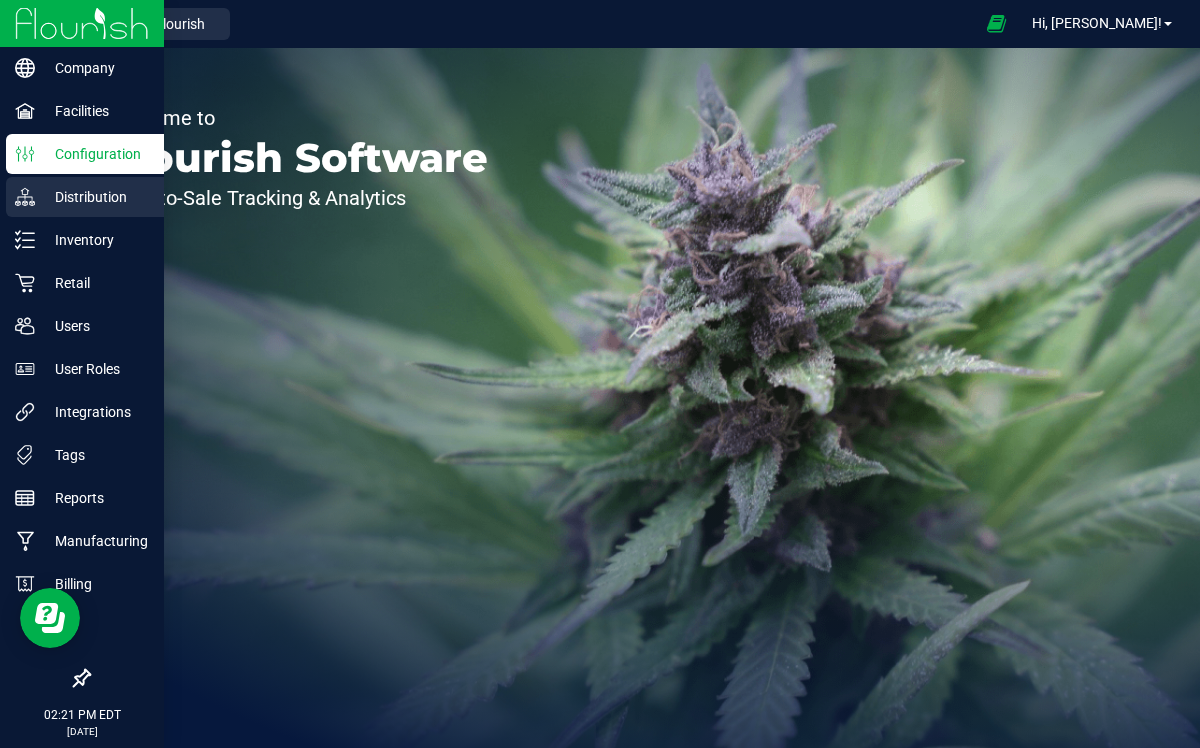 click on "Distribution" at bounding box center [95, 197] 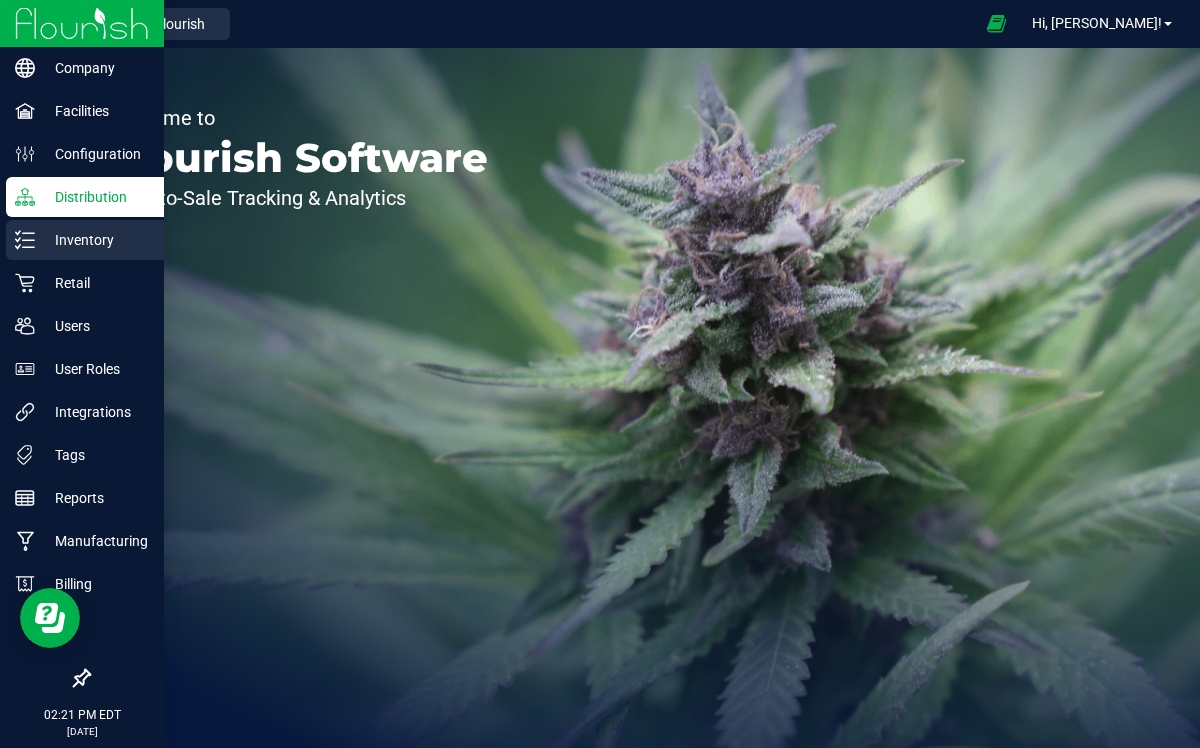 click on "Inventory" at bounding box center (95, 240) 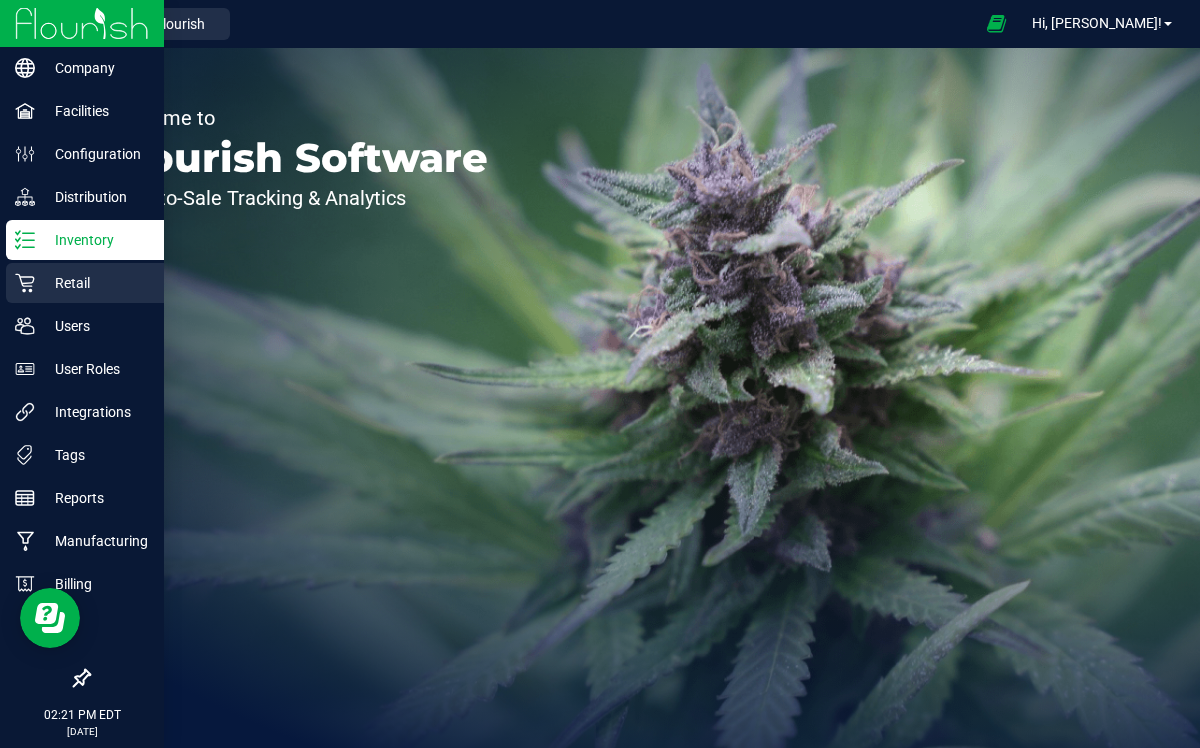 click on "Retail" at bounding box center (95, 283) 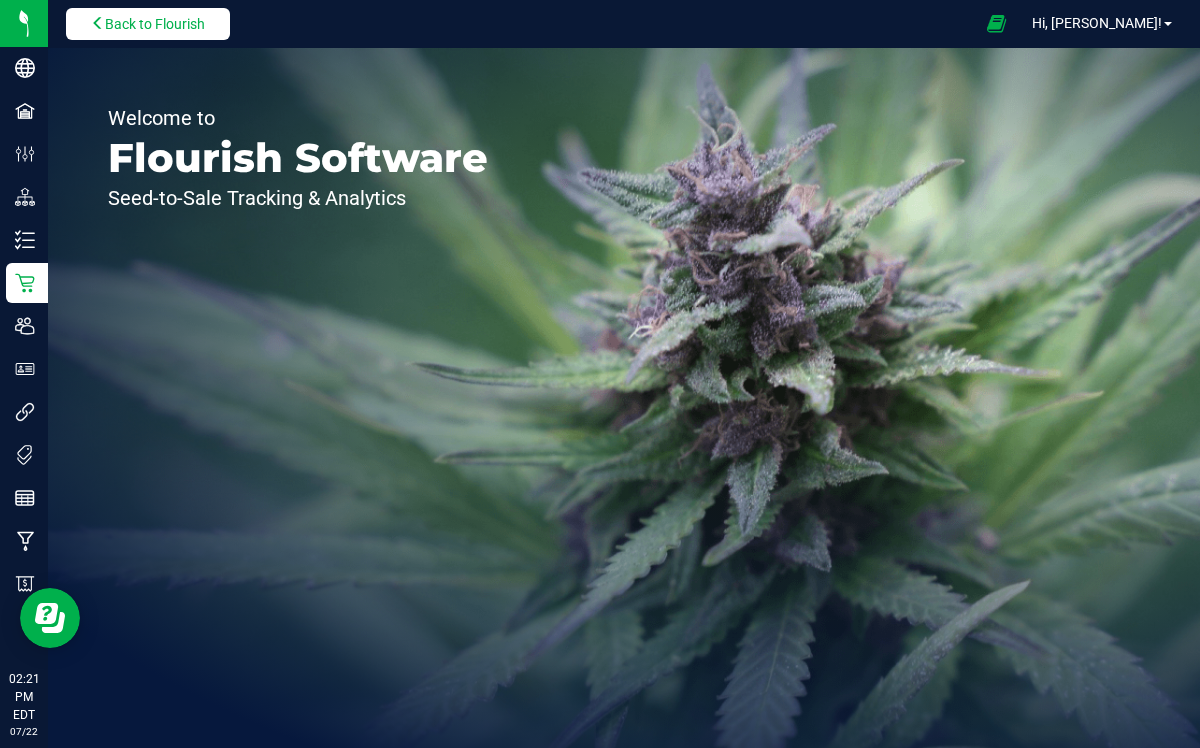 click on "Back to Flourish" at bounding box center [148, 24] 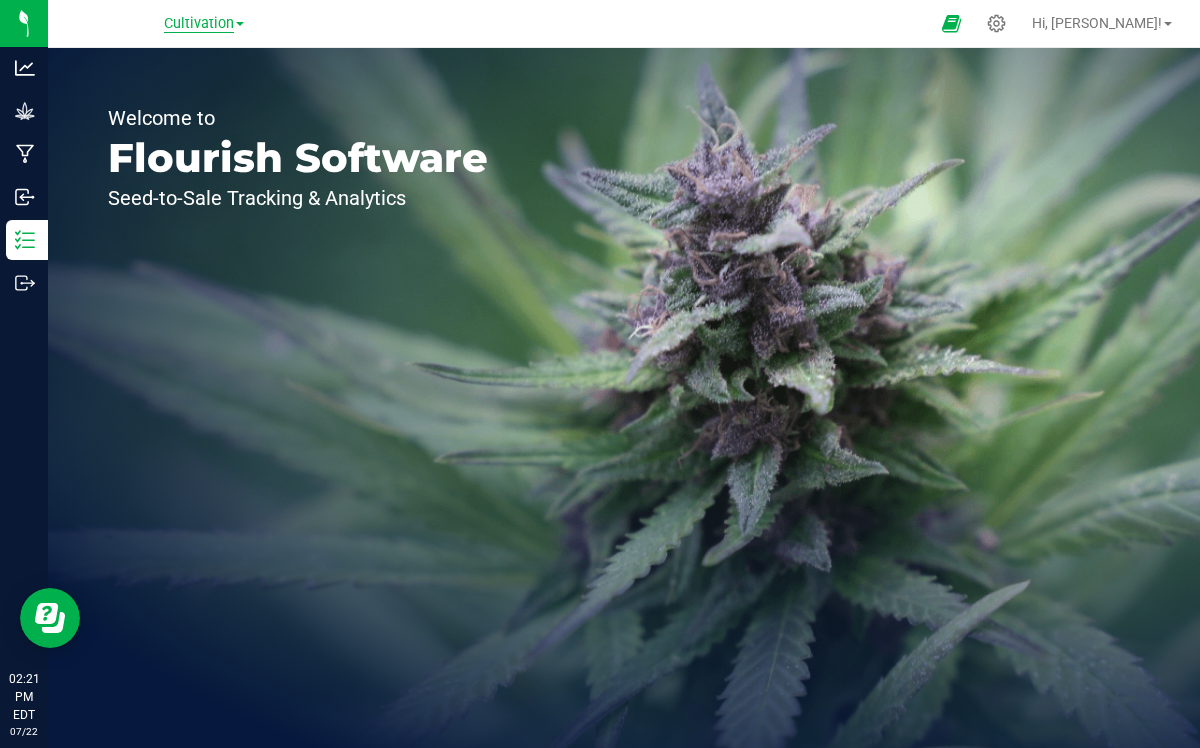 click on "Cultivation" at bounding box center (199, 24) 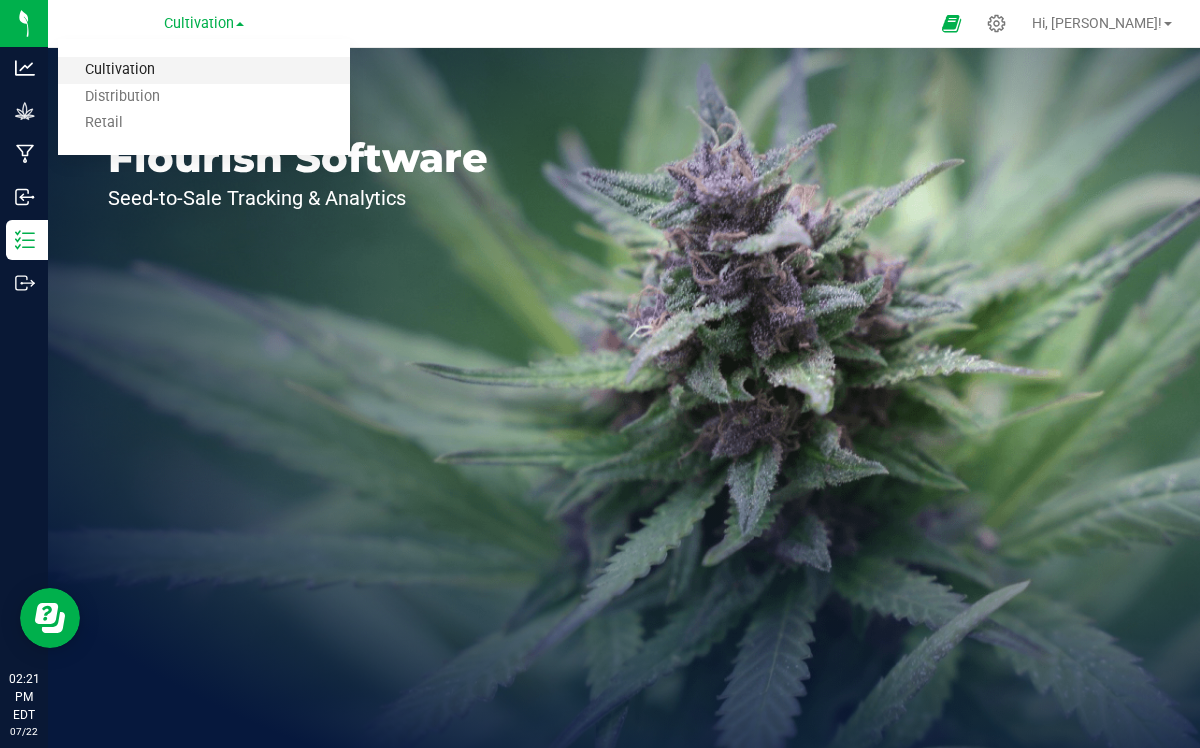 click on "Cultivation" at bounding box center [204, 70] 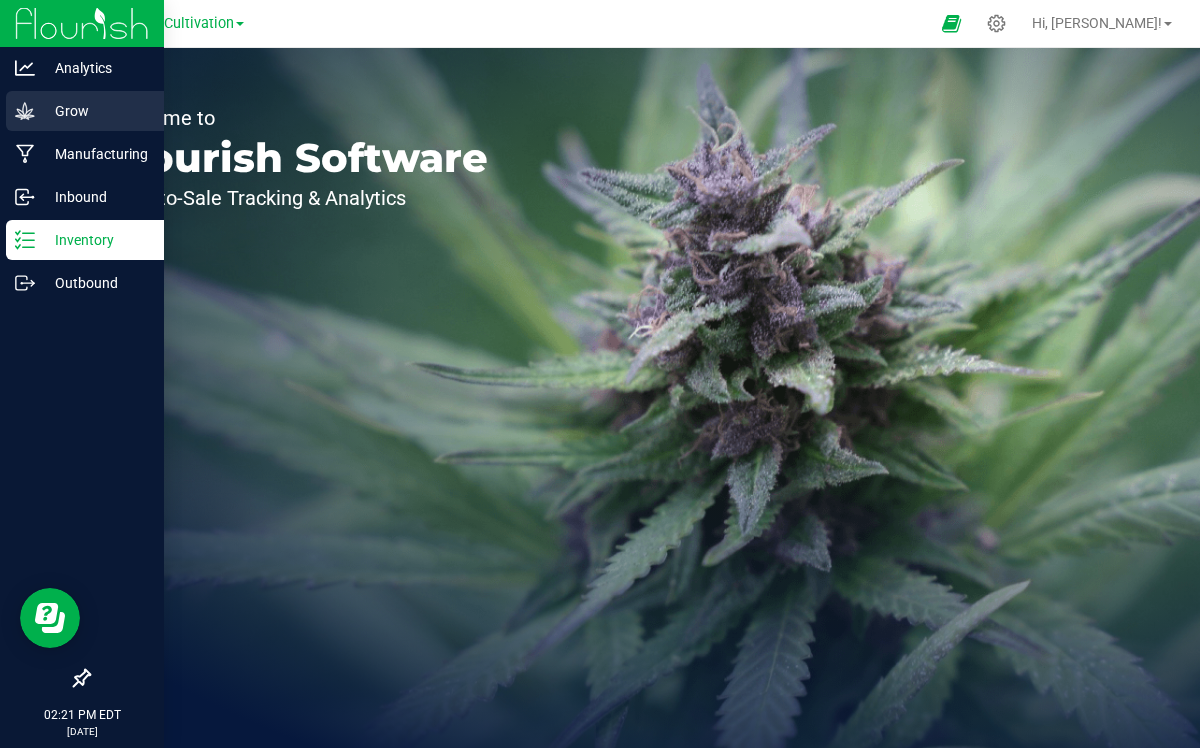 click on "Grow" at bounding box center (95, 111) 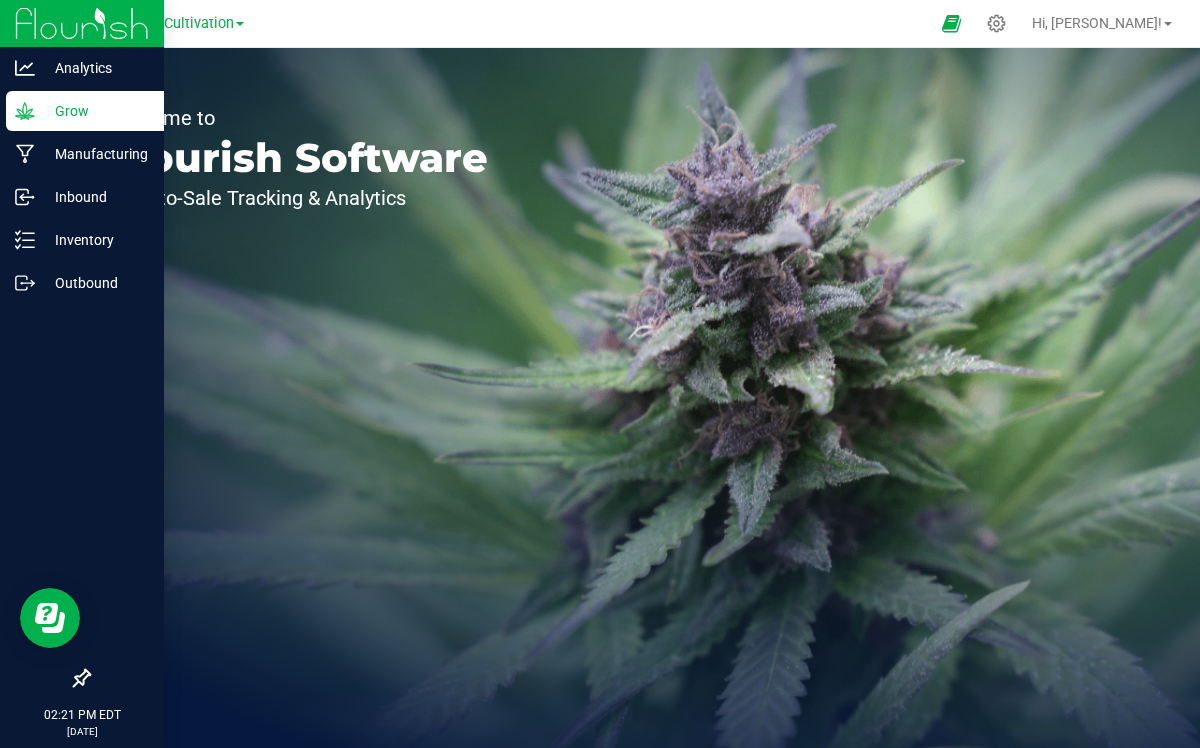 click on "Grow" at bounding box center [95, 111] 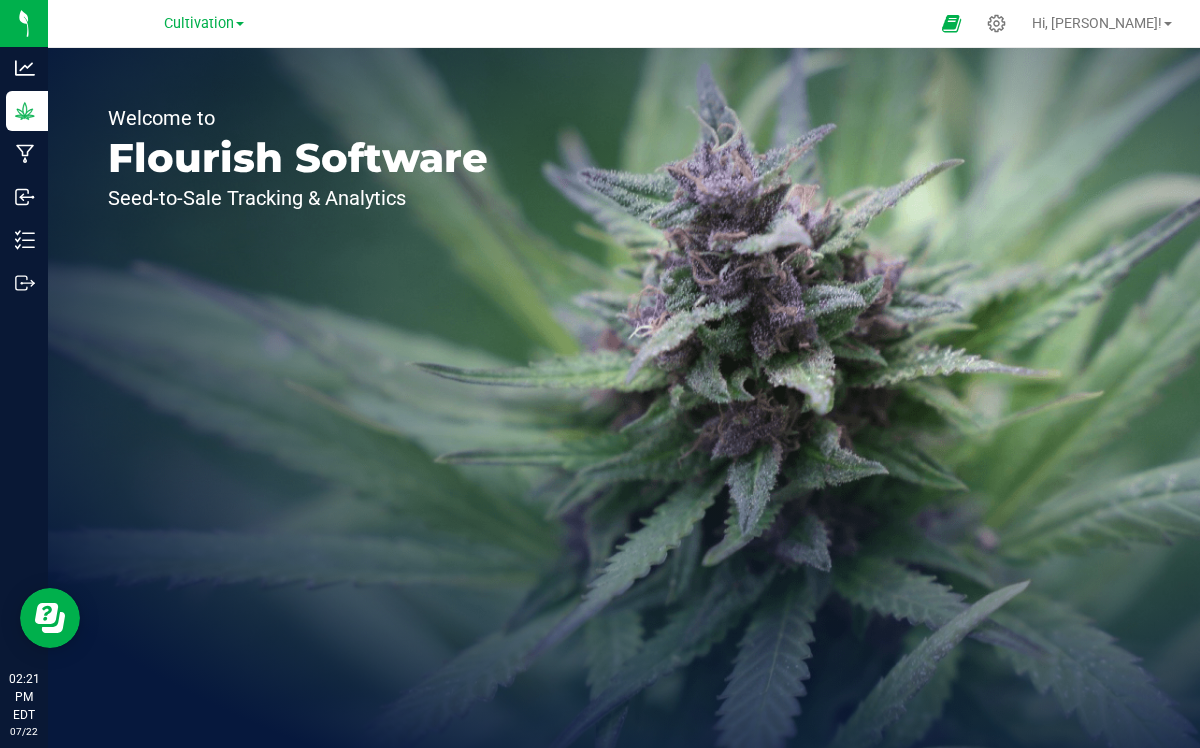 click at bounding box center (240, 24) 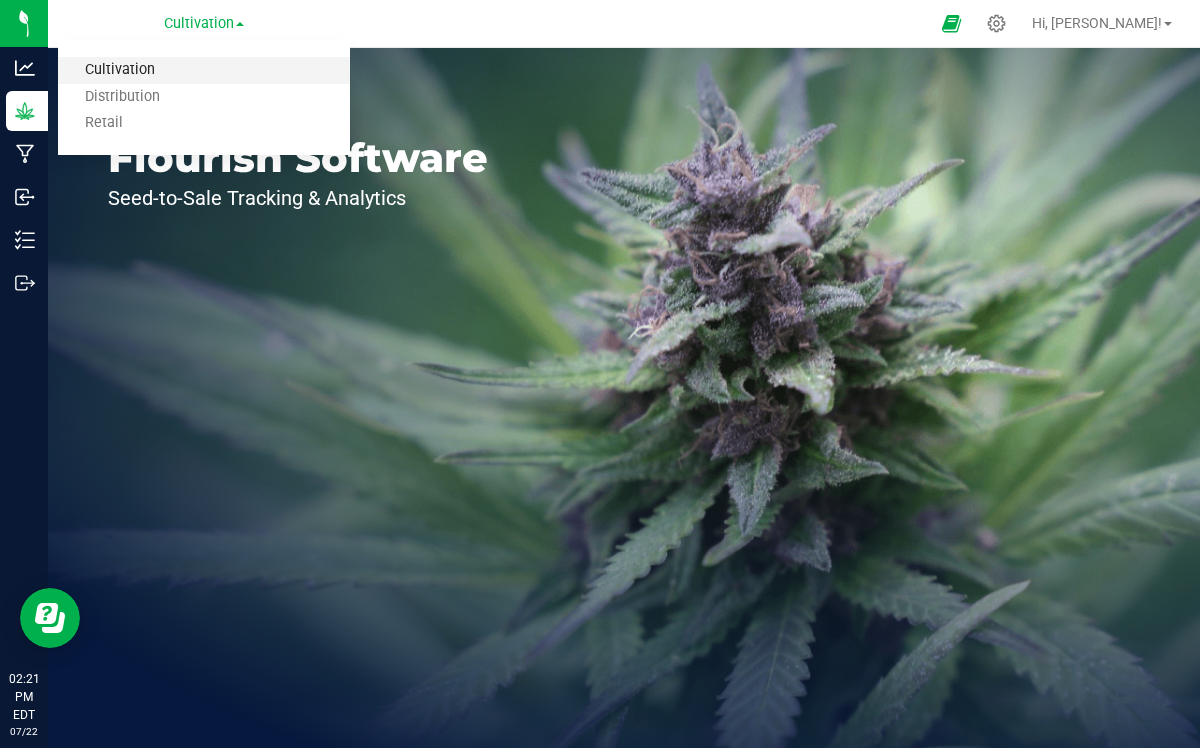 click on "Cultivation" at bounding box center [204, 70] 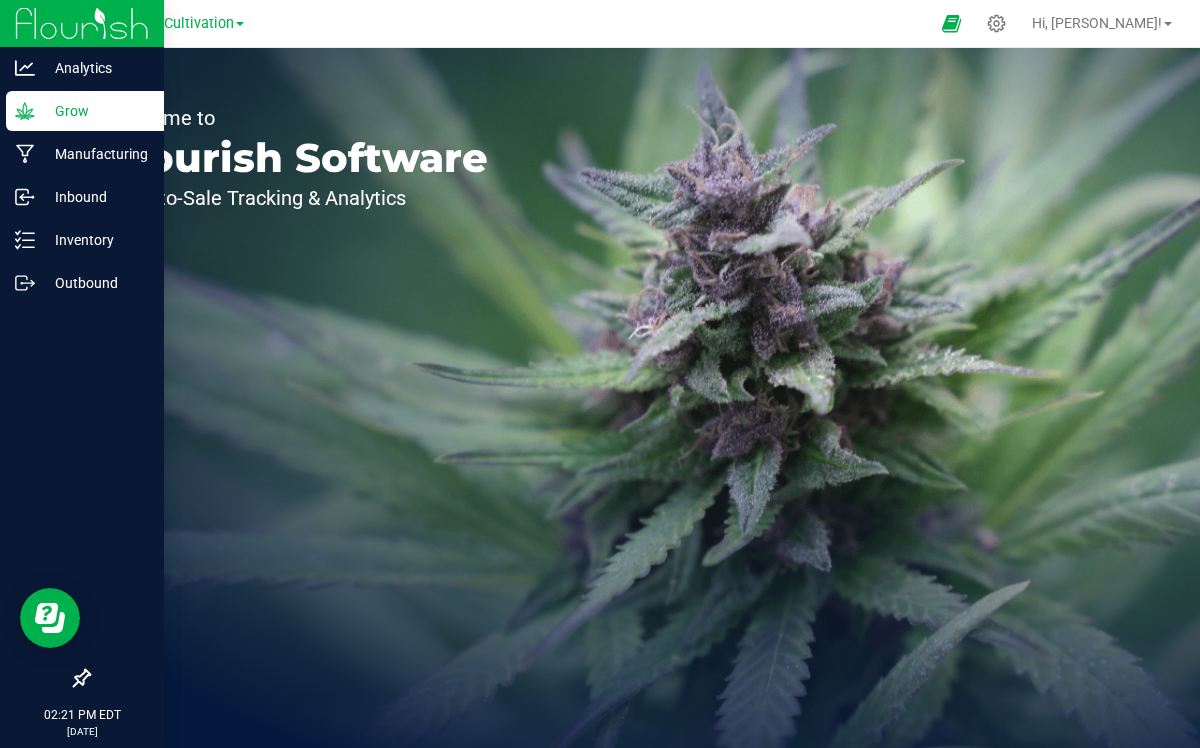 click on "Grow" at bounding box center [95, 111] 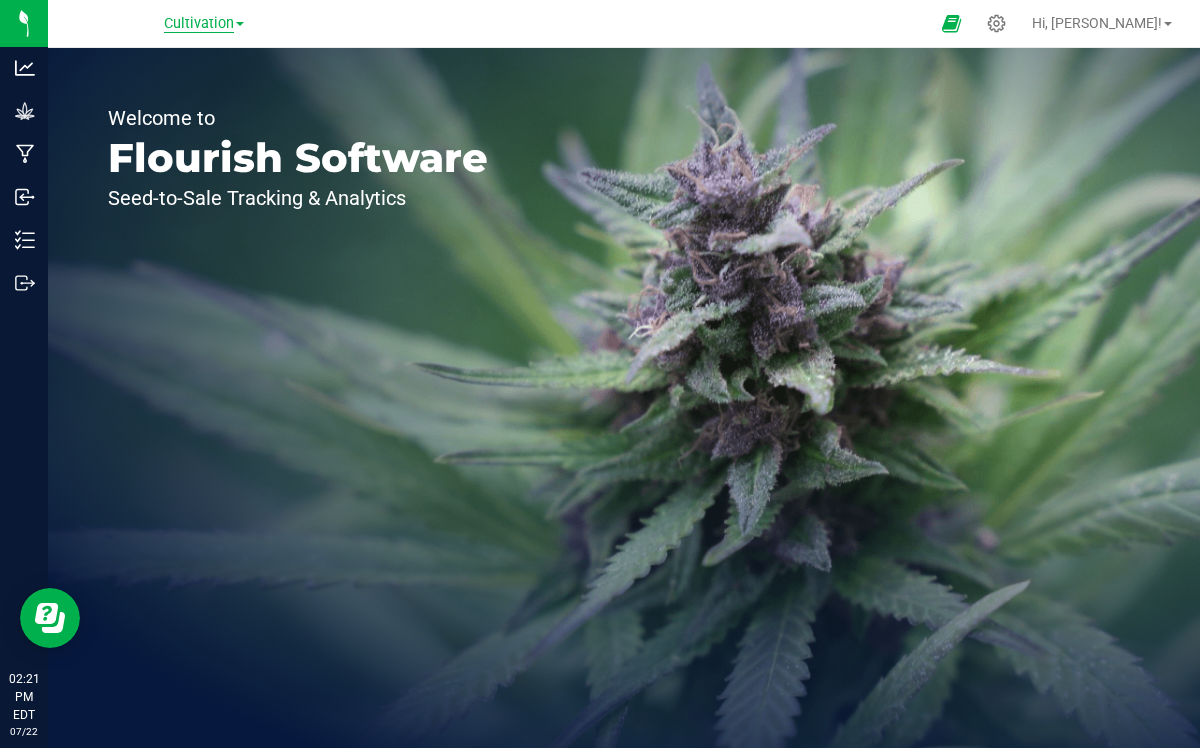 click on "Cultivation" at bounding box center [199, 24] 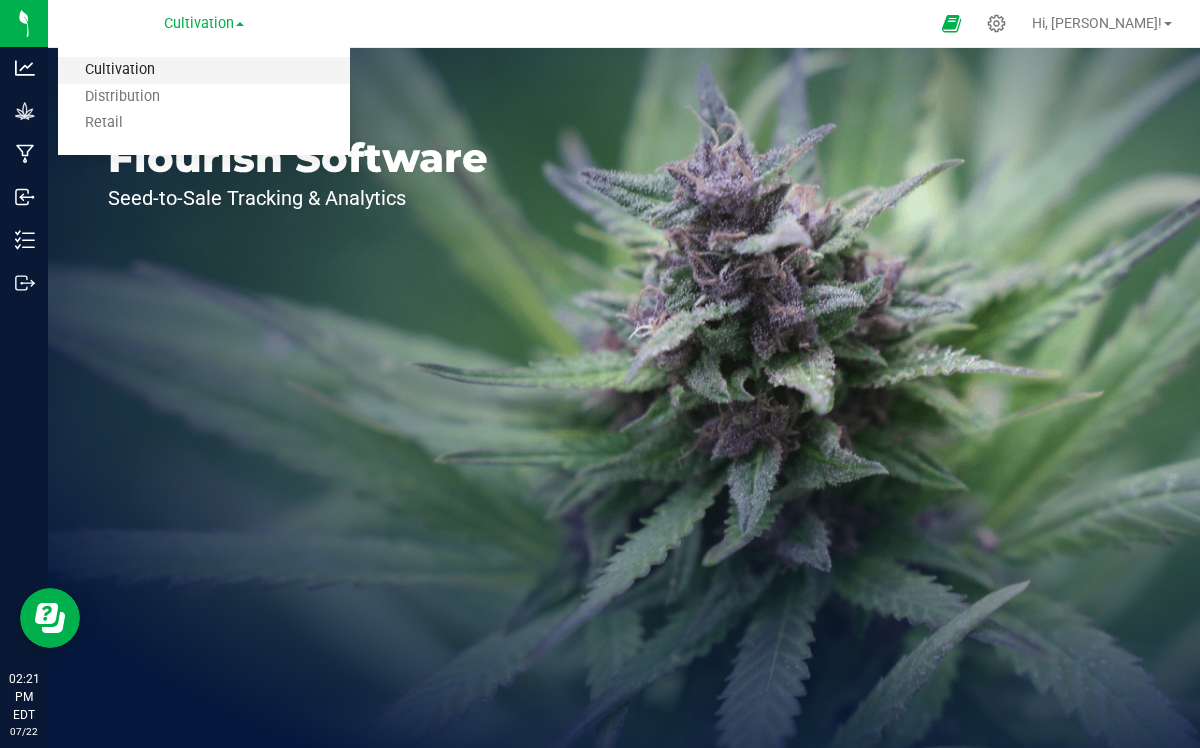 click on "Cultivation" at bounding box center (204, 70) 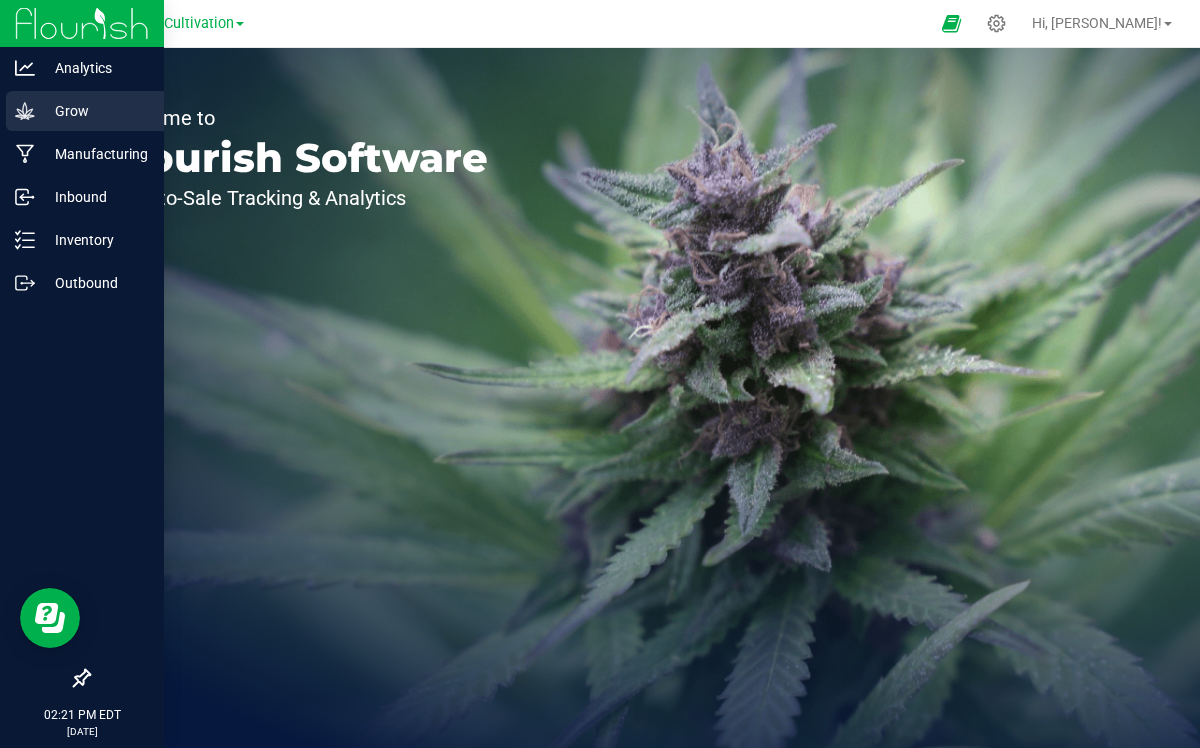 click on "Grow" at bounding box center [95, 111] 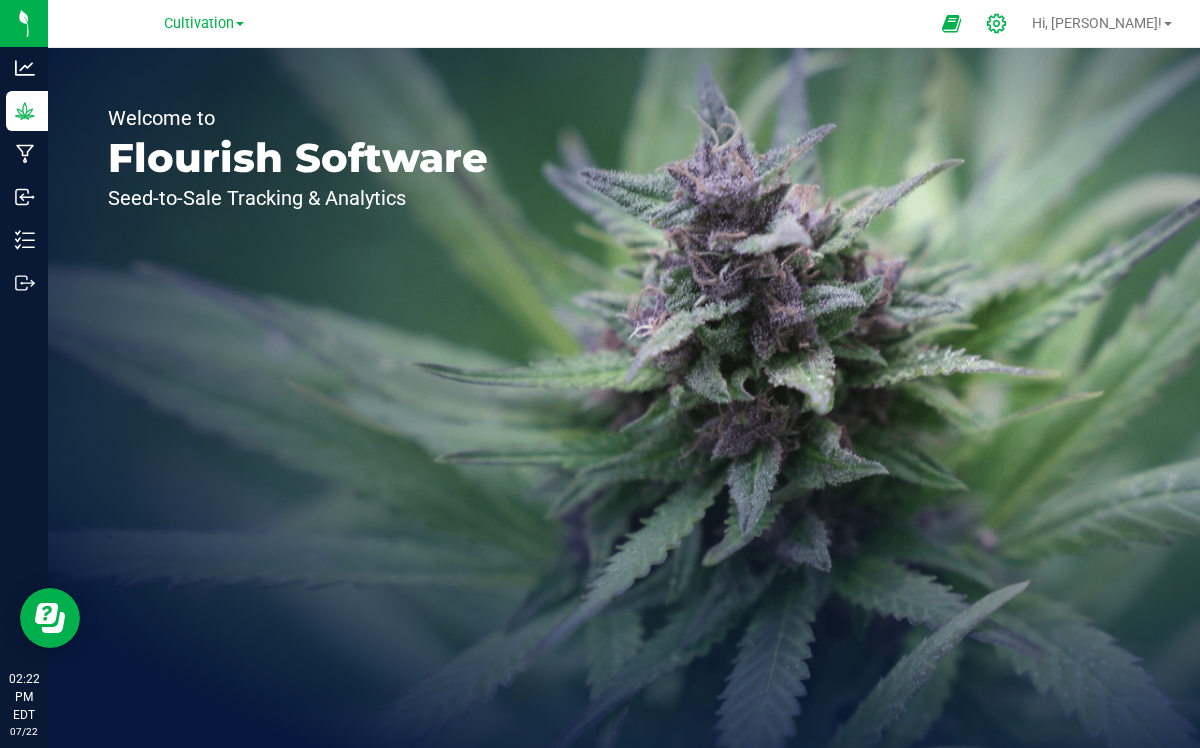 click 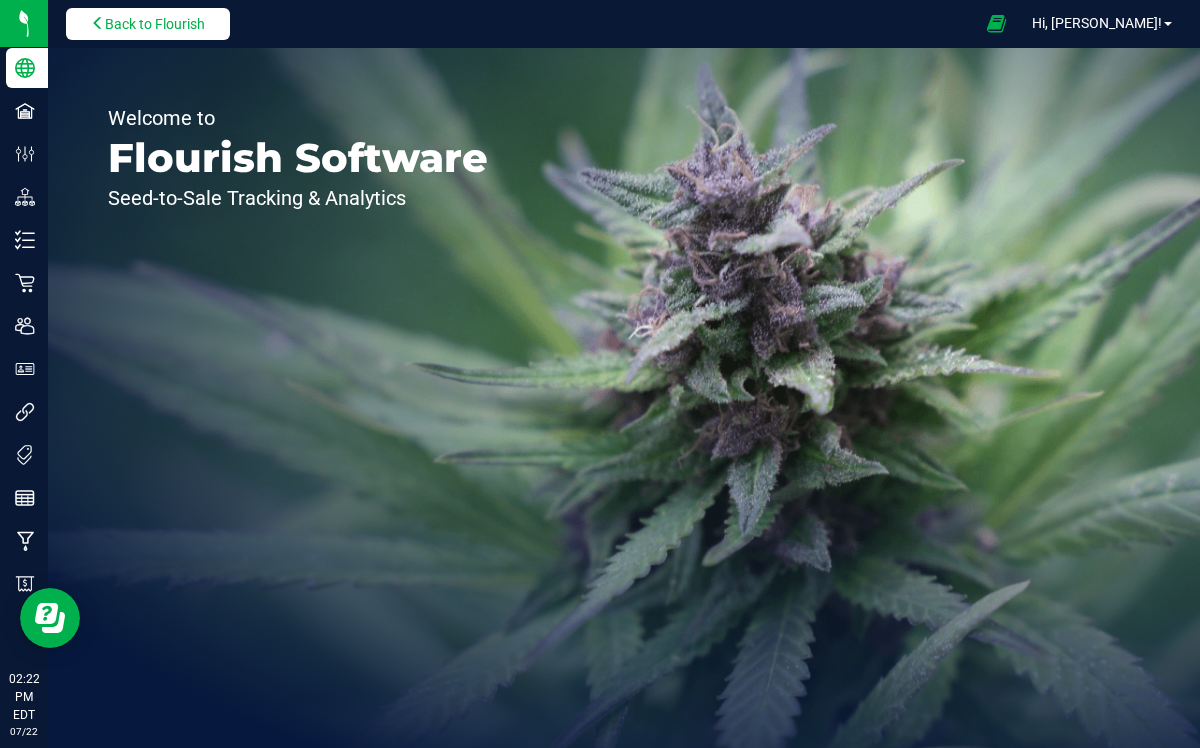 click on "Back to Flourish" at bounding box center [155, 24] 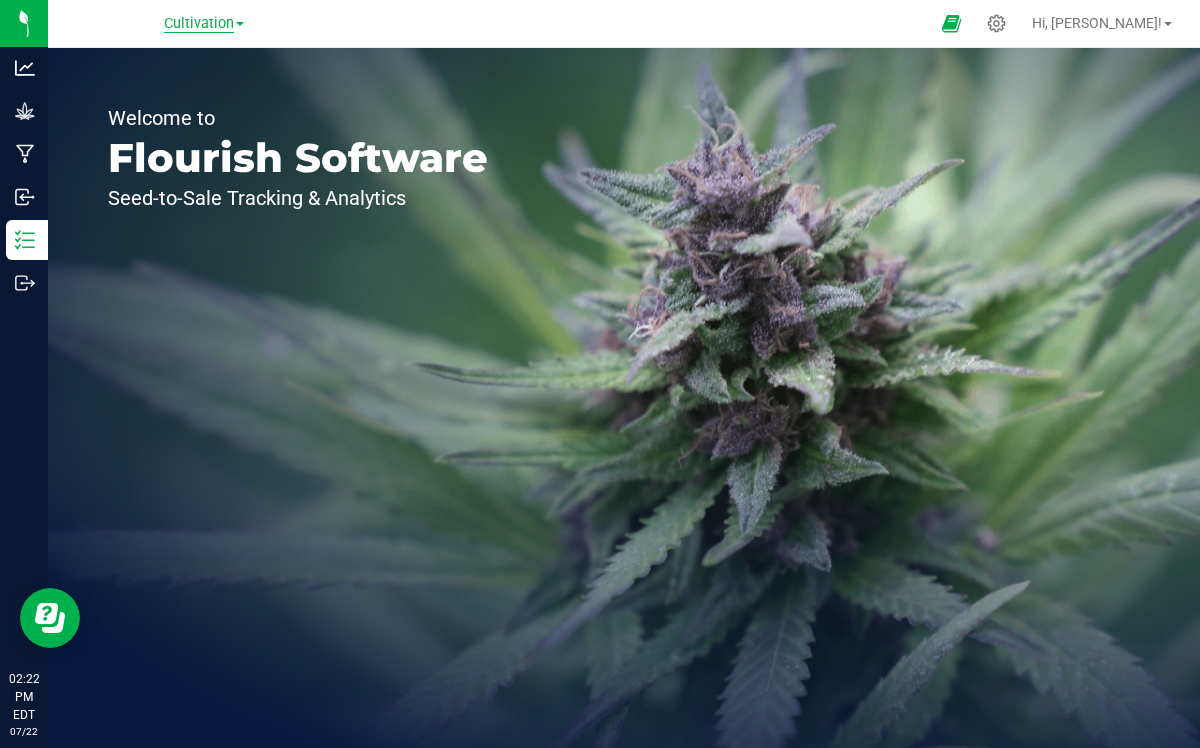 click on "Cultivation" at bounding box center (199, 24) 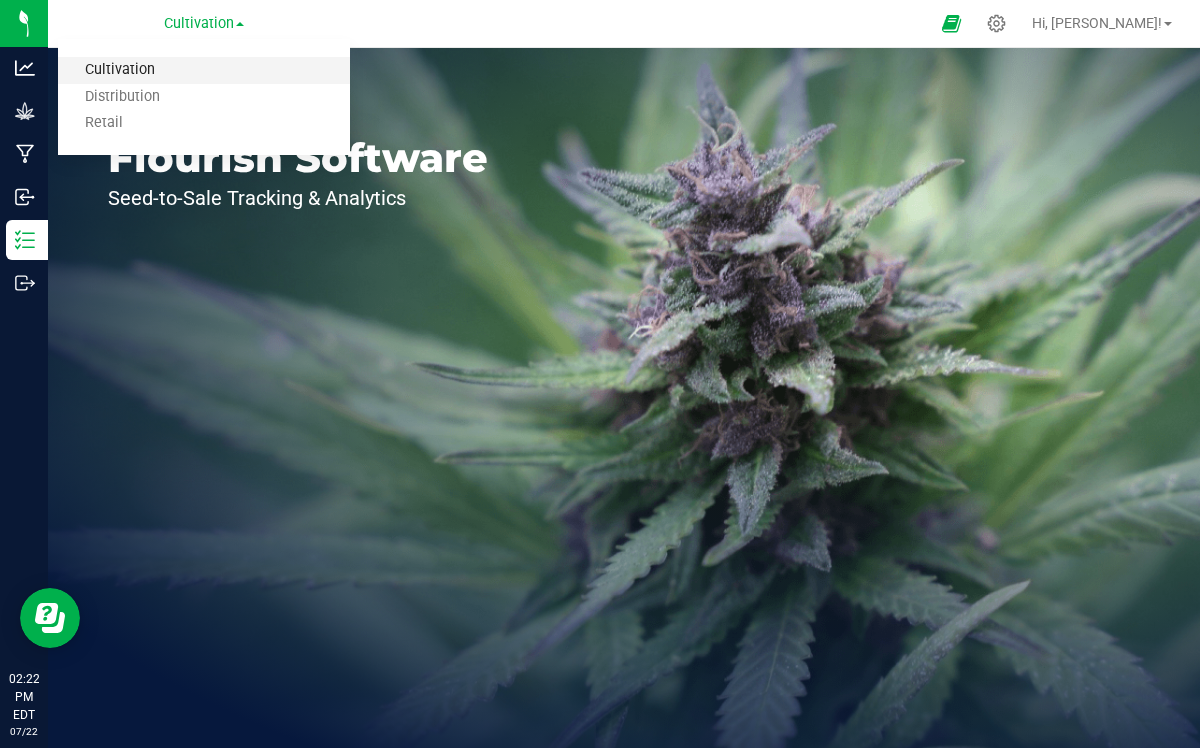 click on "Cultivation" at bounding box center [204, 70] 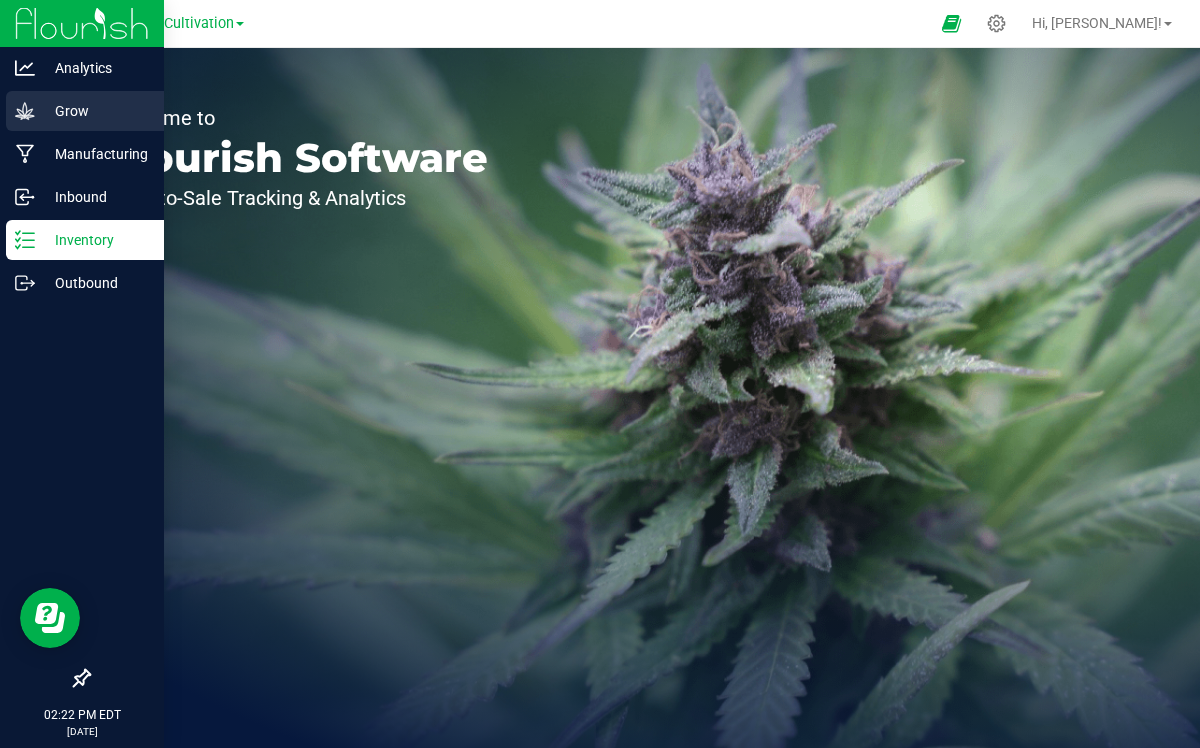 click on "Grow" at bounding box center (95, 111) 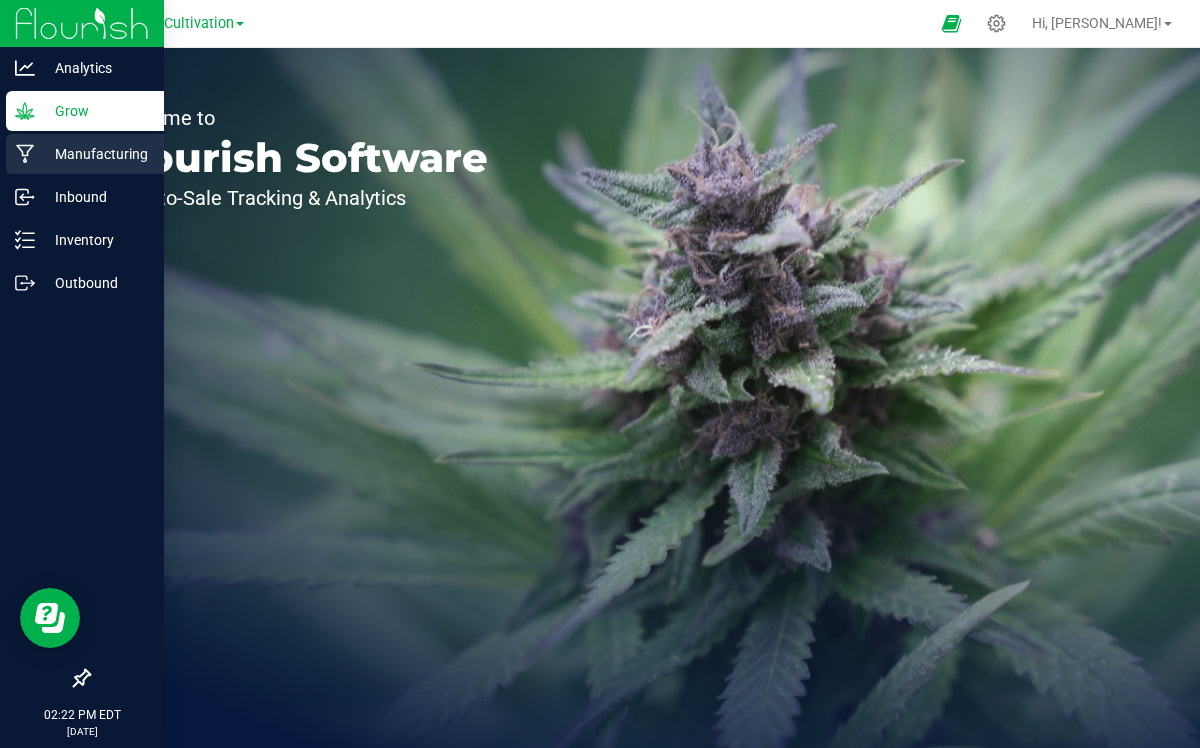 click 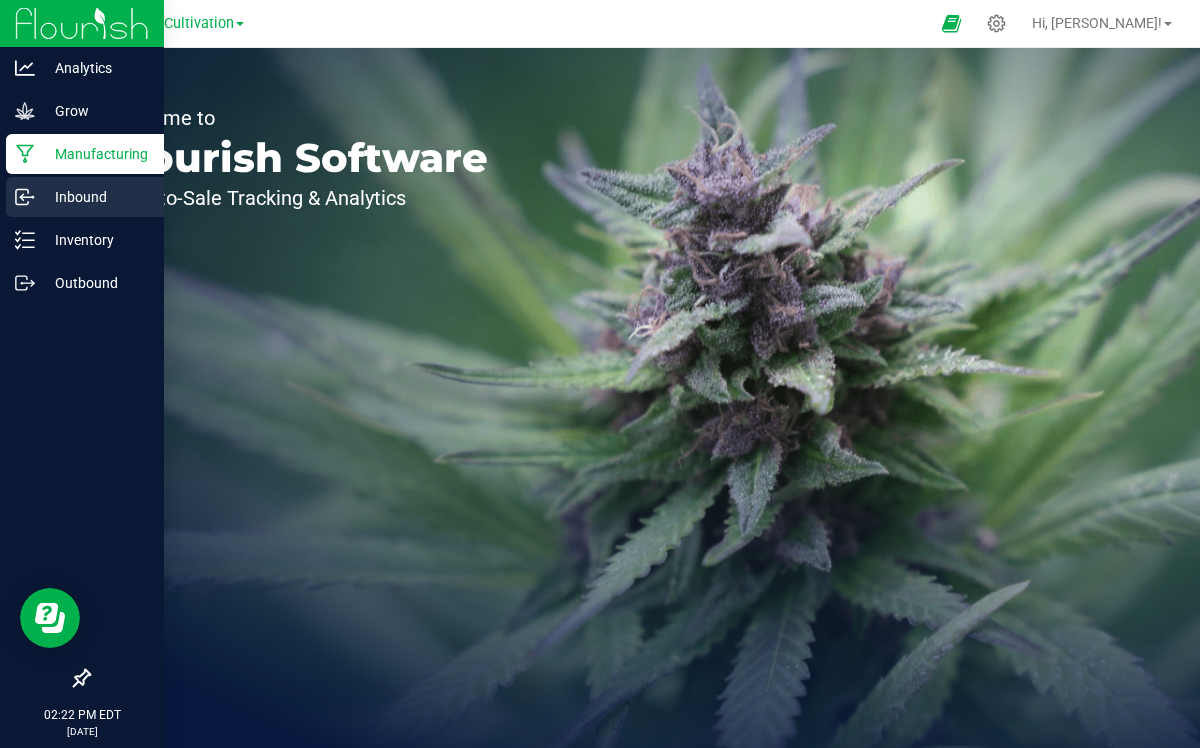 click on "Inbound" at bounding box center [95, 197] 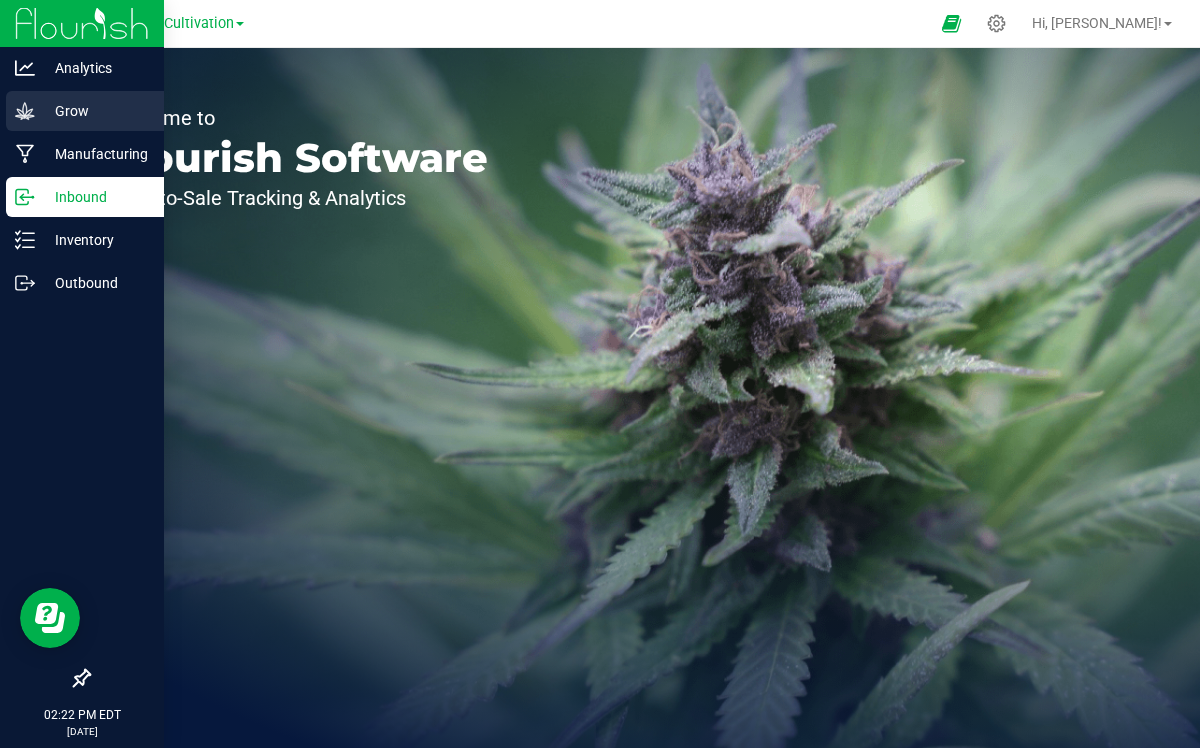click on "Grow" at bounding box center [95, 111] 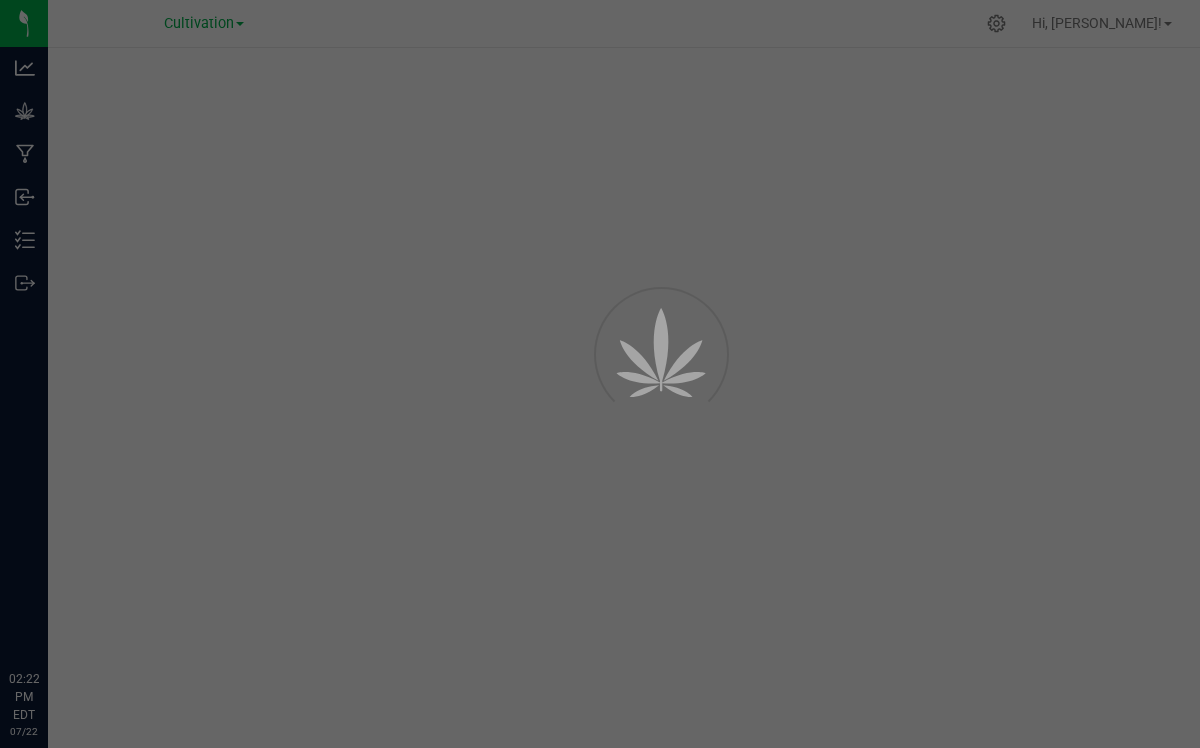 scroll, scrollTop: 0, scrollLeft: 0, axis: both 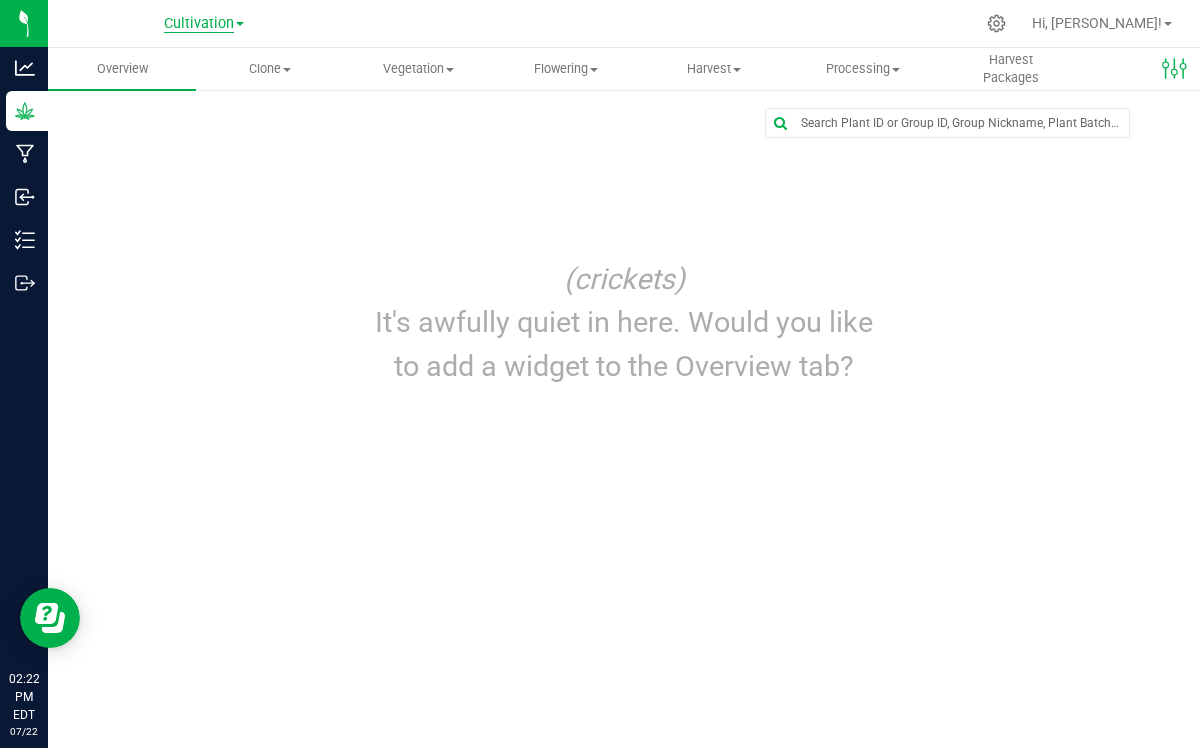 click on "Cultivation" at bounding box center [199, 24] 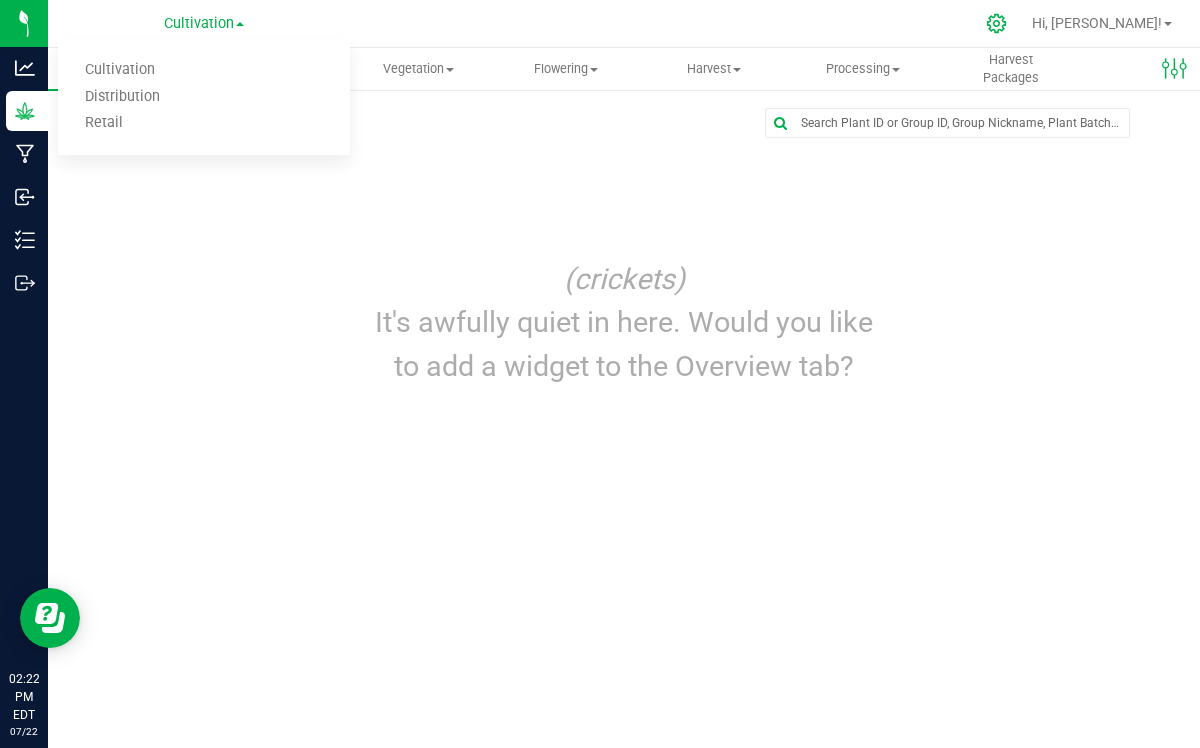click 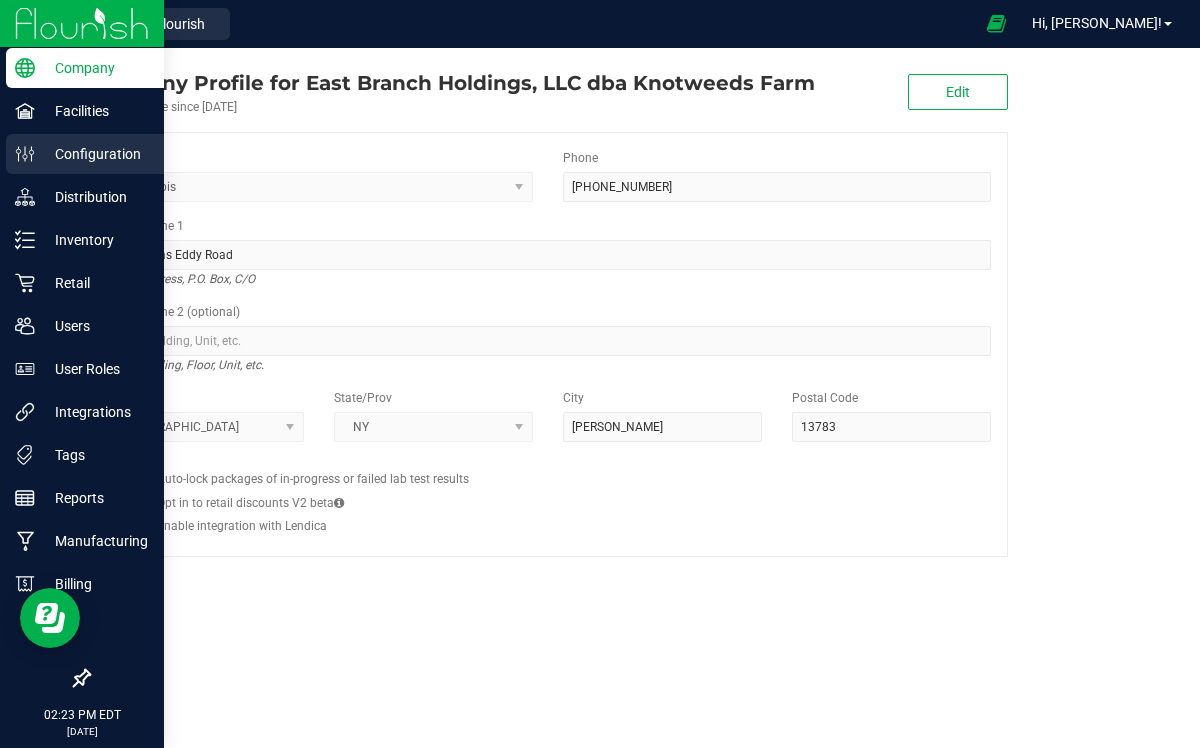 click on "Configuration" at bounding box center [95, 154] 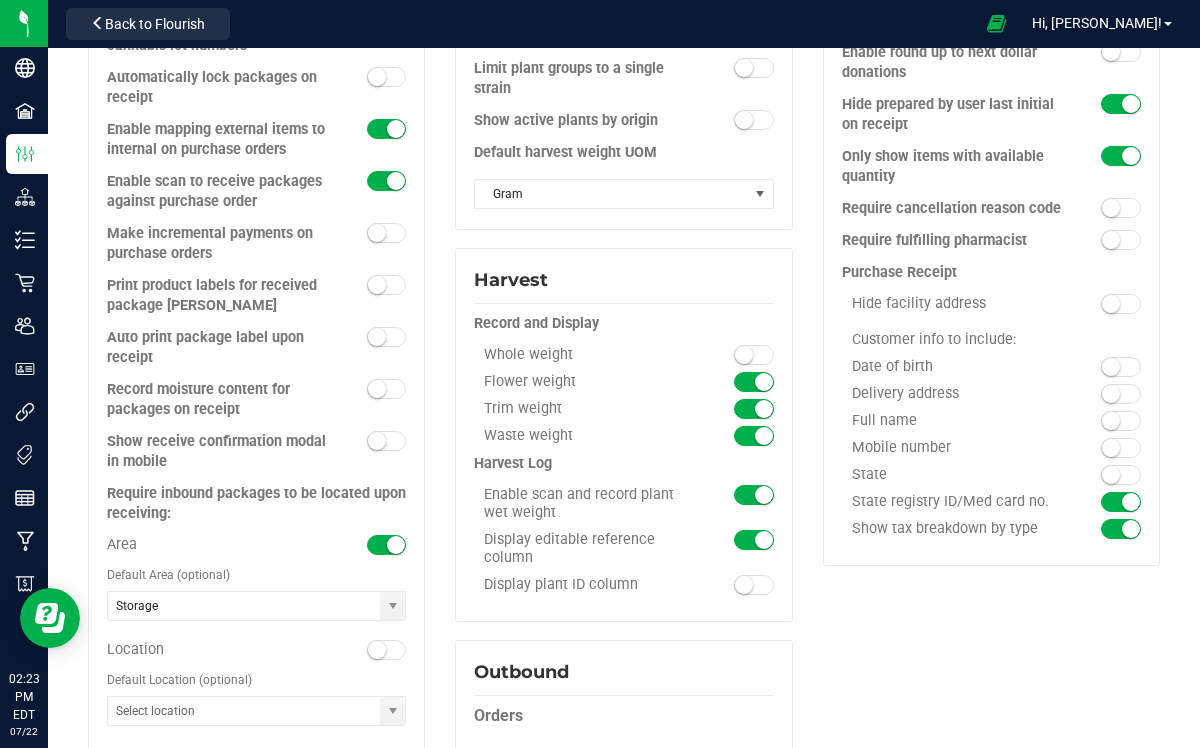 scroll, scrollTop: 1017, scrollLeft: 0, axis: vertical 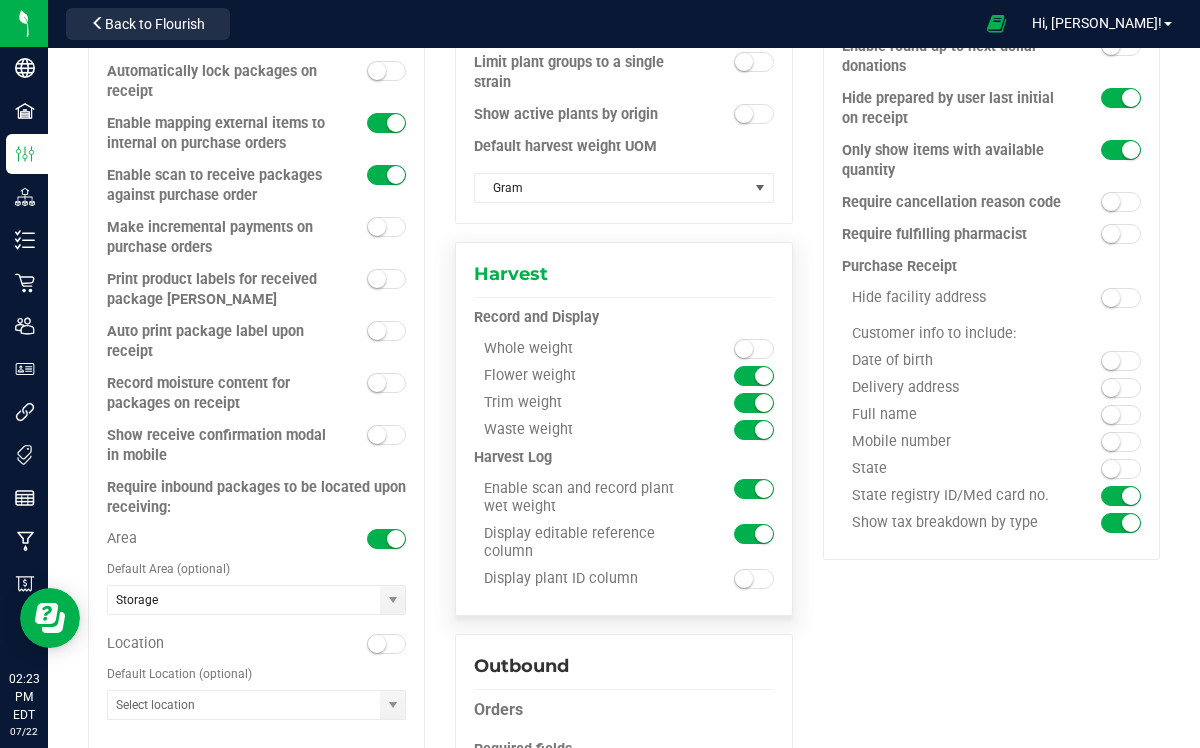 click at bounding box center (754, 349) 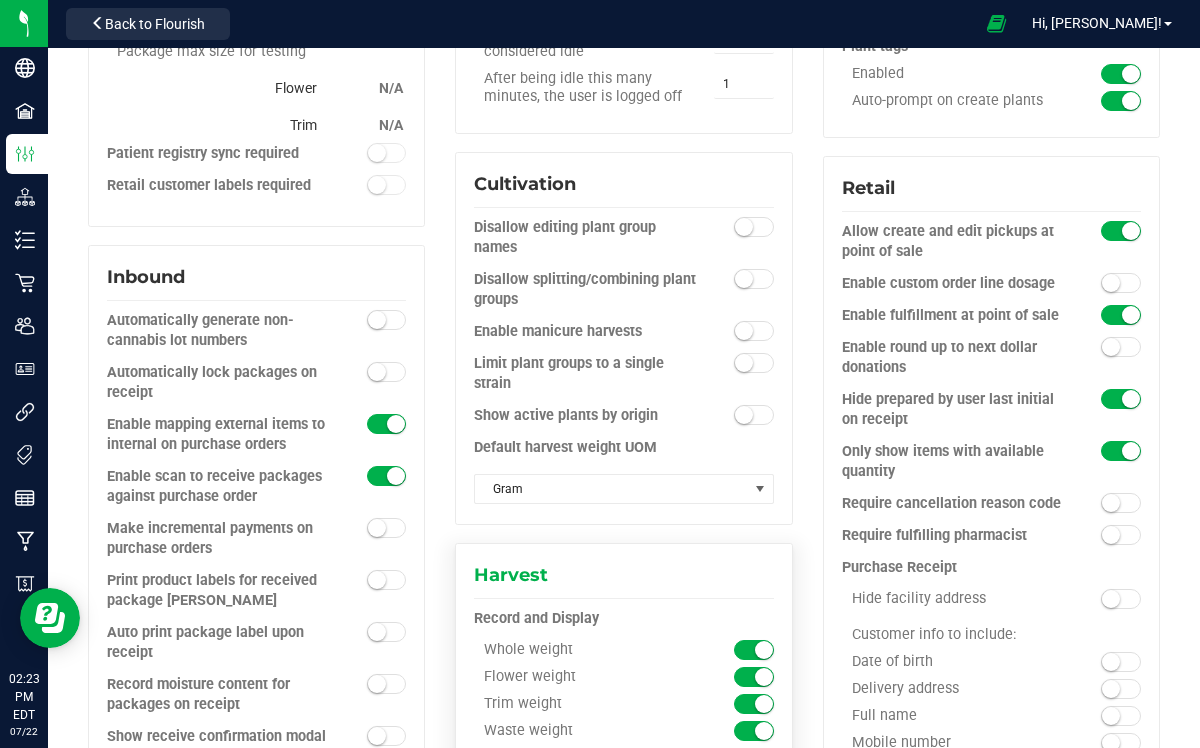 scroll, scrollTop: 705, scrollLeft: 0, axis: vertical 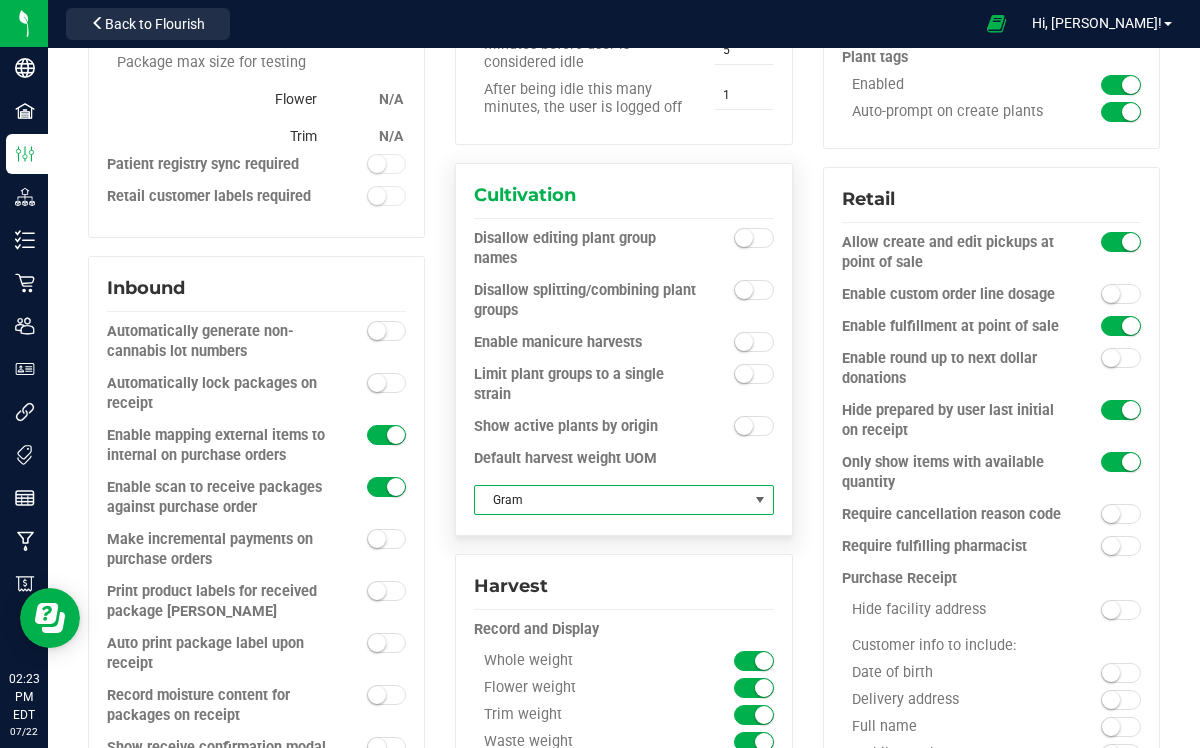 click at bounding box center [760, 500] 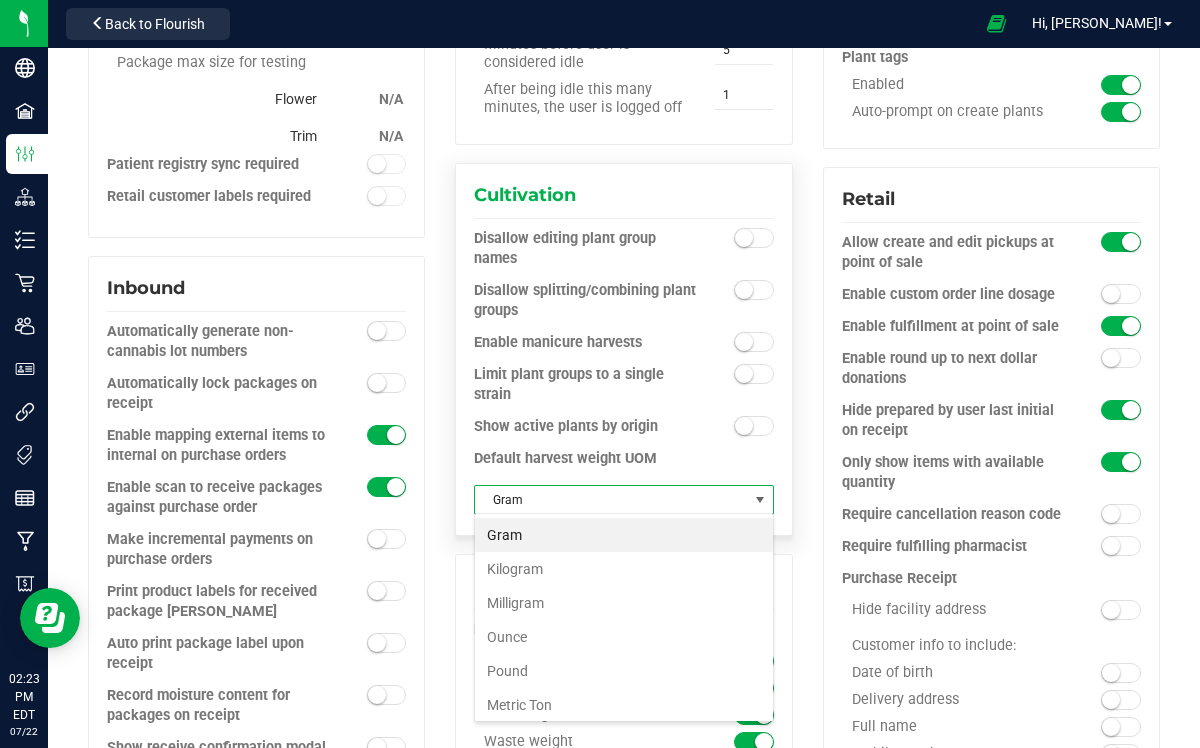 scroll, scrollTop: 99970, scrollLeft: 99699, axis: both 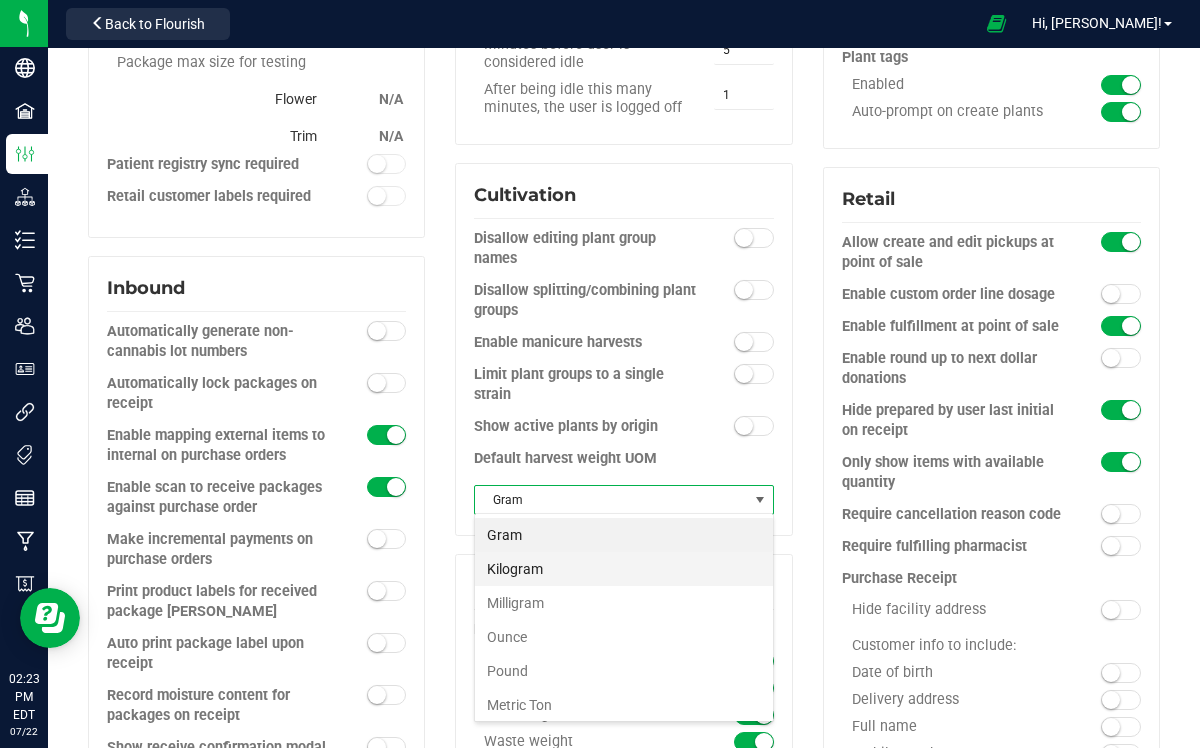 click on "Kilogram" at bounding box center (624, 569) 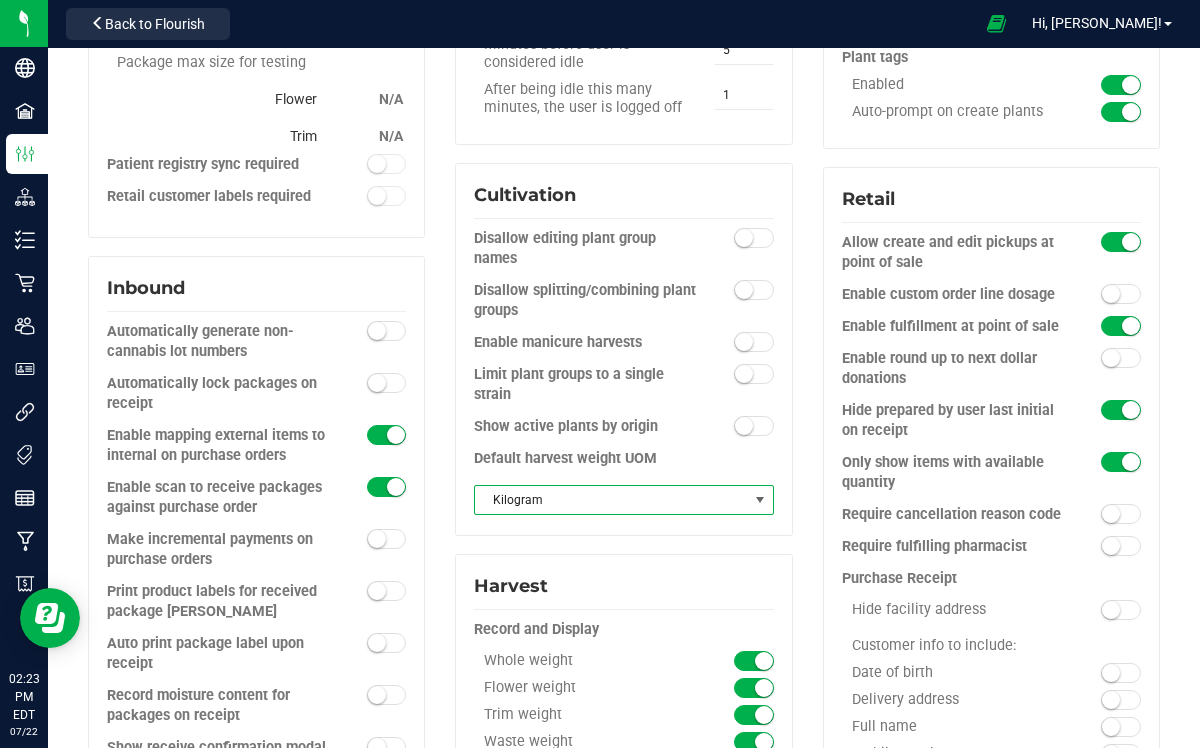 click on "Cultivation
Disallow editing plant group names
Disallow splitting/combining plant groups
Enable manicure harvests
Limit plant groups to a single strain" at bounding box center (623, 358) 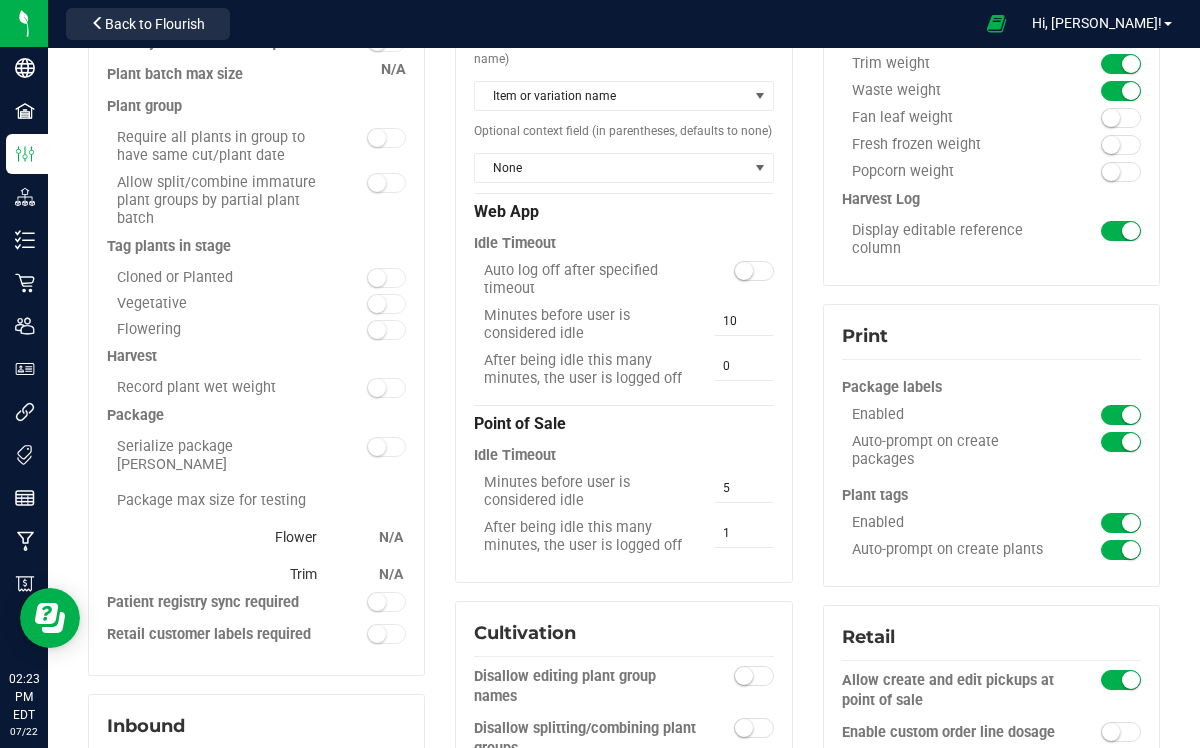 scroll, scrollTop: 264, scrollLeft: 0, axis: vertical 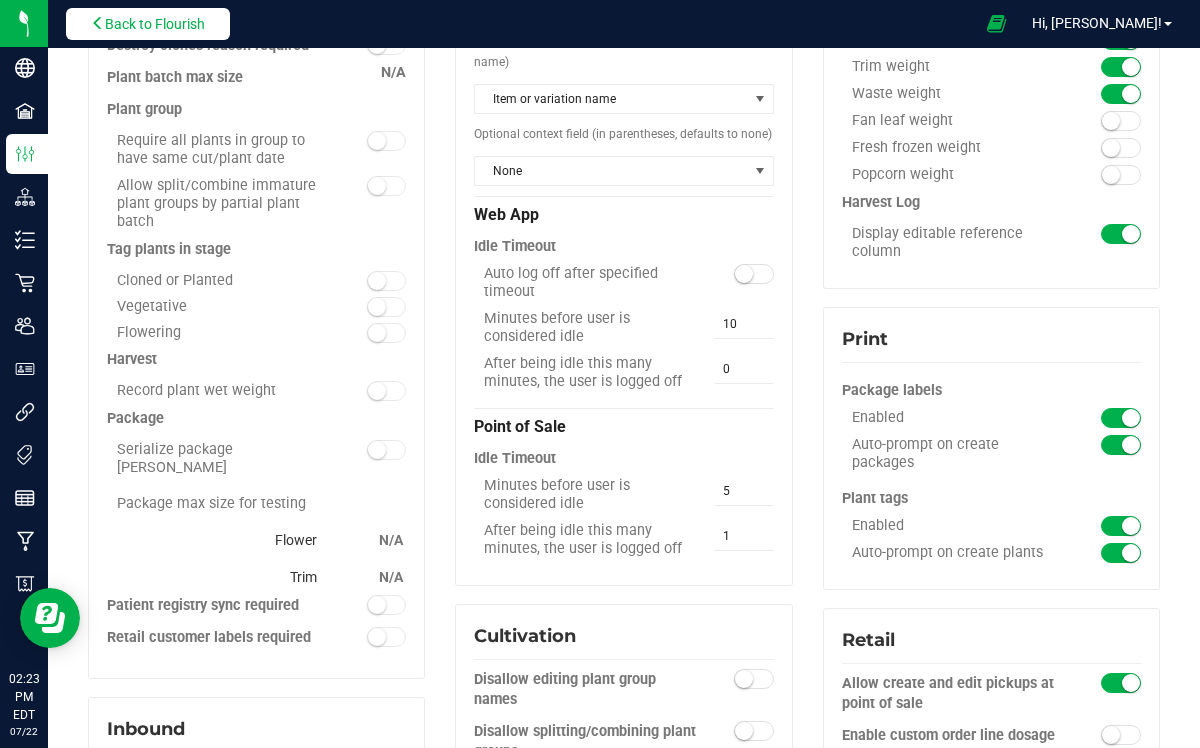 click on "Back to Flourish" at bounding box center [155, 24] 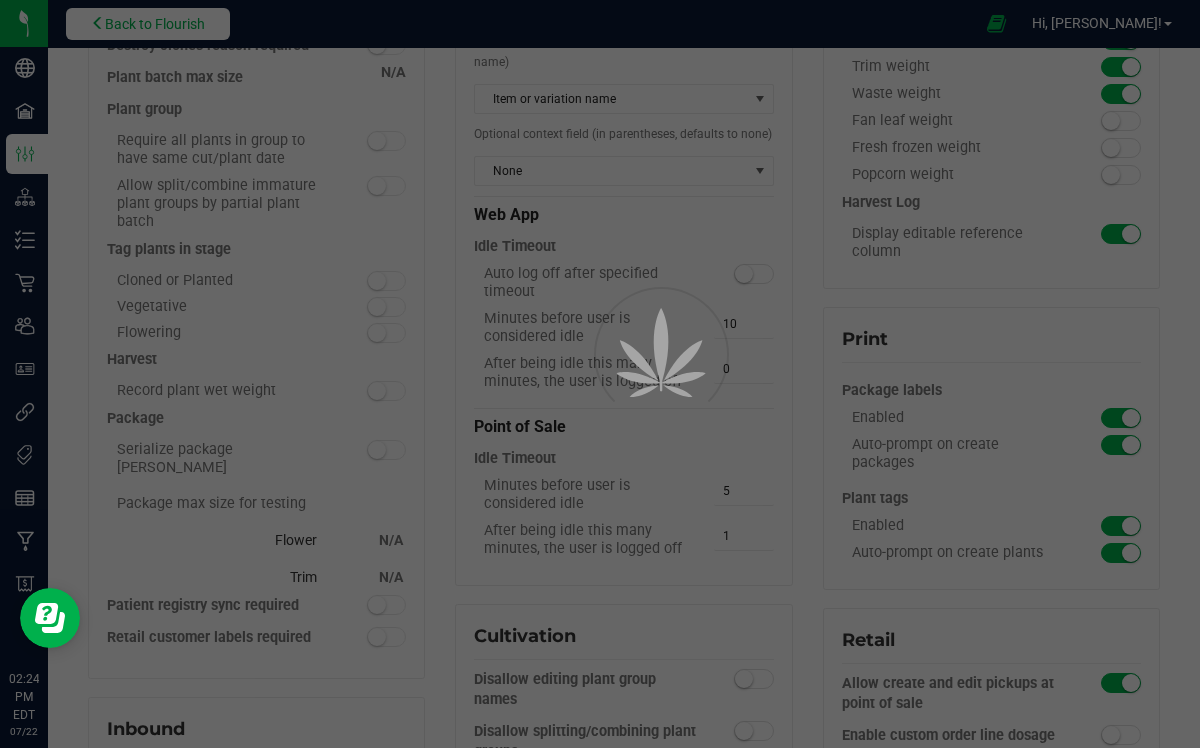 scroll, scrollTop: 0, scrollLeft: 0, axis: both 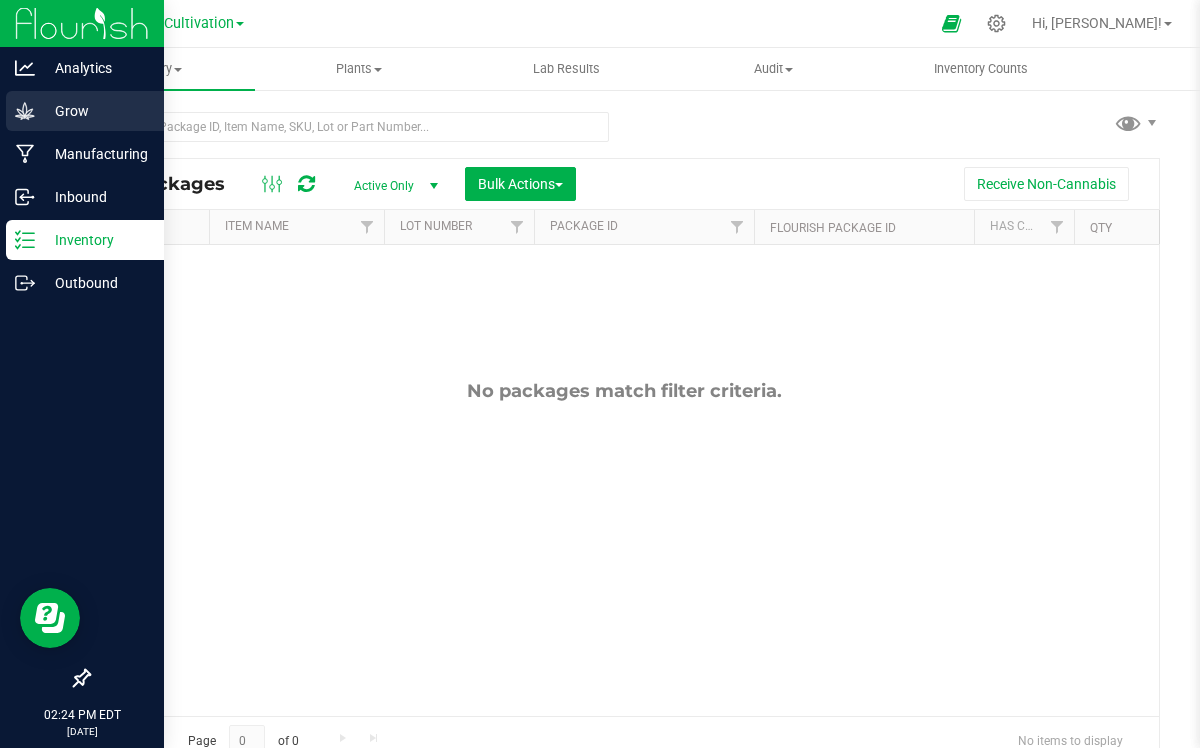click on "Grow" at bounding box center (95, 111) 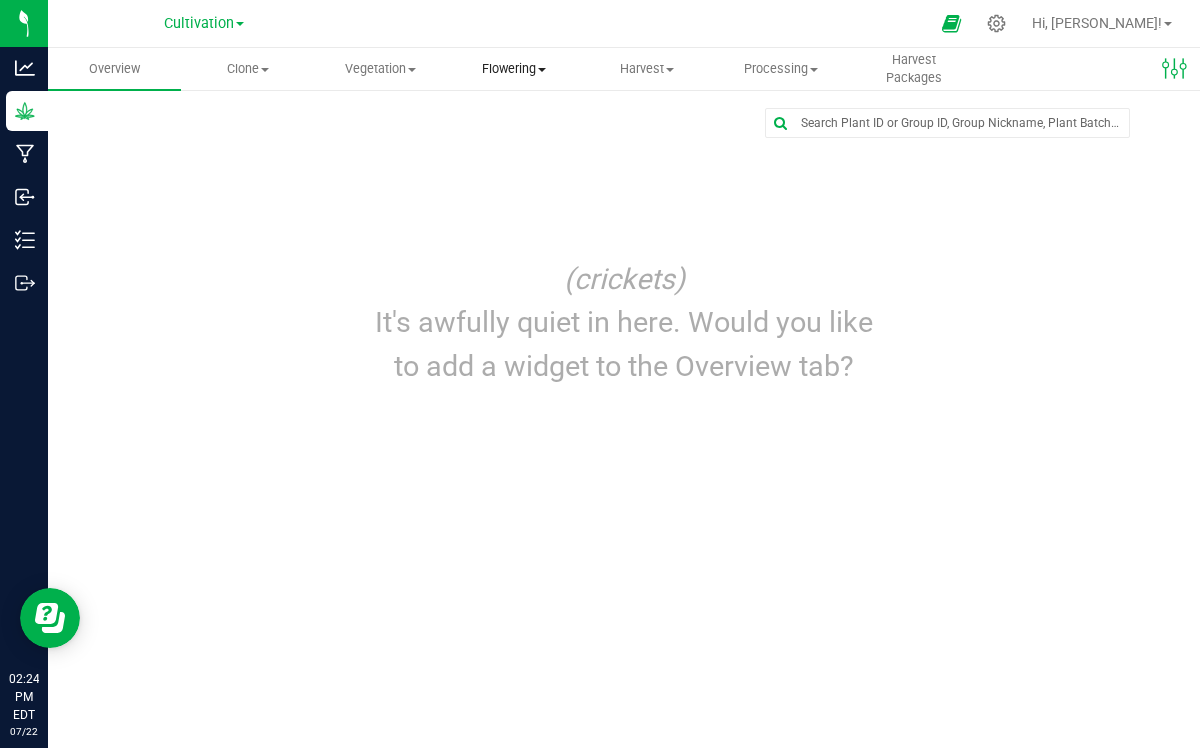 click at bounding box center [542, 70] 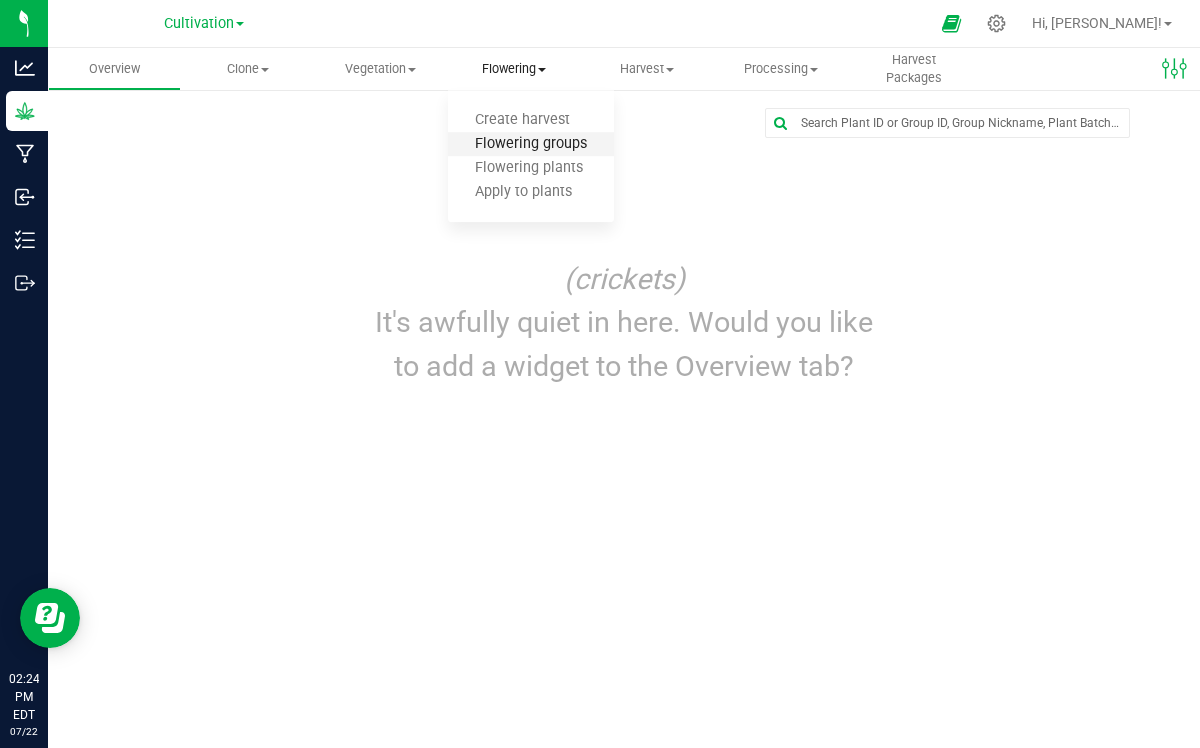 click on "Flowering groups" at bounding box center (531, 144) 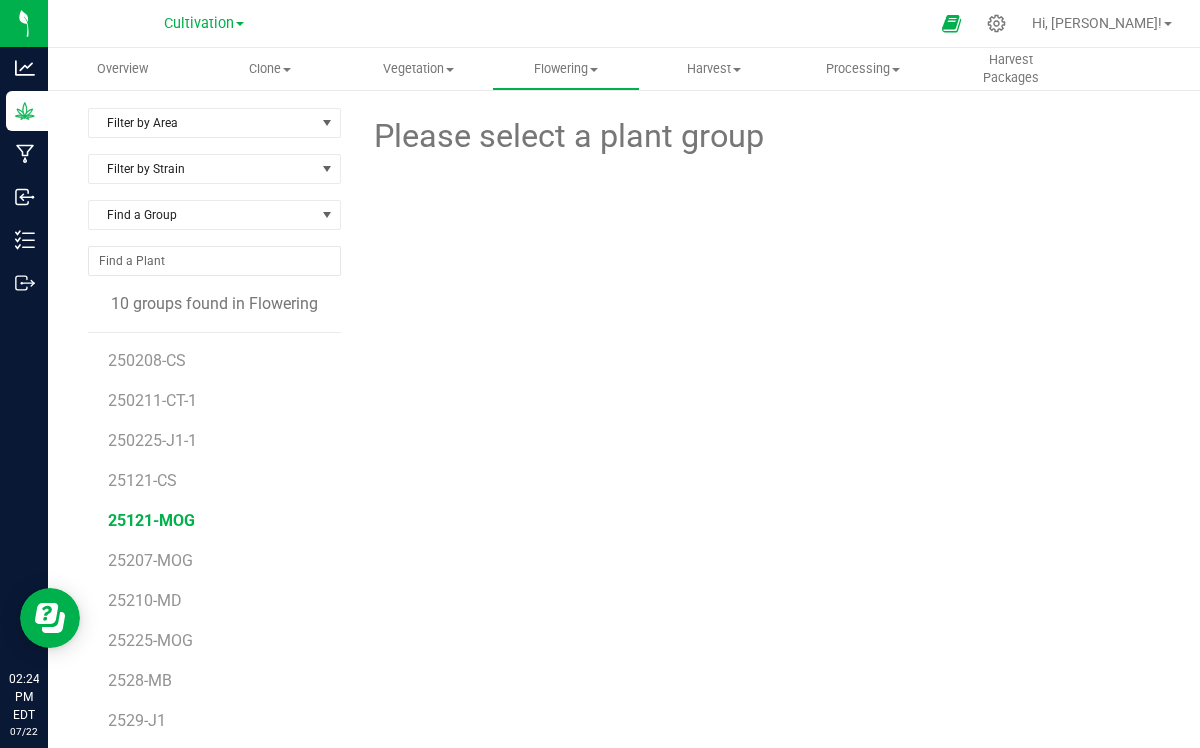 click on "25121-MOG" at bounding box center (151, 520) 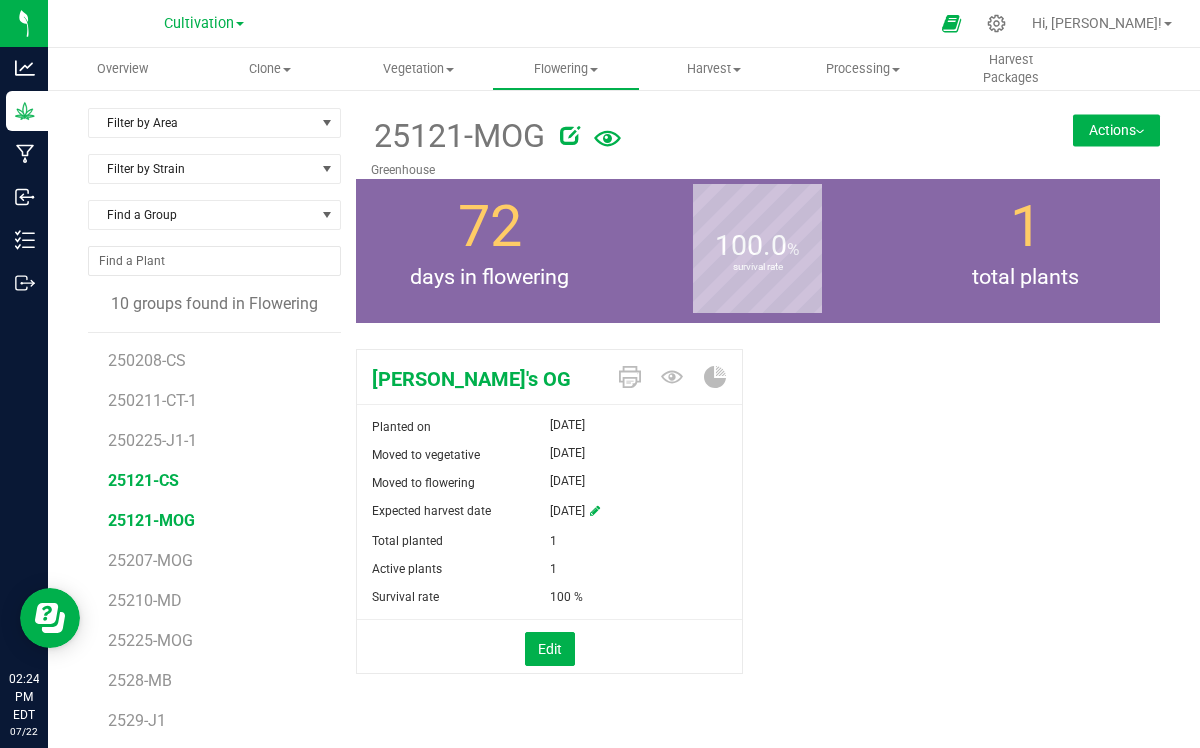 click on "25121-CS" at bounding box center [143, 480] 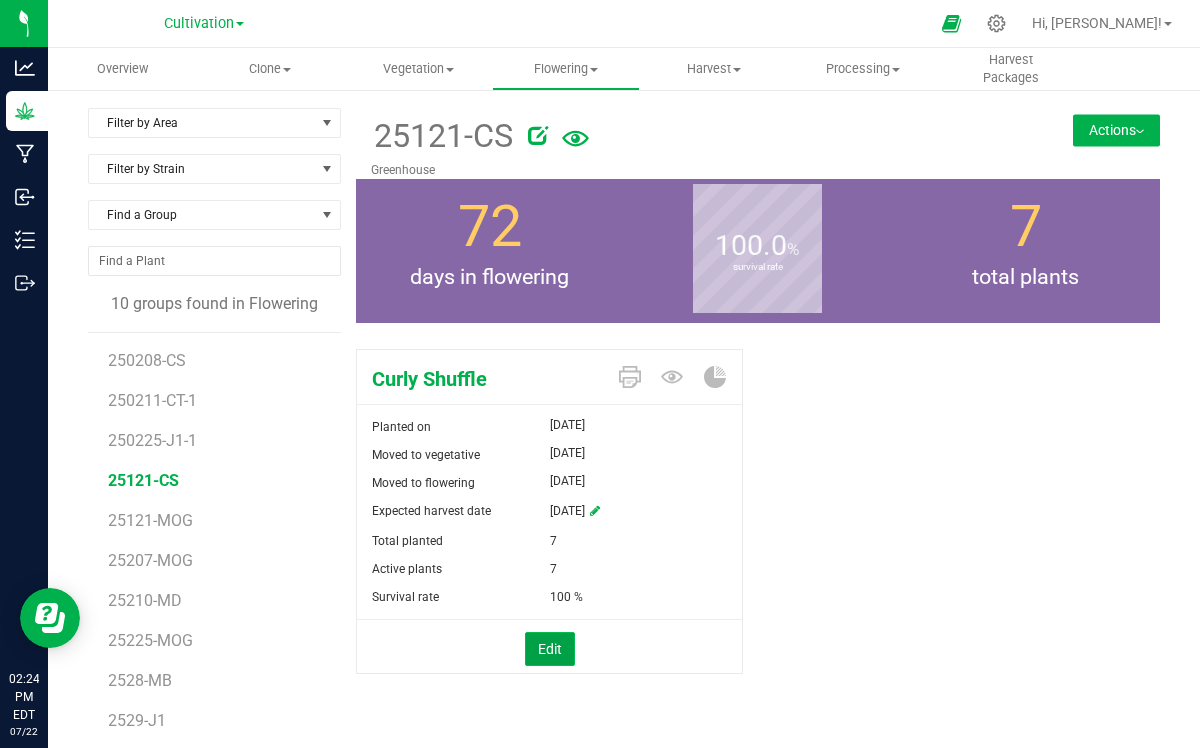 click on "Edit" at bounding box center [550, 649] 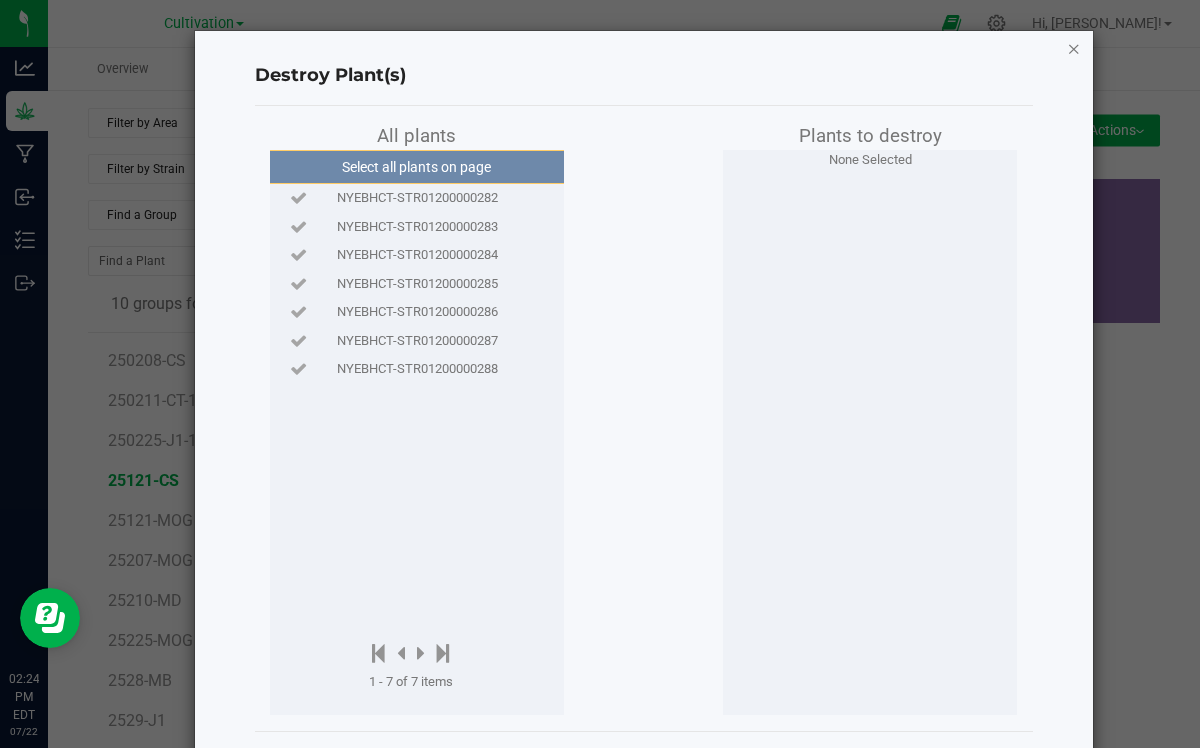 click 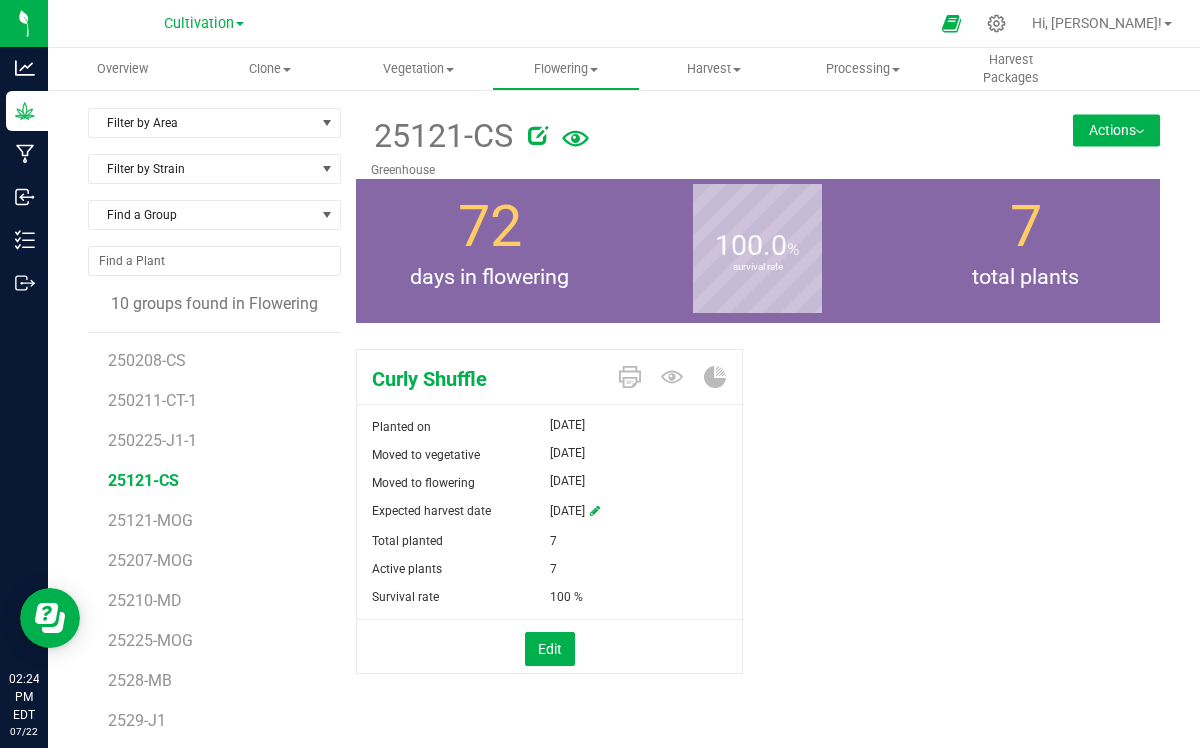 click at bounding box center (595, 511) 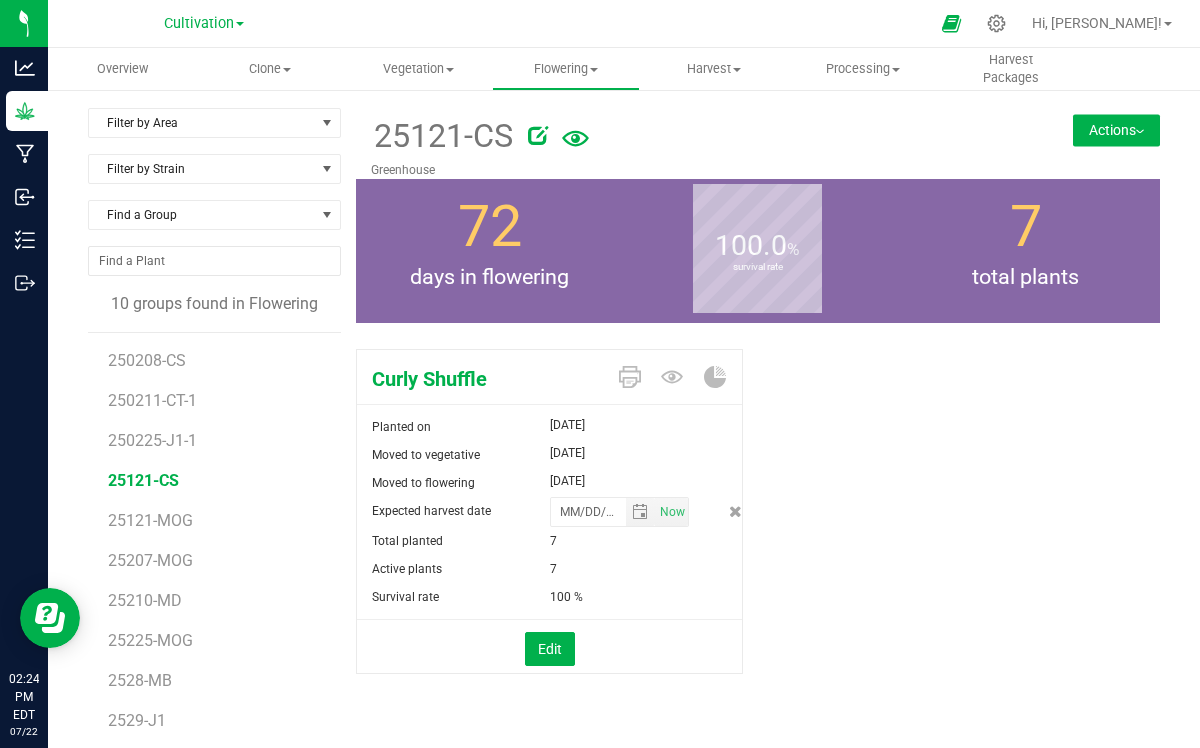 click on "7" at bounding box center [588, 541] 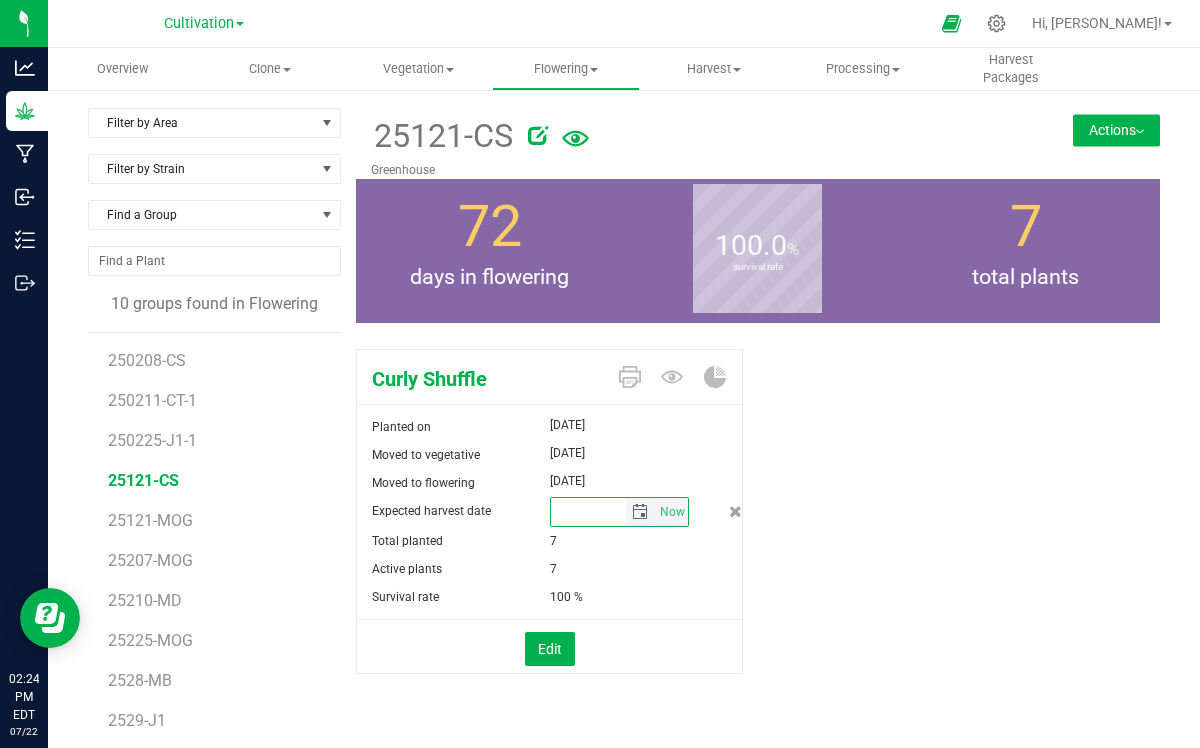 click at bounding box center (589, 512) 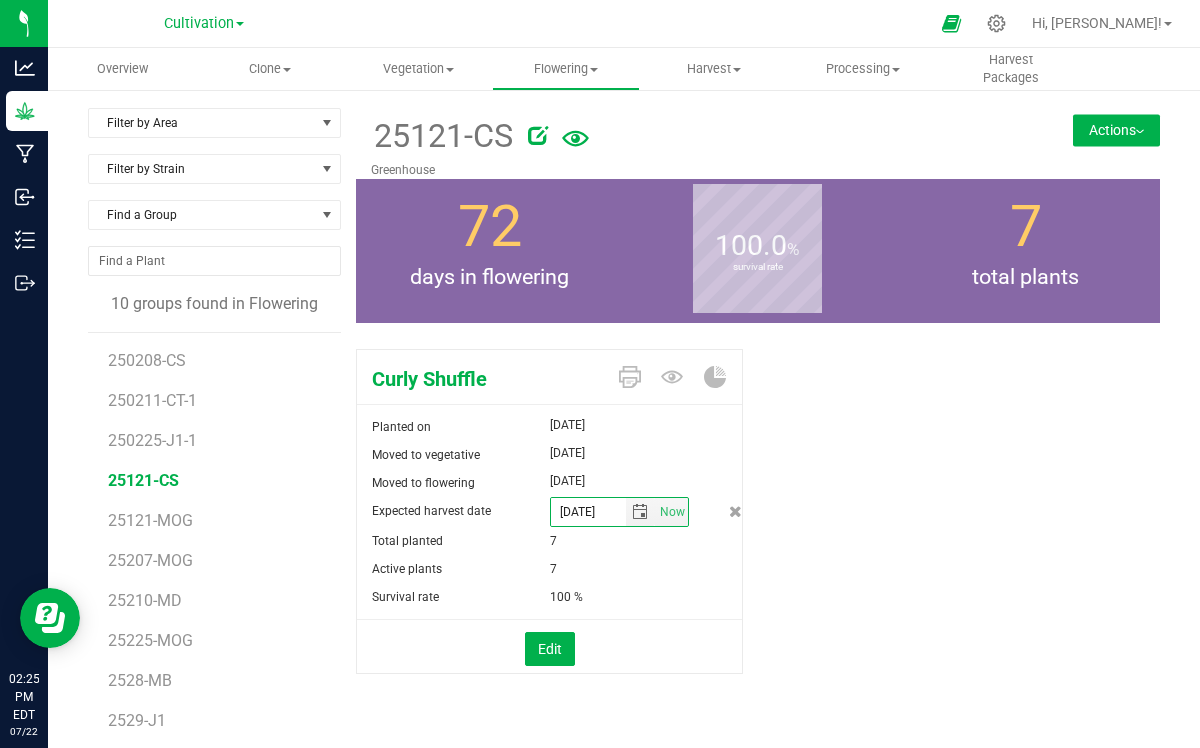 type on "7/11/25" 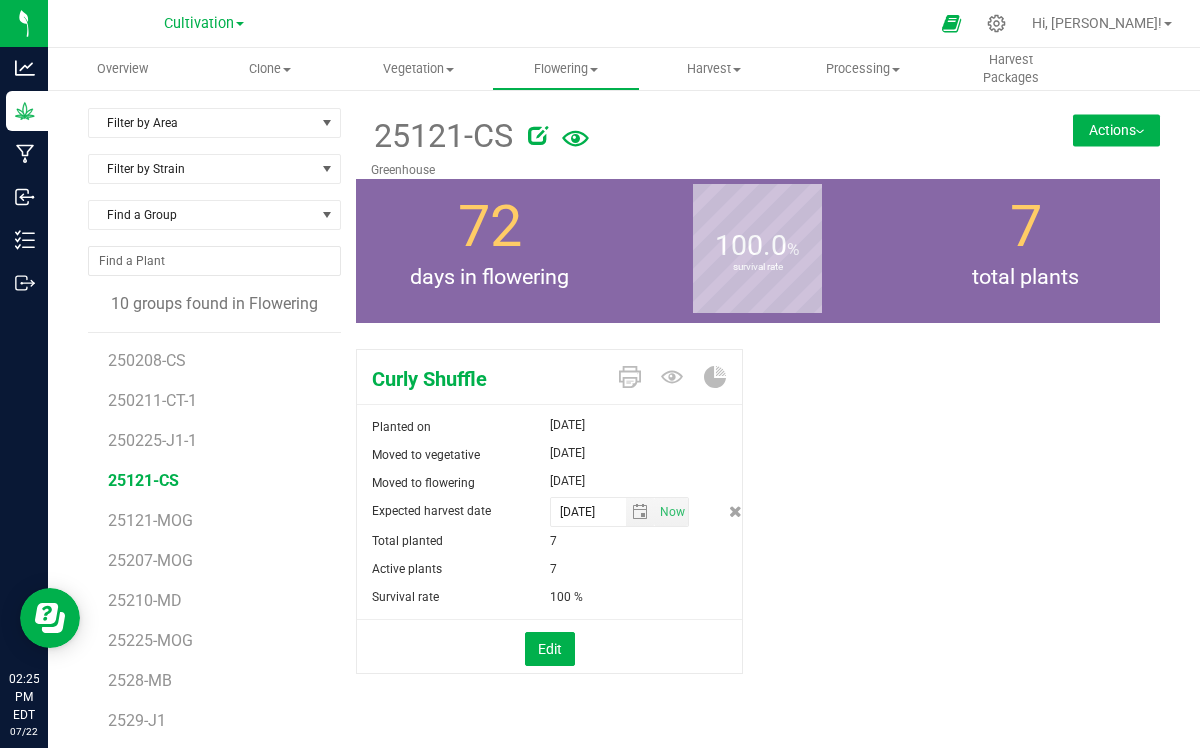 click on "7" at bounding box center (646, 569) 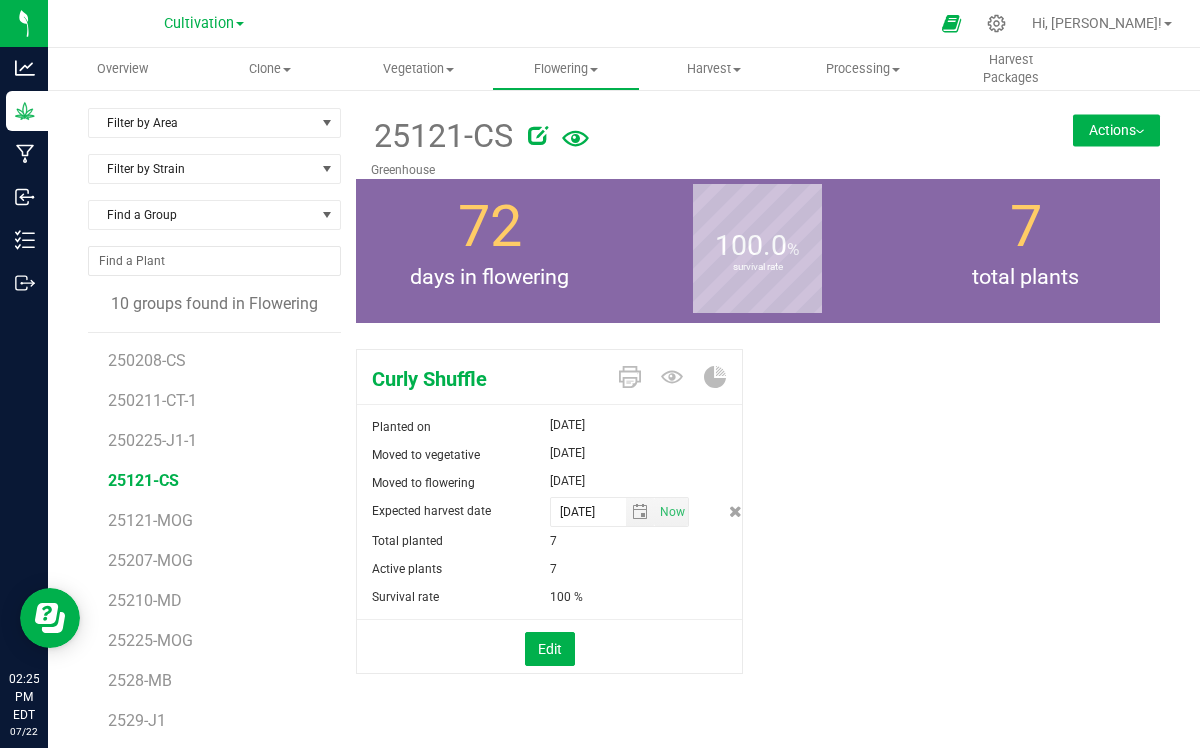 click on "Planted on
Jan 21, 2025
Moved to vegetative
Jan 28, 2025
Moved to flowering
May 11, 2025
Expected harvest date
7/11/25
Now
Total planted
7
Active plants
7" at bounding box center [549, 543] 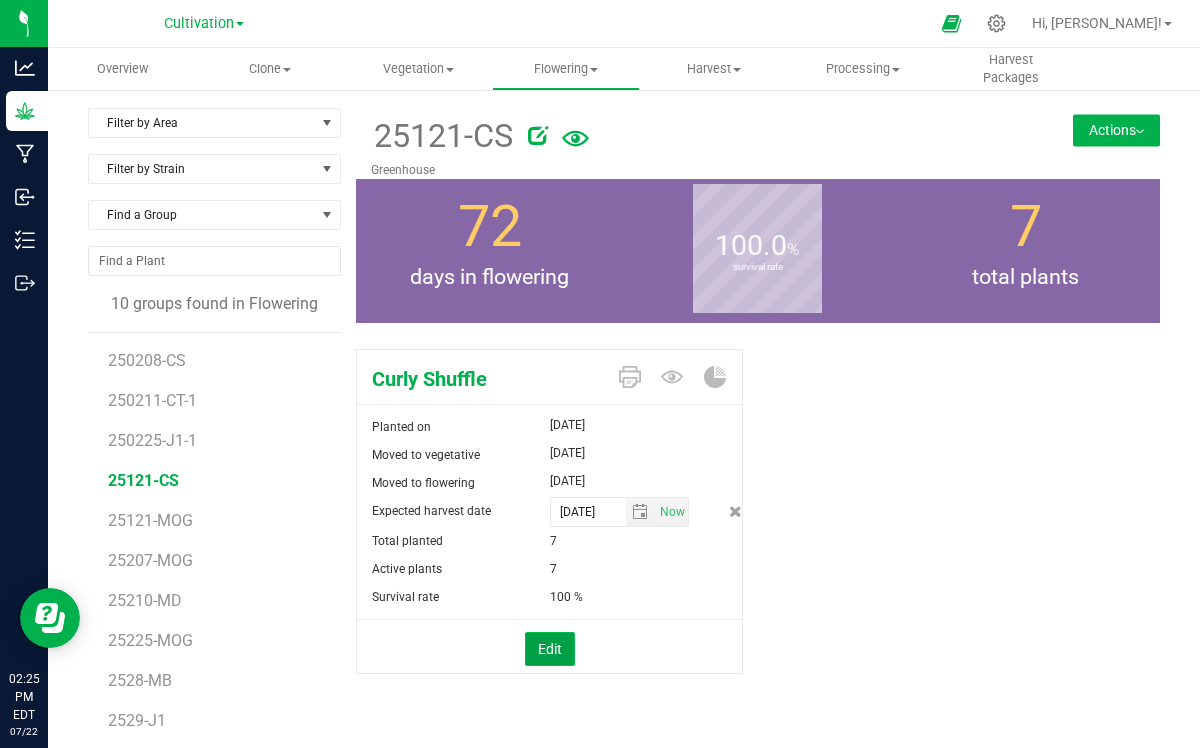 click on "Edit" at bounding box center [550, 649] 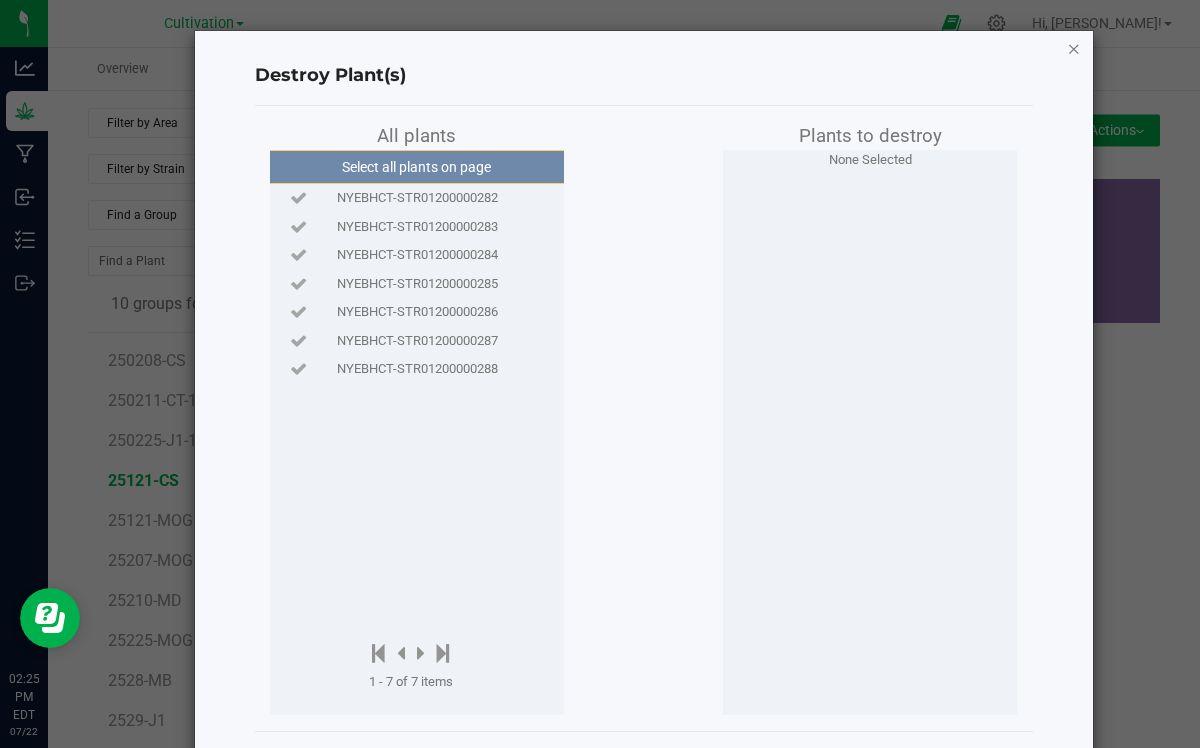 click 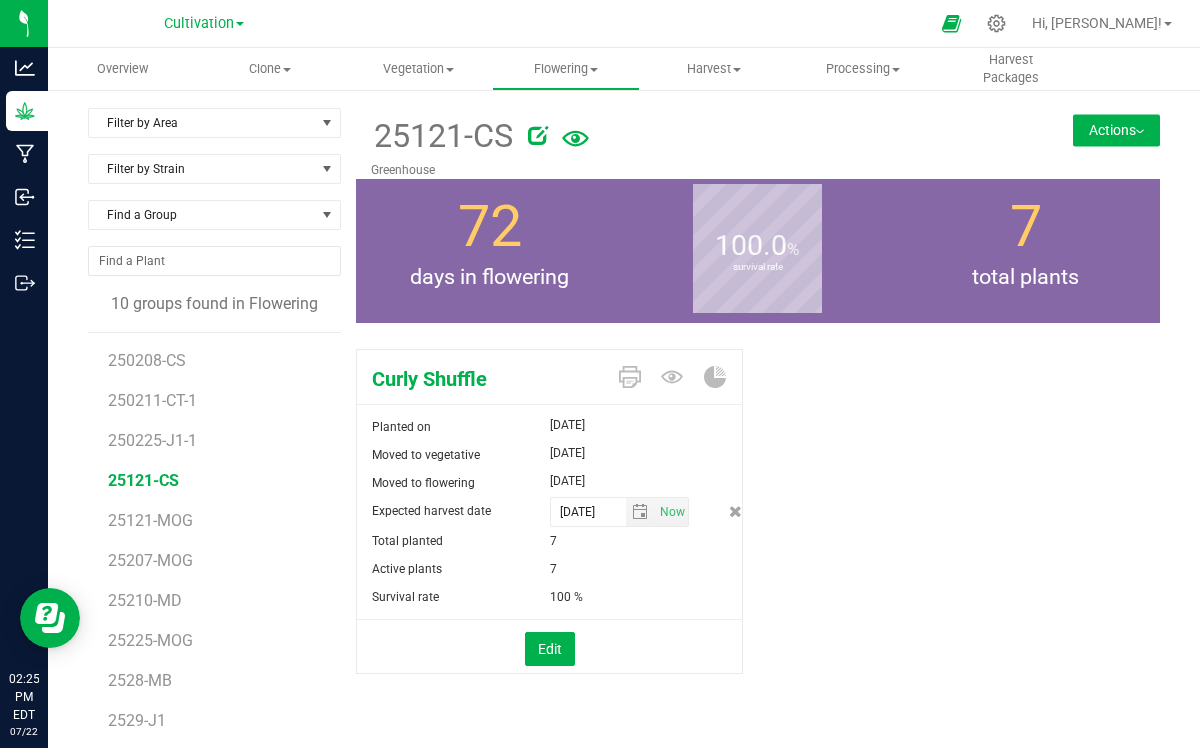 click on "Curly Shuffle
Planted on
Jan 21, 2025
Moved to vegetative
Jan 28, 2025
Moved to flowering
May 11, 2025
Expected harvest date
7/11/25
Now" at bounding box center [758, 532] 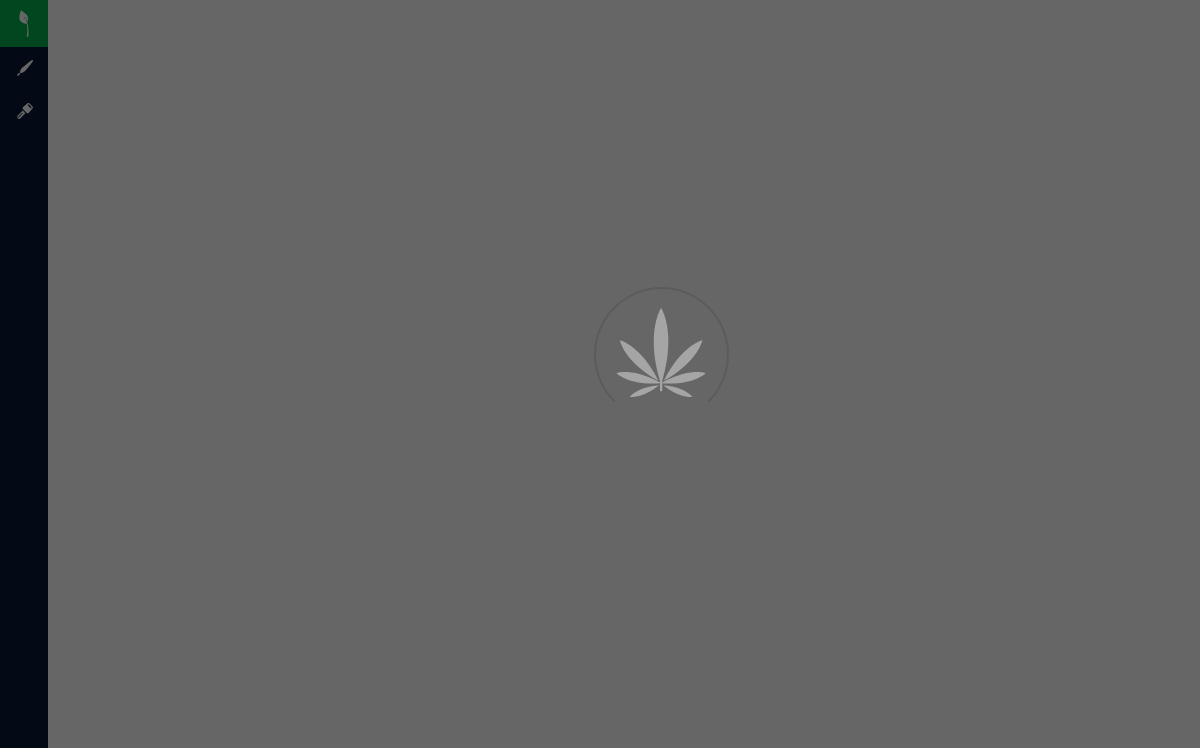 scroll, scrollTop: 0, scrollLeft: 0, axis: both 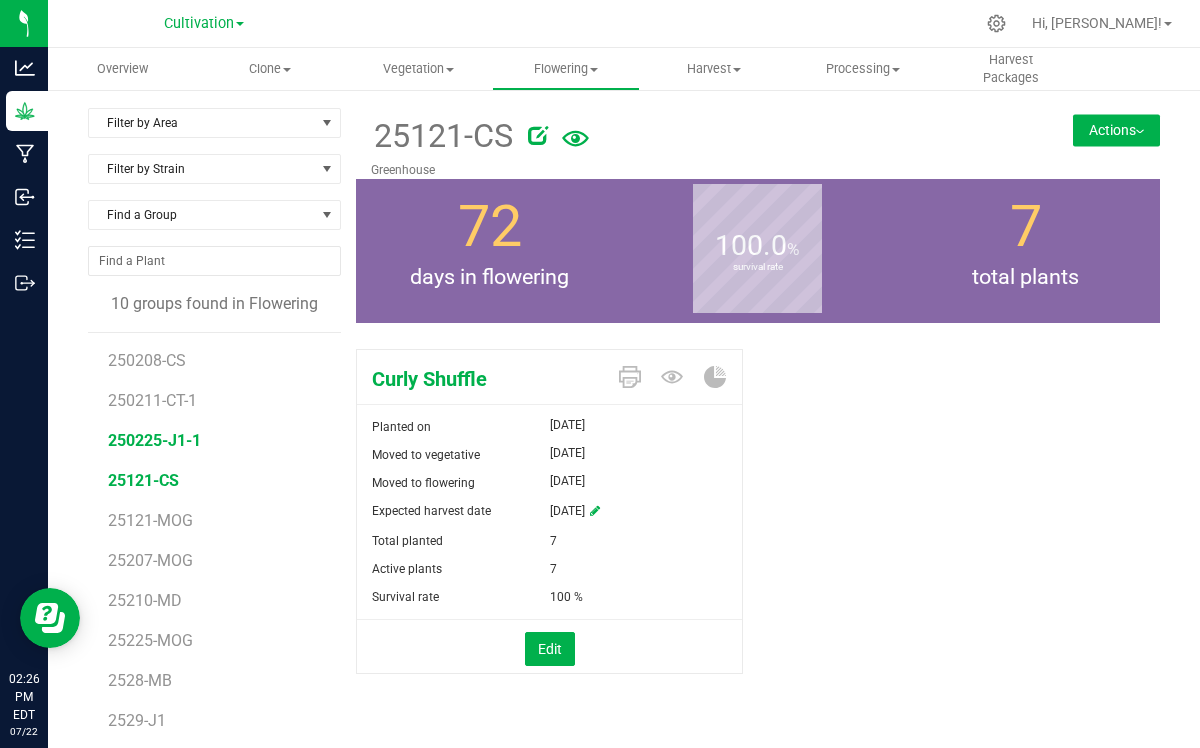 click on "250225-J1-1" at bounding box center (154, 440) 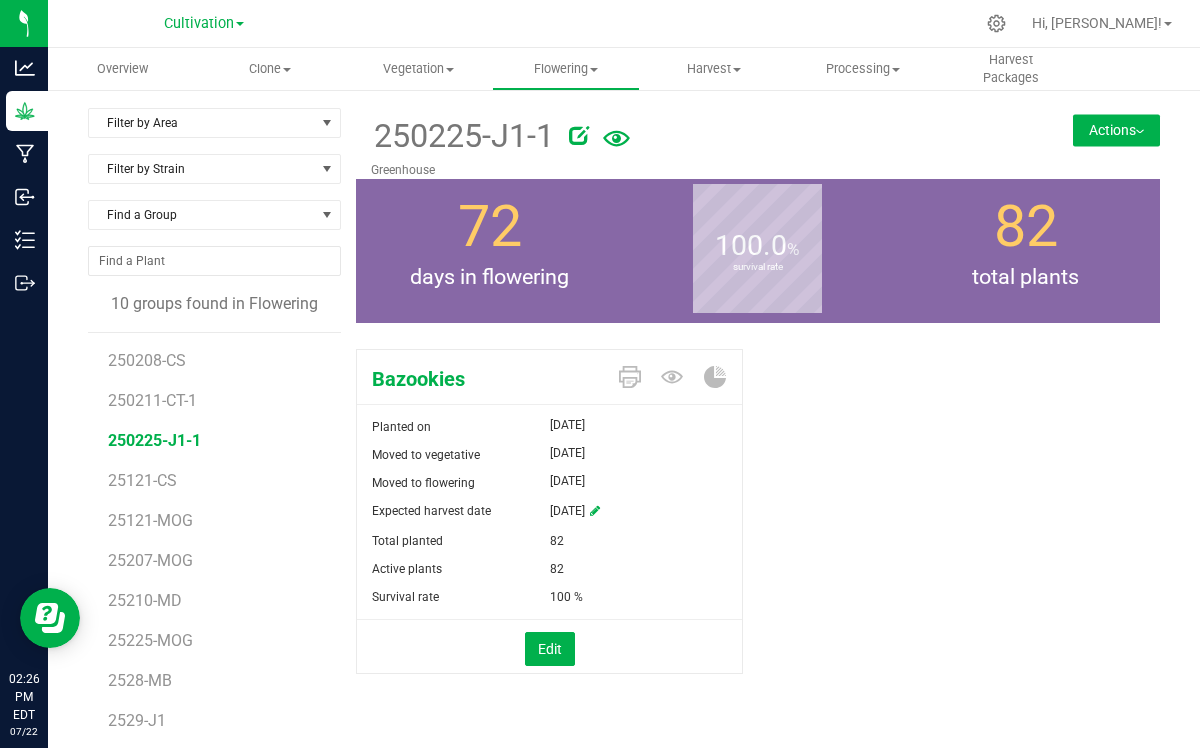 click on "Actions" at bounding box center (1116, 130) 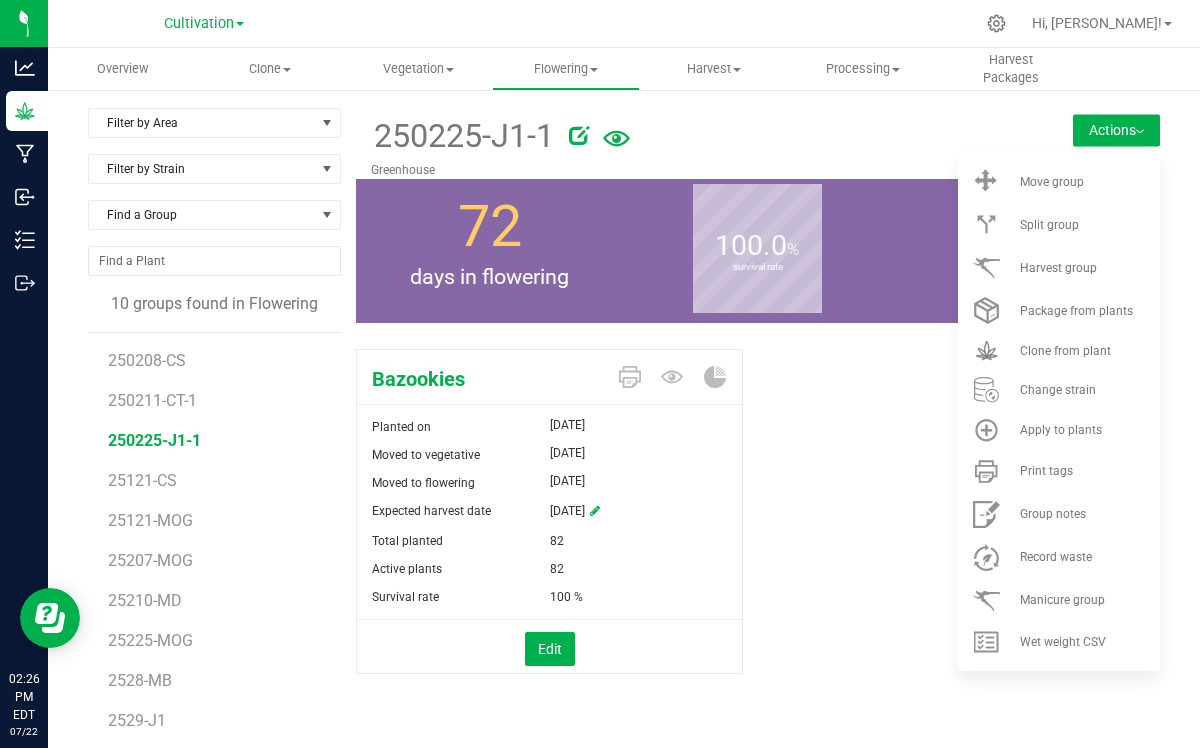 click on "Bazookies
Planted on
[DATE]
Moved to vegetative
[DATE]
Moved to flowering
[DATE]
Expected harvest date
[DATE]" at bounding box center (758, 532) 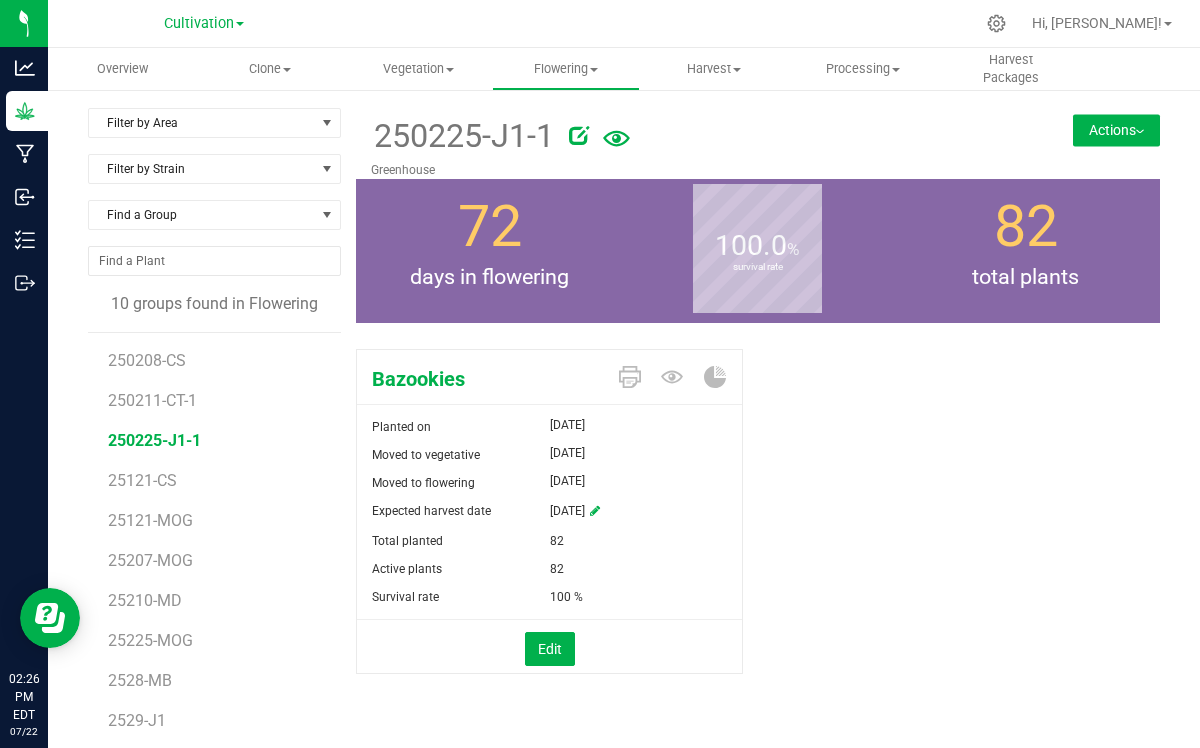 click on "Actions" at bounding box center [1116, 130] 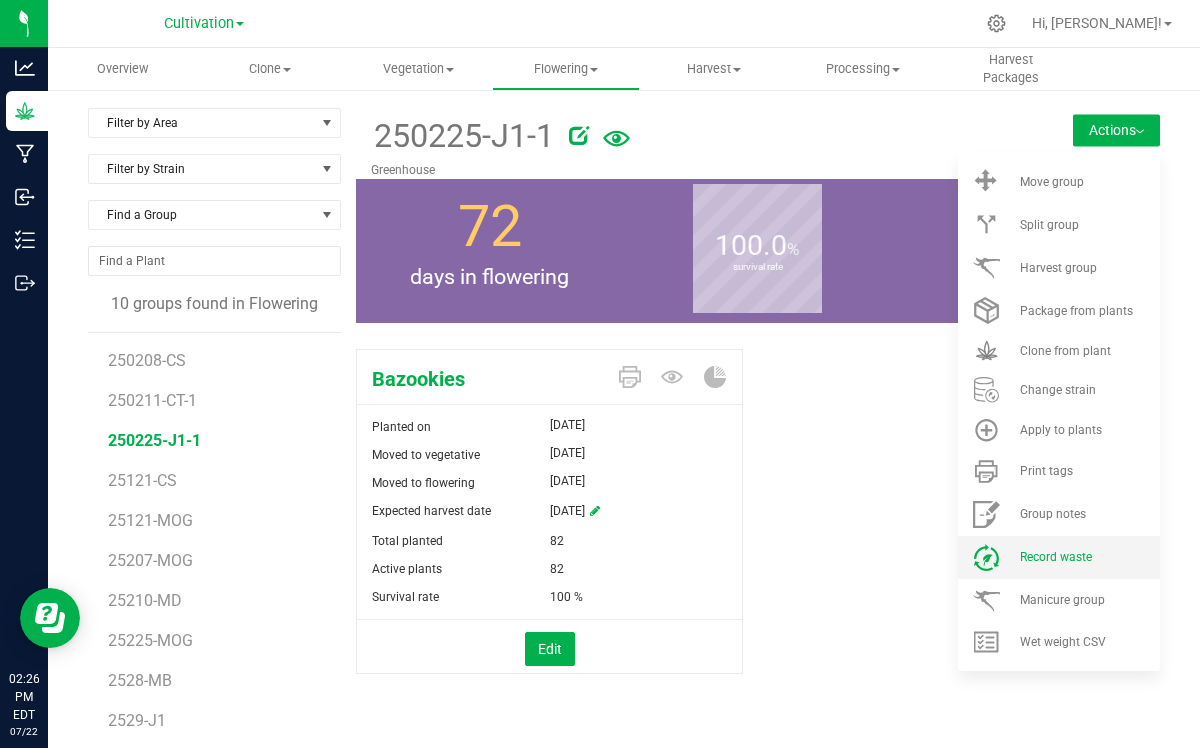 click on "Record waste" at bounding box center [1056, 557] 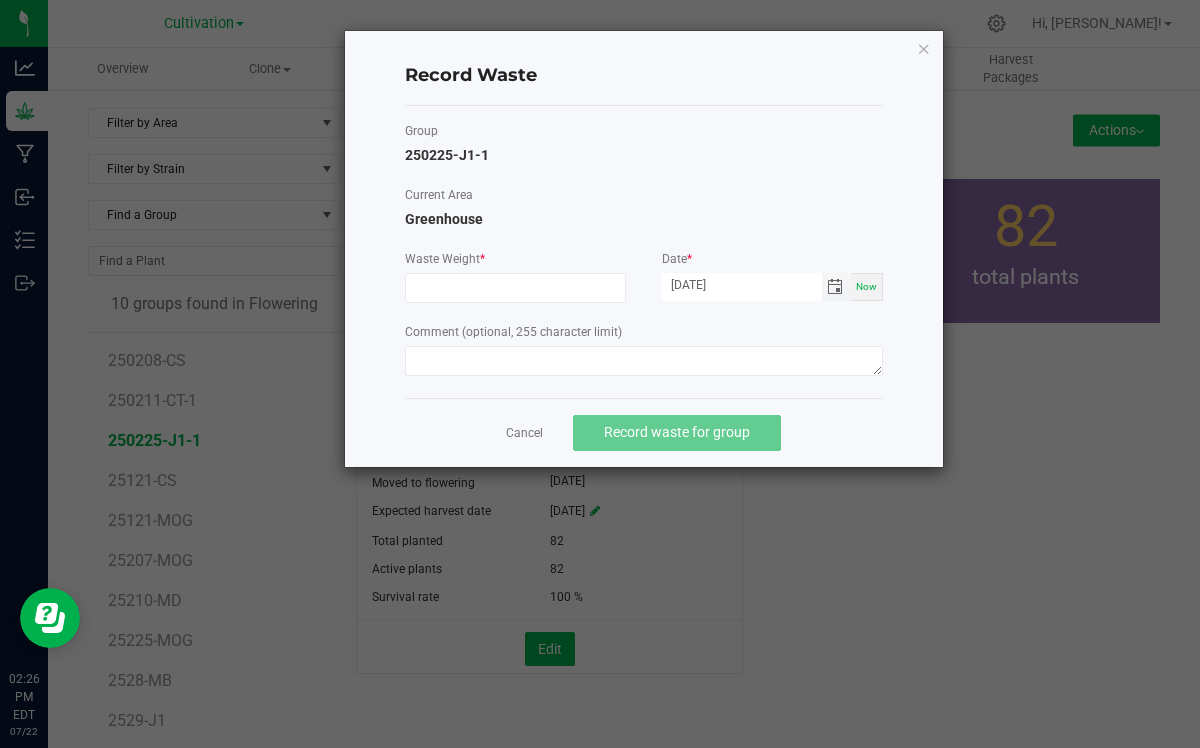 click at bounding box center (835, 287) 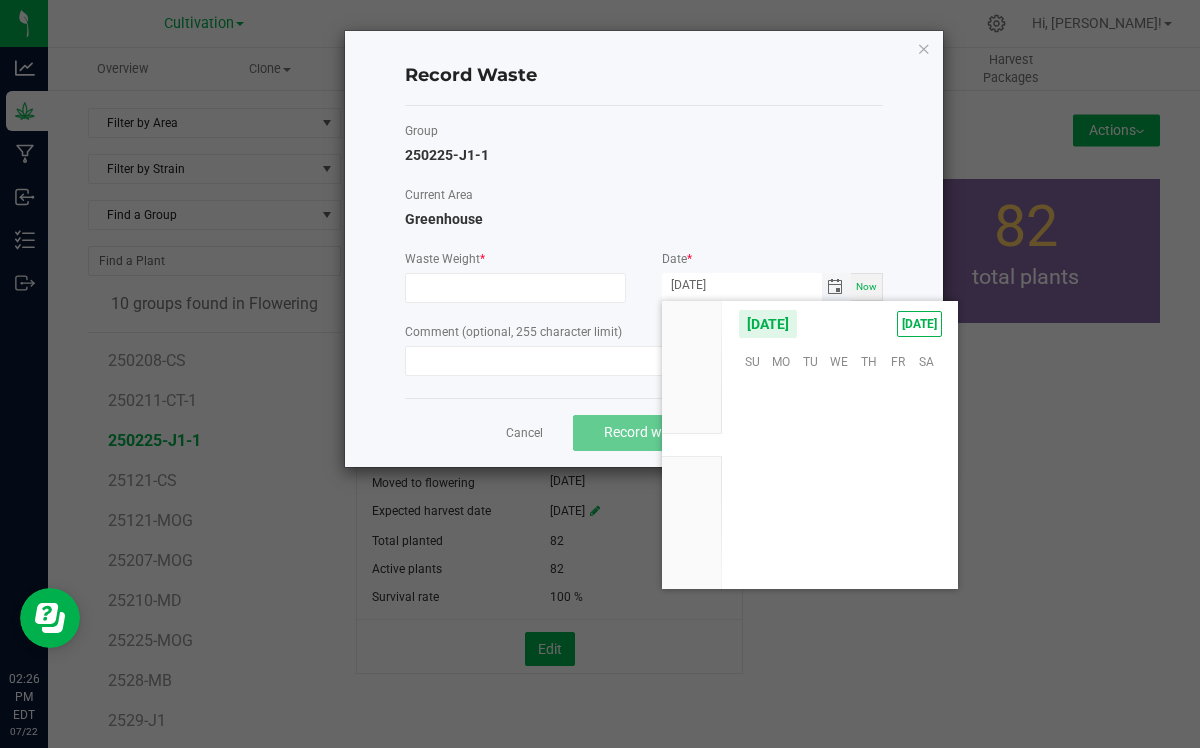 scroll, scrollTop: 36144, scrollLeft: 0, axis: vertical 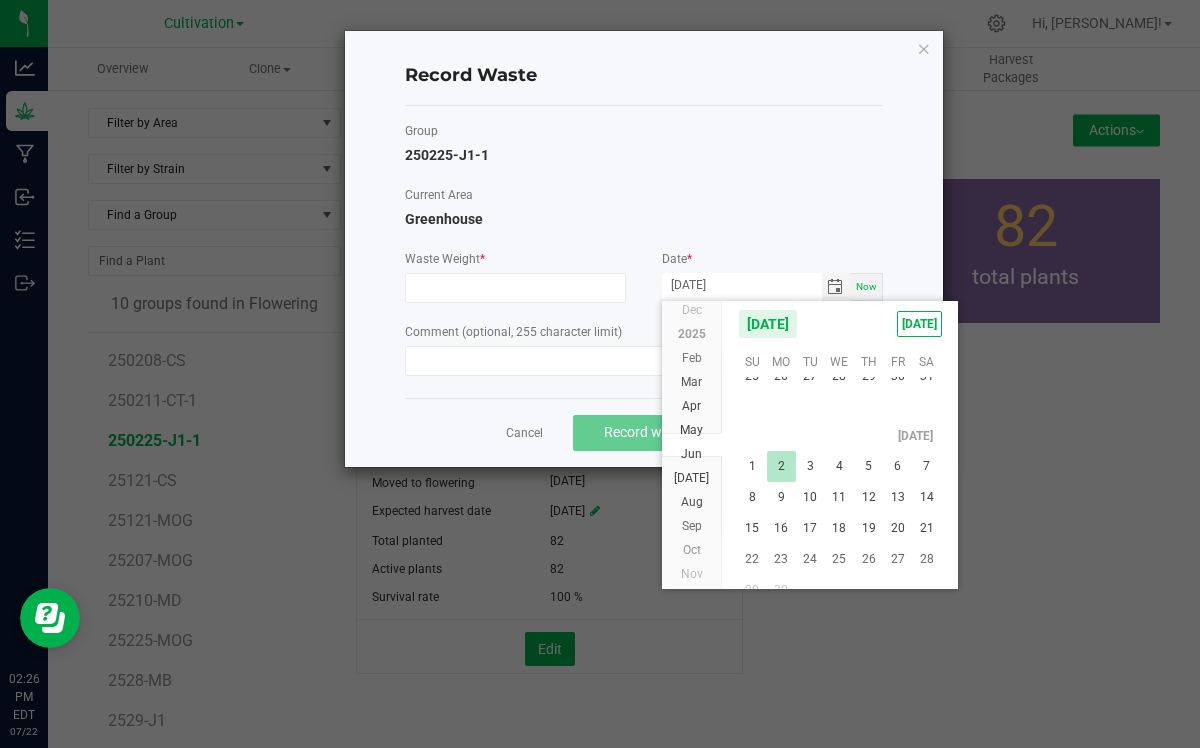 click on "2" at bounding box center (781, 466) 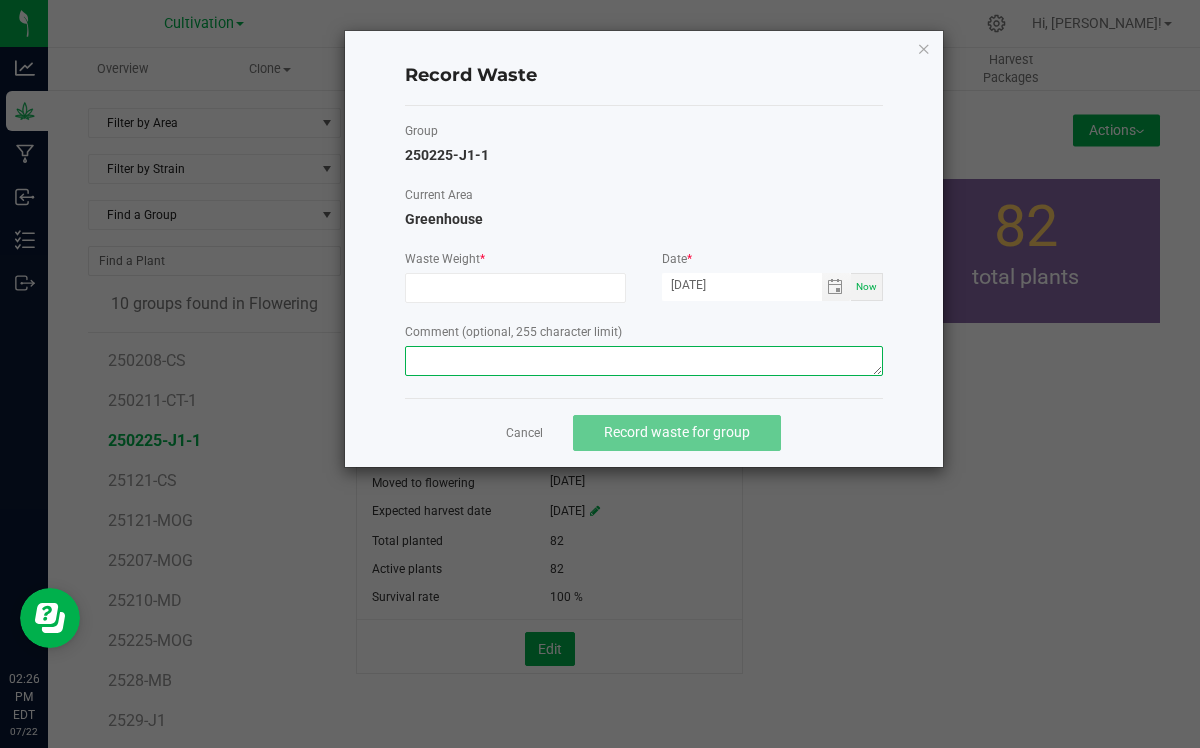 click at bounding box center [644, 361] 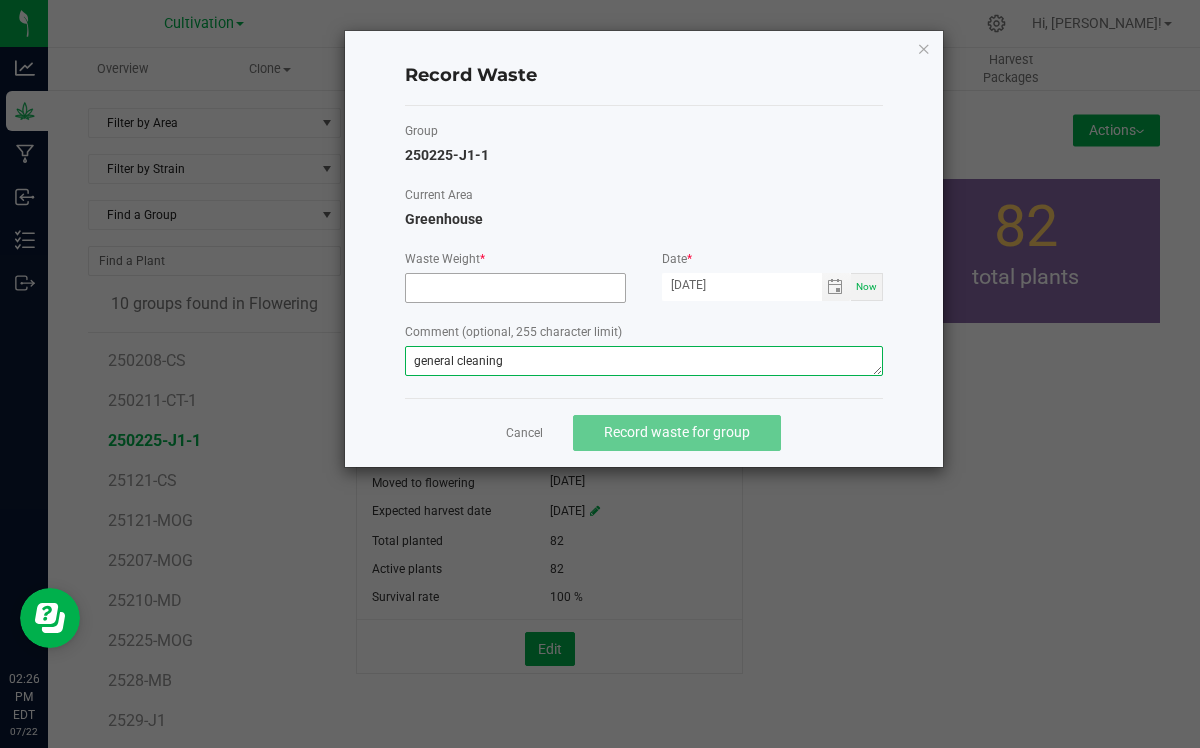 type on "general cleaning" 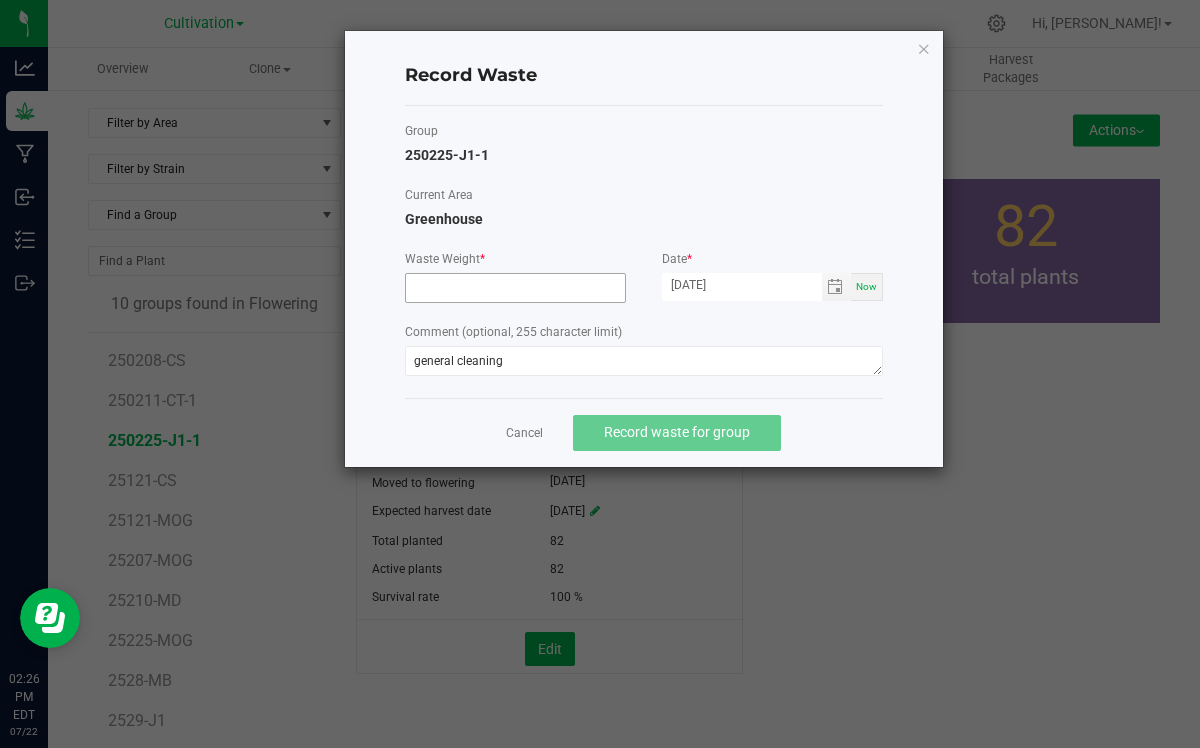 click at bounding box center [515, 288] 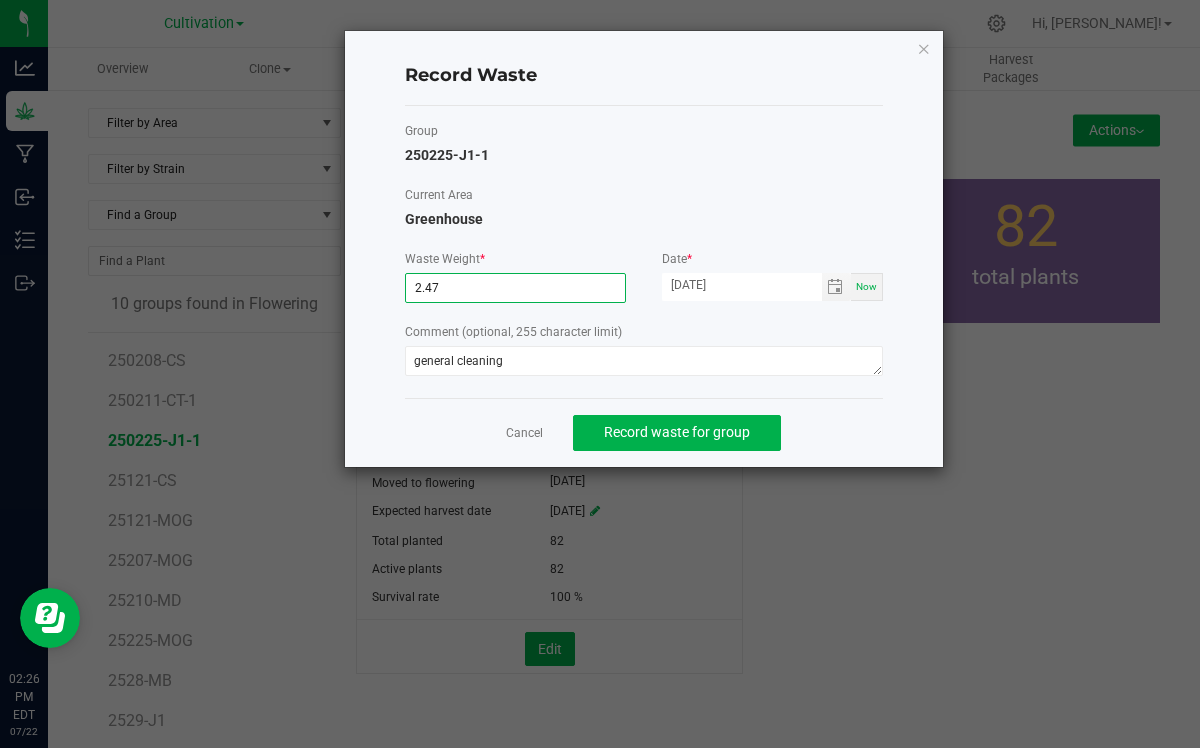 type on "2.4700 g" 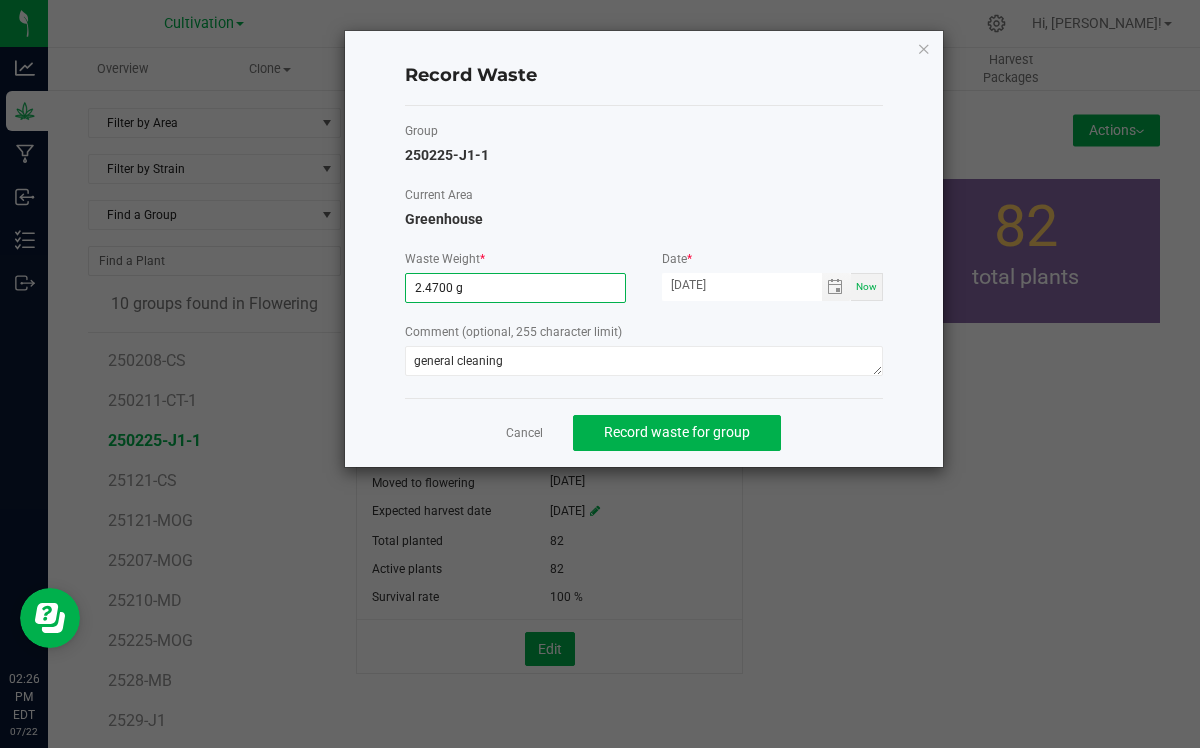 click on "Waste Weight  * 2.4700 g  Date  * [DATE] Now  Comment (optional, 255 character limit)  general cleaning" 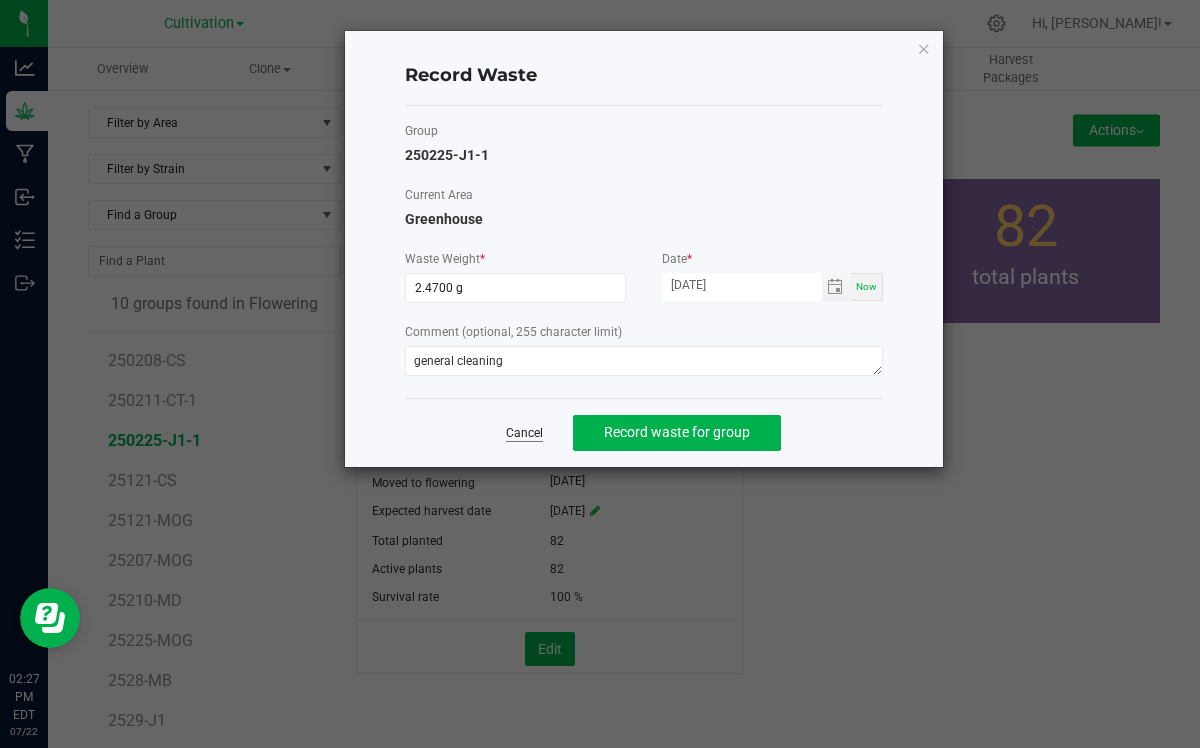click on "Cancel" 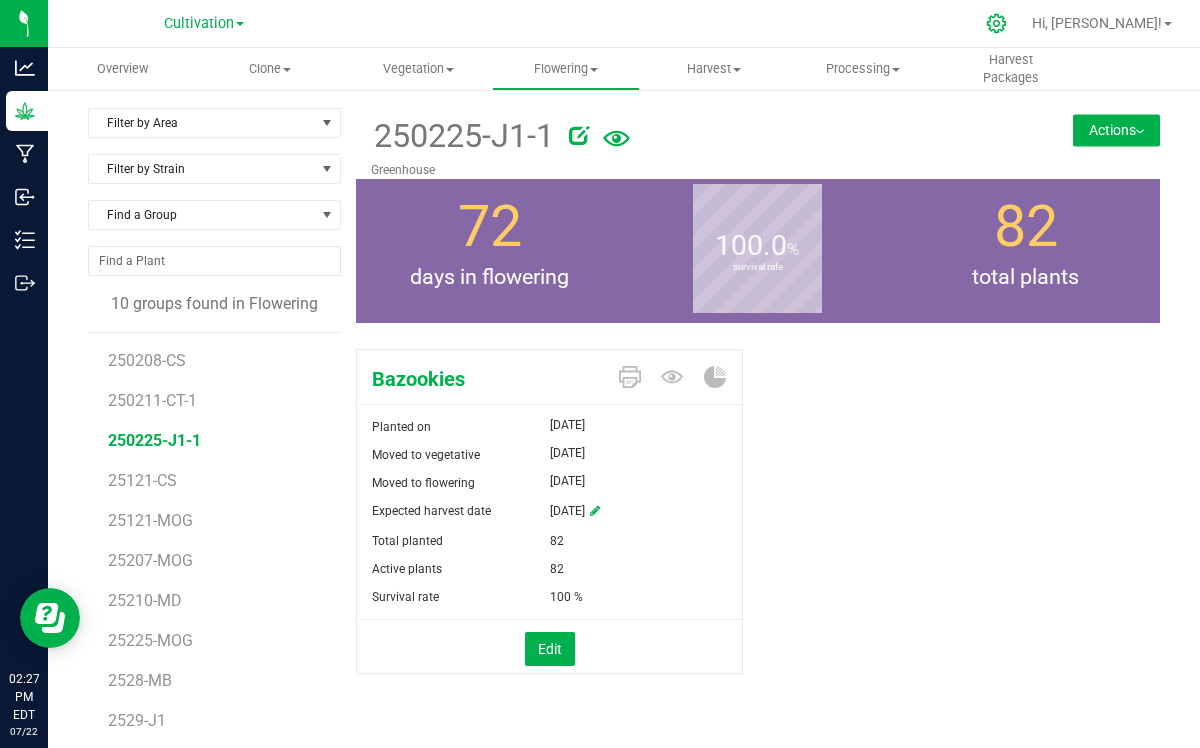 click 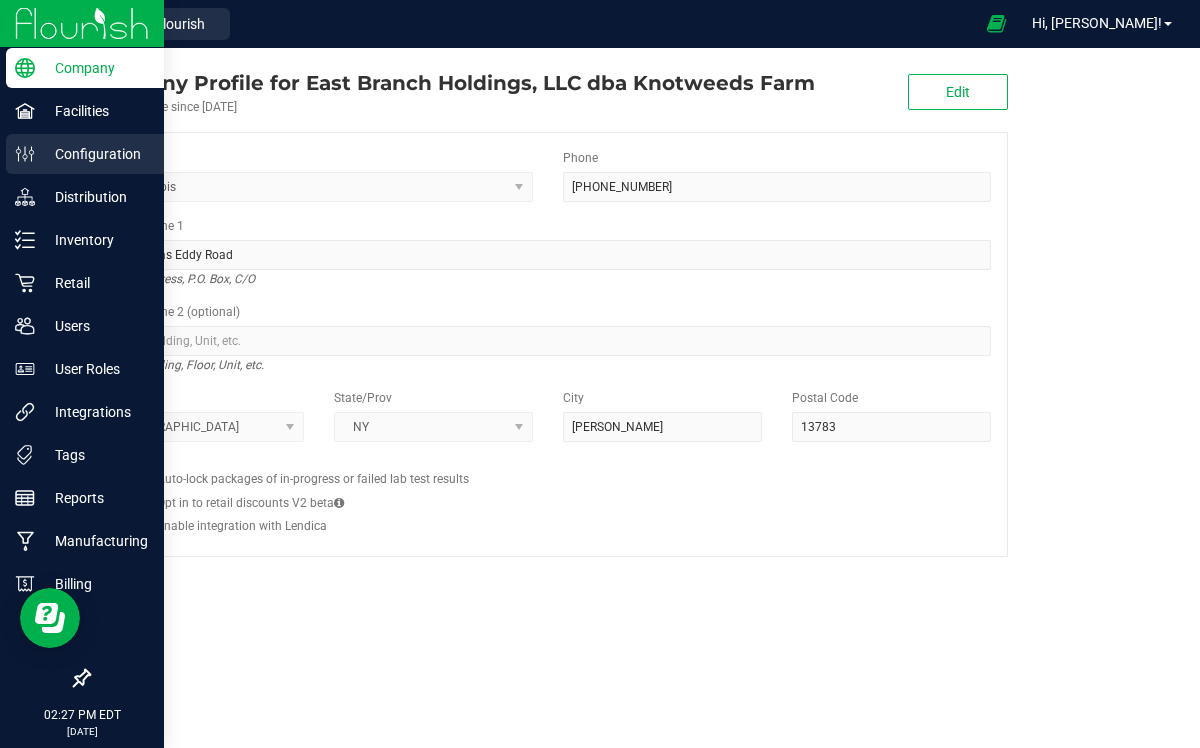 click on "Configuration" at bounding box center [95, 154] 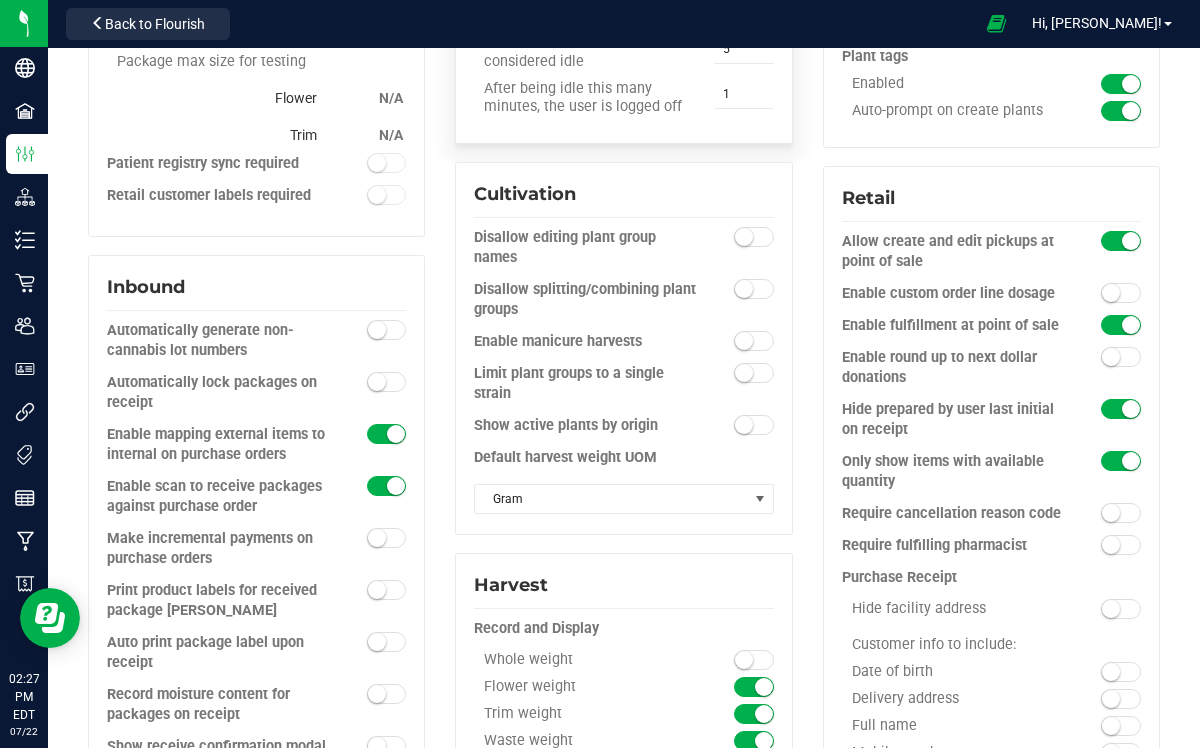 scroll, scrollTop: 715, scrollLeft: 0, axis: vertical 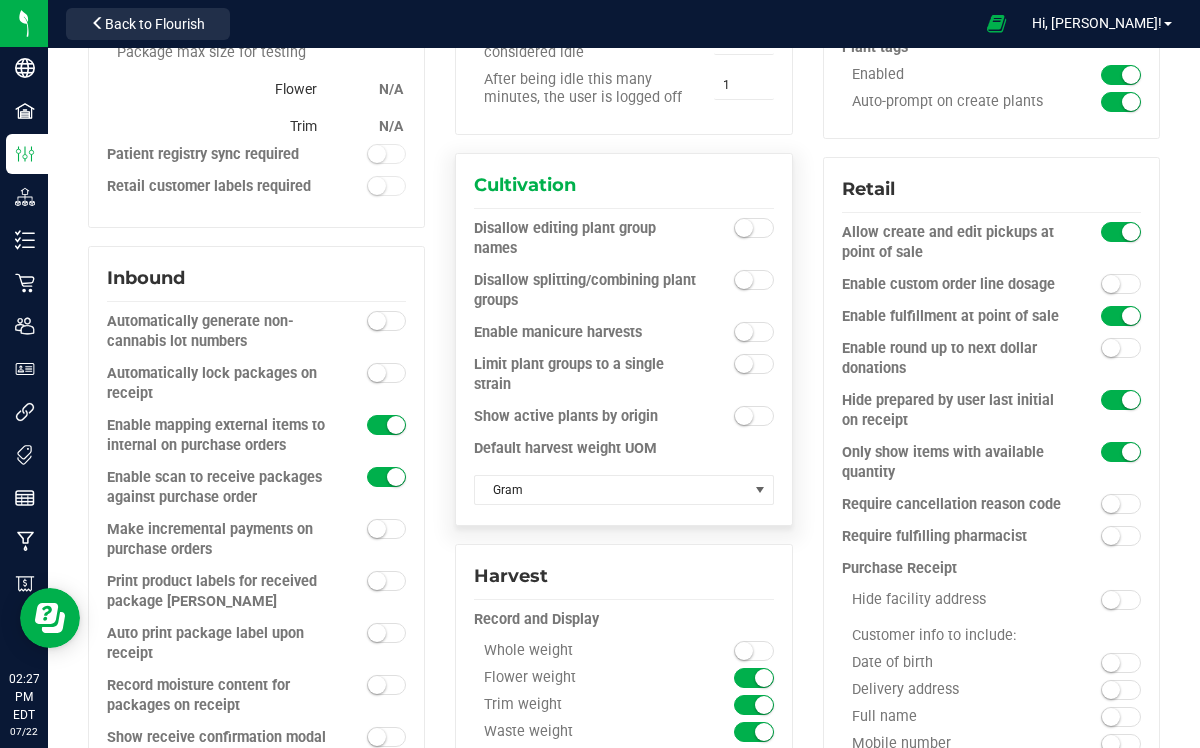 click at bounding box center (754, 332) 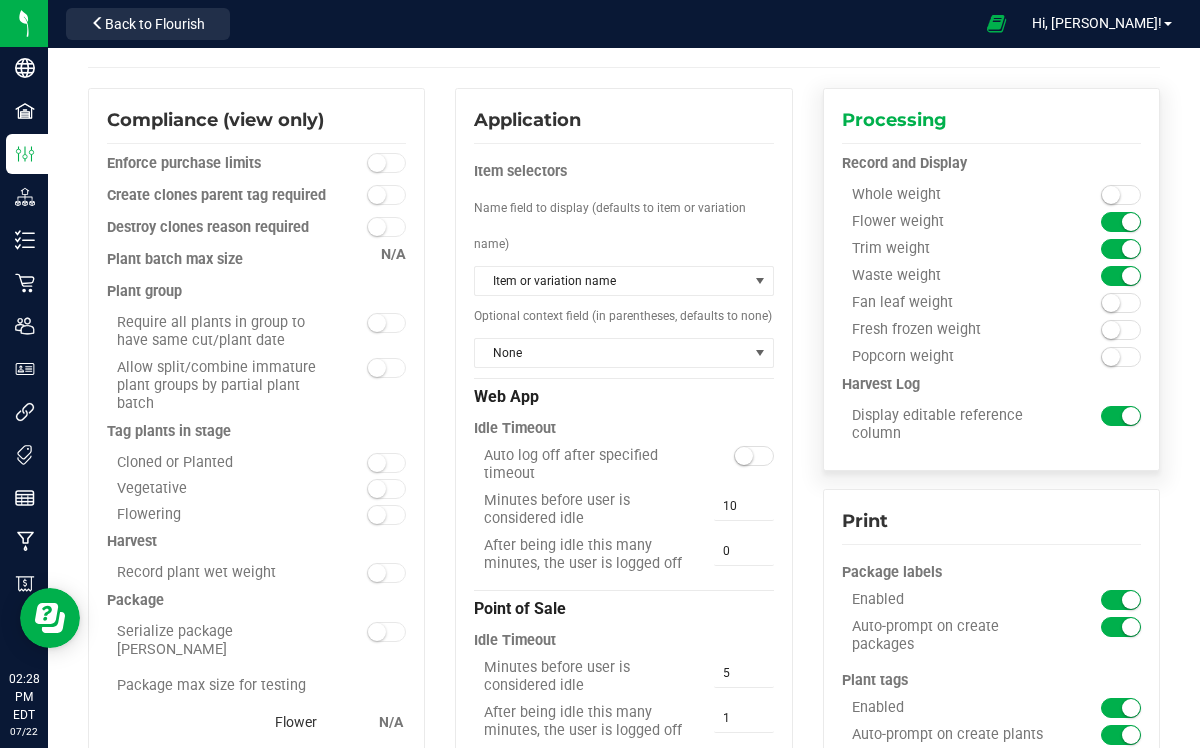 scroll, scrollTop: 84, scrollLeft: 0, axis: vertical 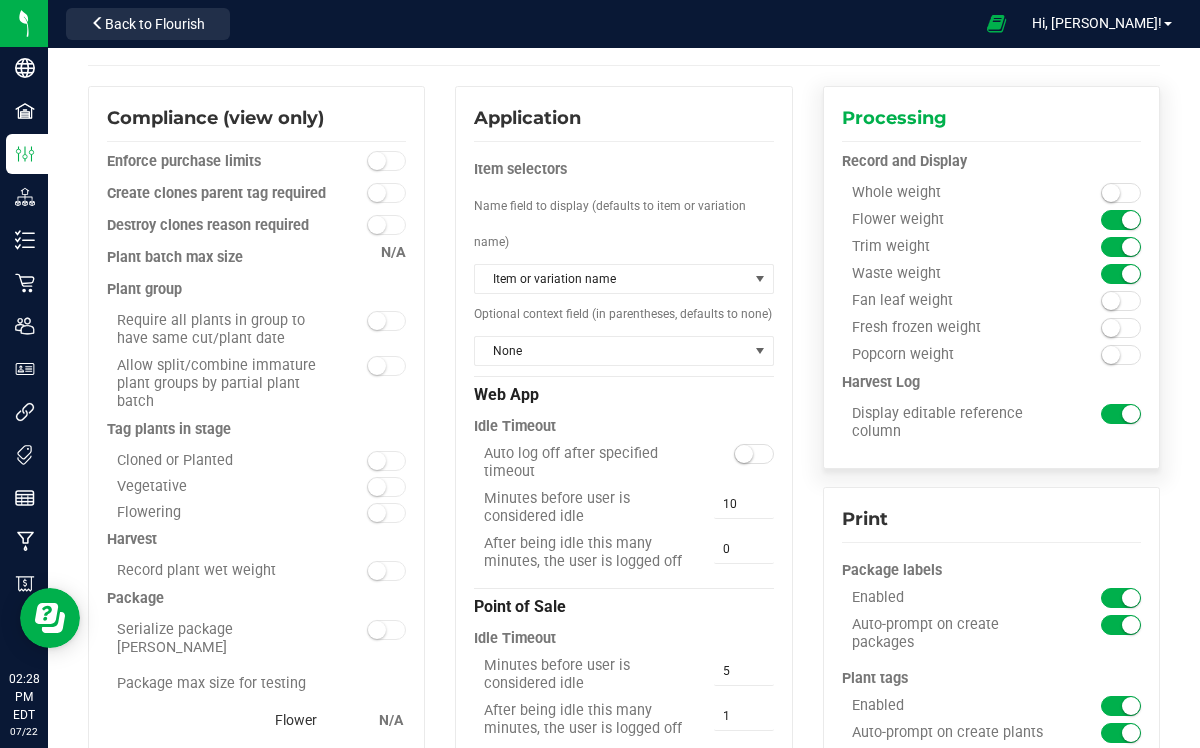 click on "Waste weight" at bounding box center [954, 274] 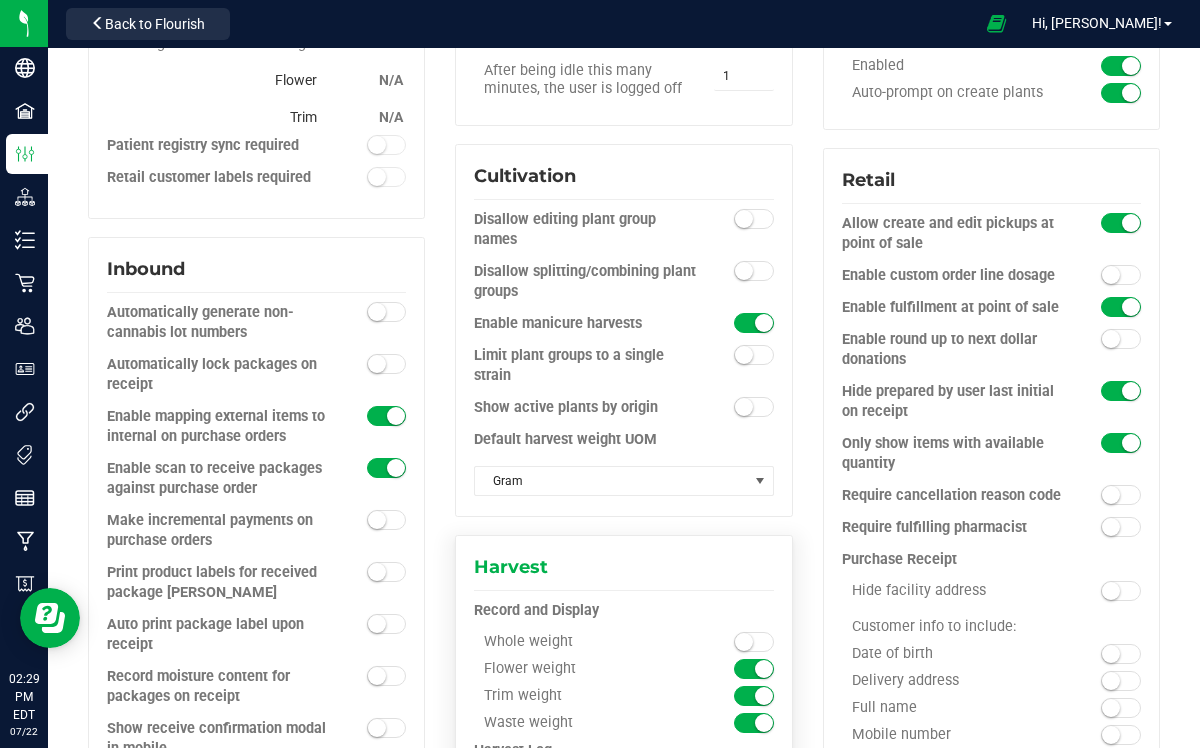 scroll, scrollTop: 711, scrollLeft: 0, axis: vertical 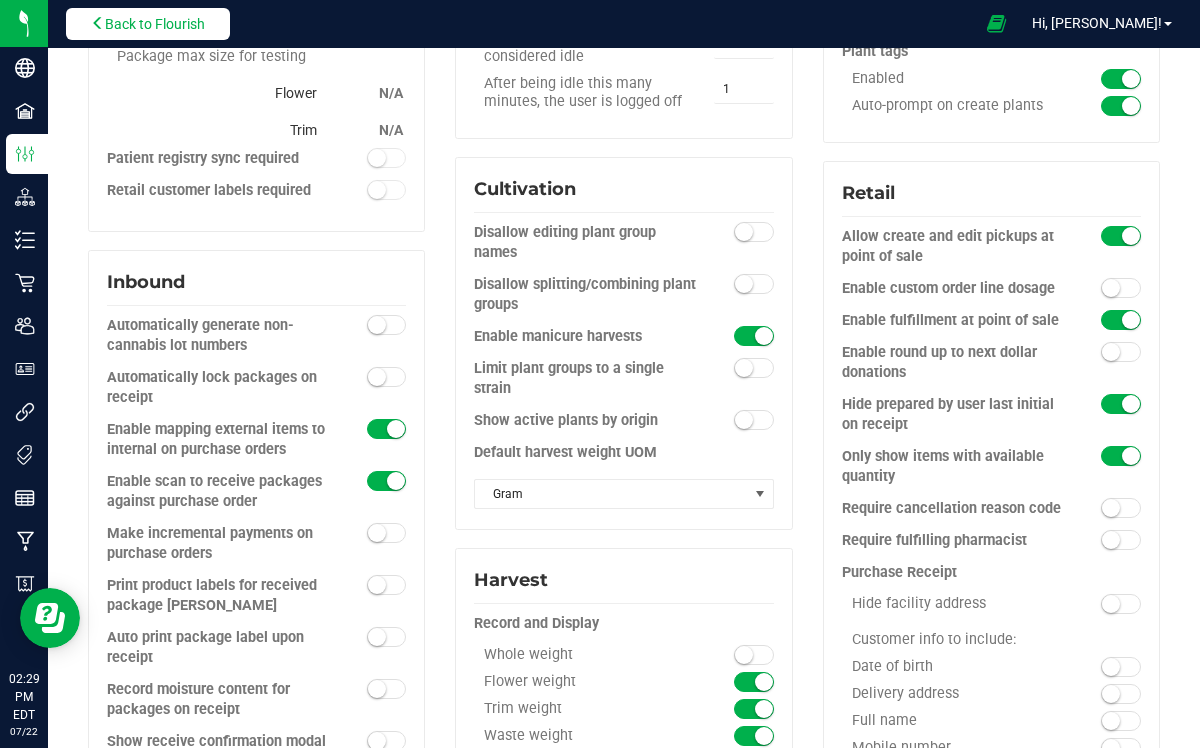 click on "Back to Flourish" at bounding box center [155, 24] 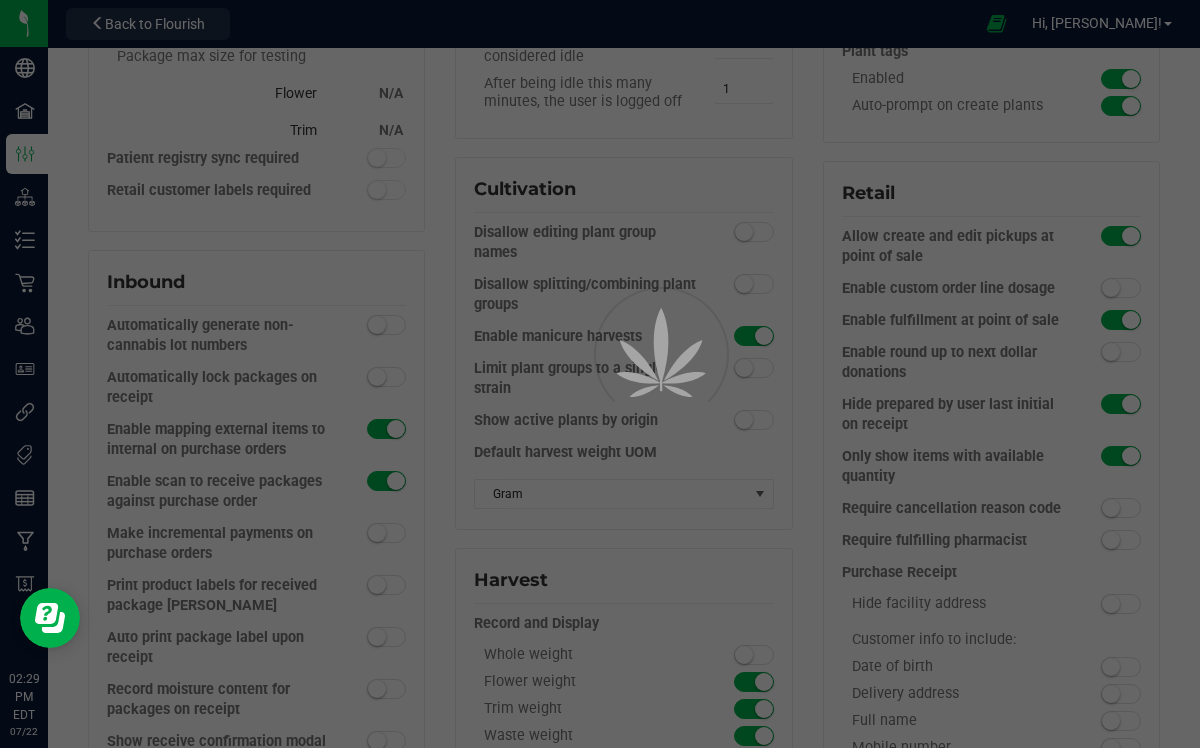 scroll, scrollTop: 0, scrollLeft: 0, axis: both 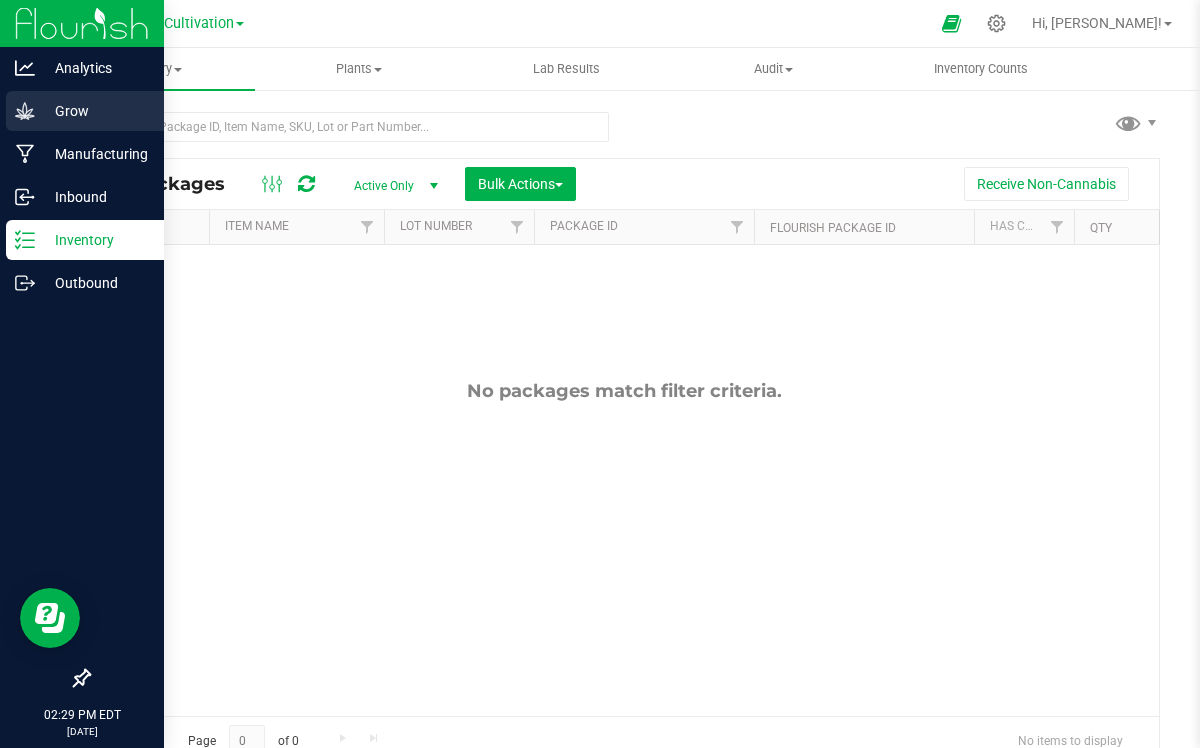 click on "Grow" at bounding box center (95, 111) 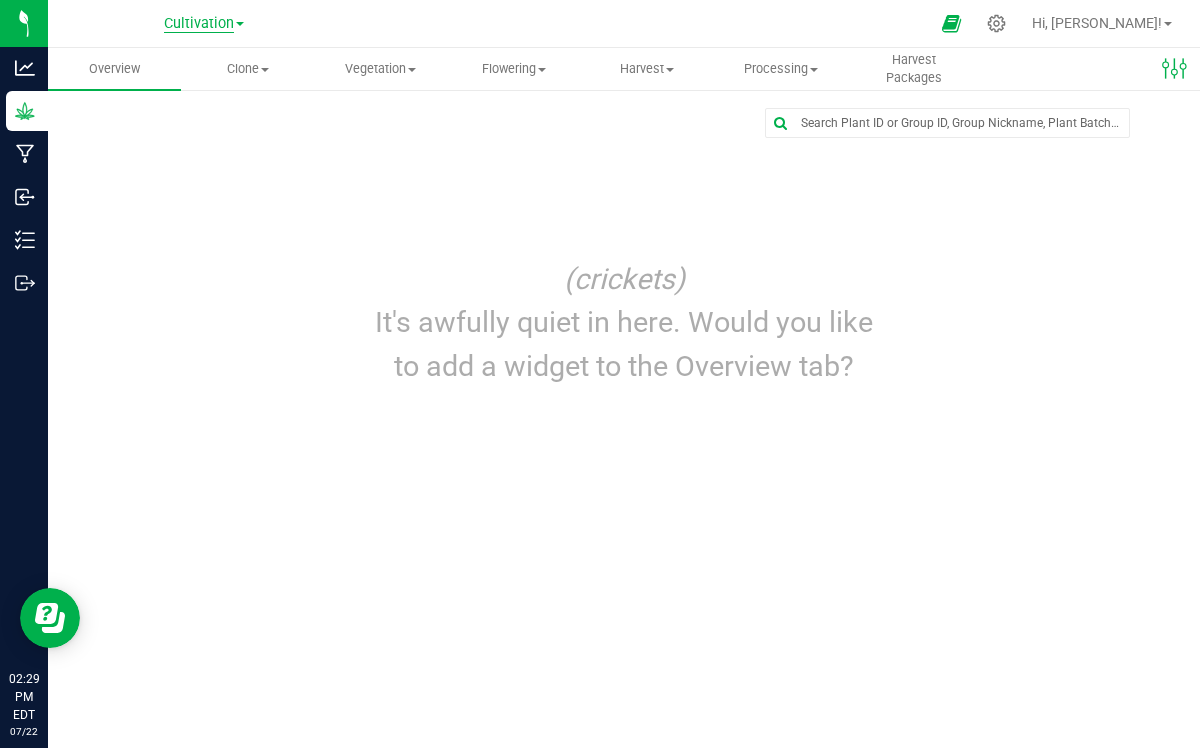 click on "Cultivation" at bounding box center (199, 24) 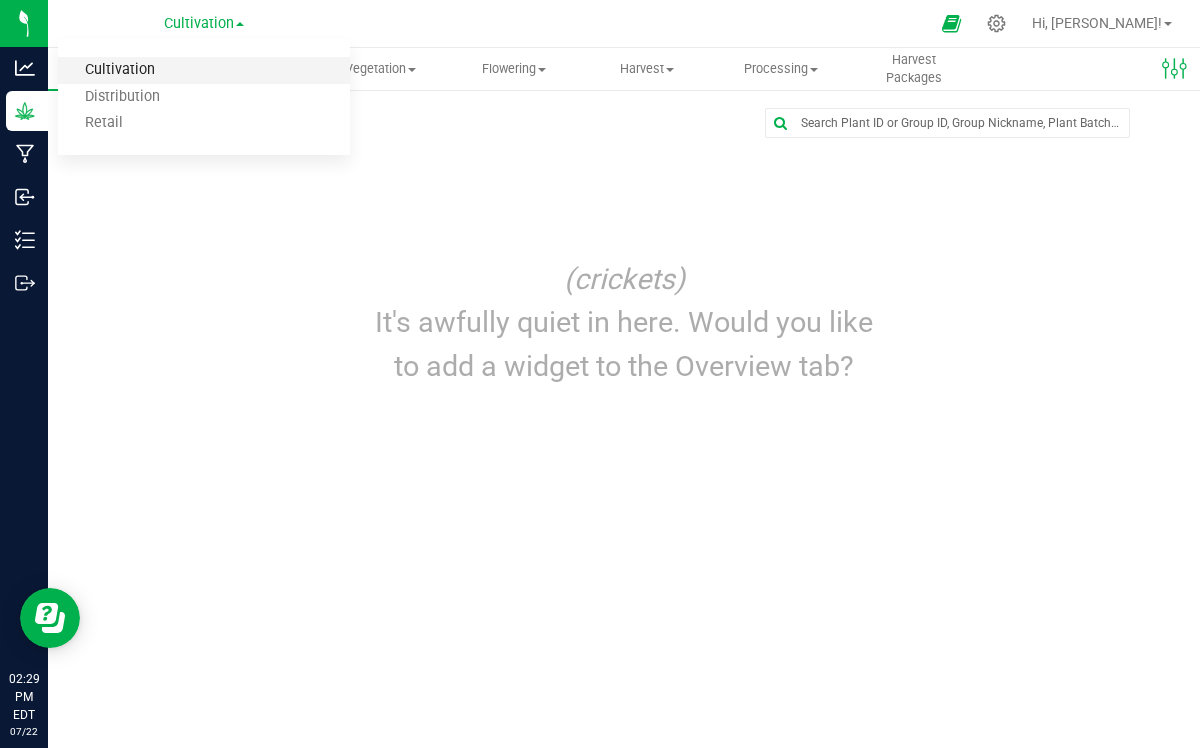 click on "Cultivation" at bounding box center (204, 70) 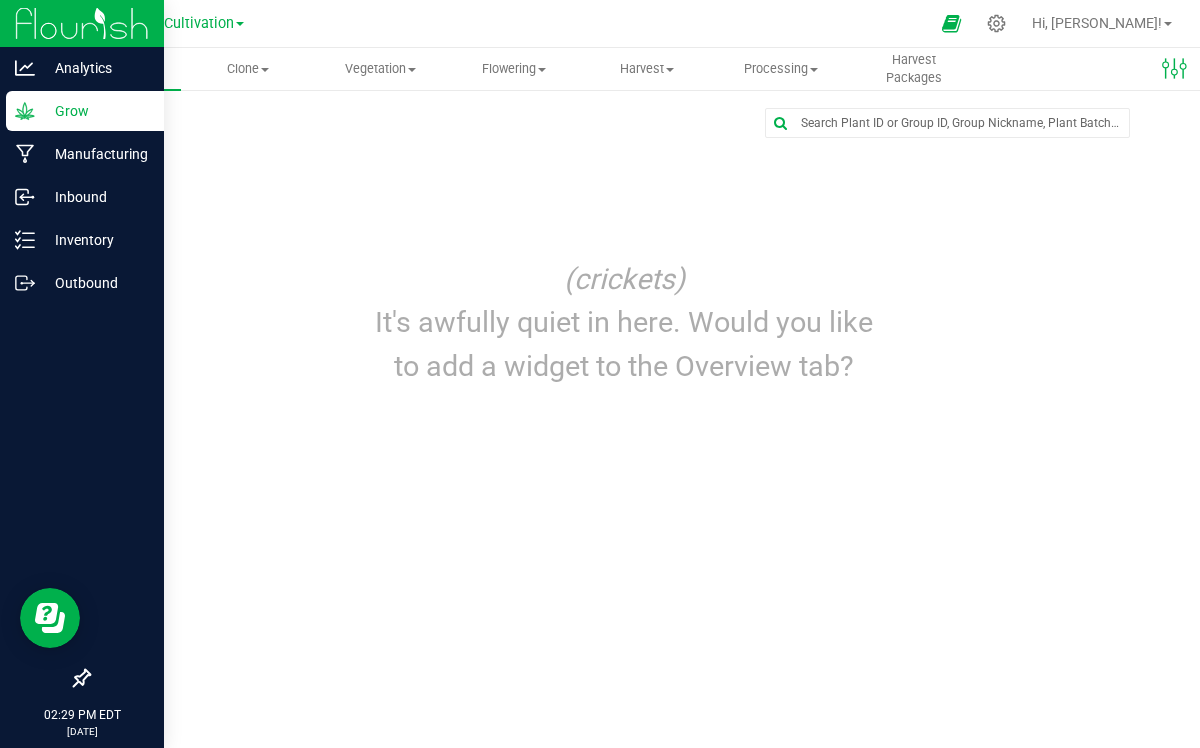 click 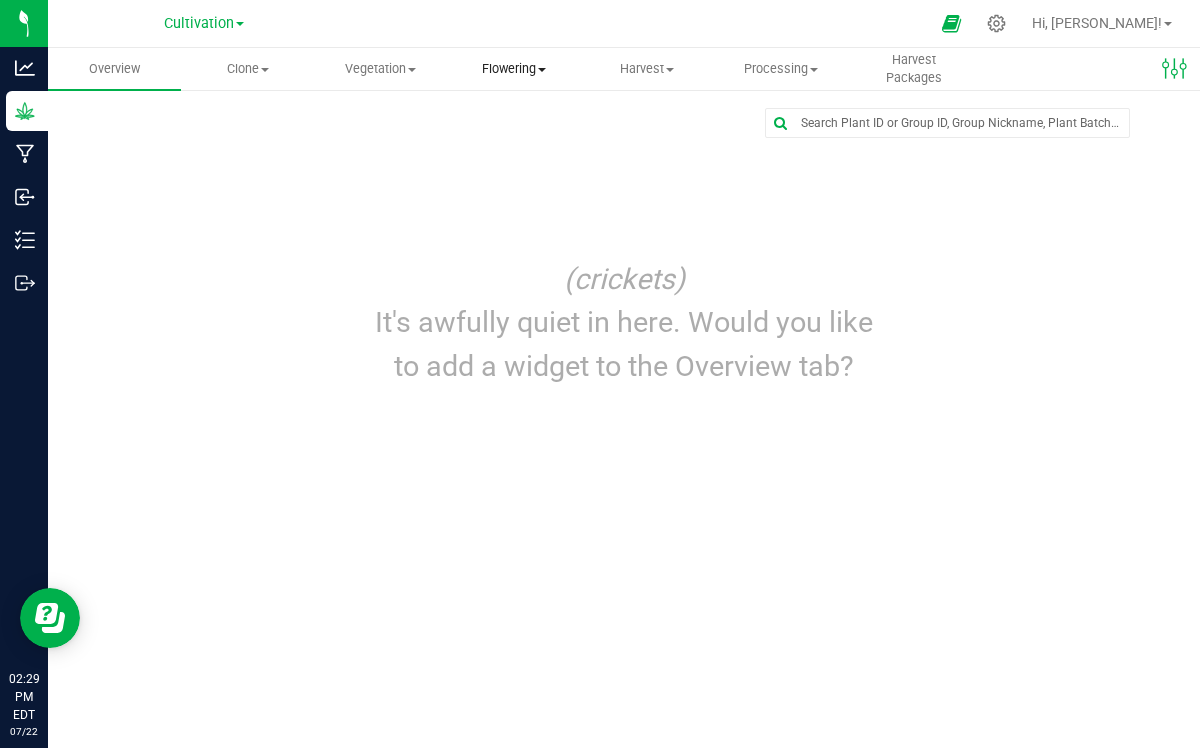 click on "Flowering" at bounding box center (514, 69) 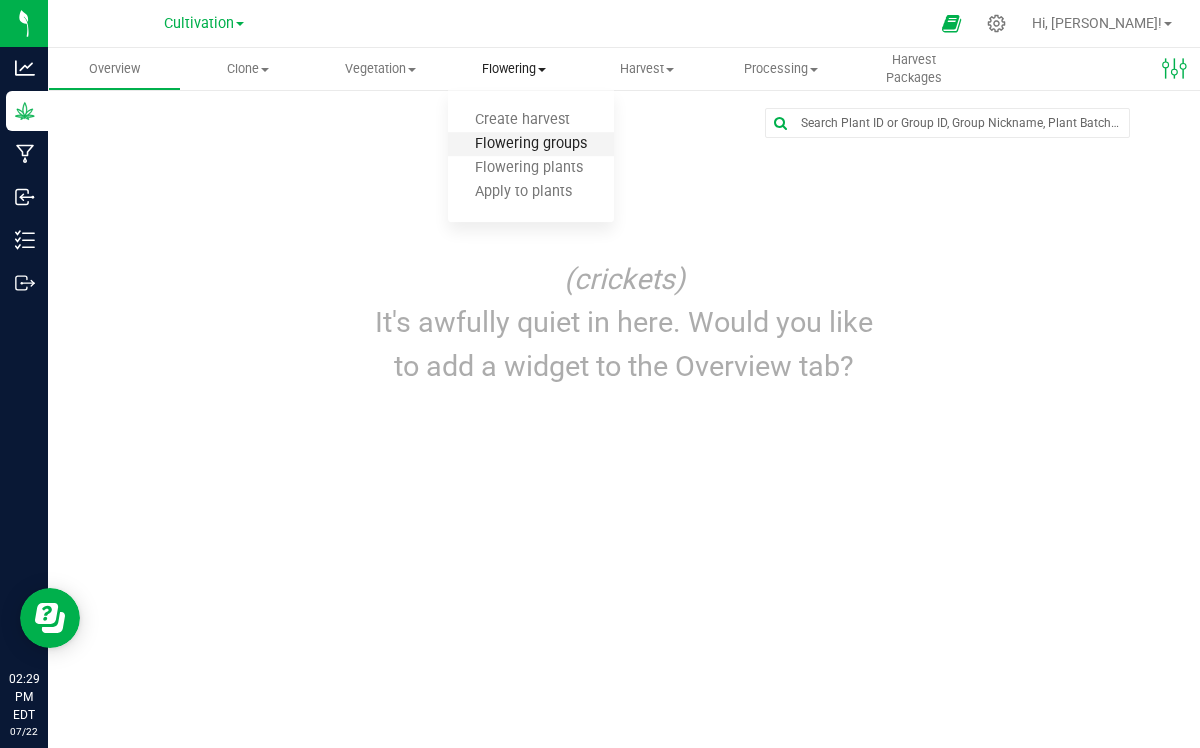 click on "Flowering groups" at bounding box center [531, 144] 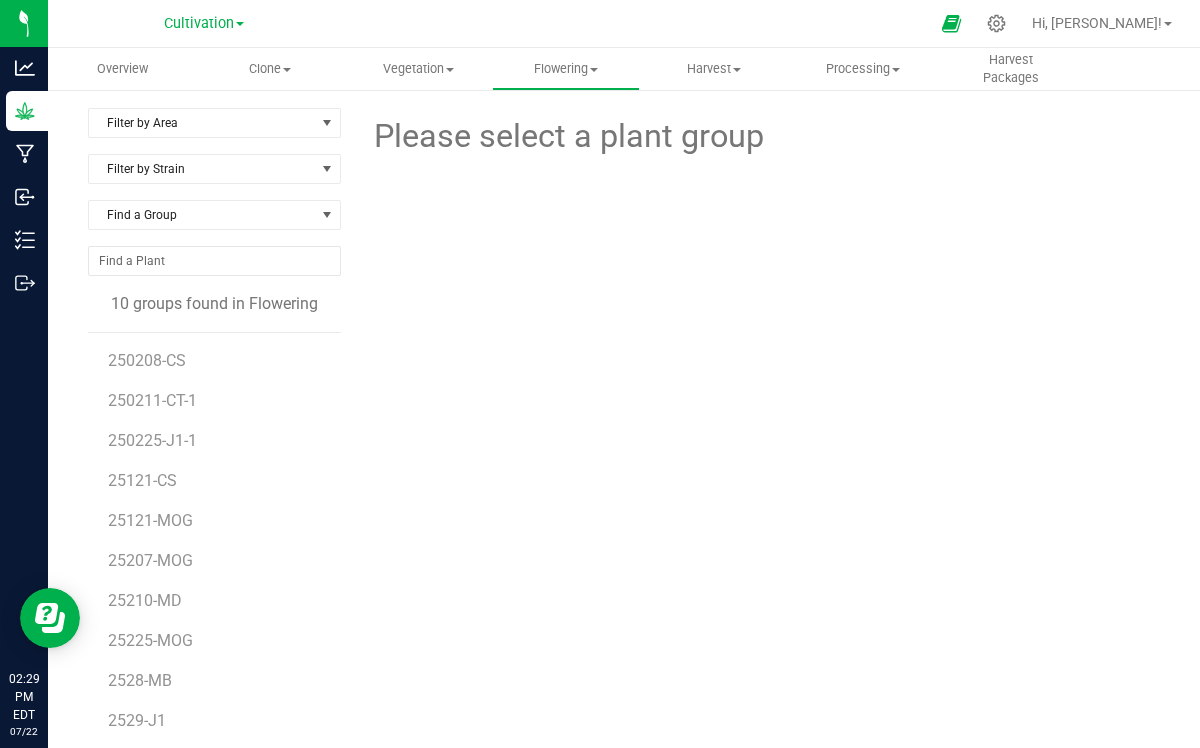 scroll, scrollTop: 22, scrollLeft: 0, axis: vertical 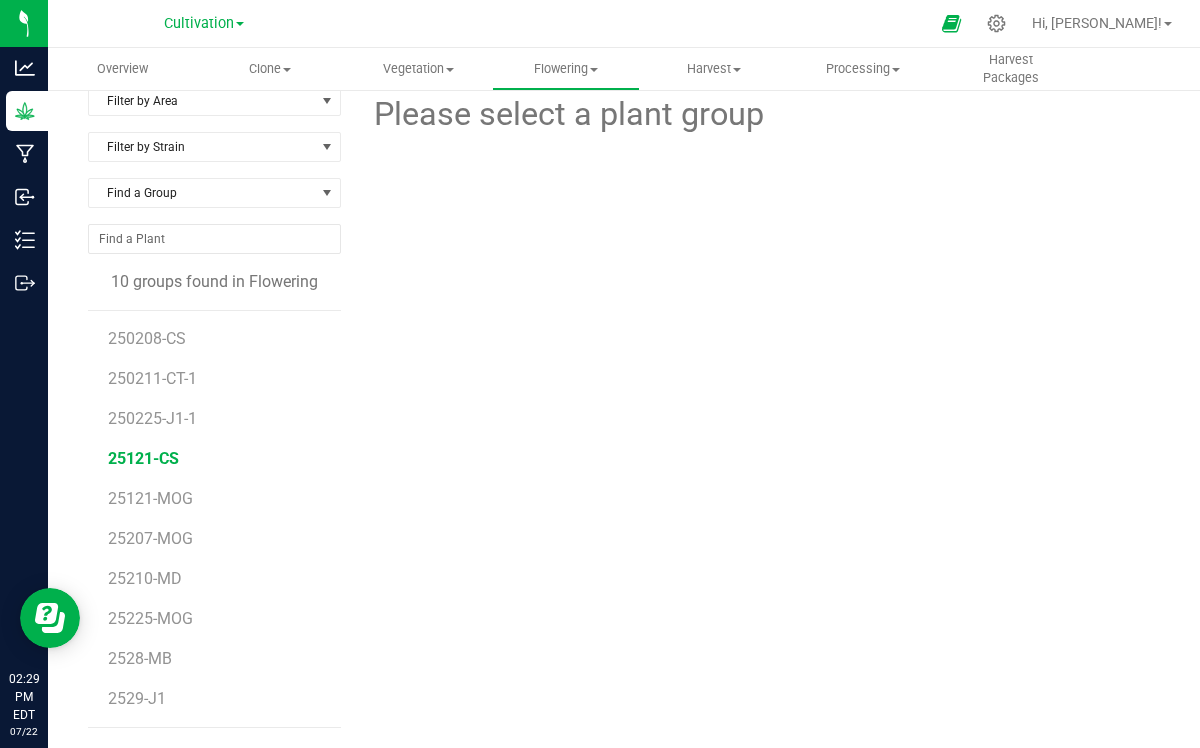 click on "25121-CS" at bounding box center [143, 458] 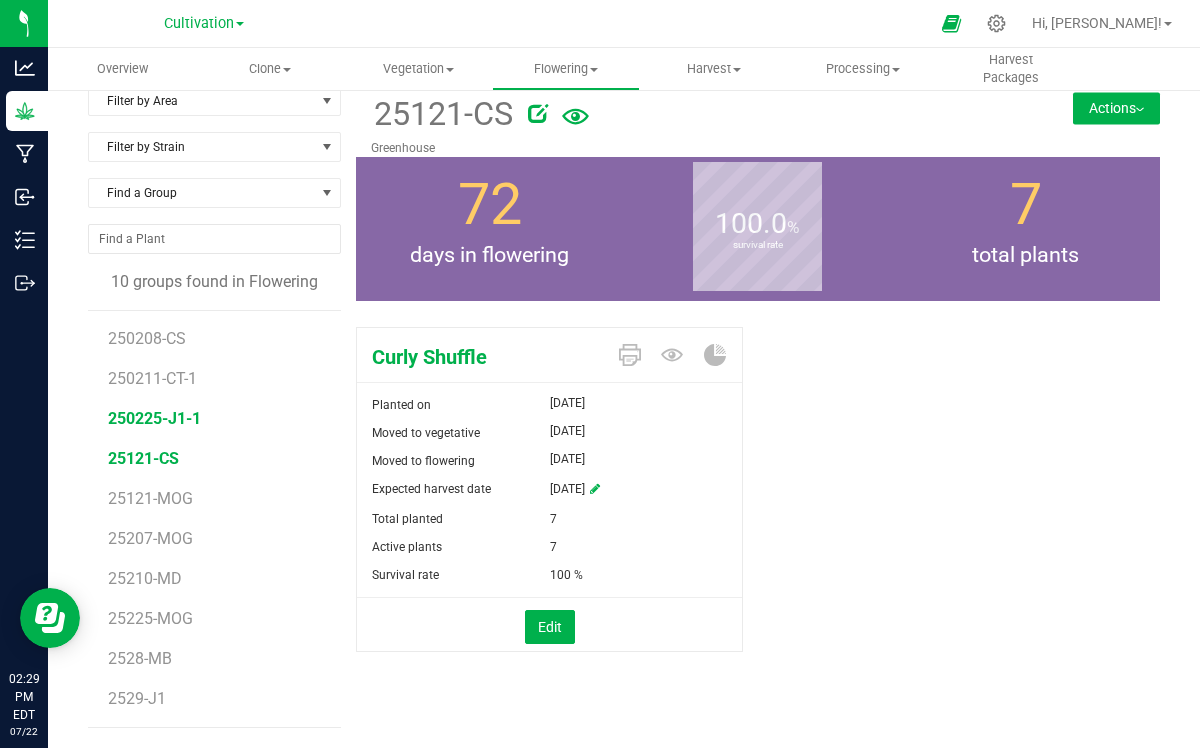 click on "250225-J1-1" at bounding box center (154, 418) 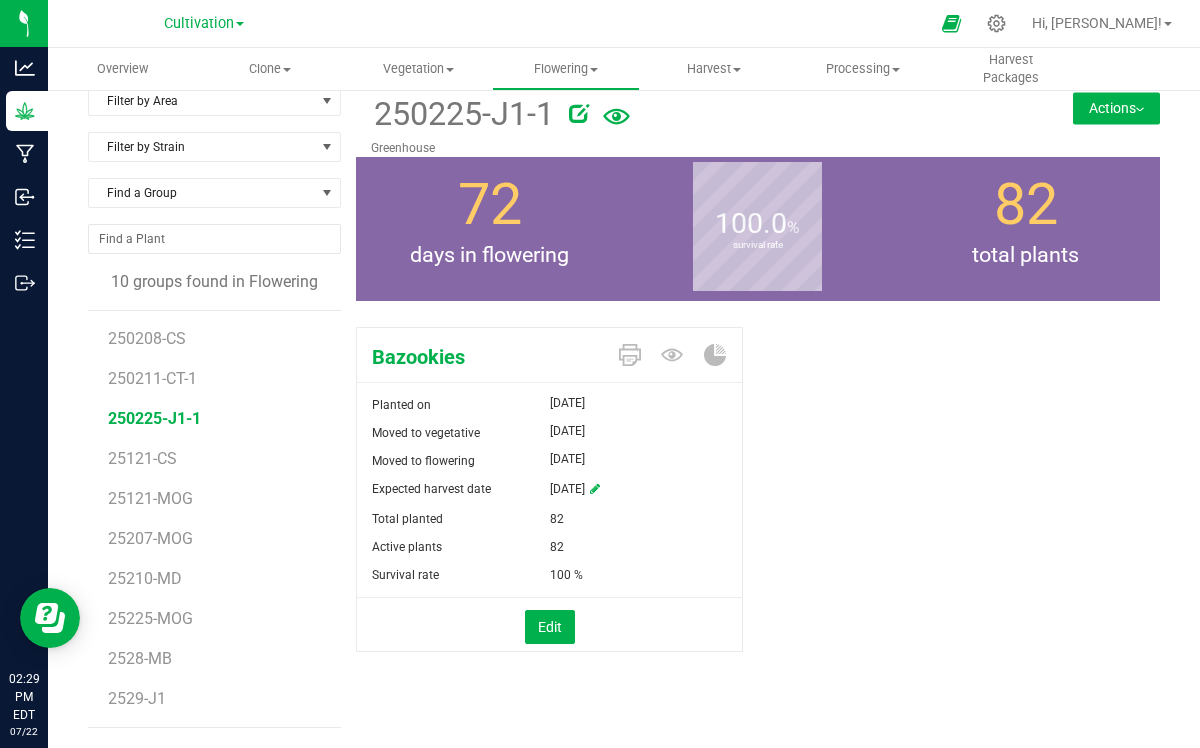 click on "Actions" at bounding box center [1116, 108] 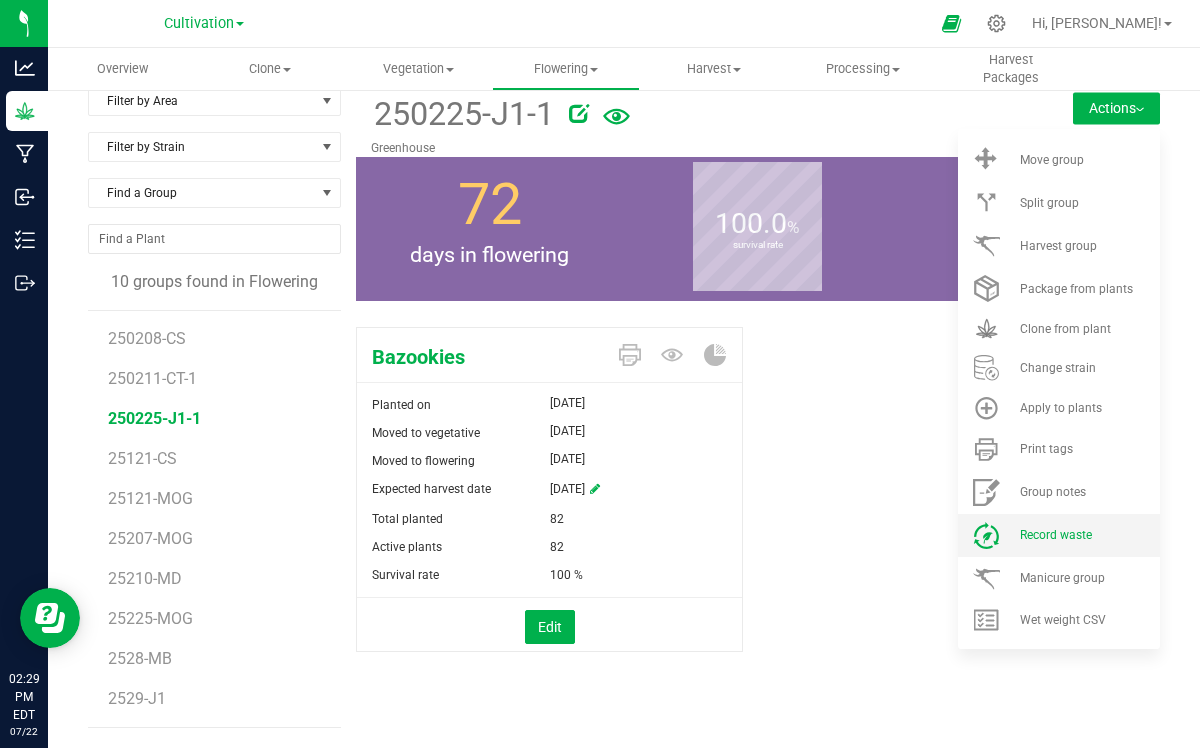 click on "Record waste" at bounding box center [1056, 535] 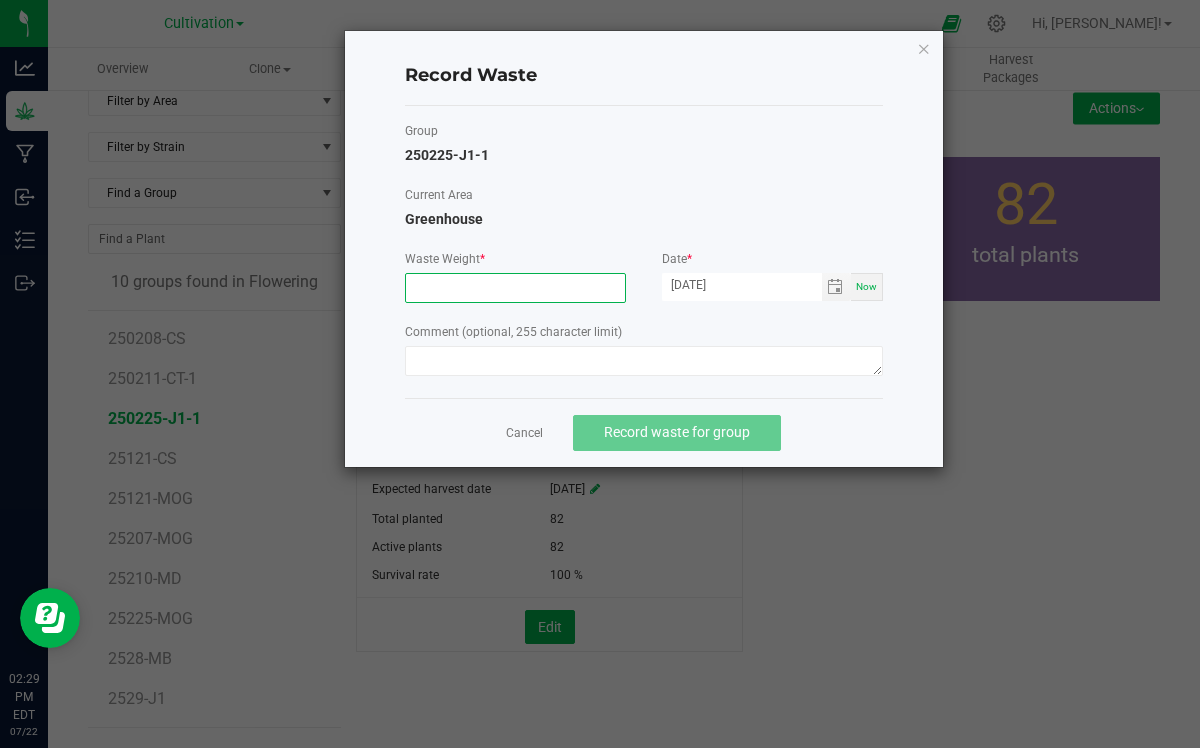 click at bounding box center (515, 288) 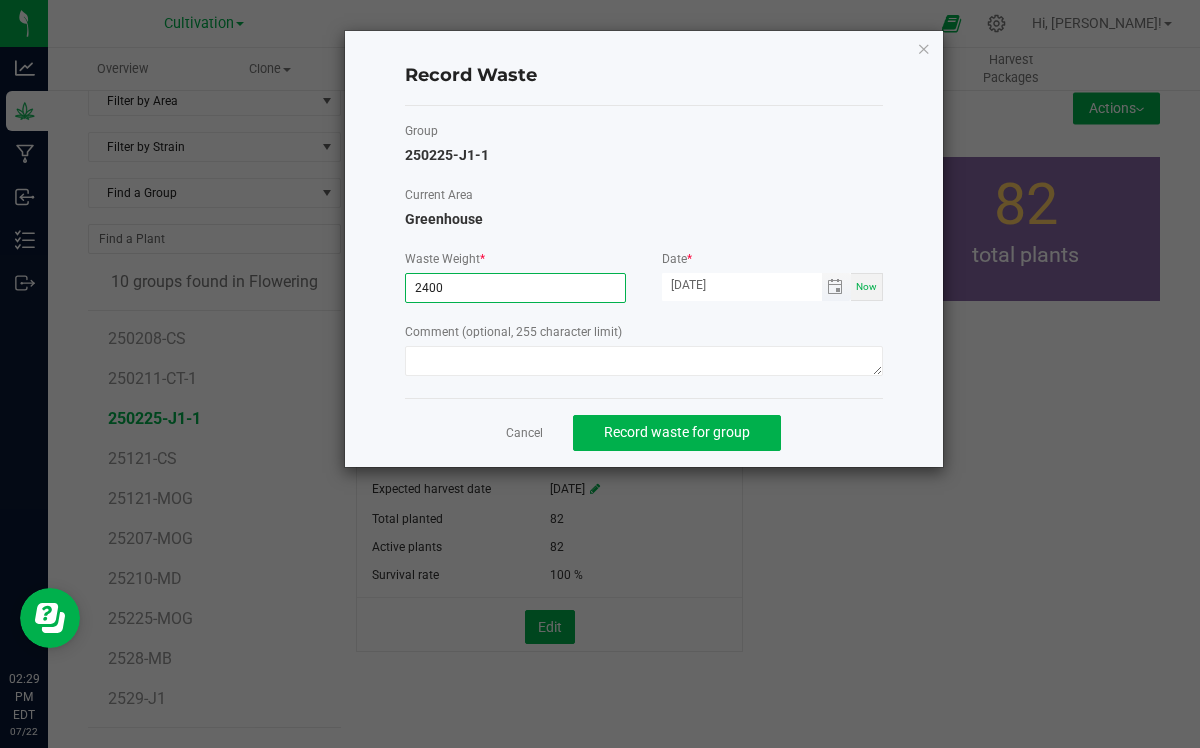 type on "2400.0000 g" 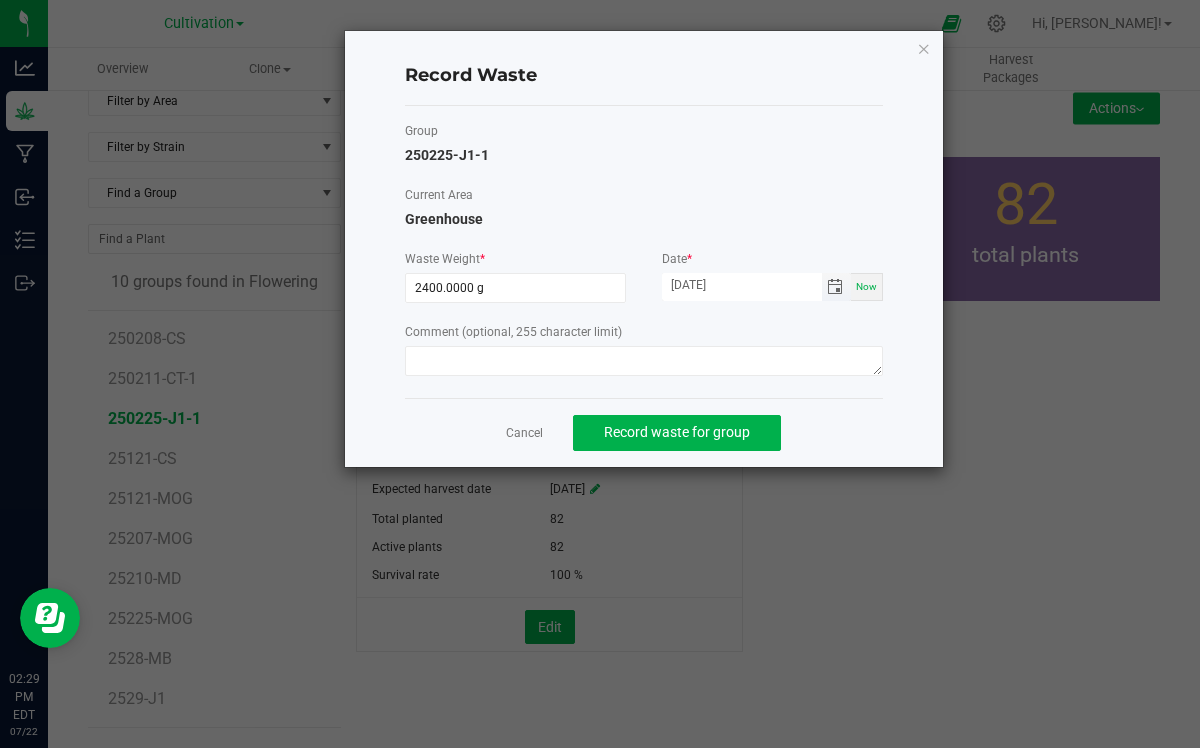 click on "[DATE]" at bounding box center (742, 285) 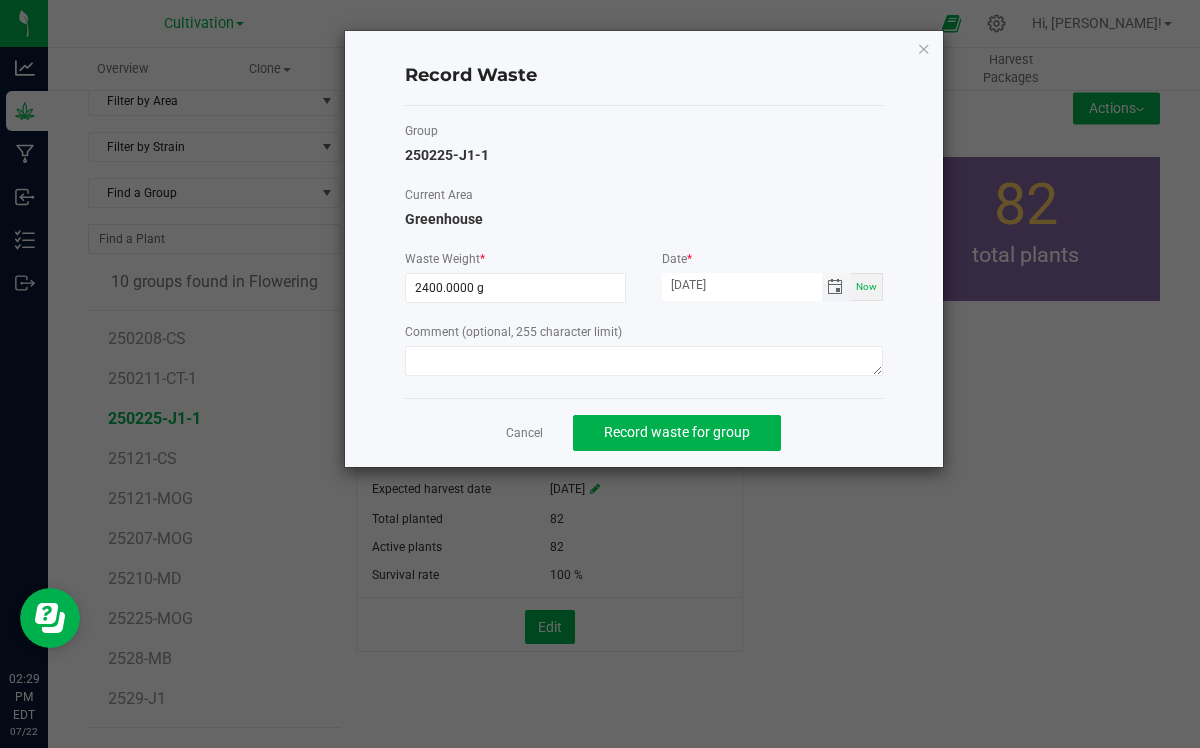 click at bounding box center (835, 287) 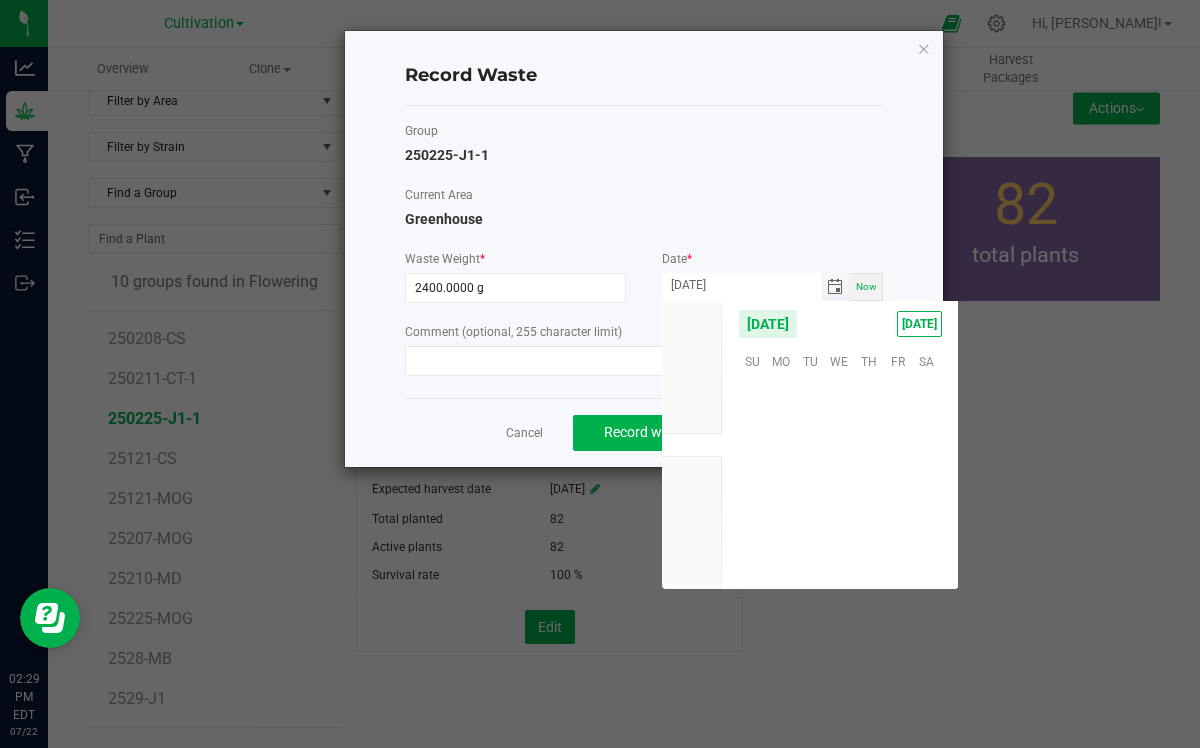 scroll, scrollTop: 36144, scrollLeft: 0, axis: vertical 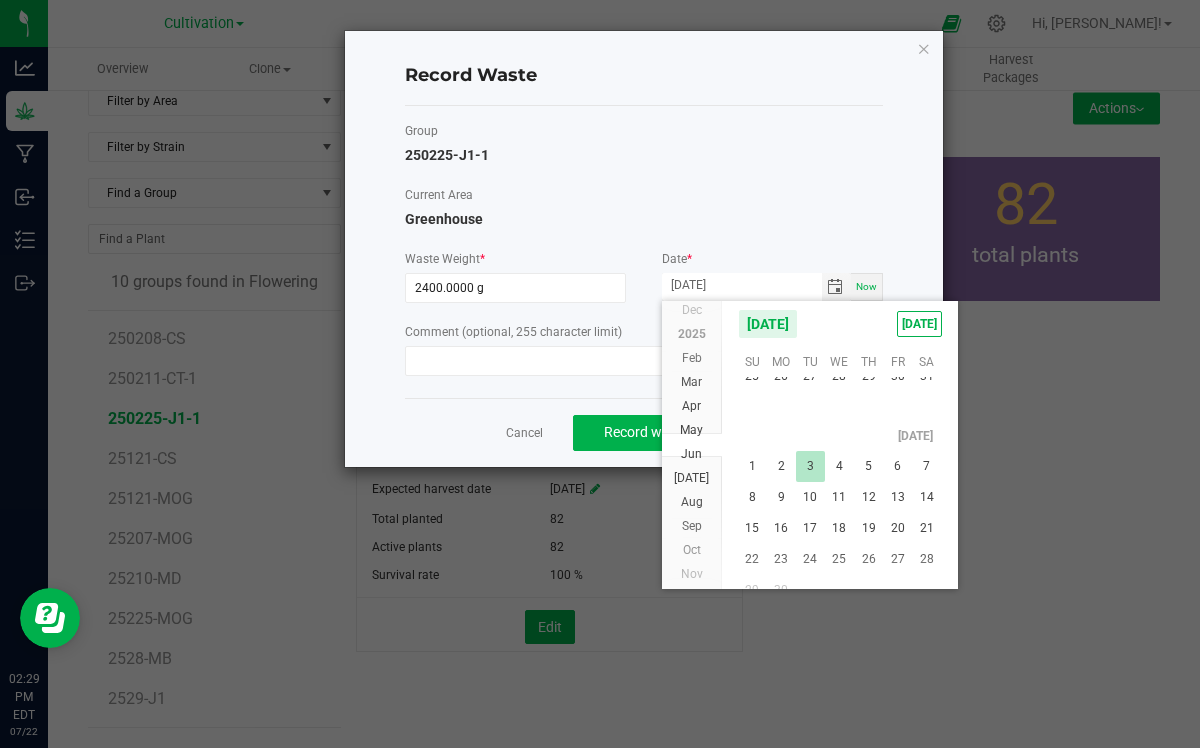 click on "3" at bounding box center [810, 466] 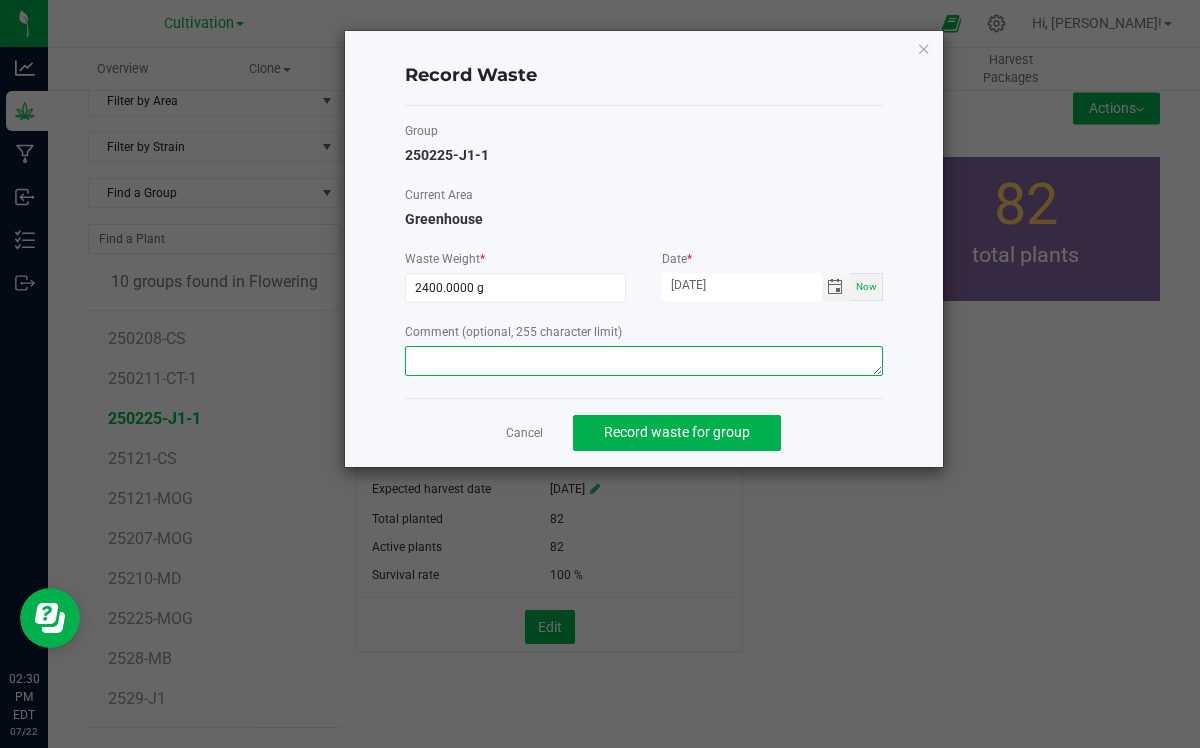 click at bounding box center [644, 361] 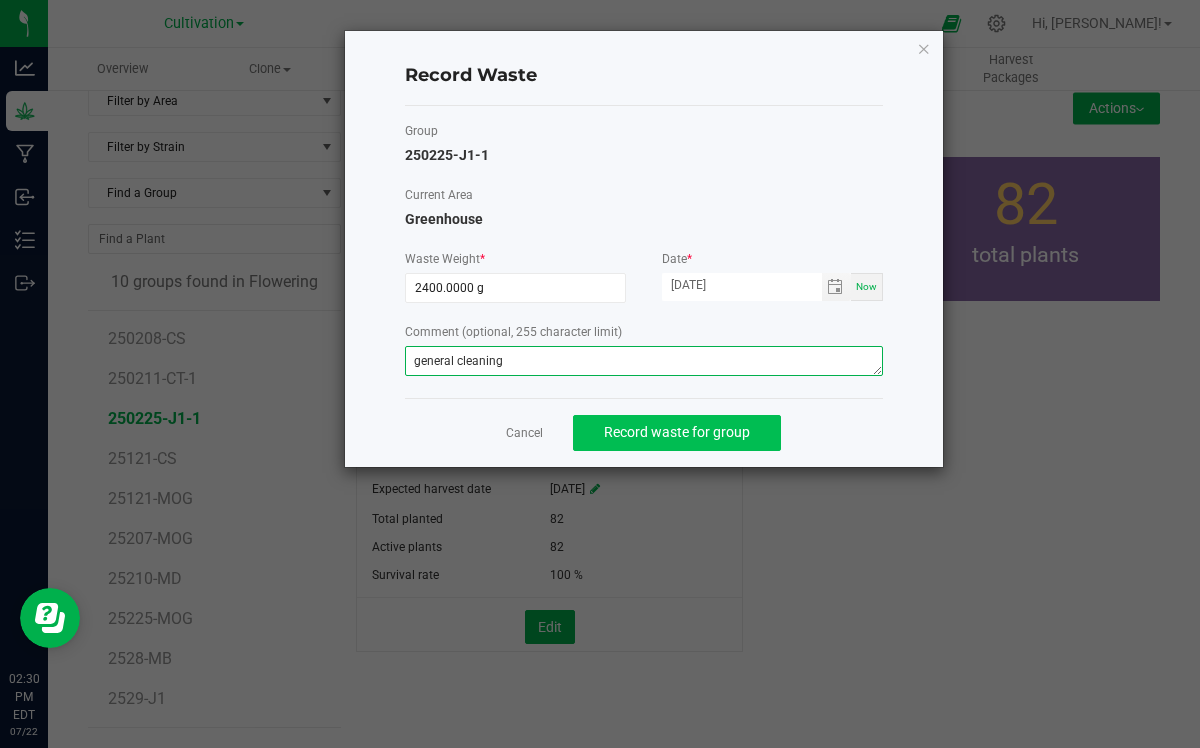 type on "general cleaning" 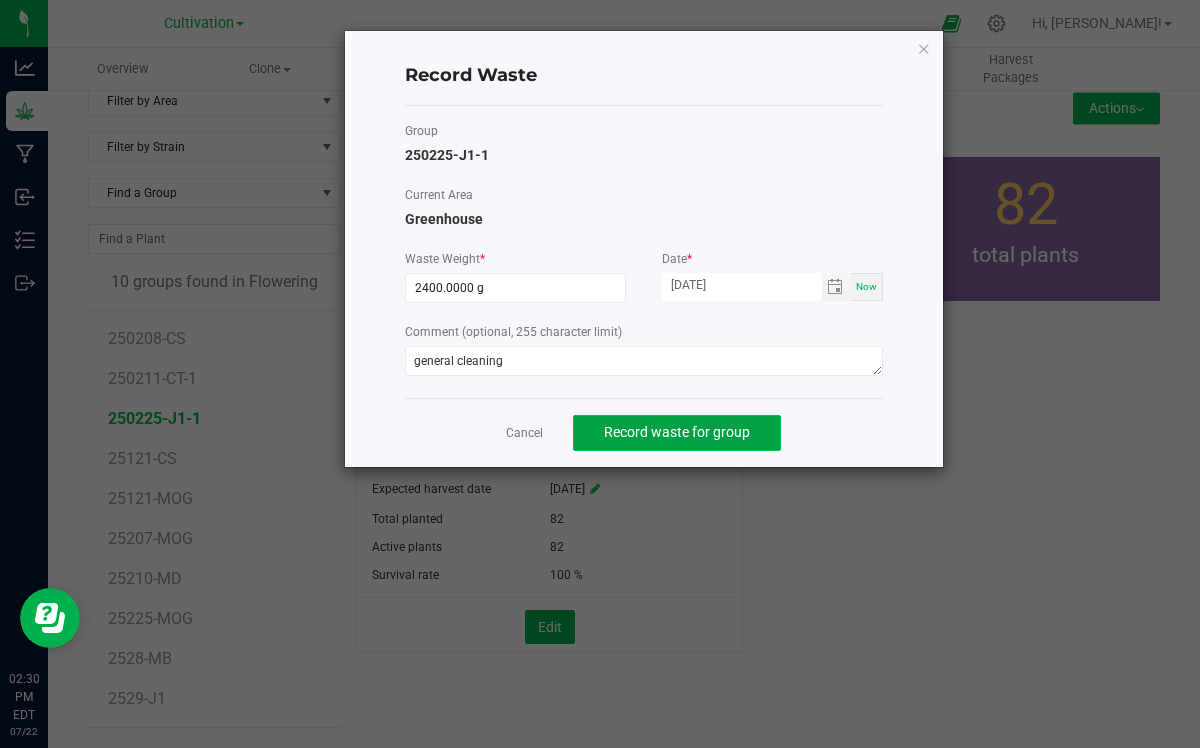 click on "Record waste for group" 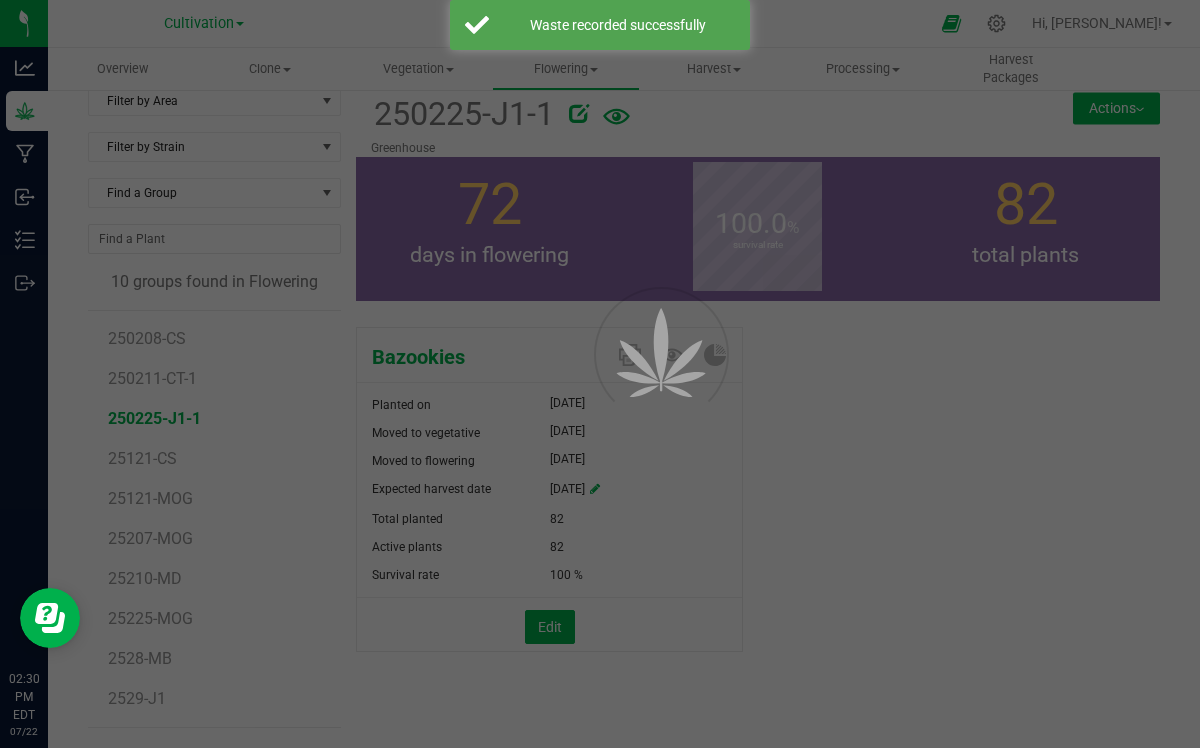 scroll, scrollTop: 0, scrollLeft: 0, axis: both 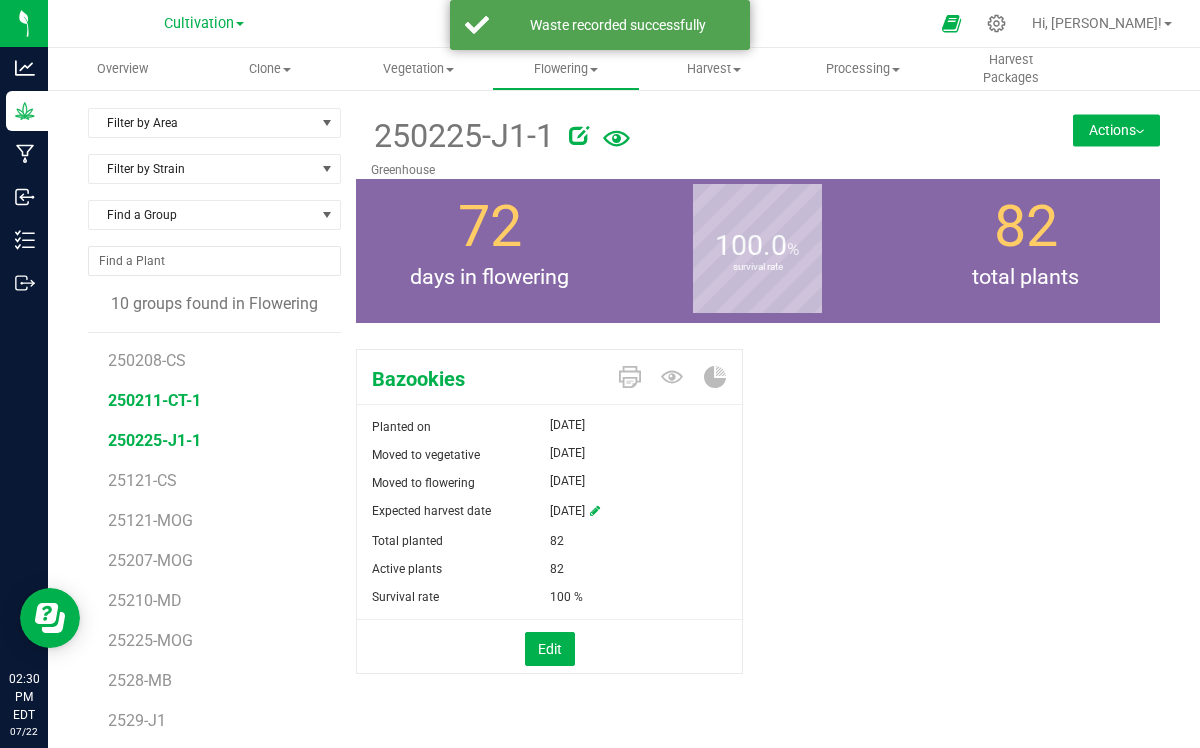 click on "250211-CT-1" at bounding box center [154, 400] 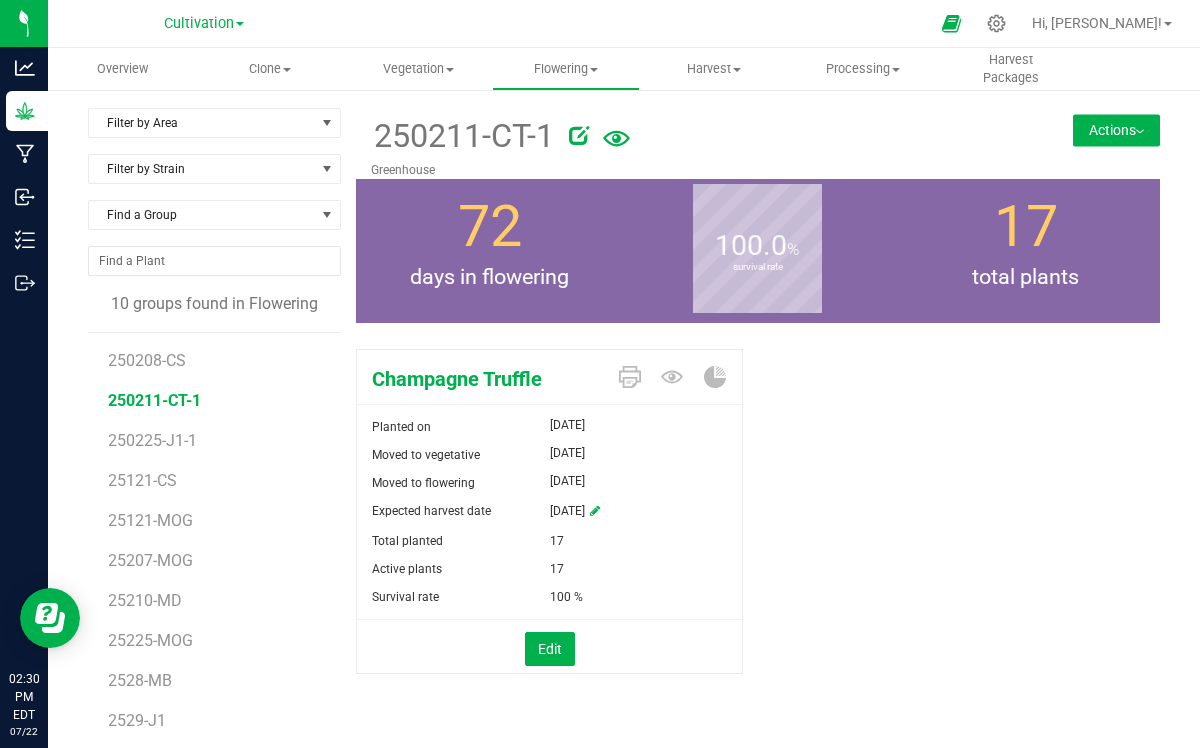click on "Actions" at bounding box center [1116, 130] 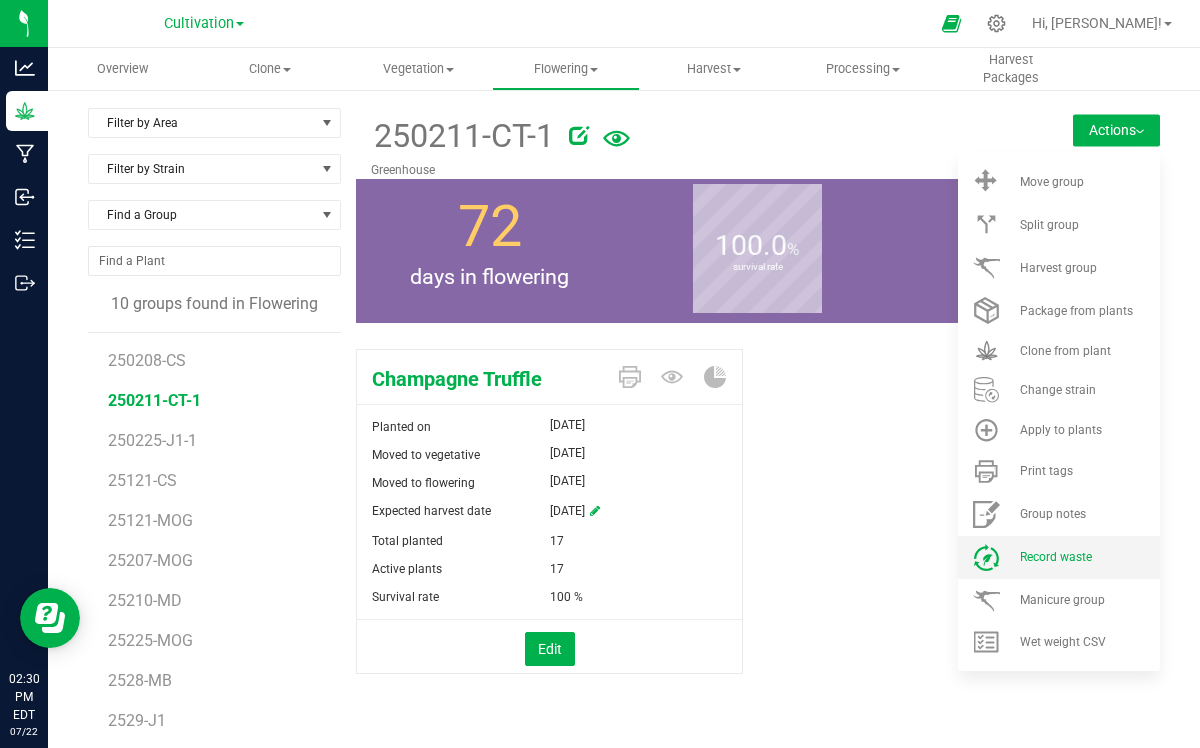 click on "Record waste" at bounding box center (1056, 557) 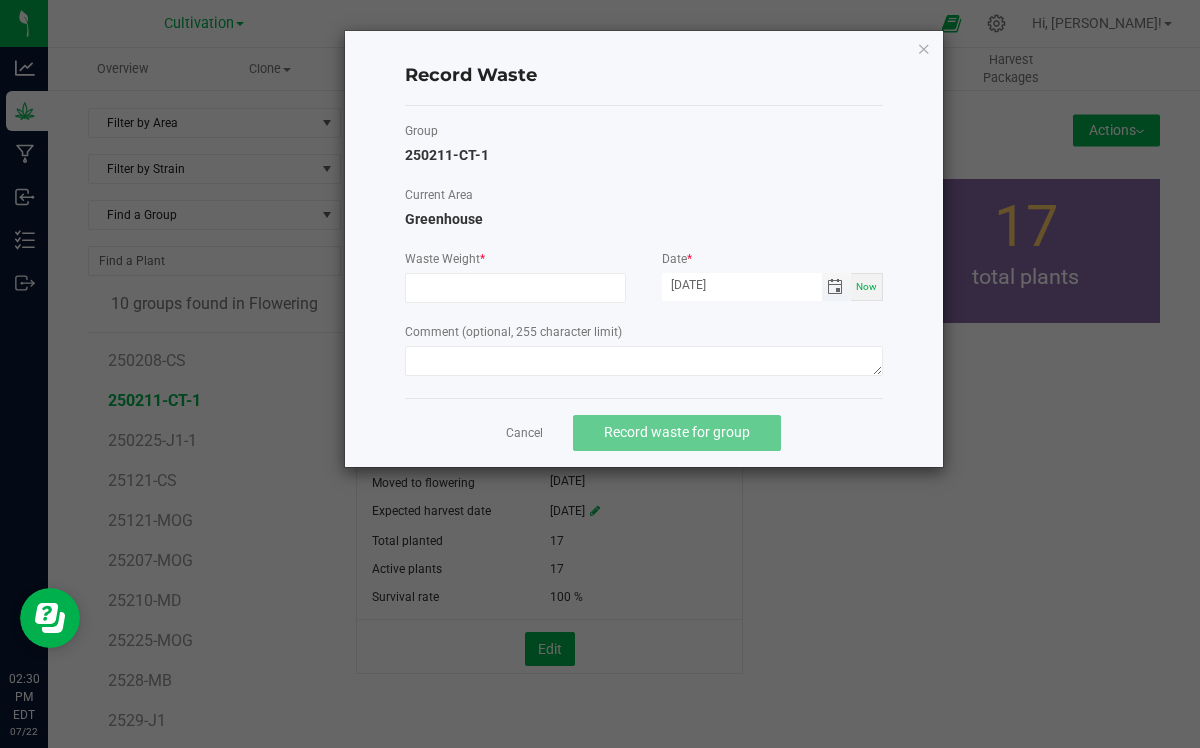 click at bounding box center [835, 287] 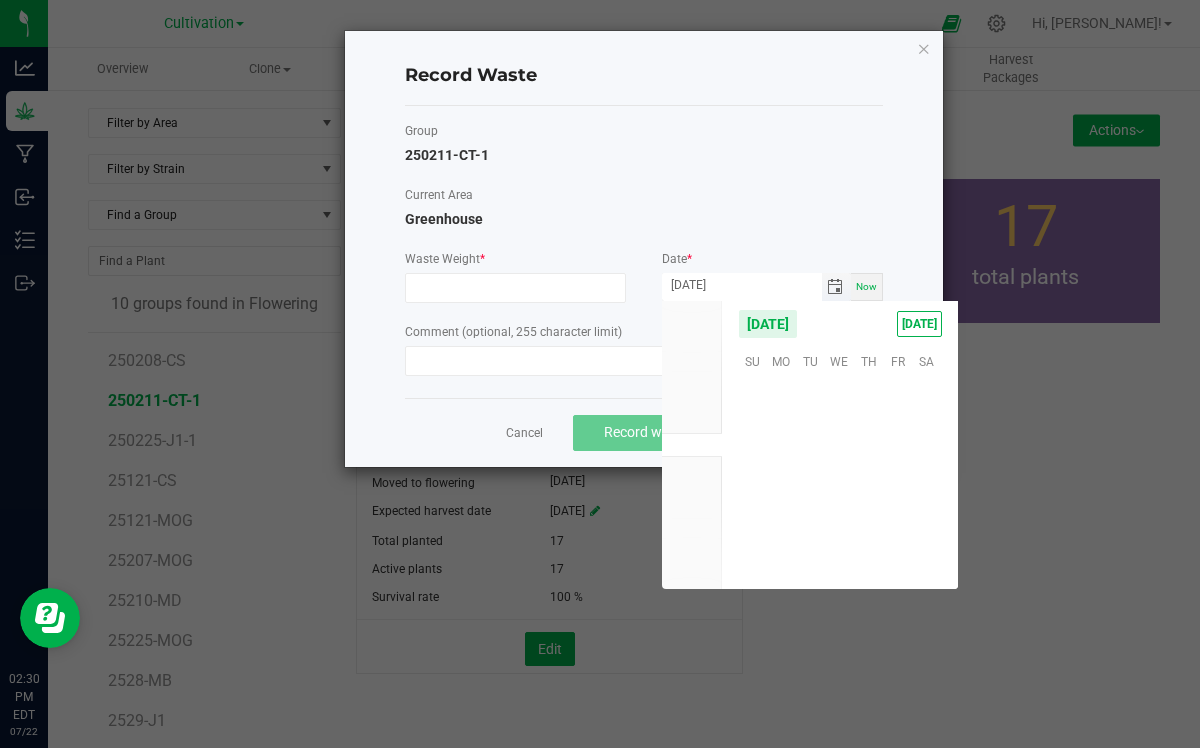 scroll, scrollTop: 36144, scrollLeft: 0, axis: vertical 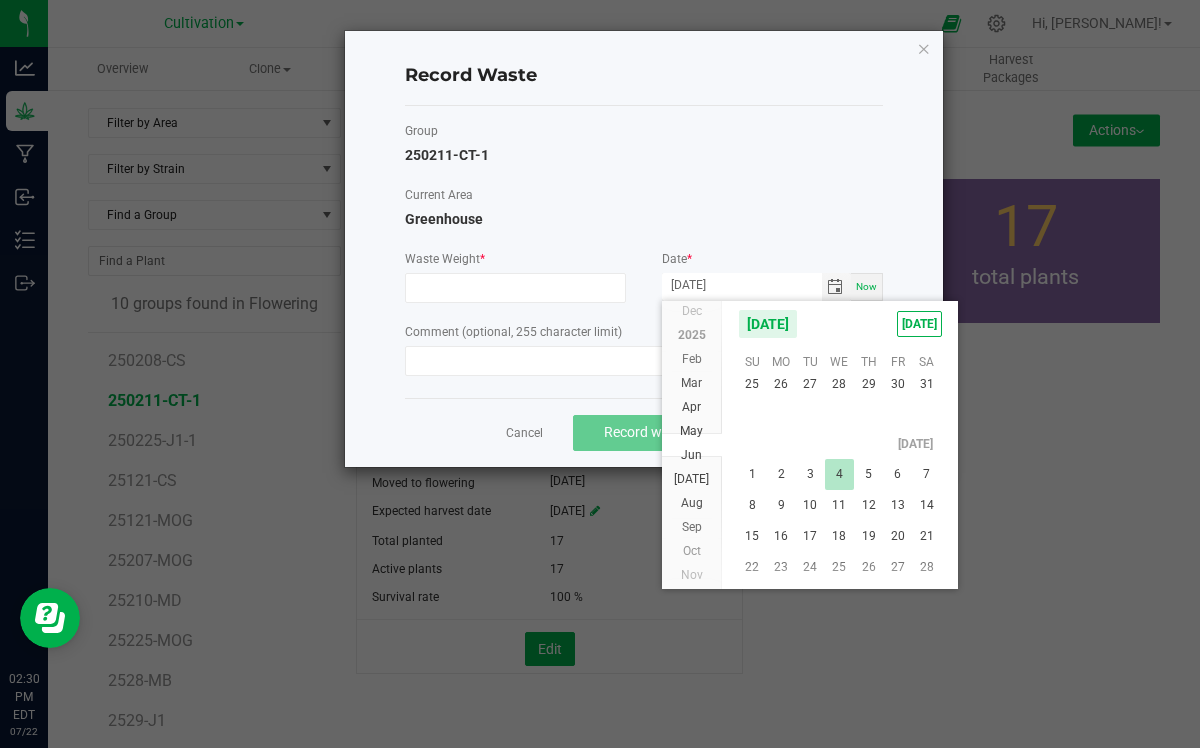 click on "4" at bounding box center [839, 474] 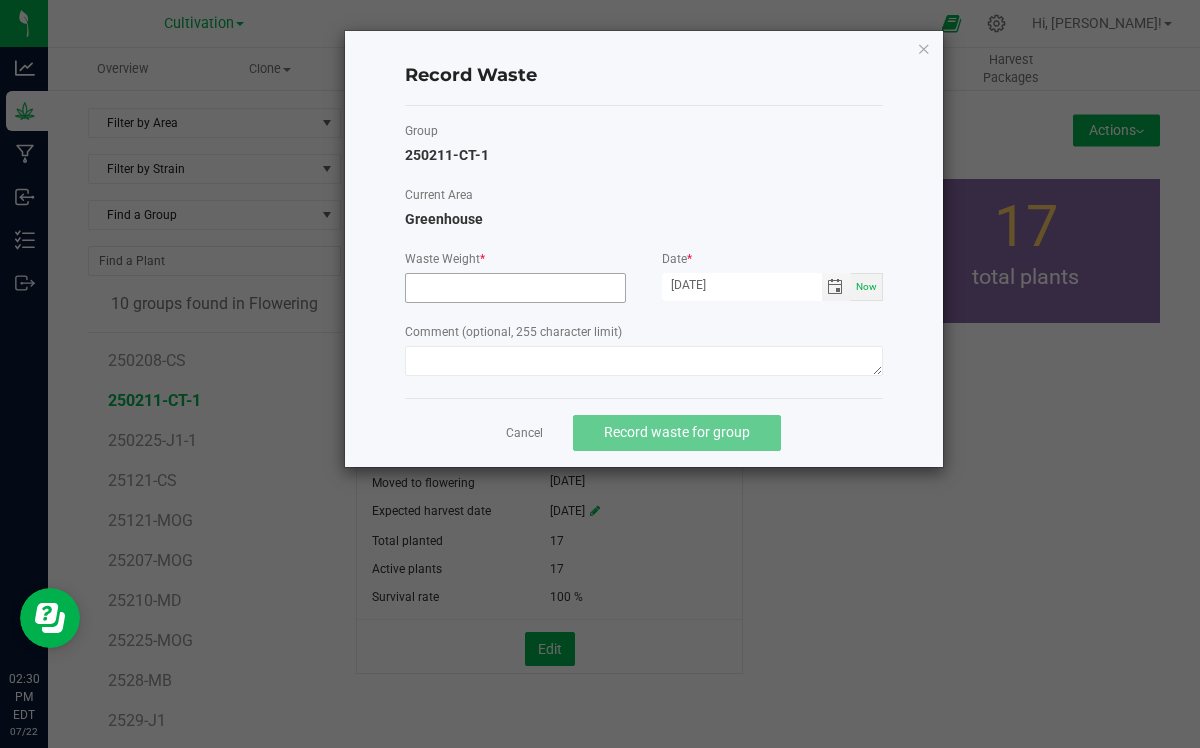 click at bounding box center [515, 288] 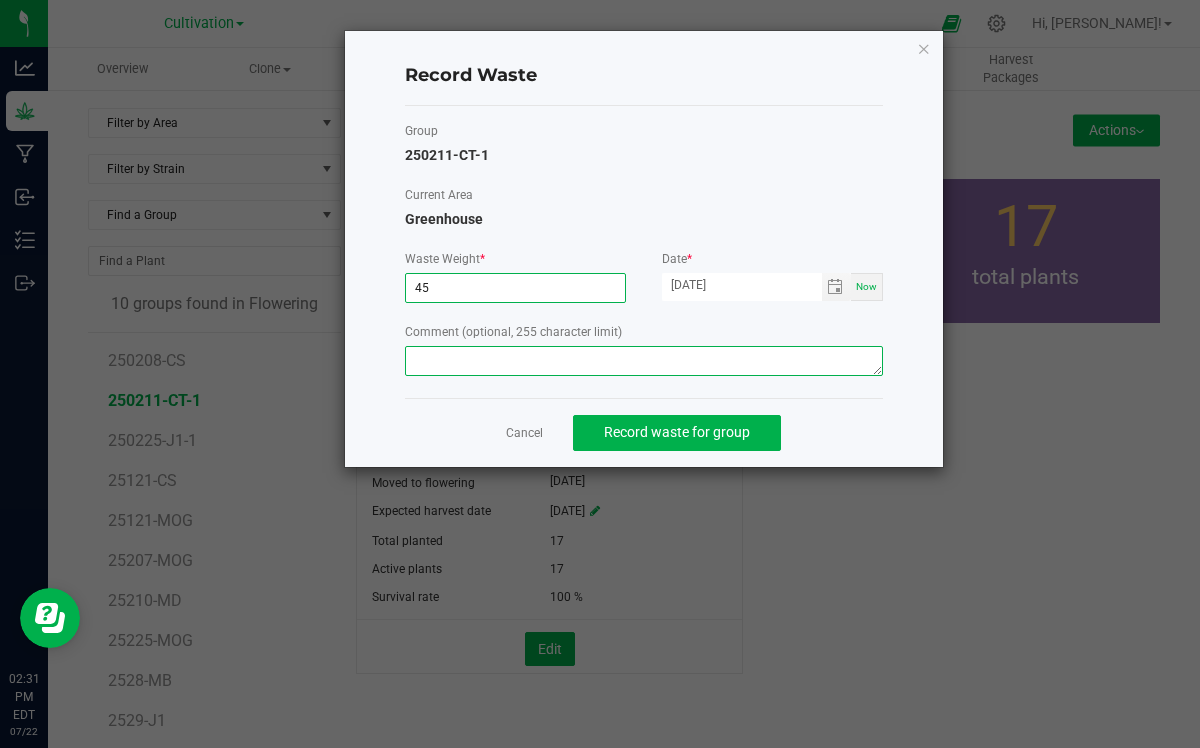type on "45.0000 g" 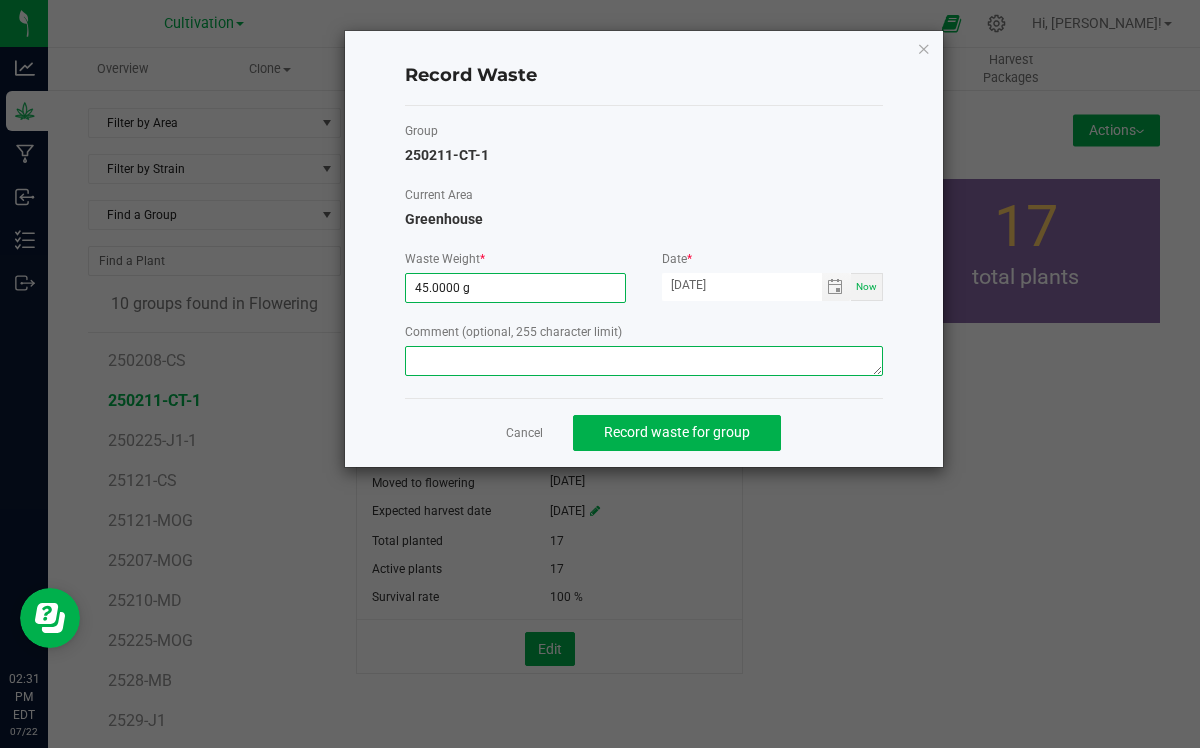 click at bounding box center [644, 361] 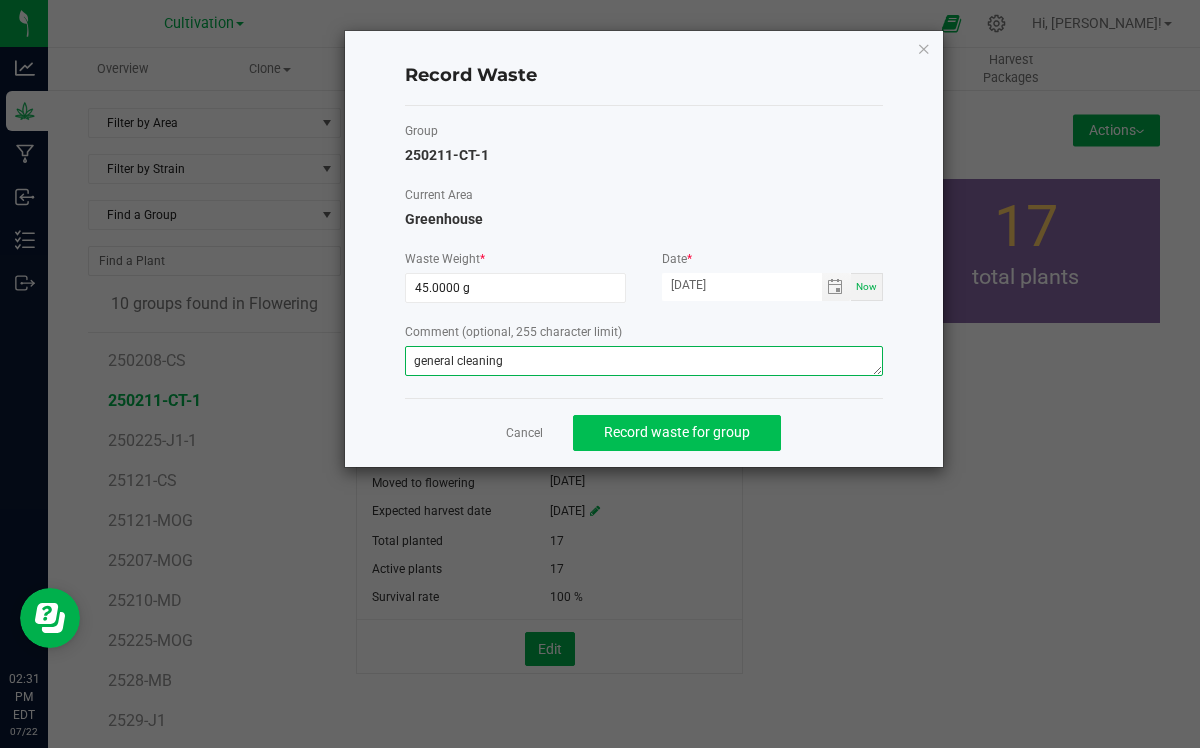 type on "general cleaning" 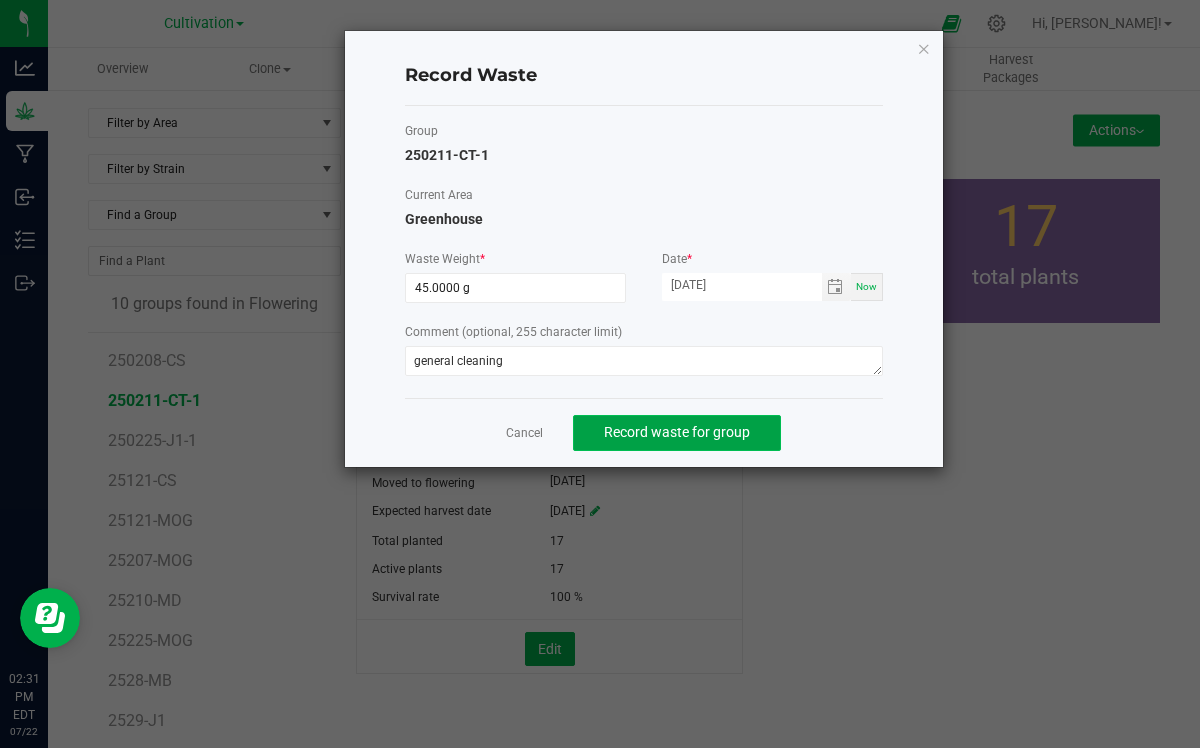 click on "Record waste for group" 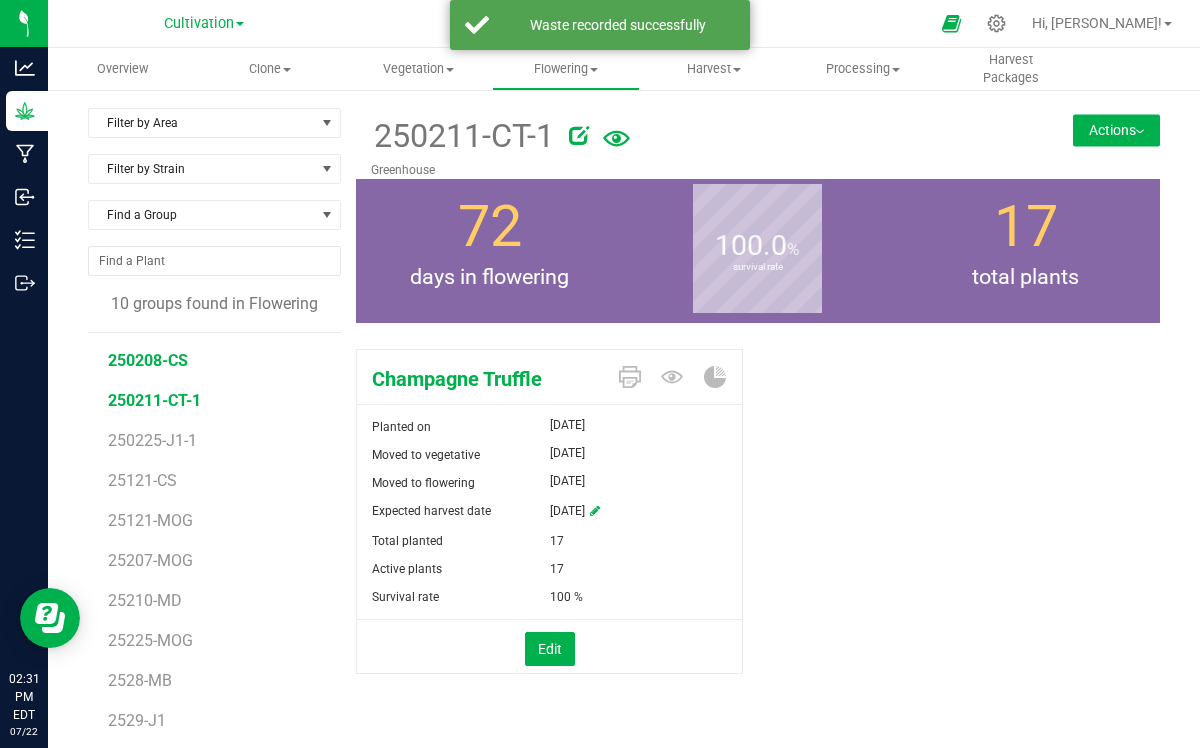 click on "250208-CS" at bounding box center [148, 360] 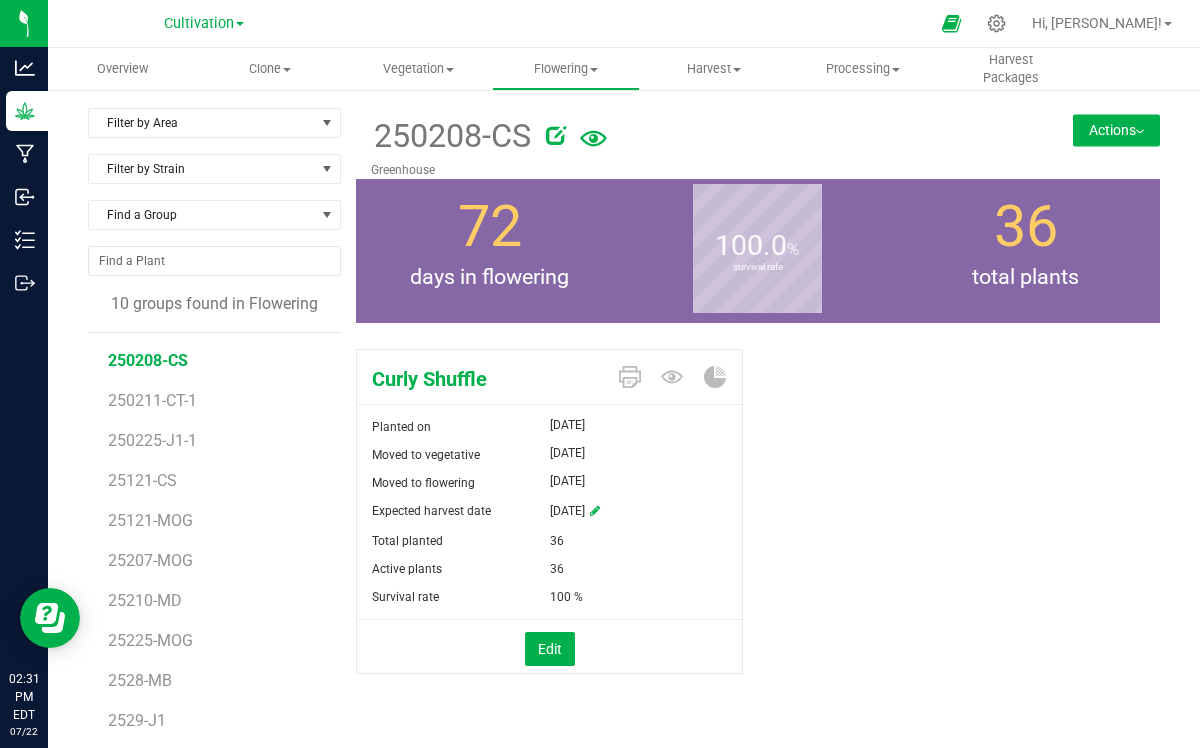 click on "Actions" at bounding box center [1116, 130] 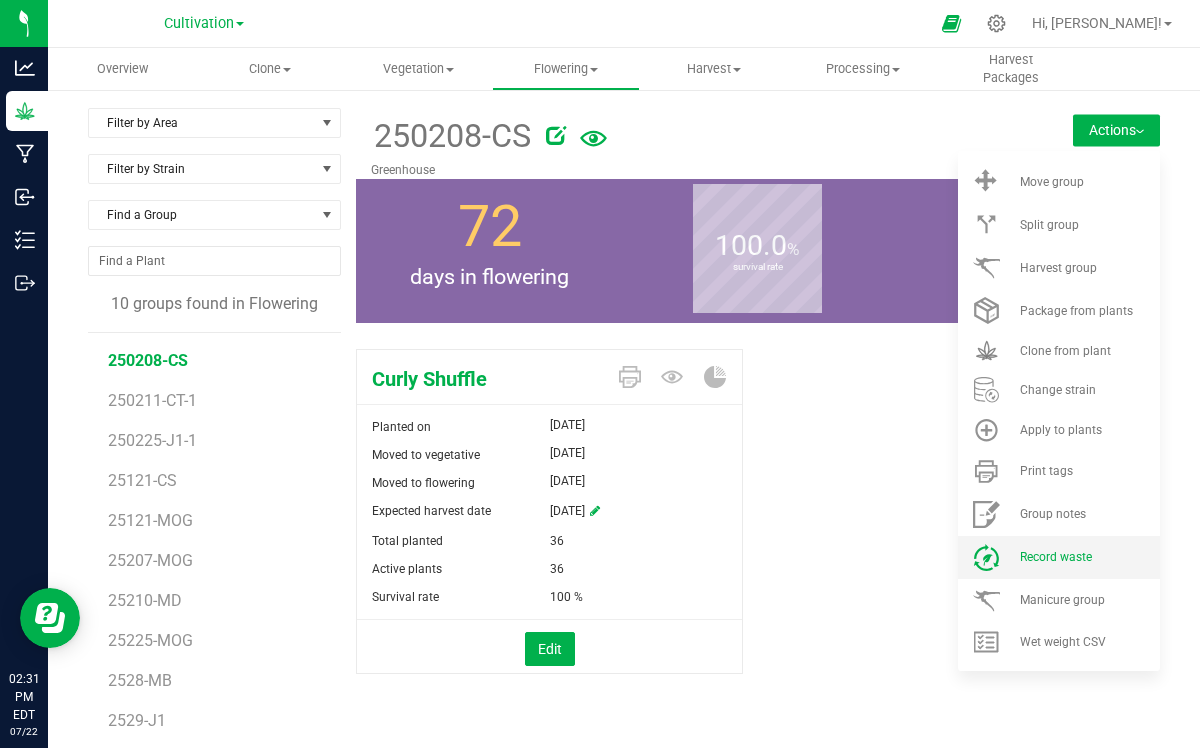 click on "Record waste" at bounding box center [1059, 557] 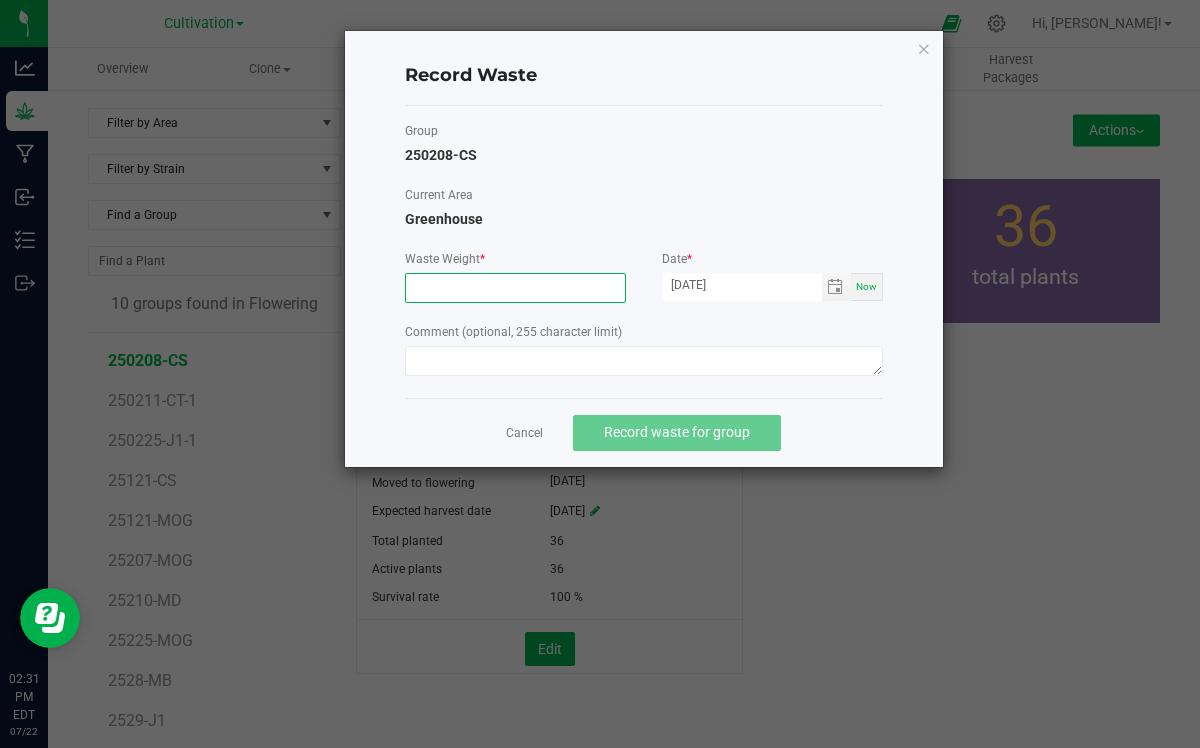 click at bounding box center (515, 288) 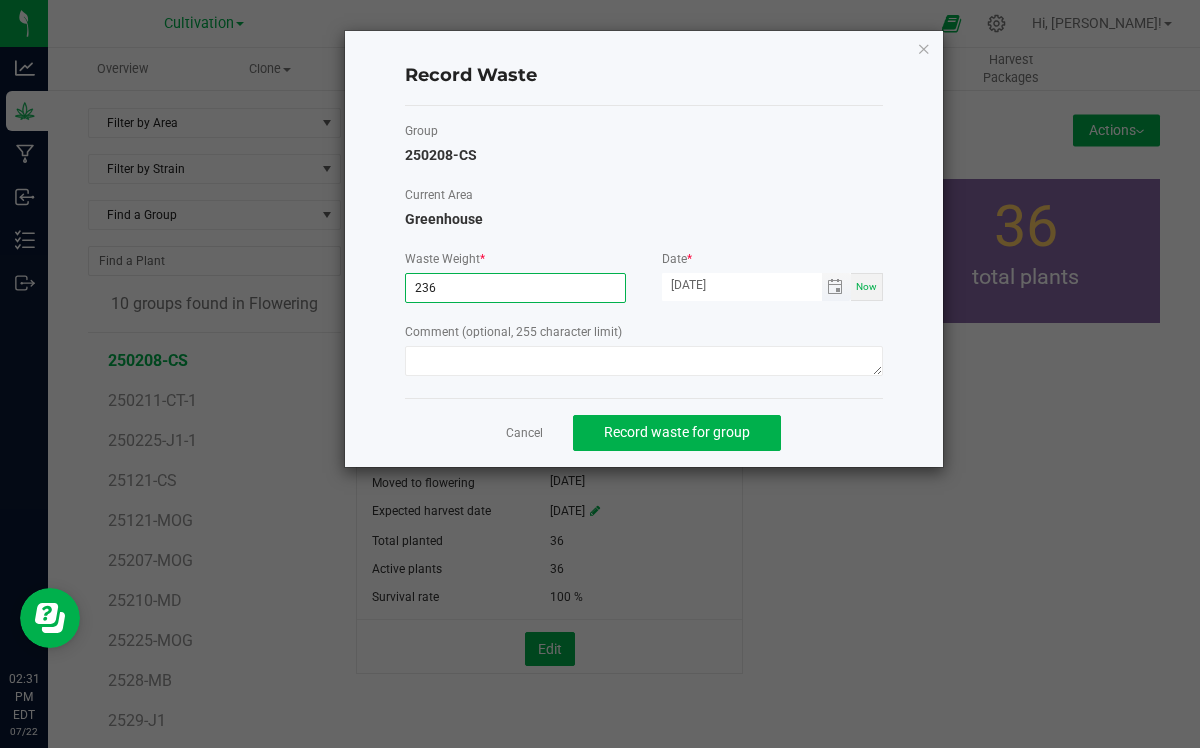 type on "236.0000 g" 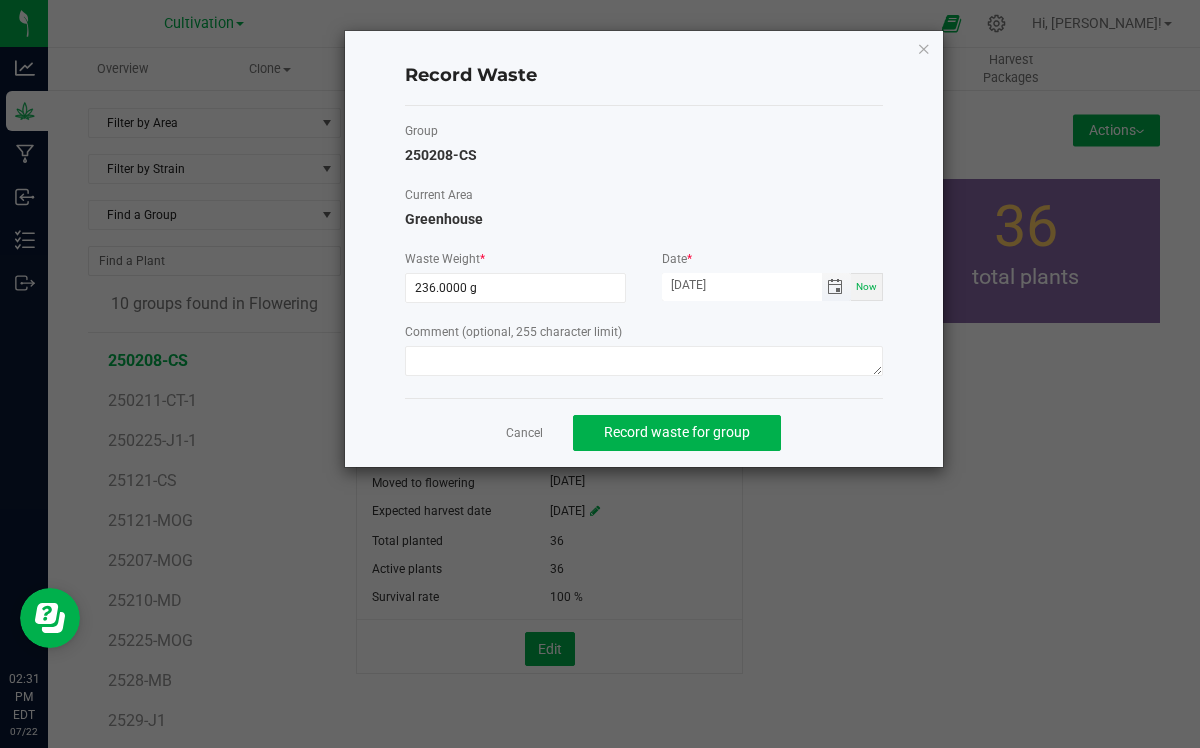 click on "[DATE]" at bounding box center (742, 285) 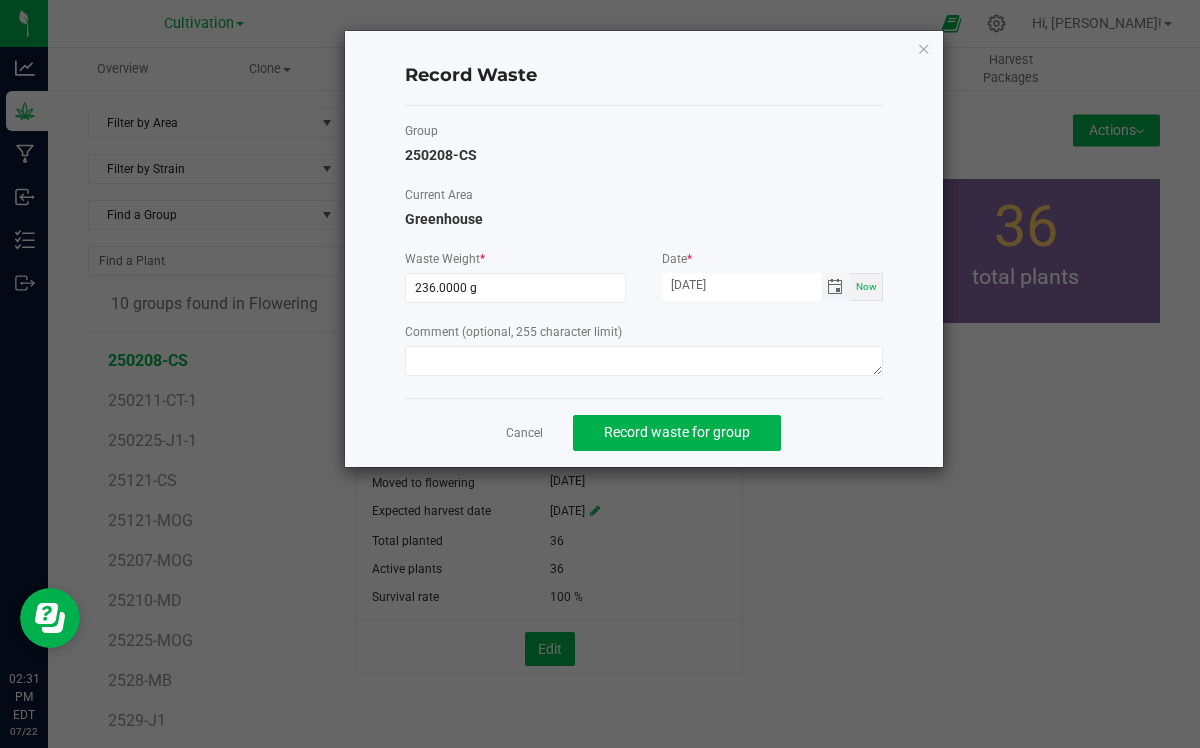 click at bounding box center [835, 287] 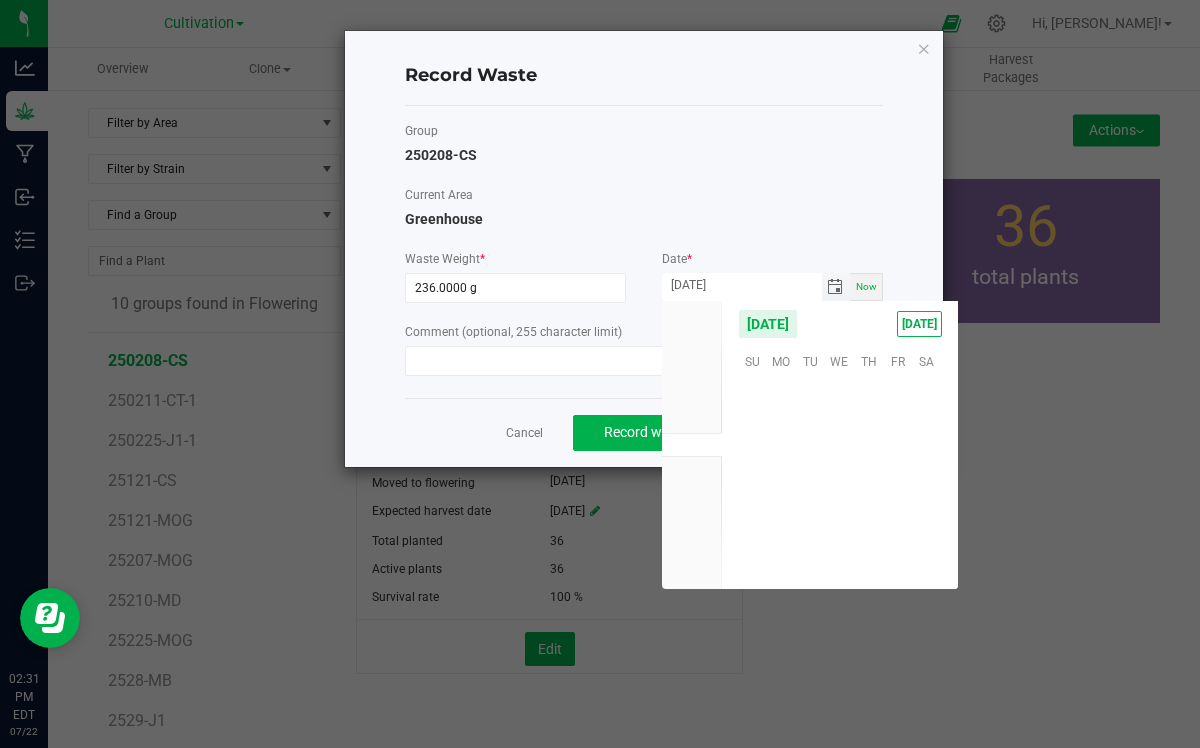 scroll, scrollTop: 36144, scrollLeft: 0, axis: vertical 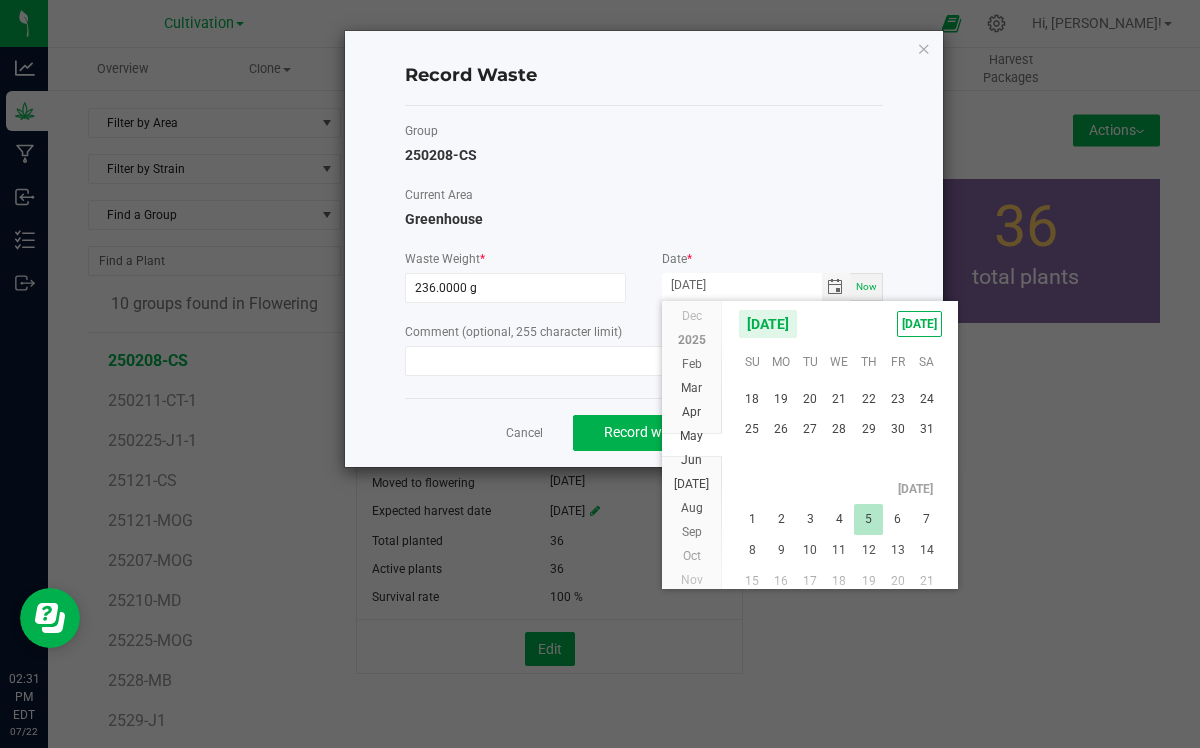 click on "5" at bounding box center [868, 519] 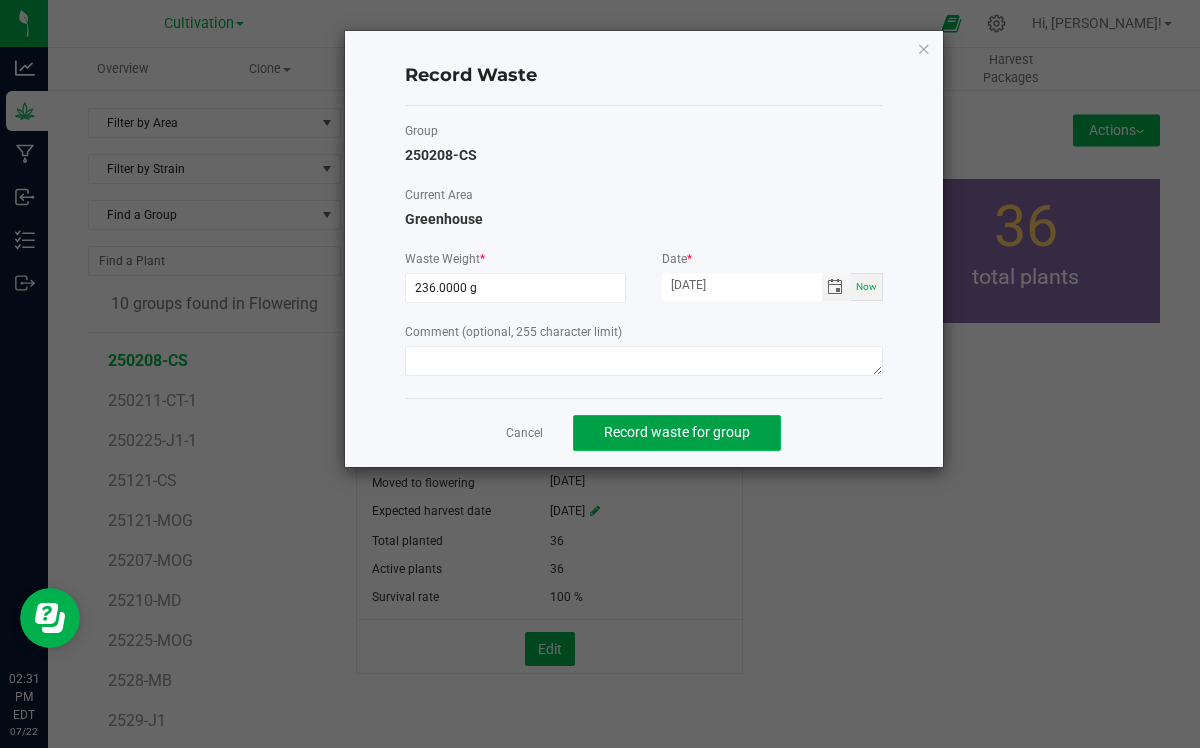 click on "Record waste for group" 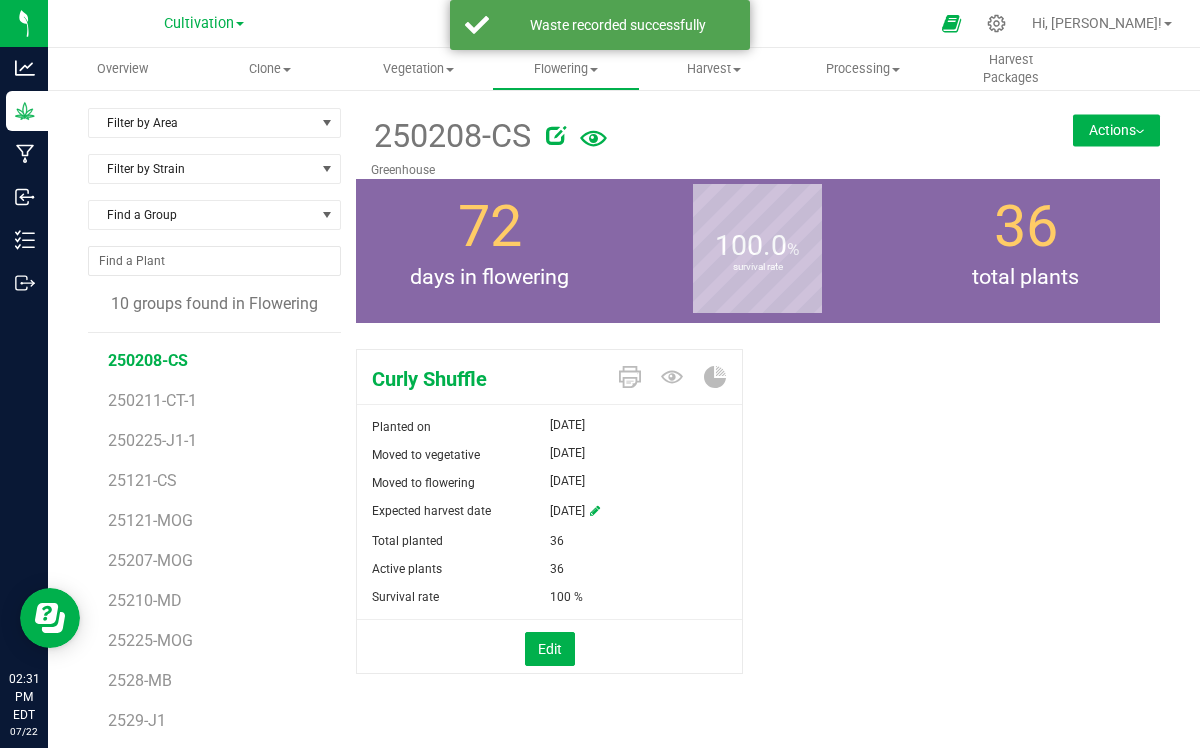 scroll, scrollTop: 22, scrollLeft: 0, axis: vertical 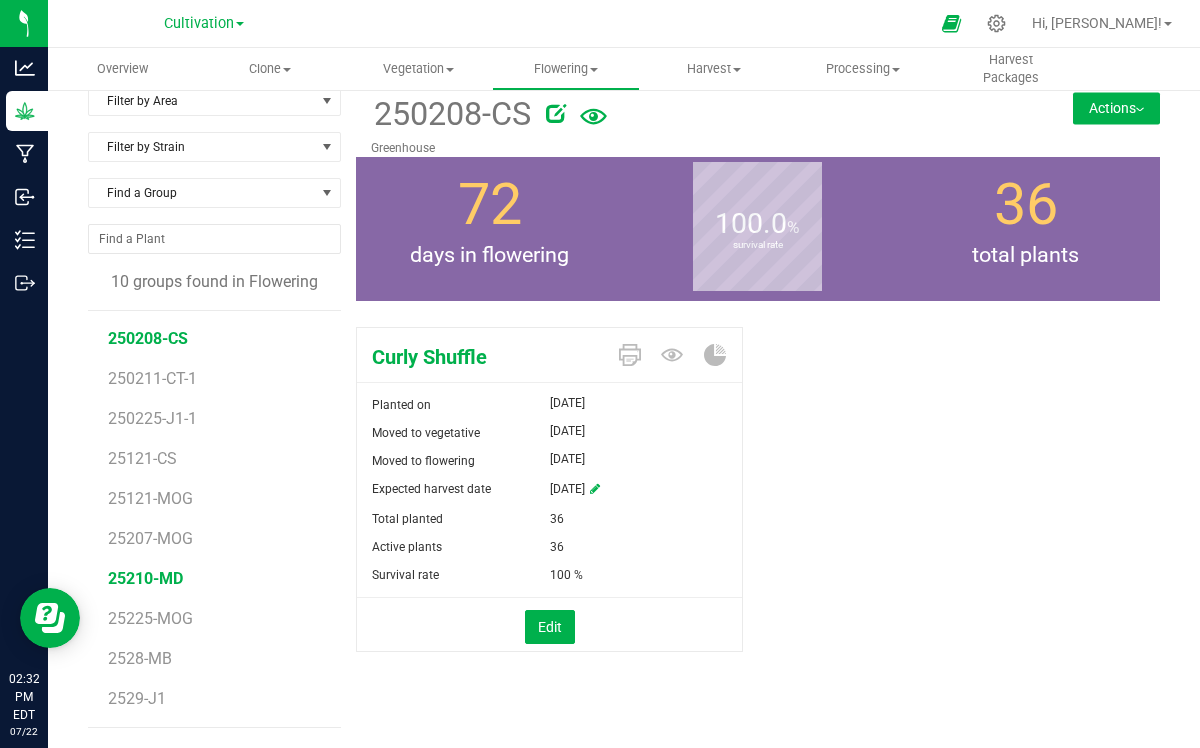 click on "25210-MD" at bounding box center [145, 578] 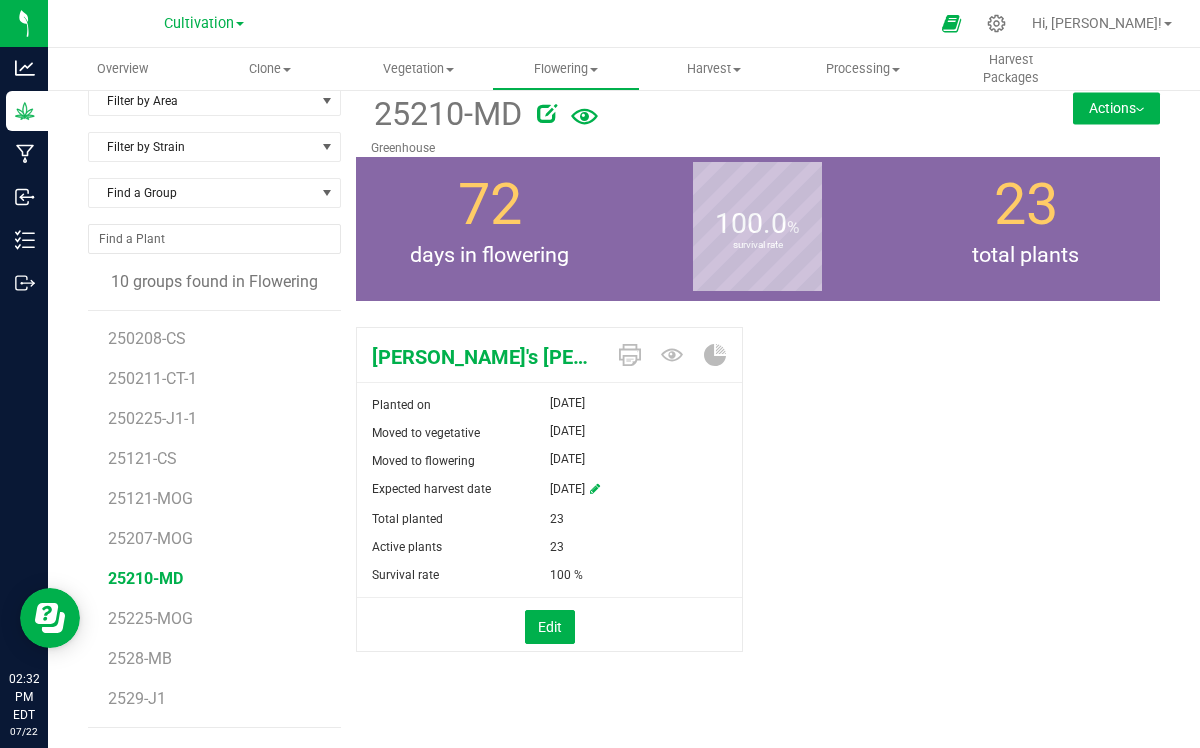 click on "Actions" at bounding box center (1116, 108) 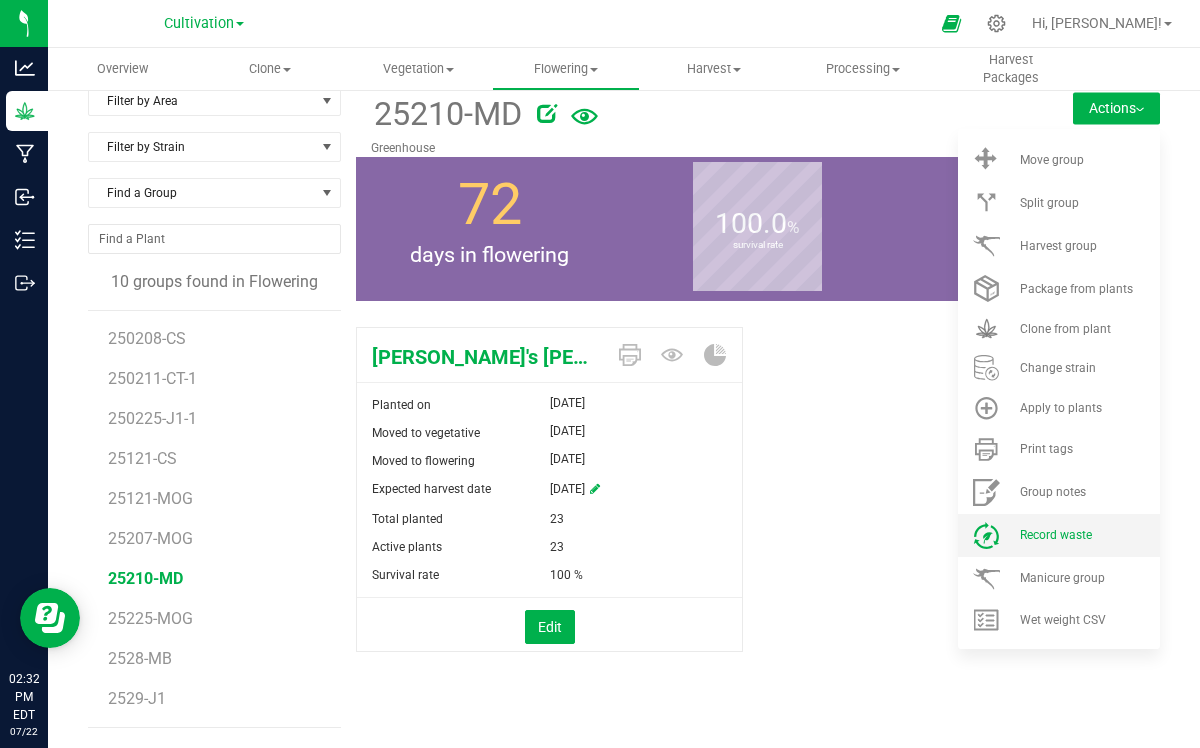 click on "Record waste" at bounding box center [1056, 535] 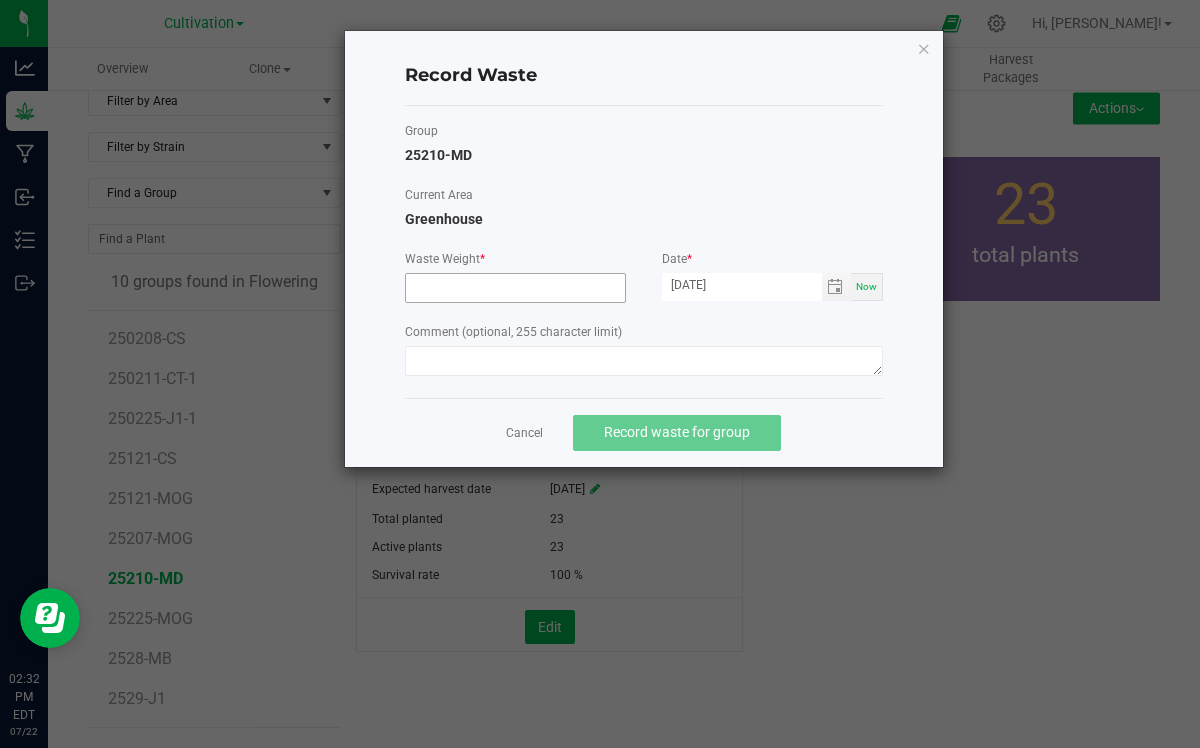 click at bounding box center (515, 288) 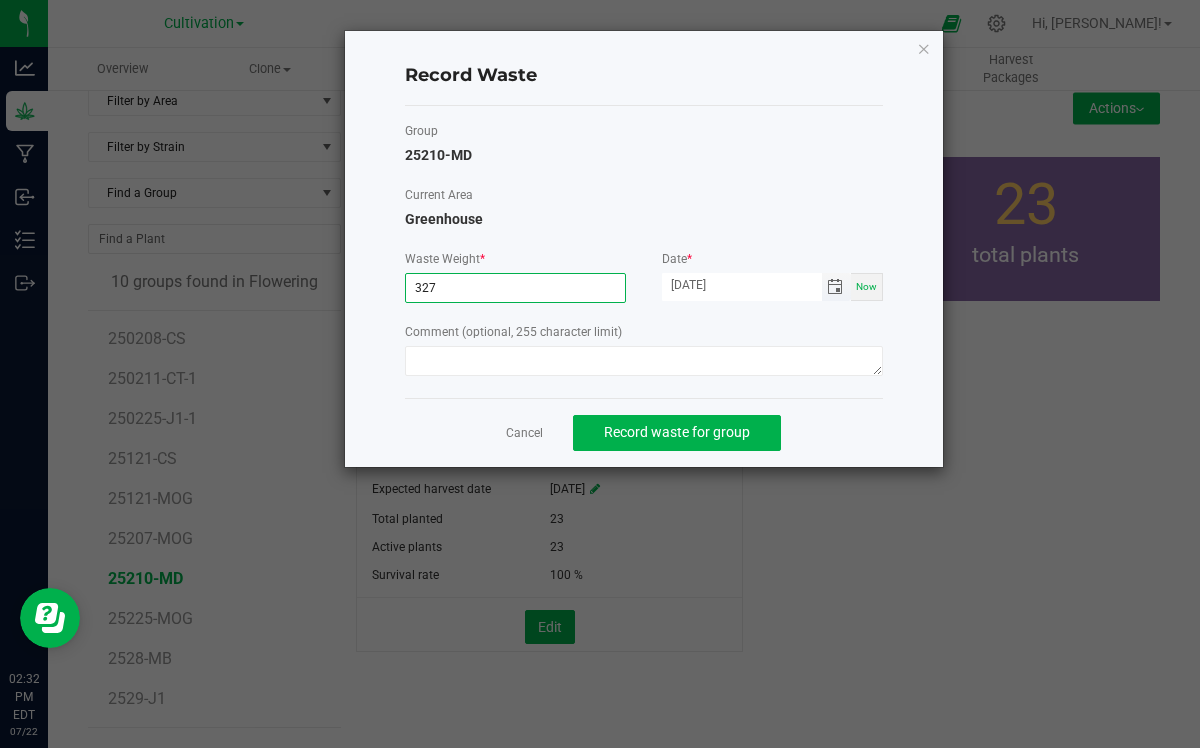 click at bounding box center (835, 287) 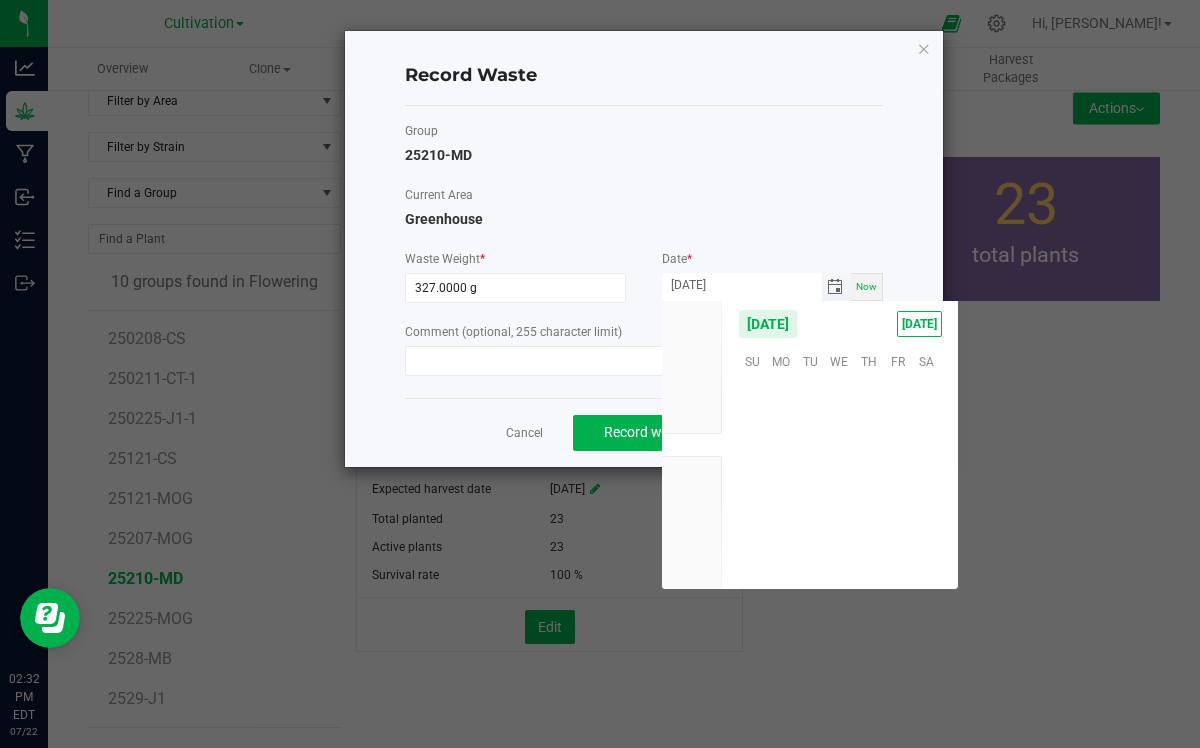 scroll, scrollTop: 36144, scrollLeft: 0, axis: vertical 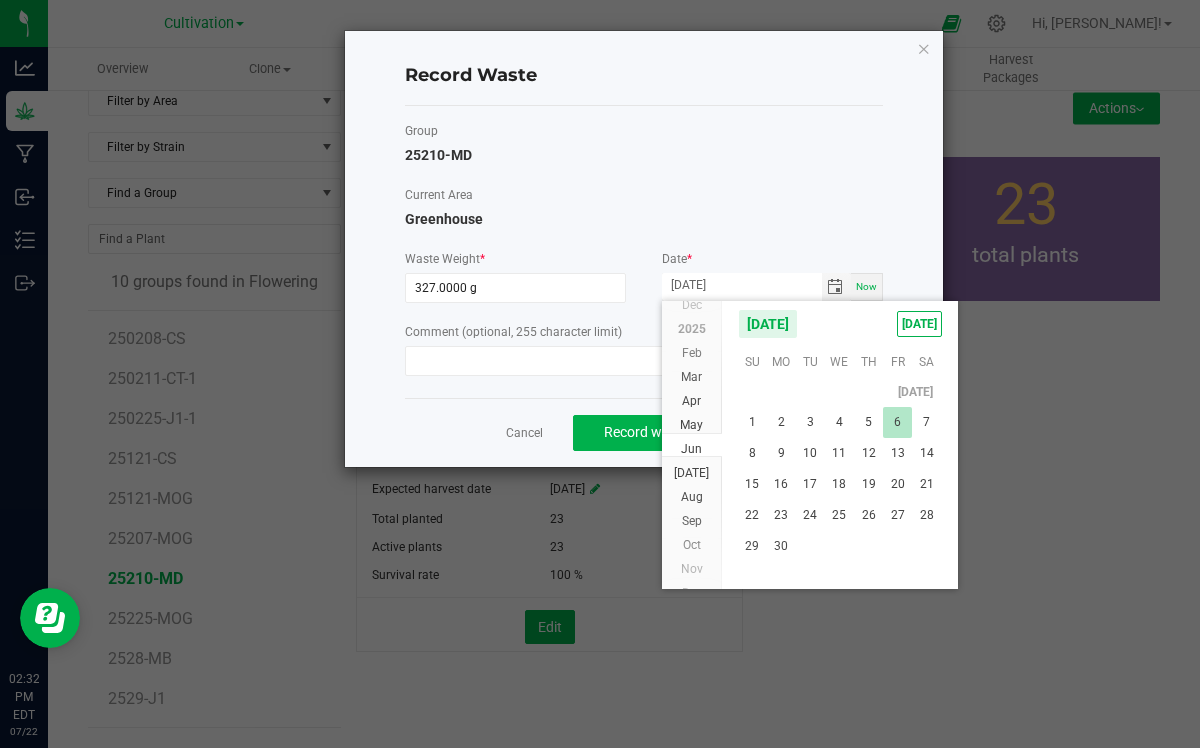 click on "6" at bounding box center [897, 422] 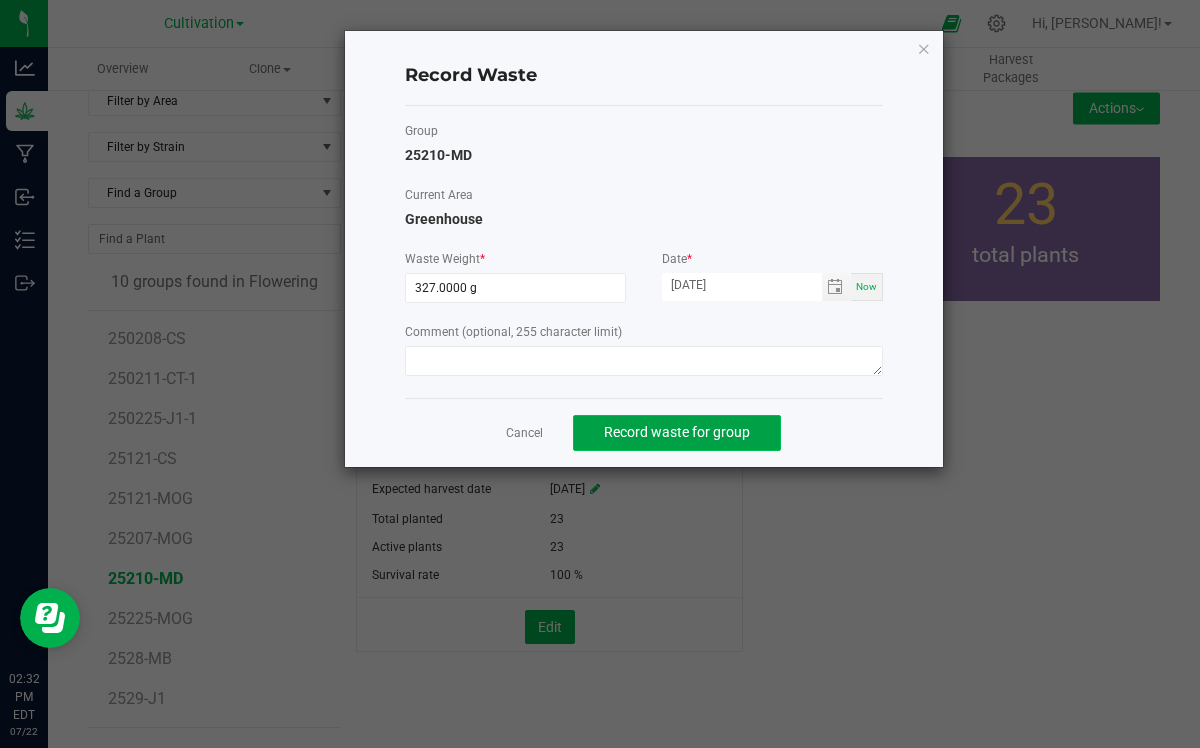 click on "Record waste for group" 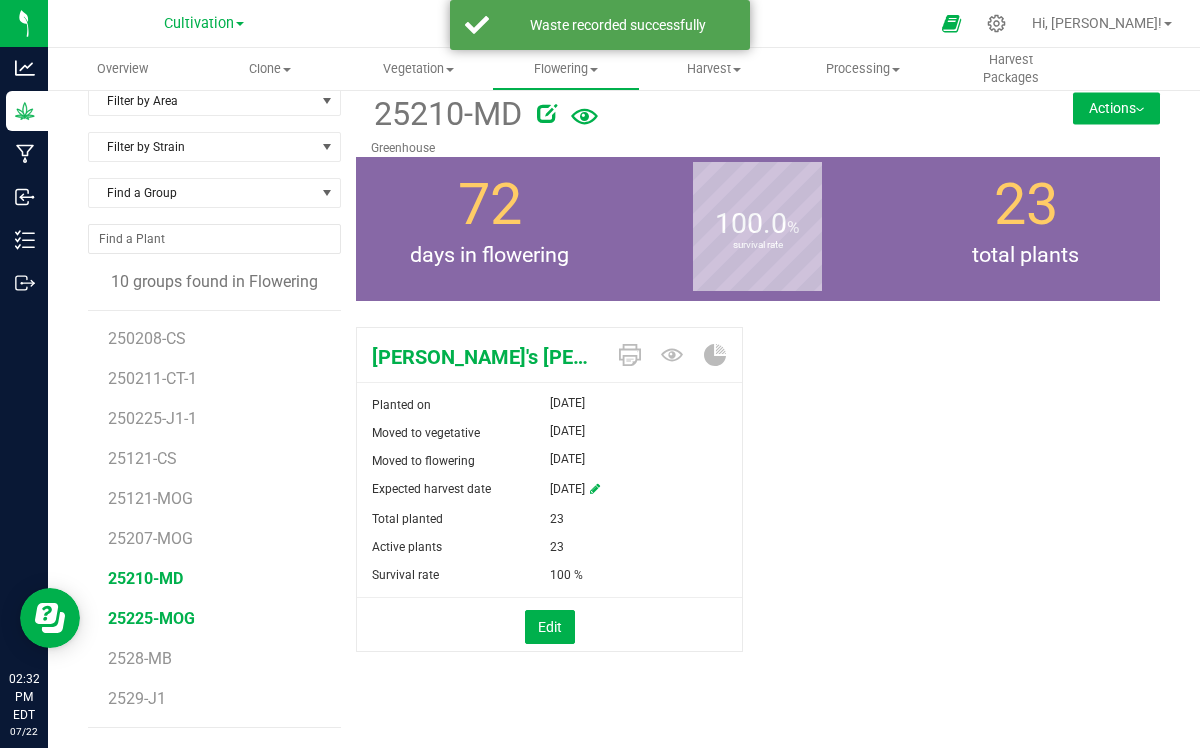 click on "25225-MOG" at bounding box center [151, 618] 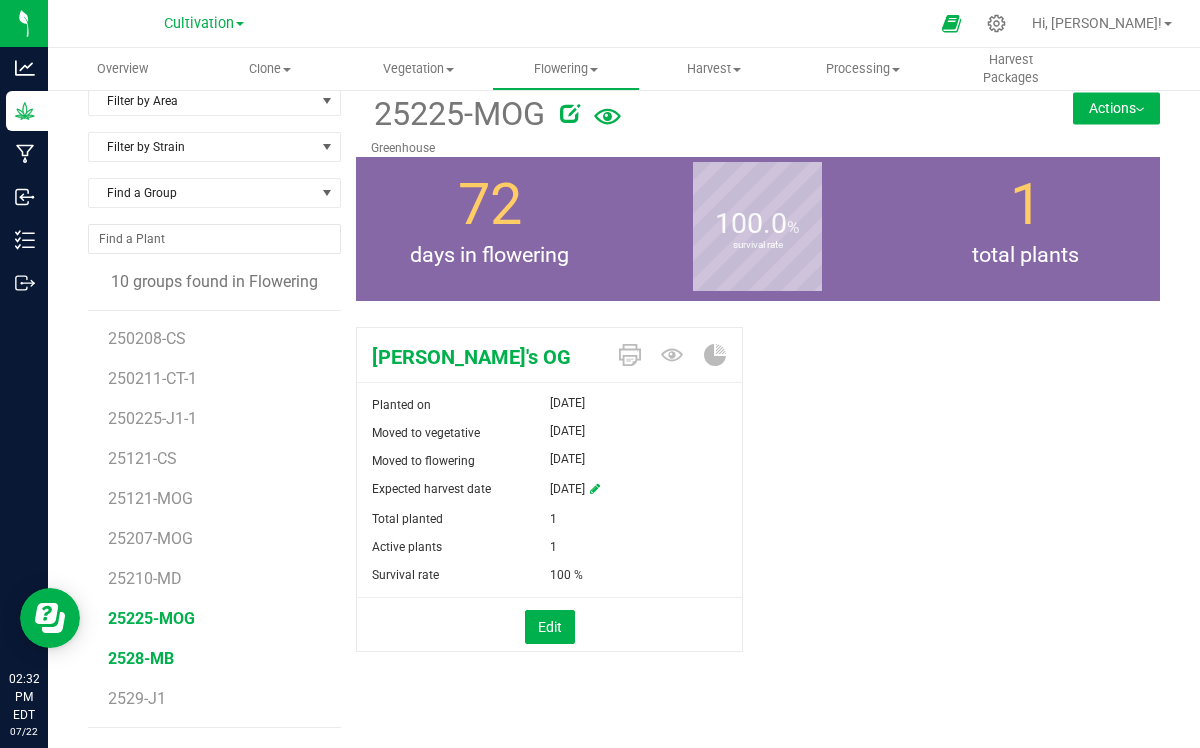 click on "2528-MB" at bounding box center (141, 658) 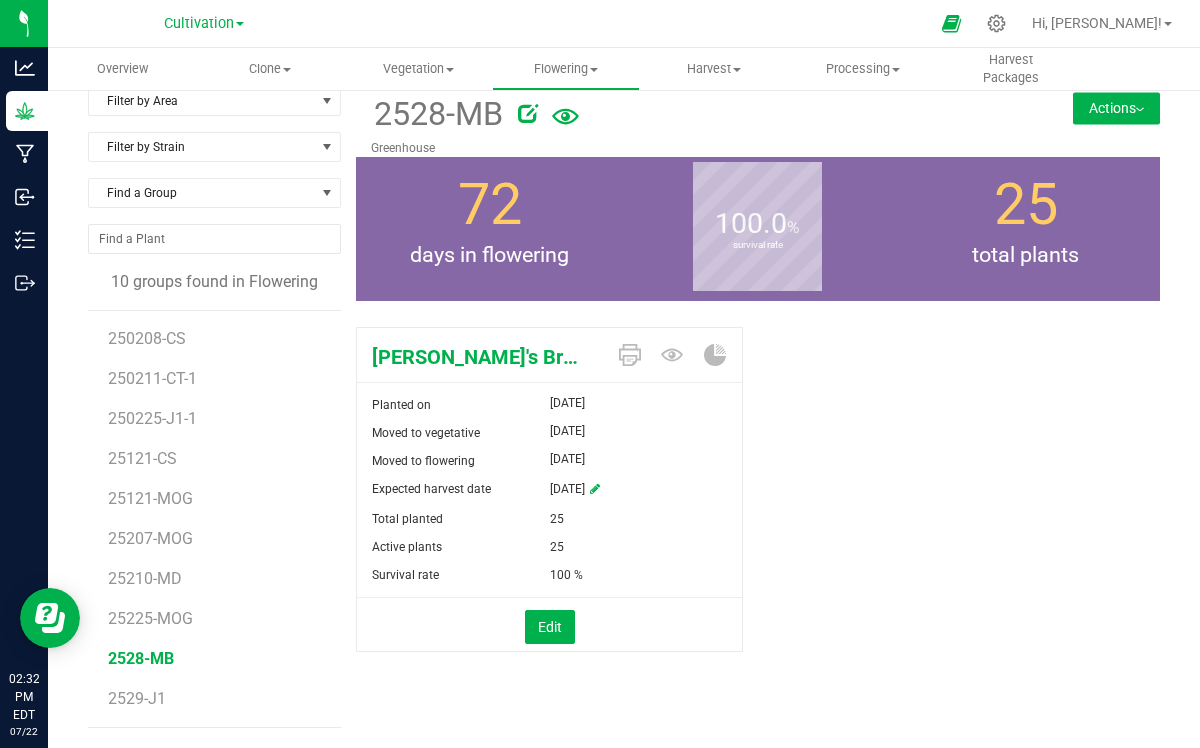 click on "Actions" at bounding box center (1116, 108) 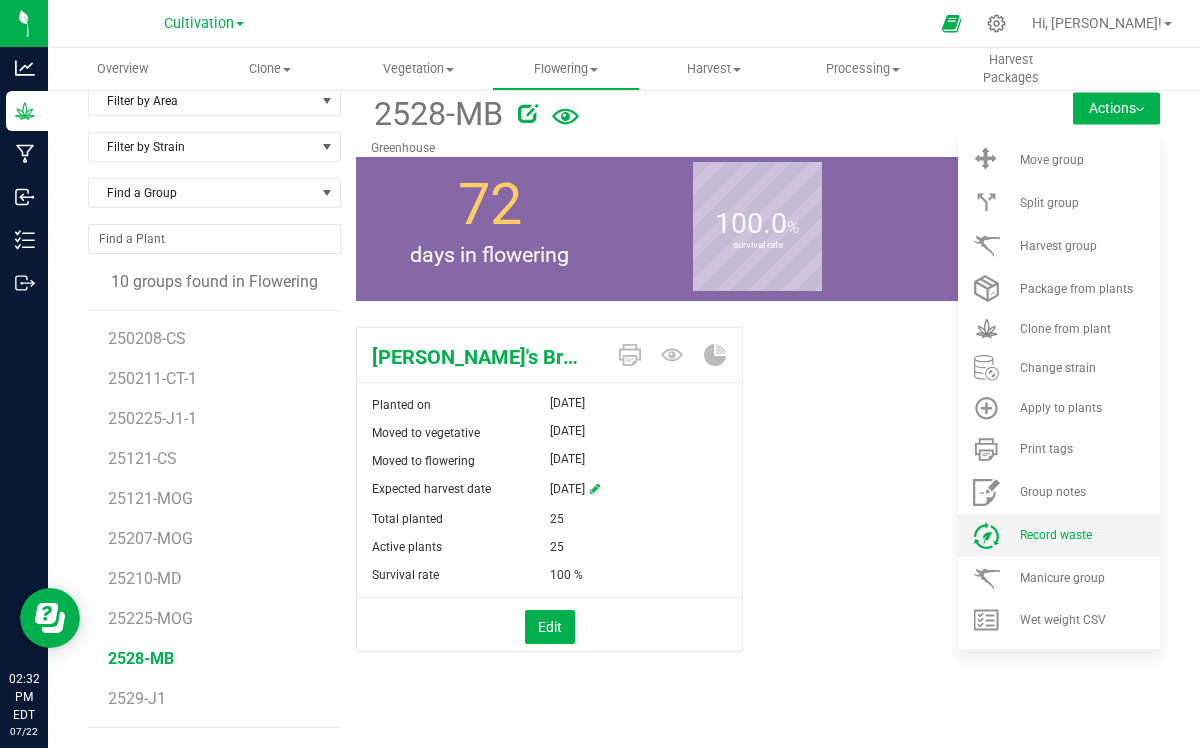 click on "Record waste" at bounding box center (1056, 535) 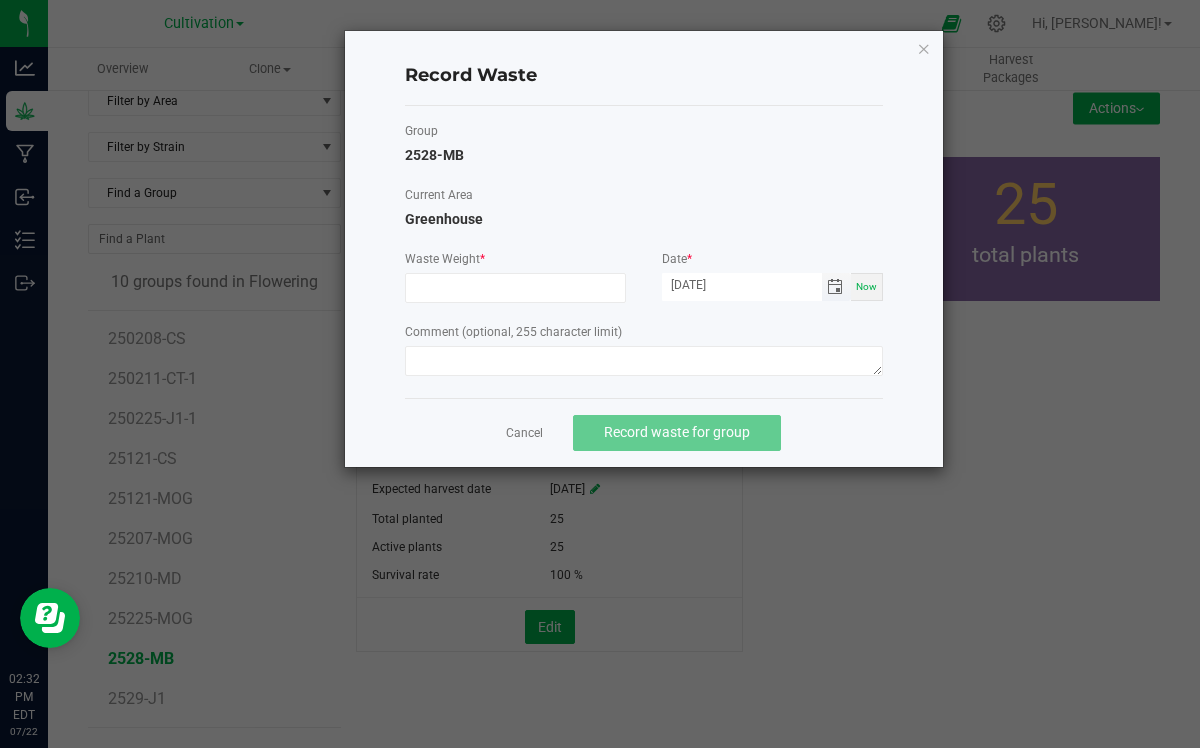 click at bounding box center (835, 287) 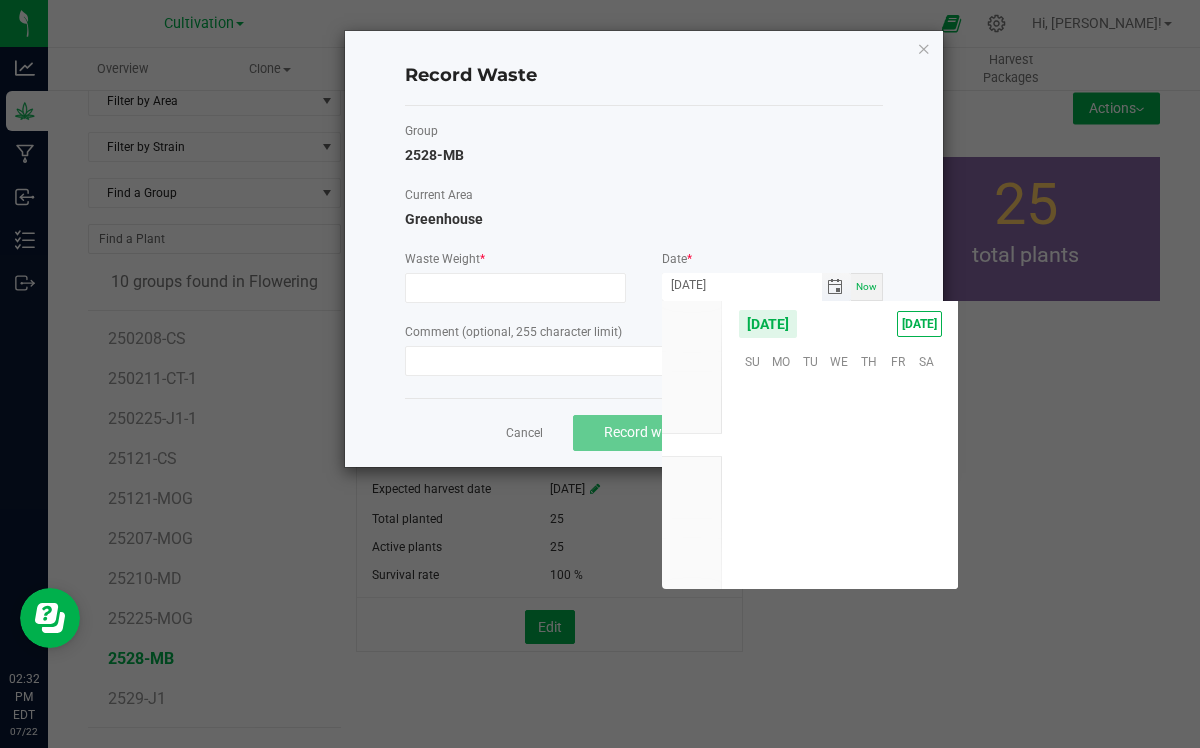 scroll, scrollTop: 36144, scrollLeft: 0, axis: vertical 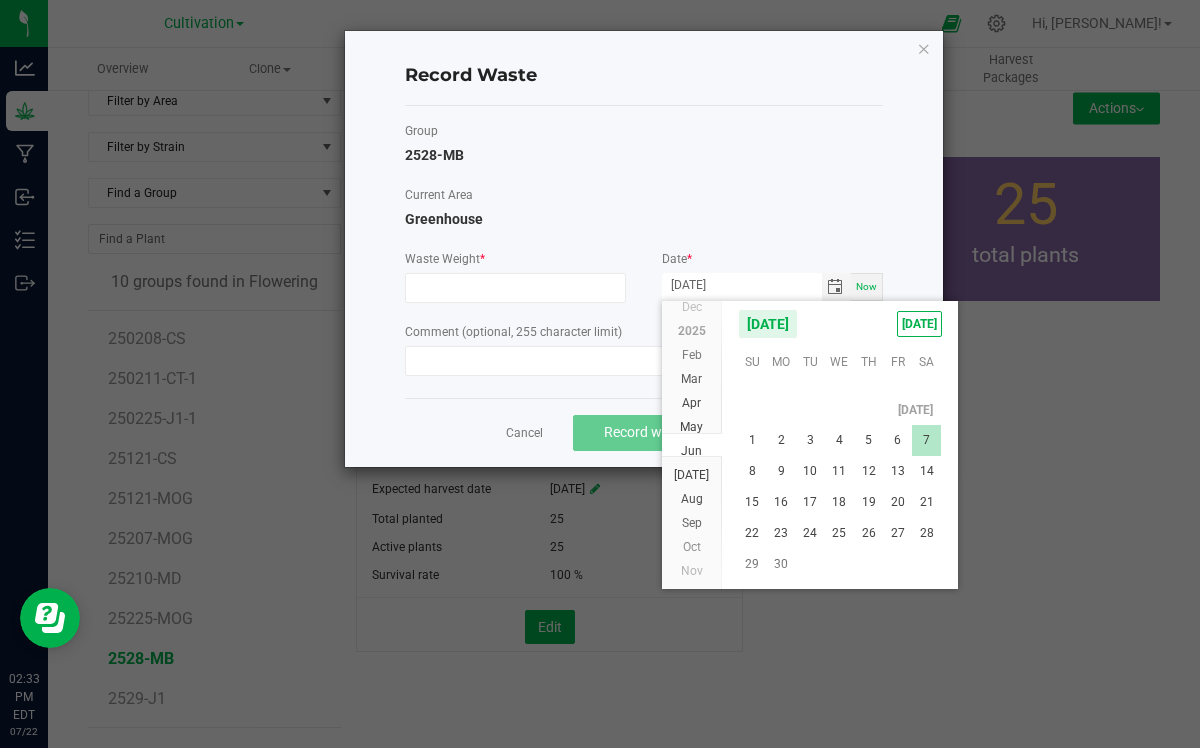 click on "7" at bounding box center [926, 440] 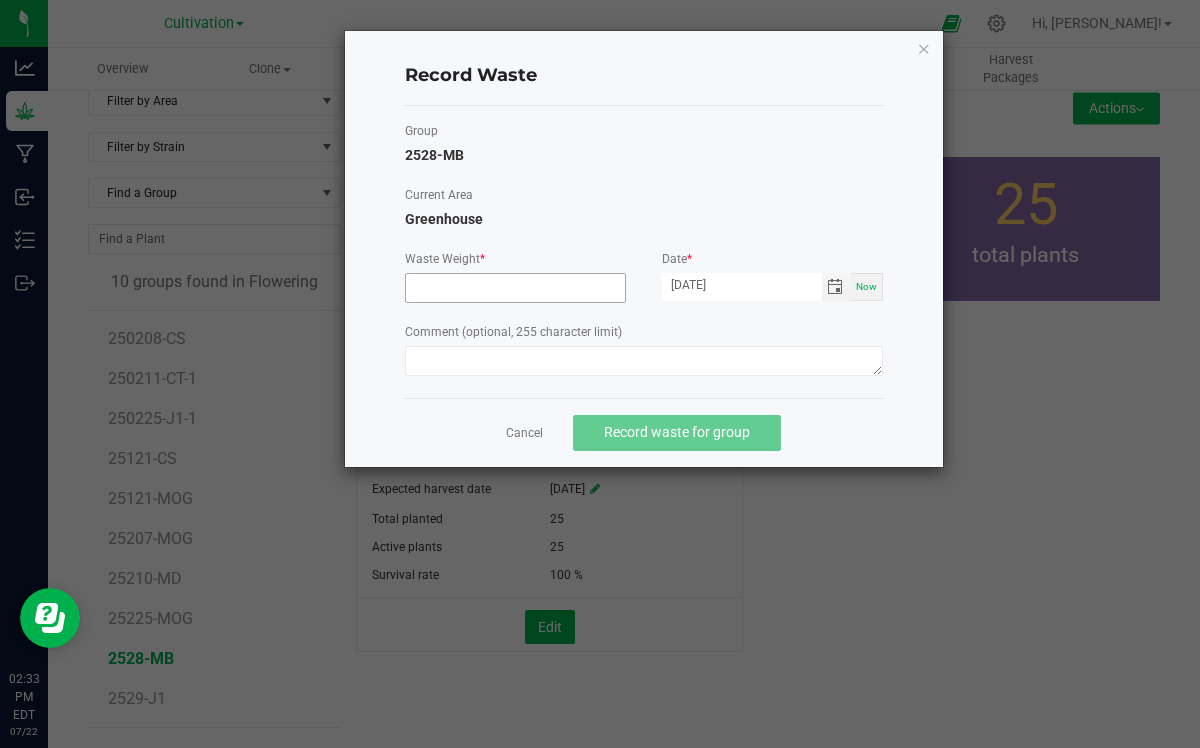click at bounding box center (515, 288) 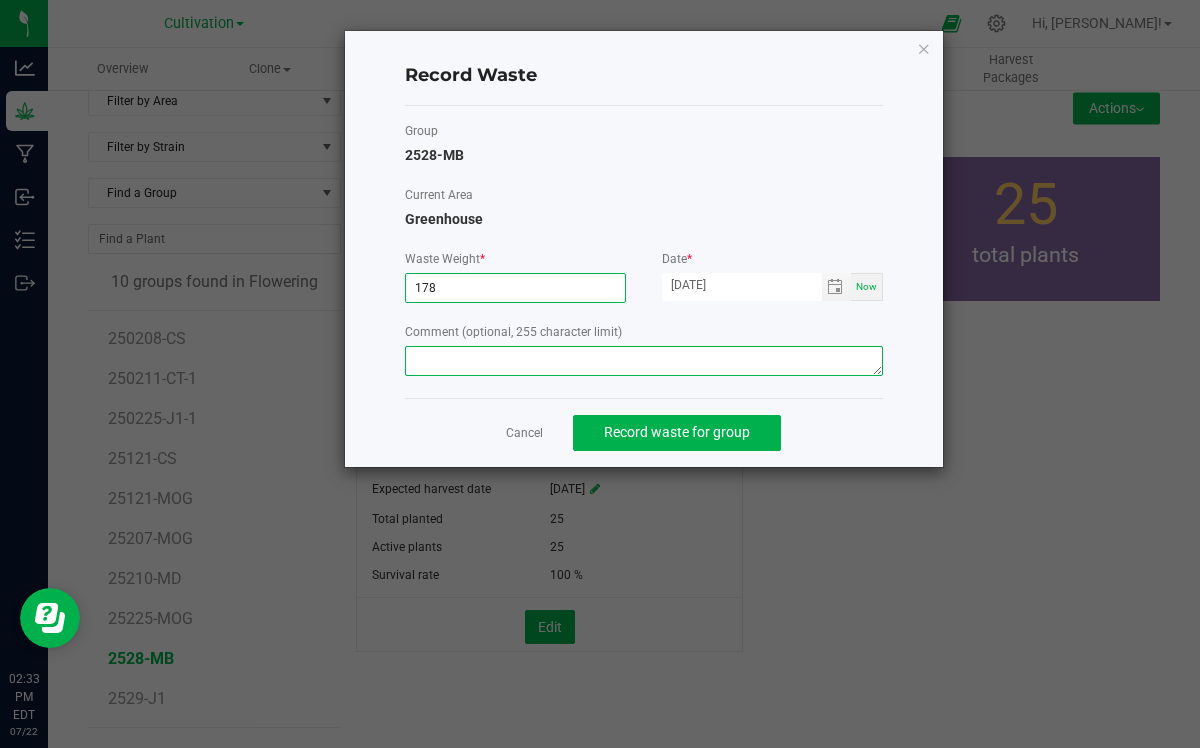 type on "178.0000 g" 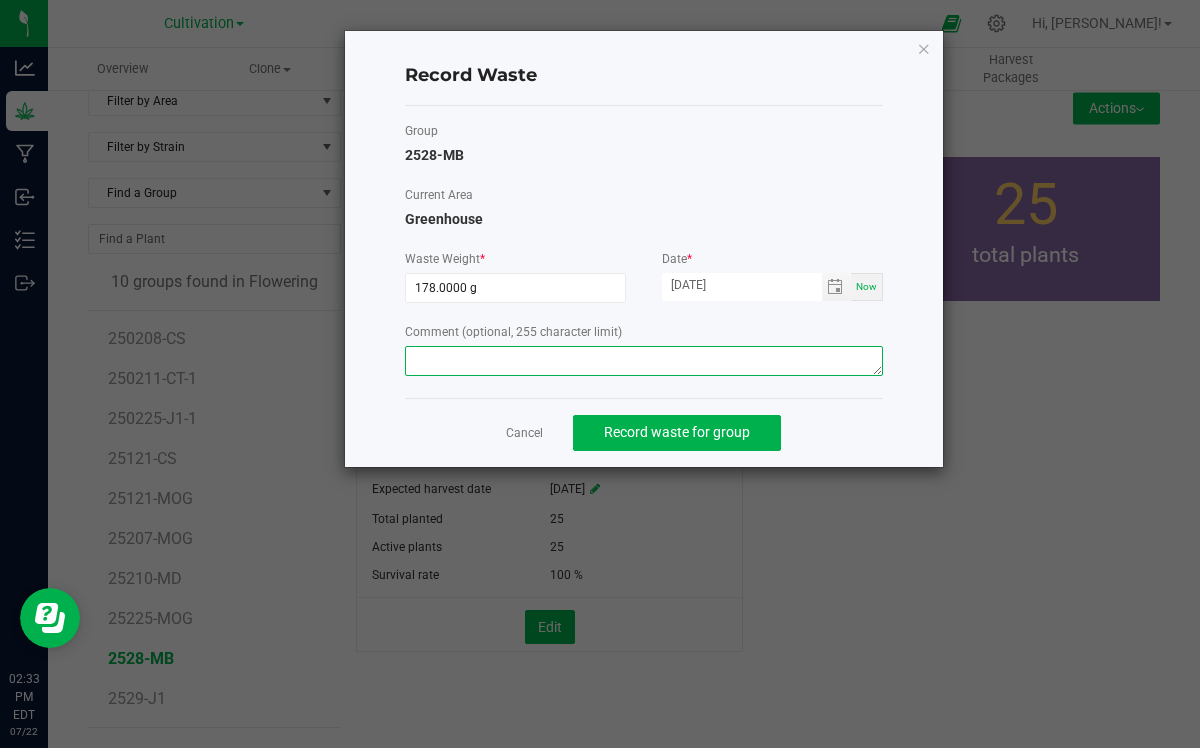 click at bounding box center (644, 361) 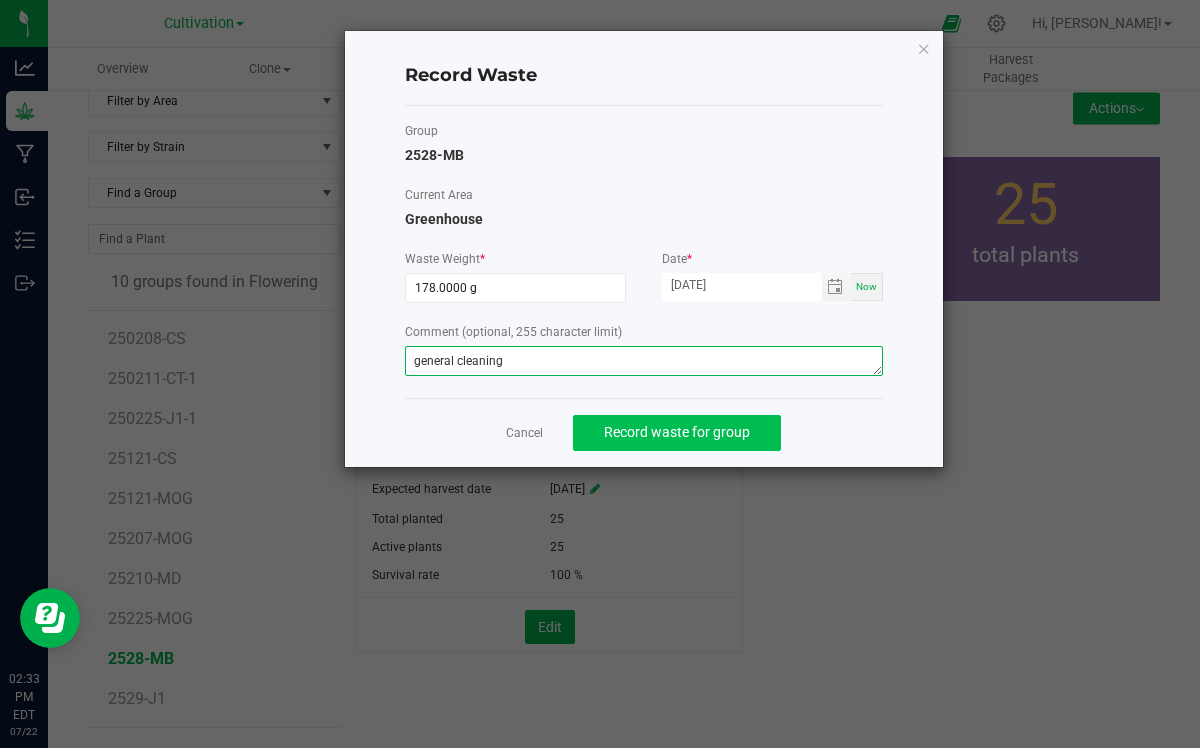 type on "general cleaning" 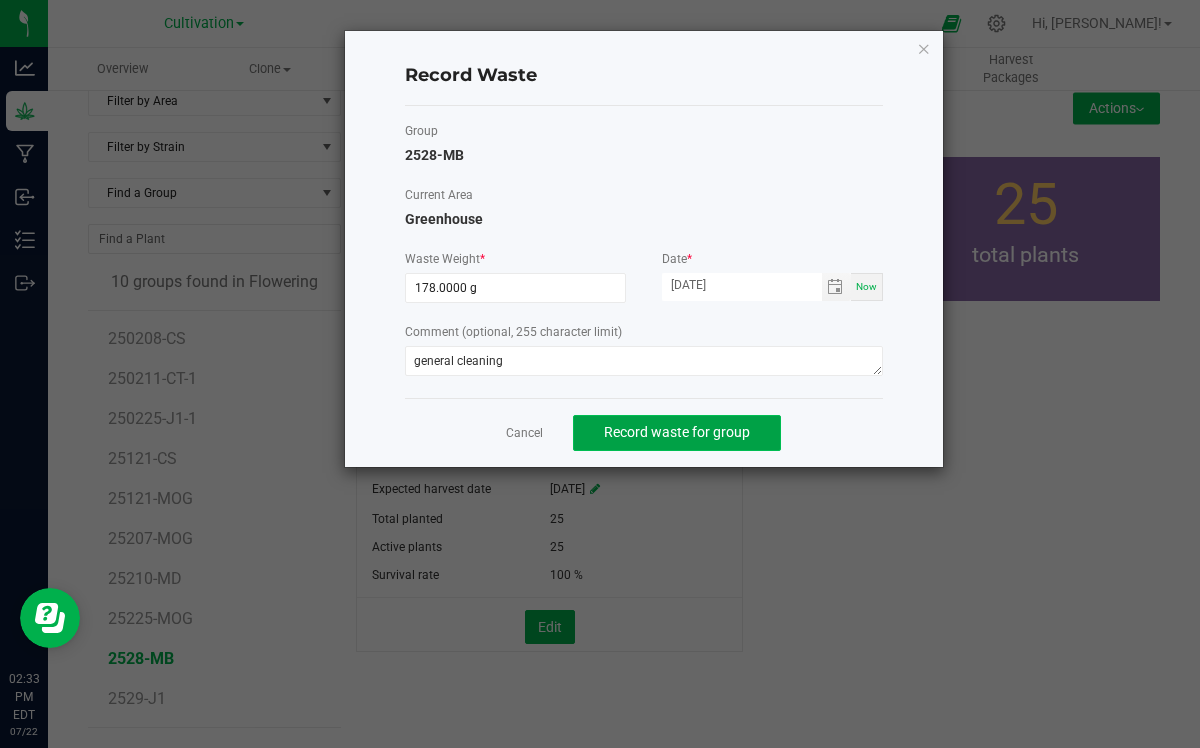 click on "Record waste for group" 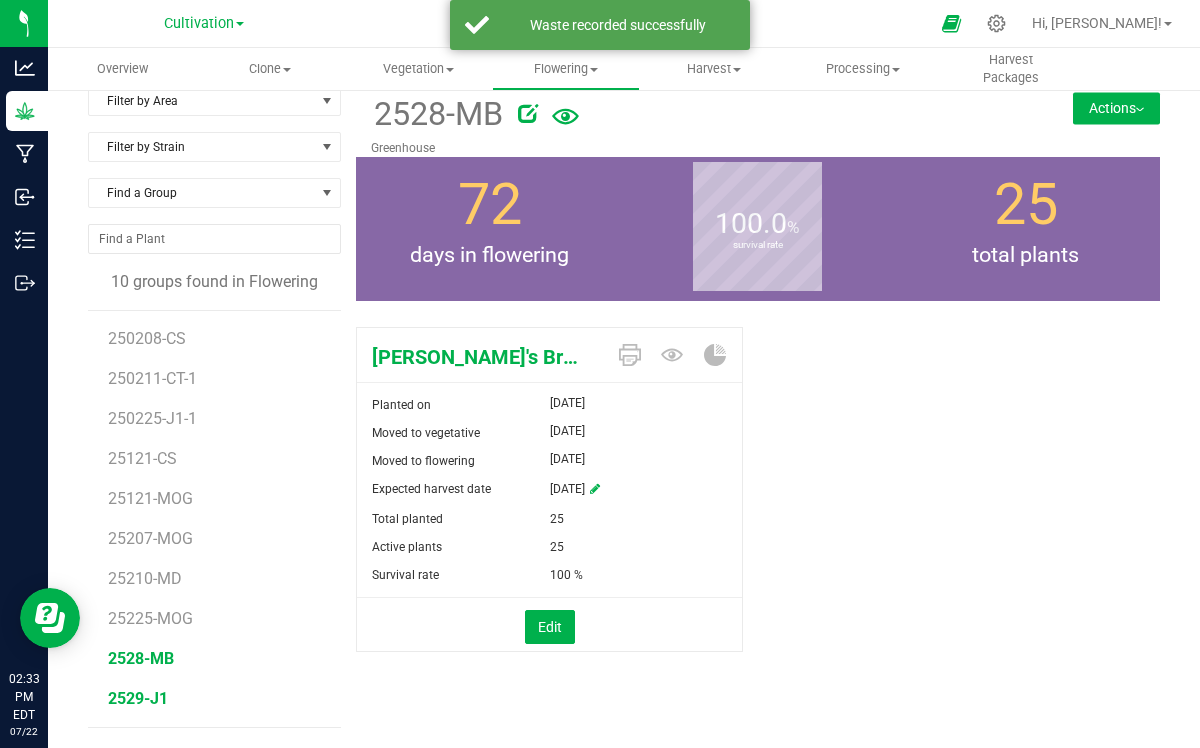 click on "2529-J1" at bounding box center [138, 698] 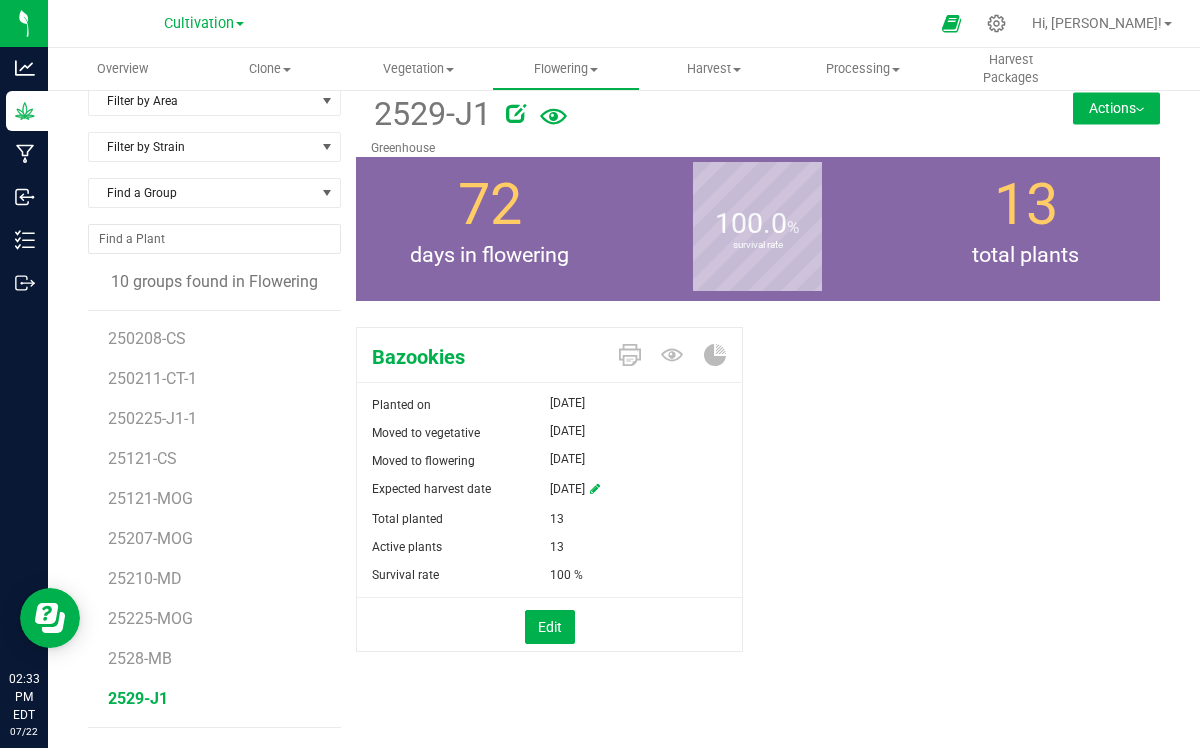 click on "Actions" at bounding box center (1116, 108) 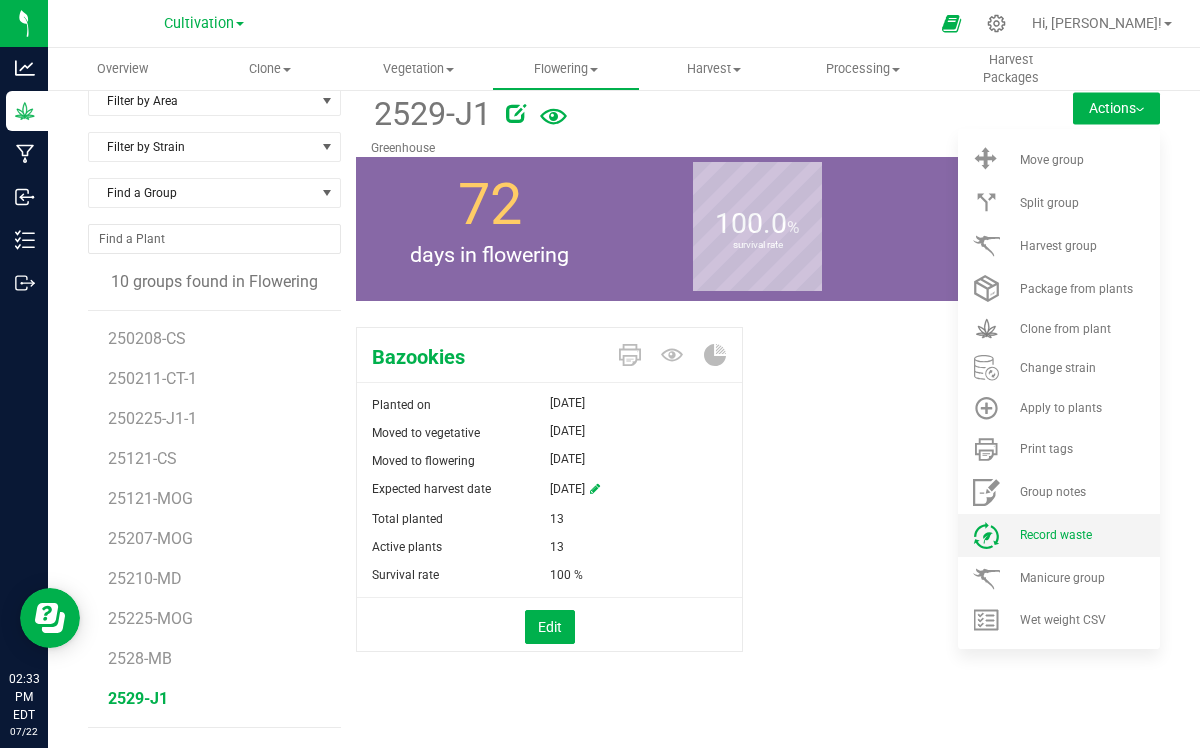 click on "Record waste" at bounding box center [1059, 535] 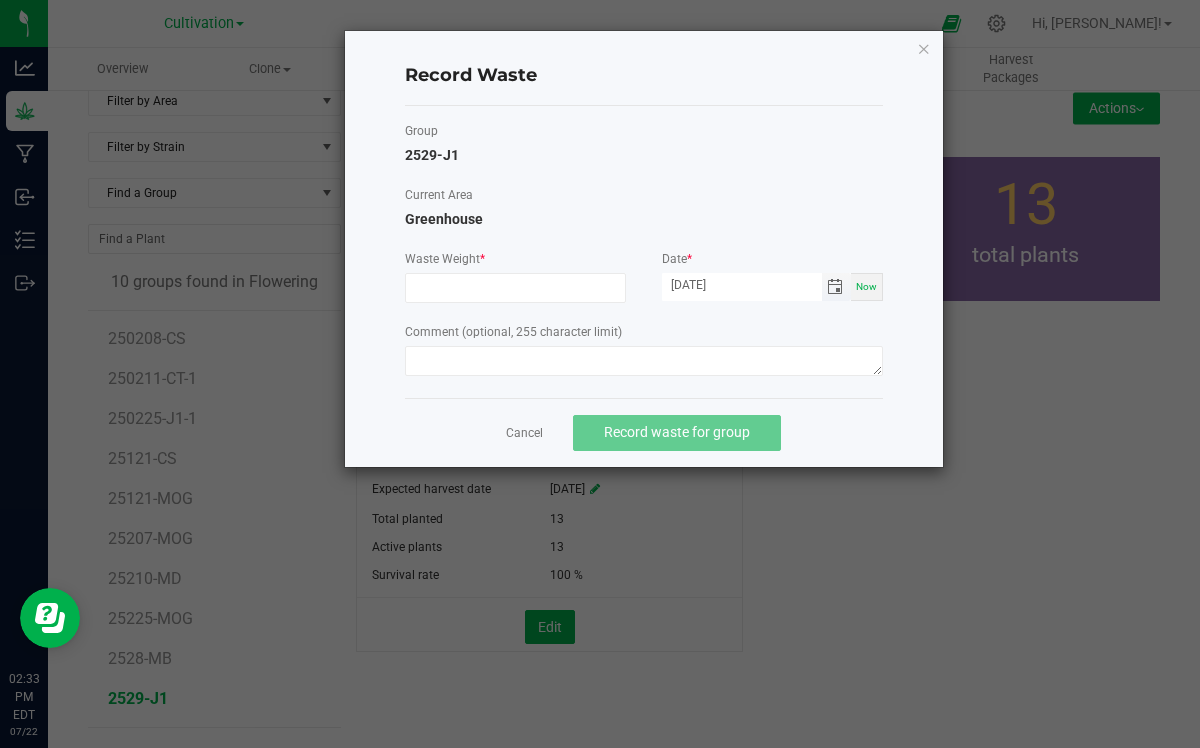 click at bounding box center (835, 287) 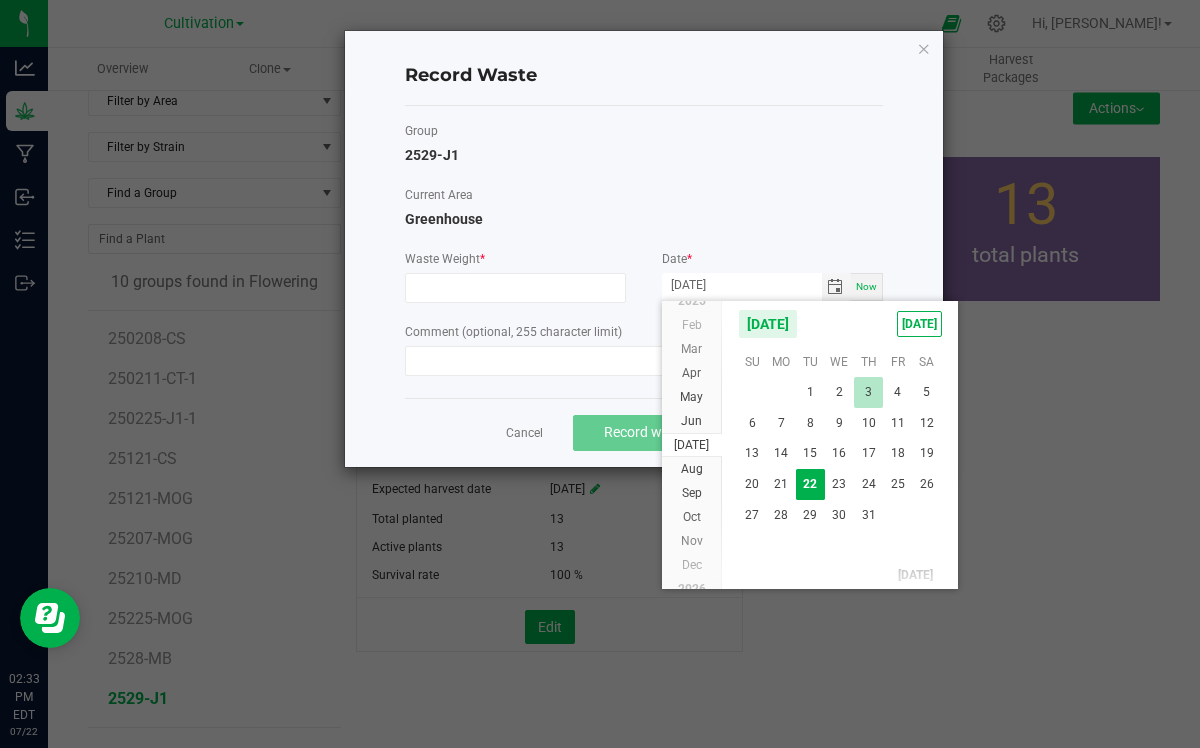 click on "3" at bounding box center (868, 392) 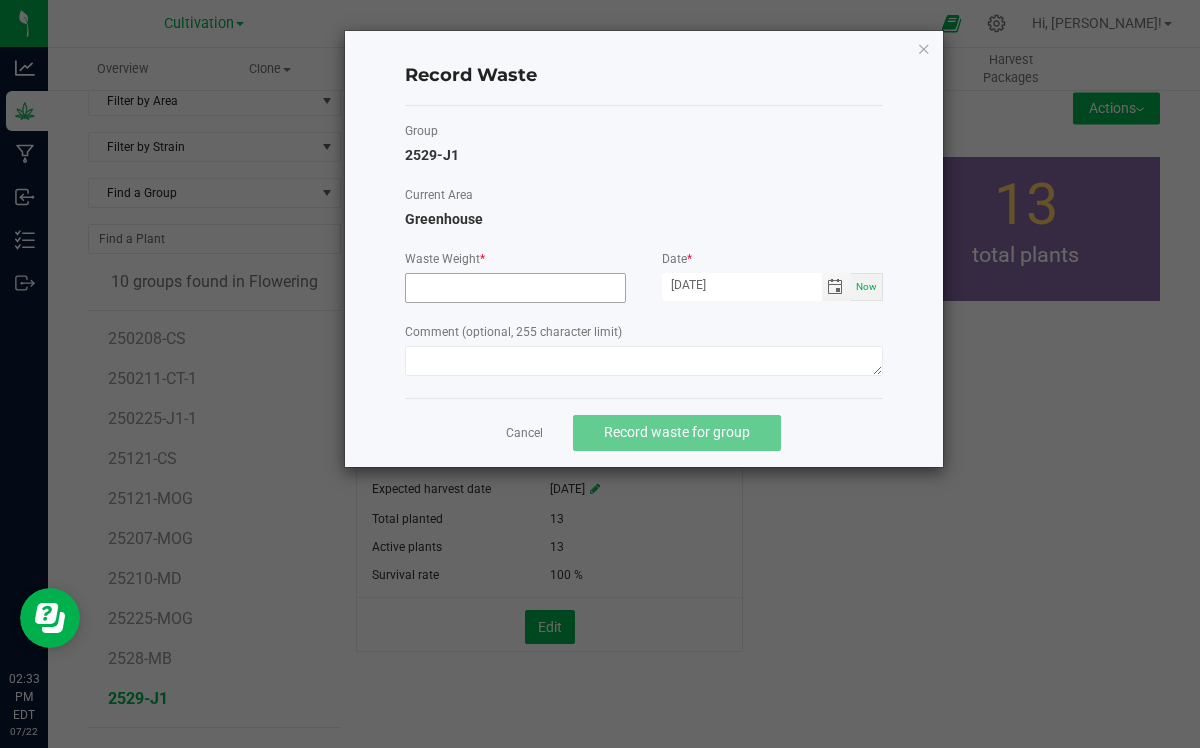 click at bounding box center (515, 288) 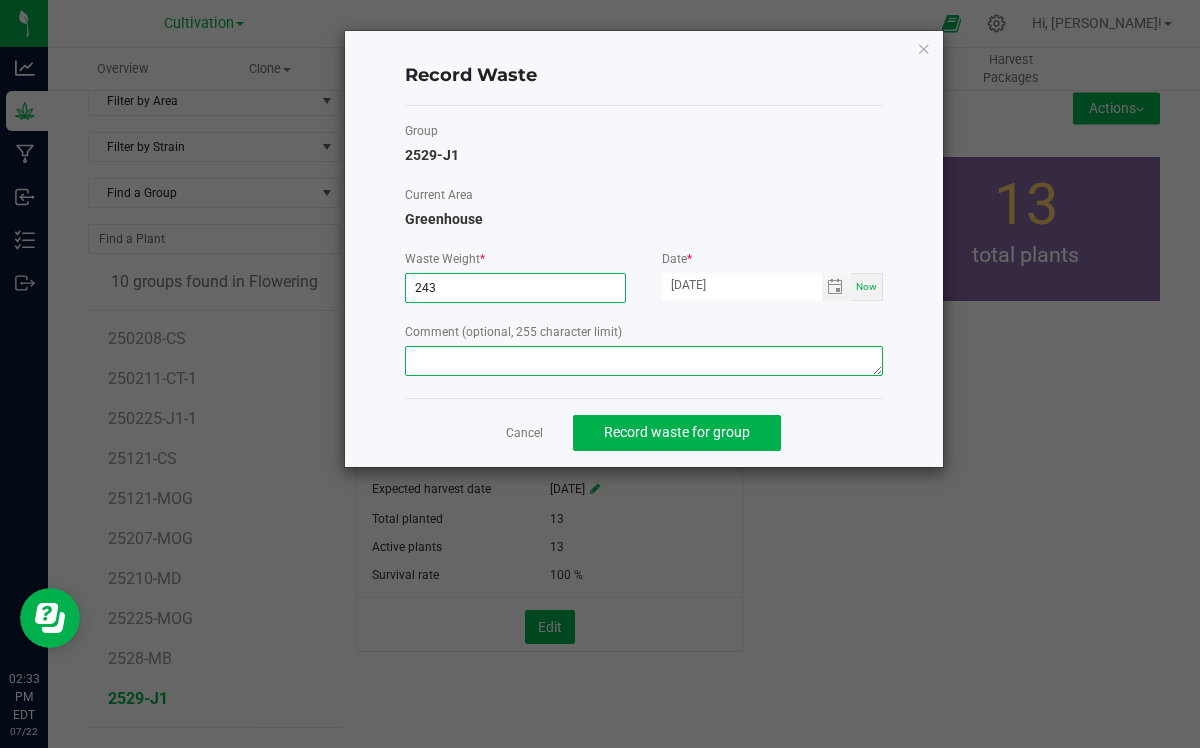 type on "243.0000 g" 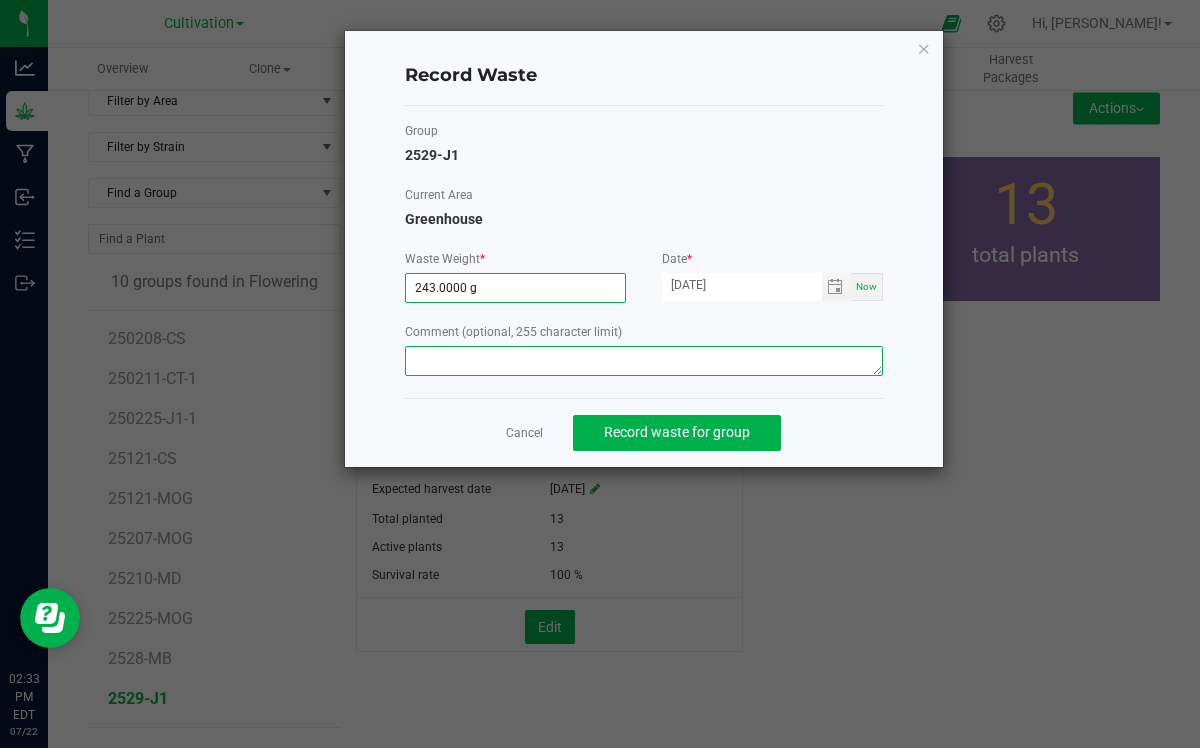 click at bounding box center (644, 361) 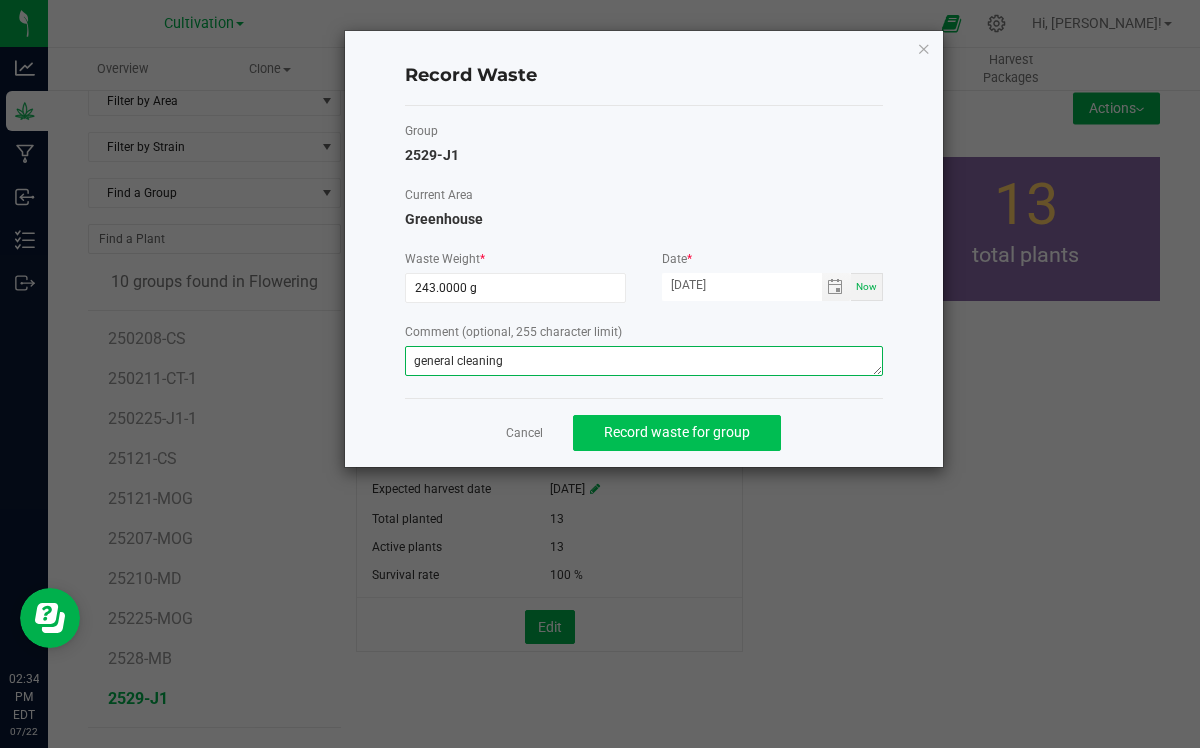 type on "general cleaning" 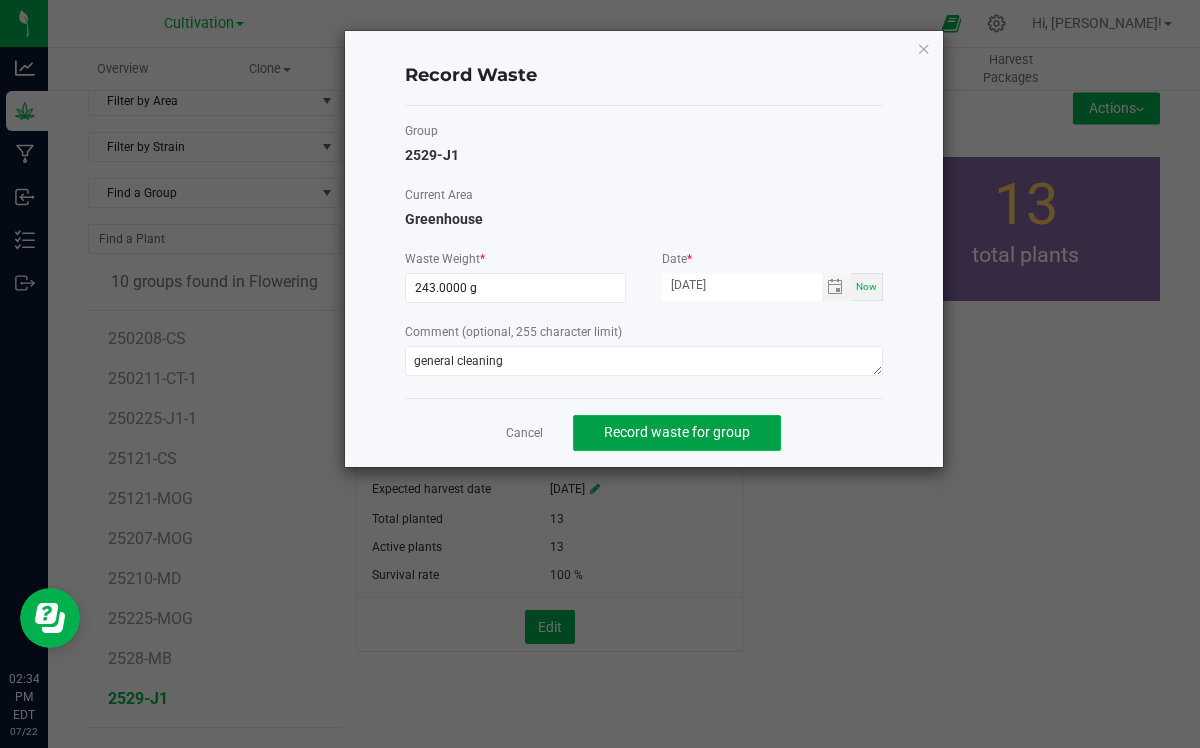 click on "Record waste for group" 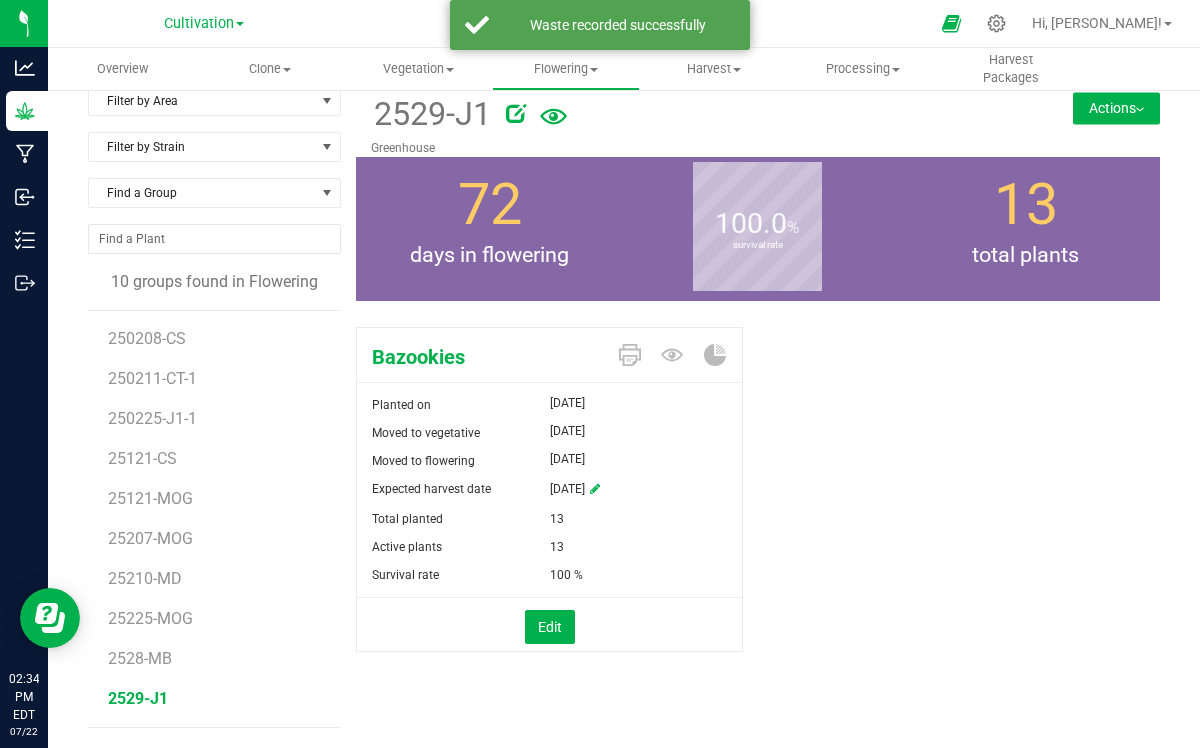 scroll, scrollTop: 0, scrollLeft: 0, axis: both 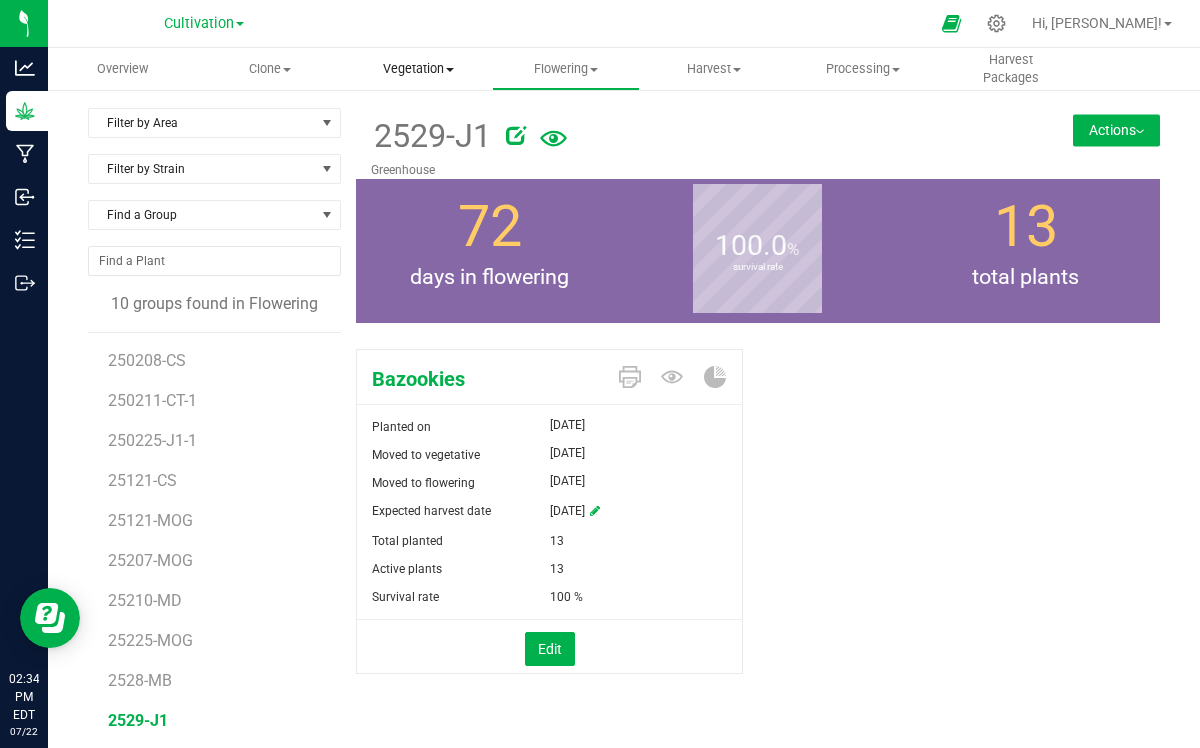 click on "Vegetation" at bounding box center [418, 69] 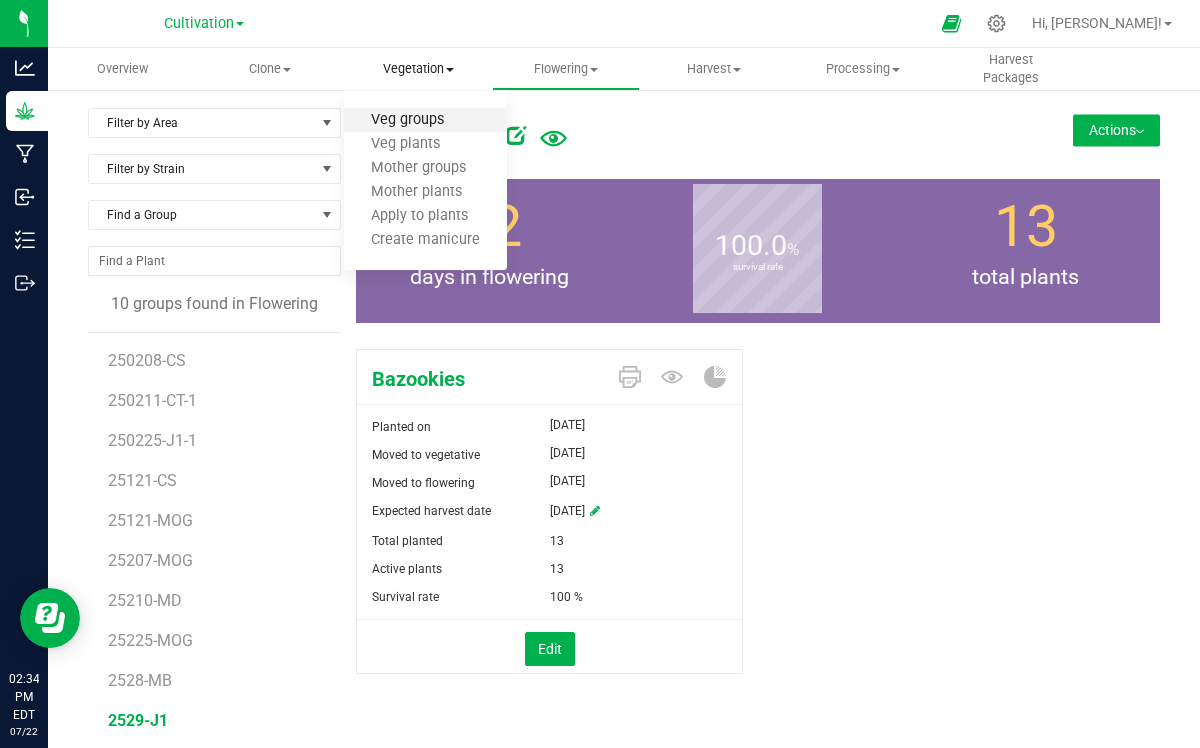 click on "Veg groups" at bounding box center (407, 120) 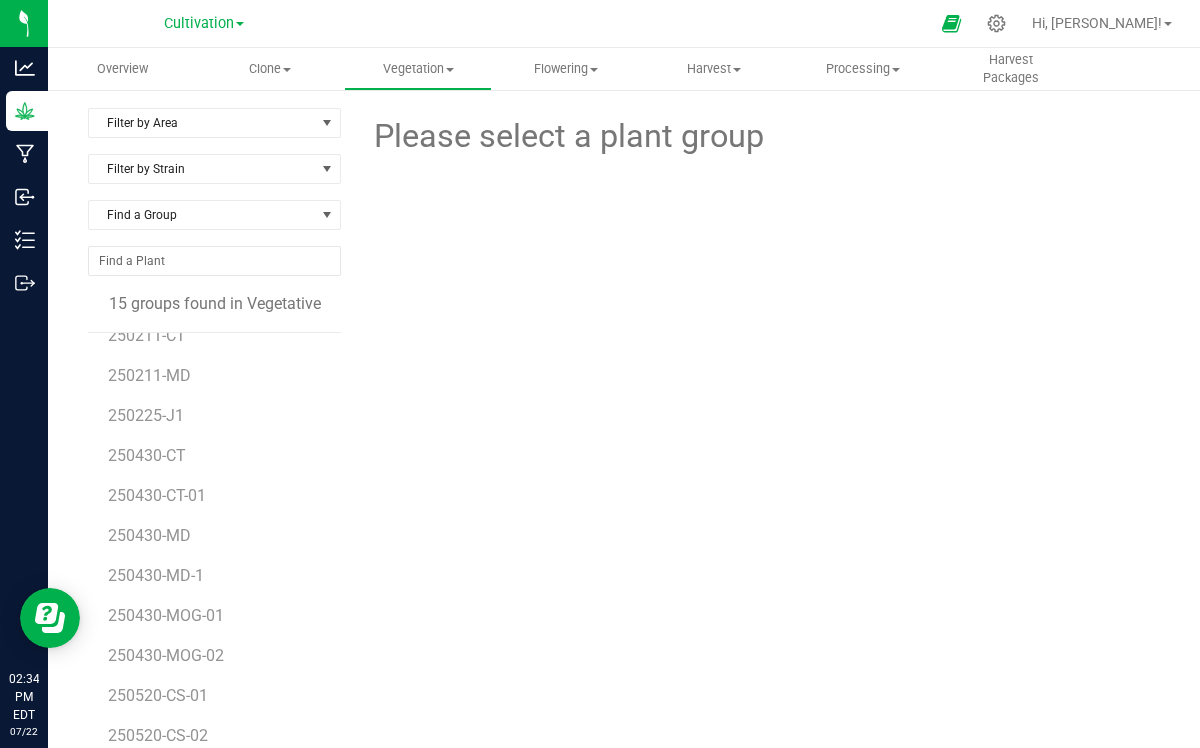 scroll, scrollTop: 116, scrollLeft: 0, axis: vertical 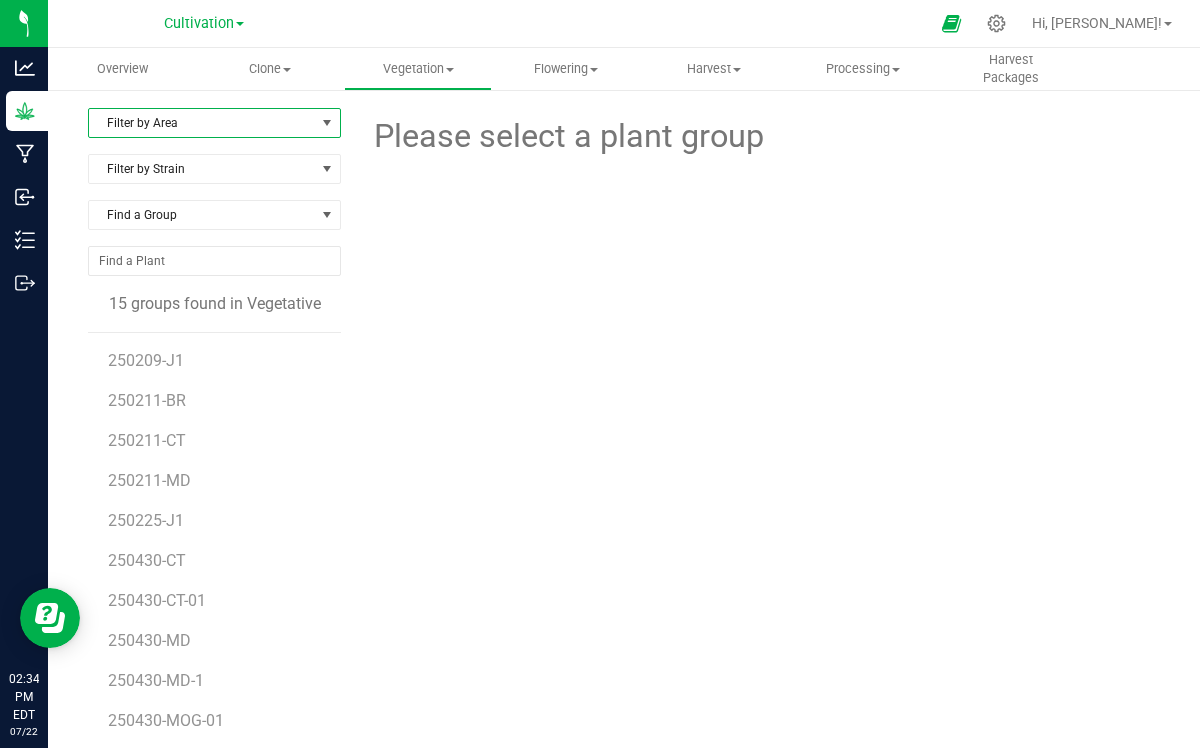 click at bounding box center (327, 123) 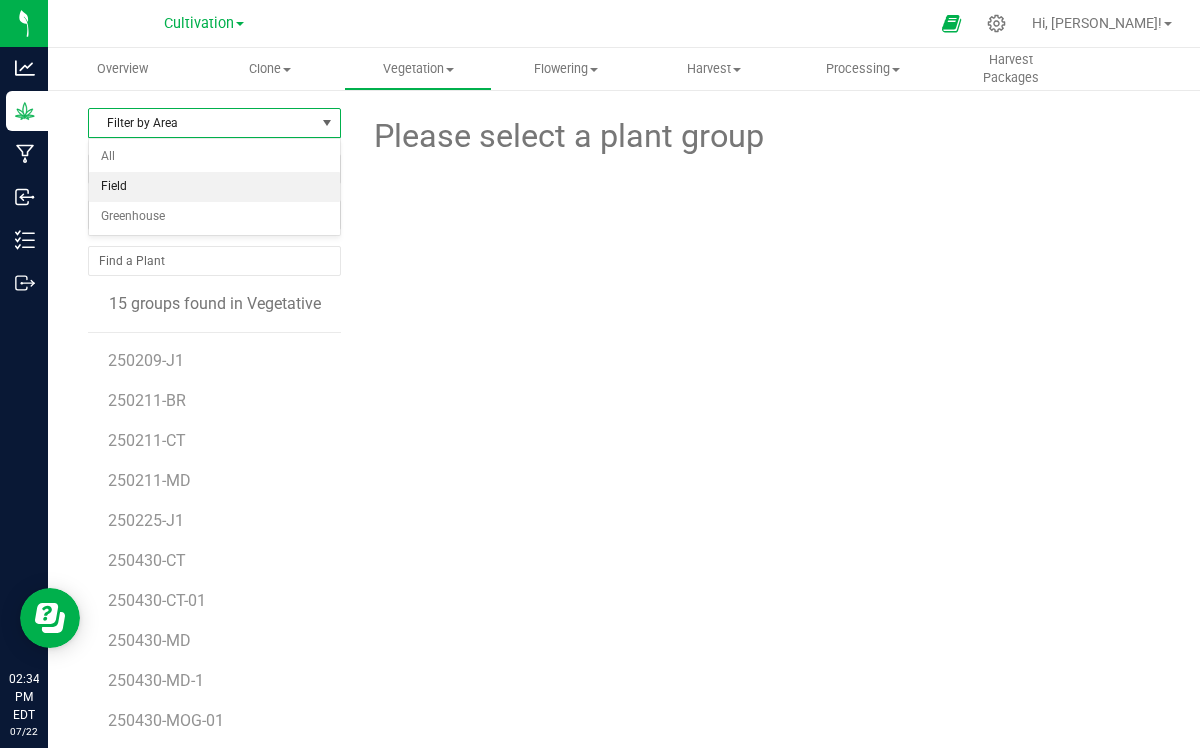 click on "Field" at bounding box center [214, 187] 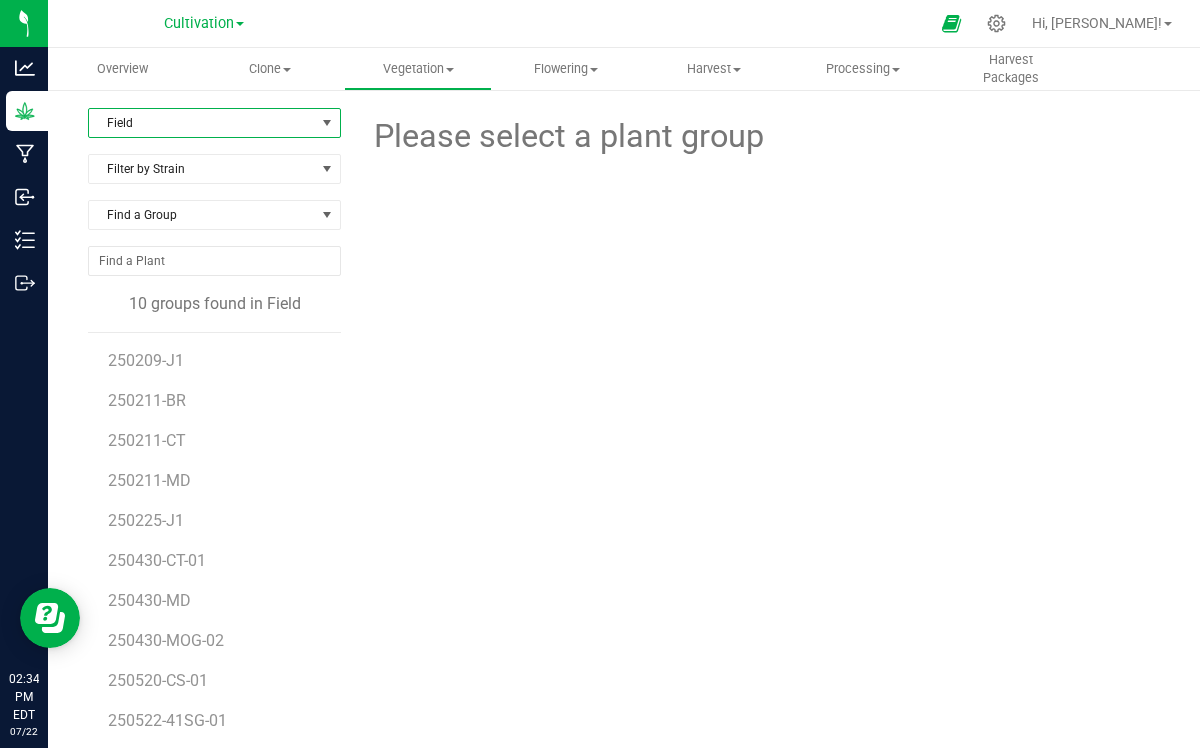 scroll, scrollTop: 22, scrollLeft: 0, axis: vertical 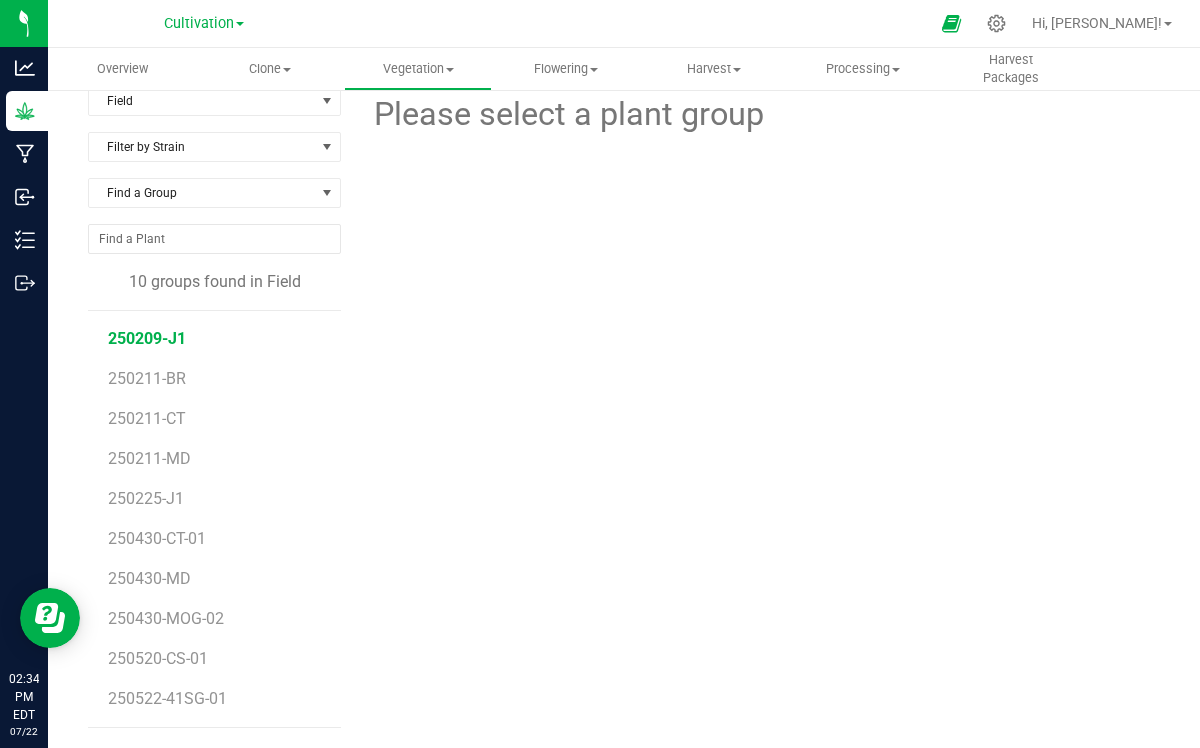 click on "250209-J1" at bounding box center [147, 338] 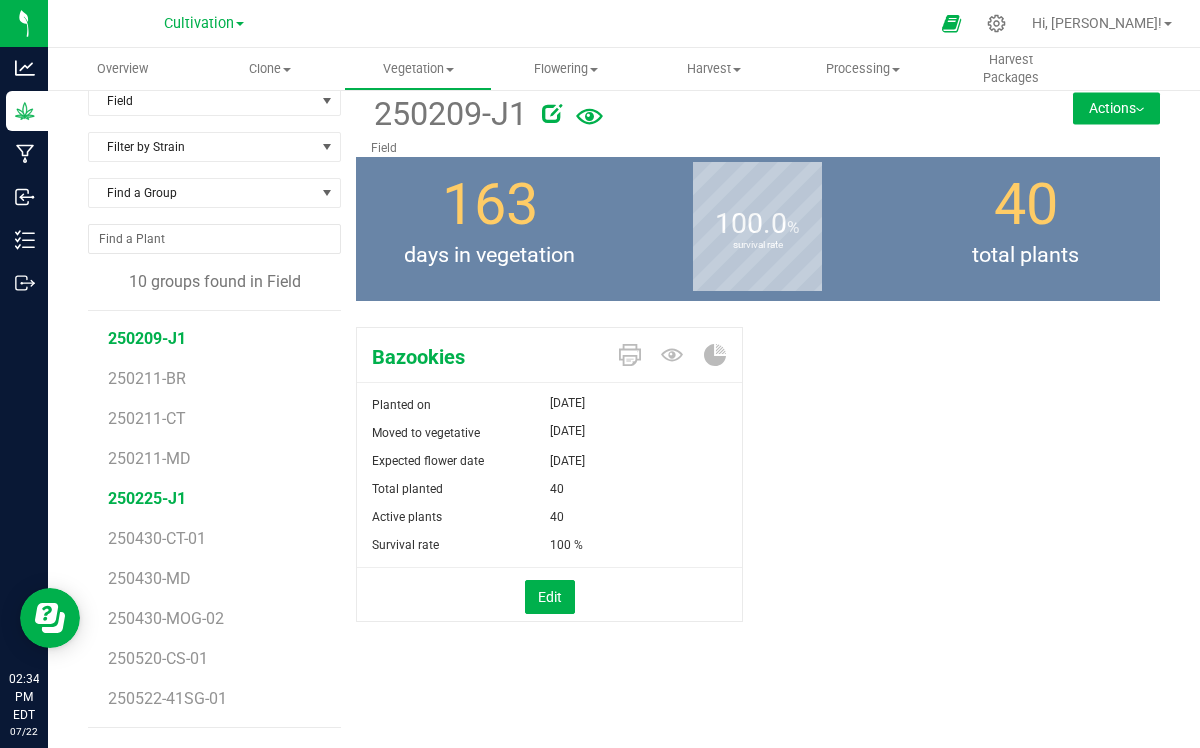 click on "250225-J1" at bounding box center [147, 498] 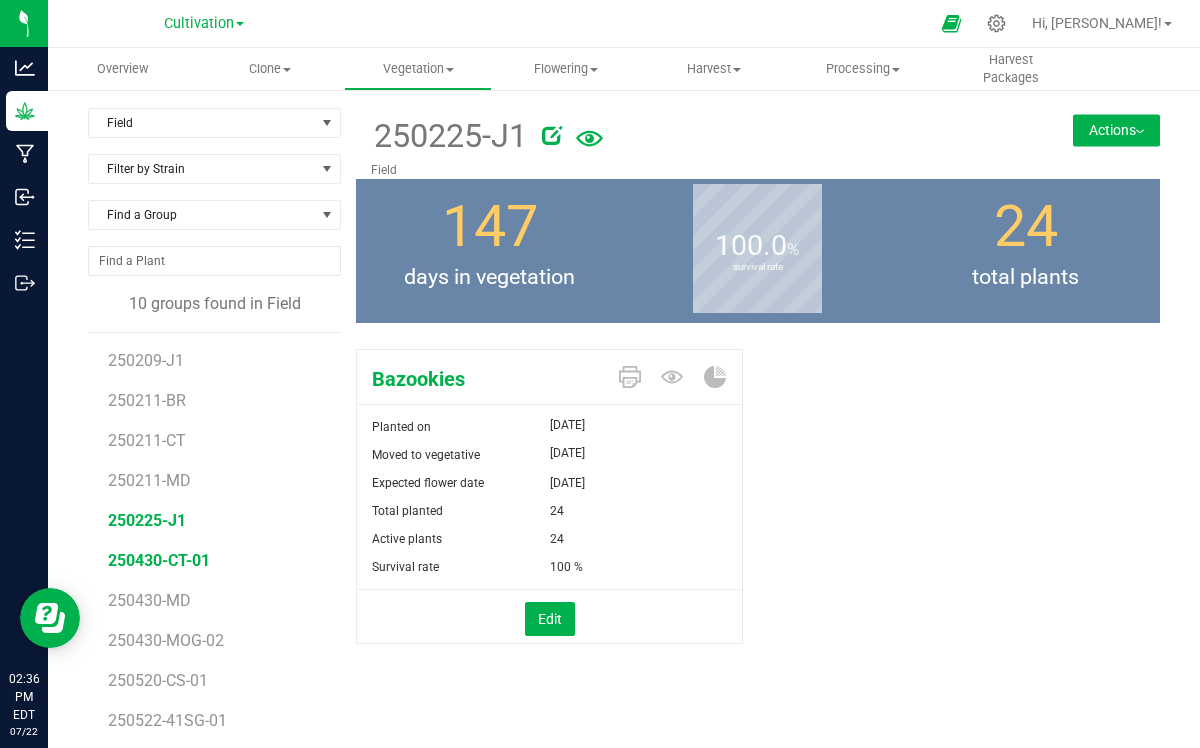 scroll, scrollTop: 22, scrollLeft: 0, axis: vertical 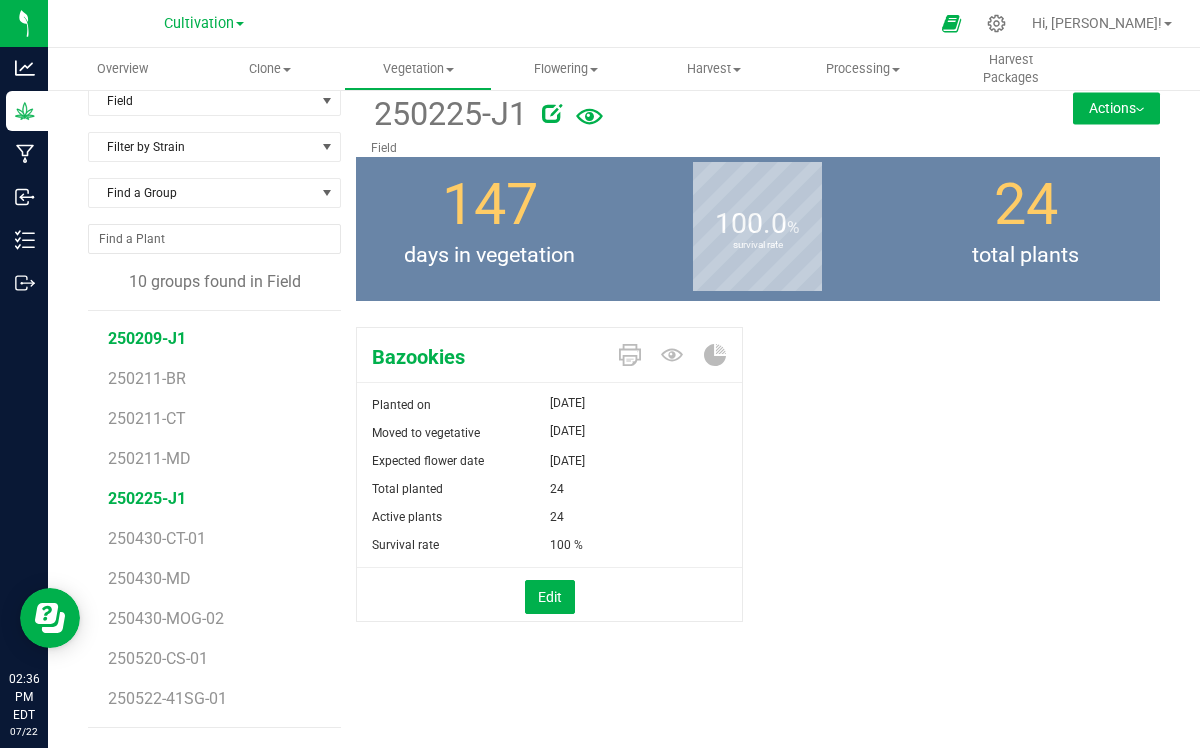 click on "250209-J1" at bounding box center [147, 338] 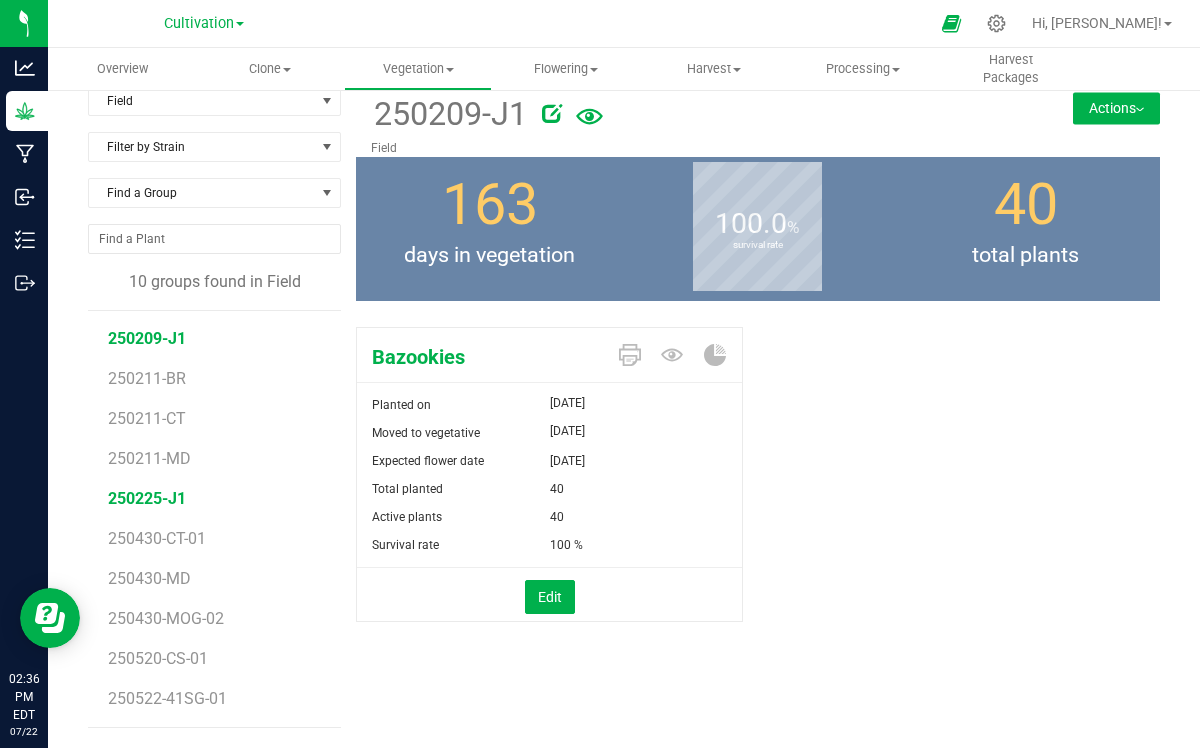 click on "250225-J1" at bounding box center (147, 498) 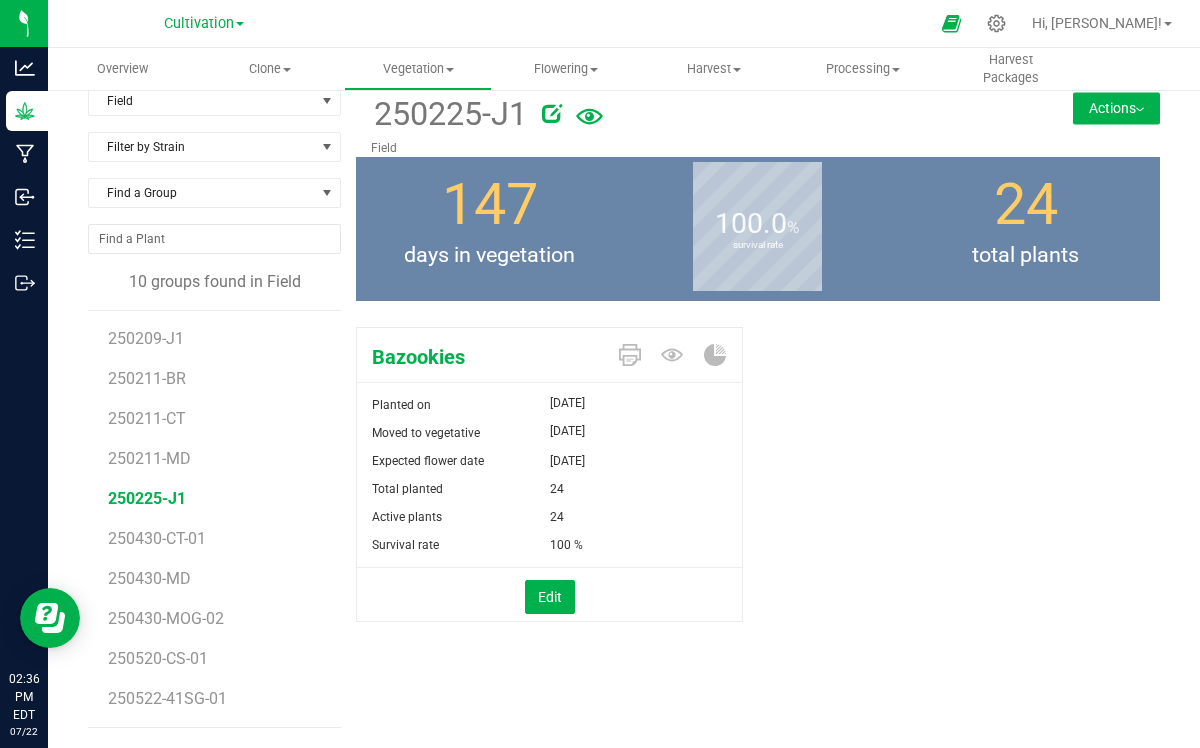 click on "250209-J1" at bounding box center (217, 331) 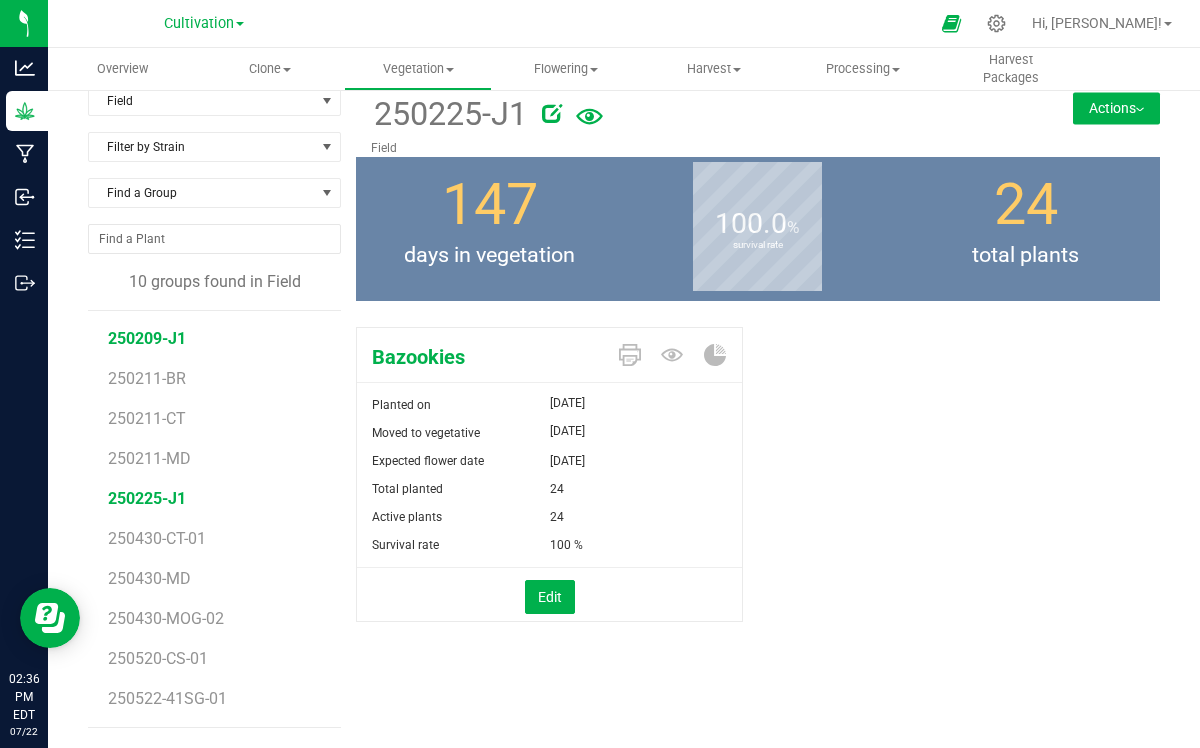 click on "250209-J1" at bounding box center [147, 338] 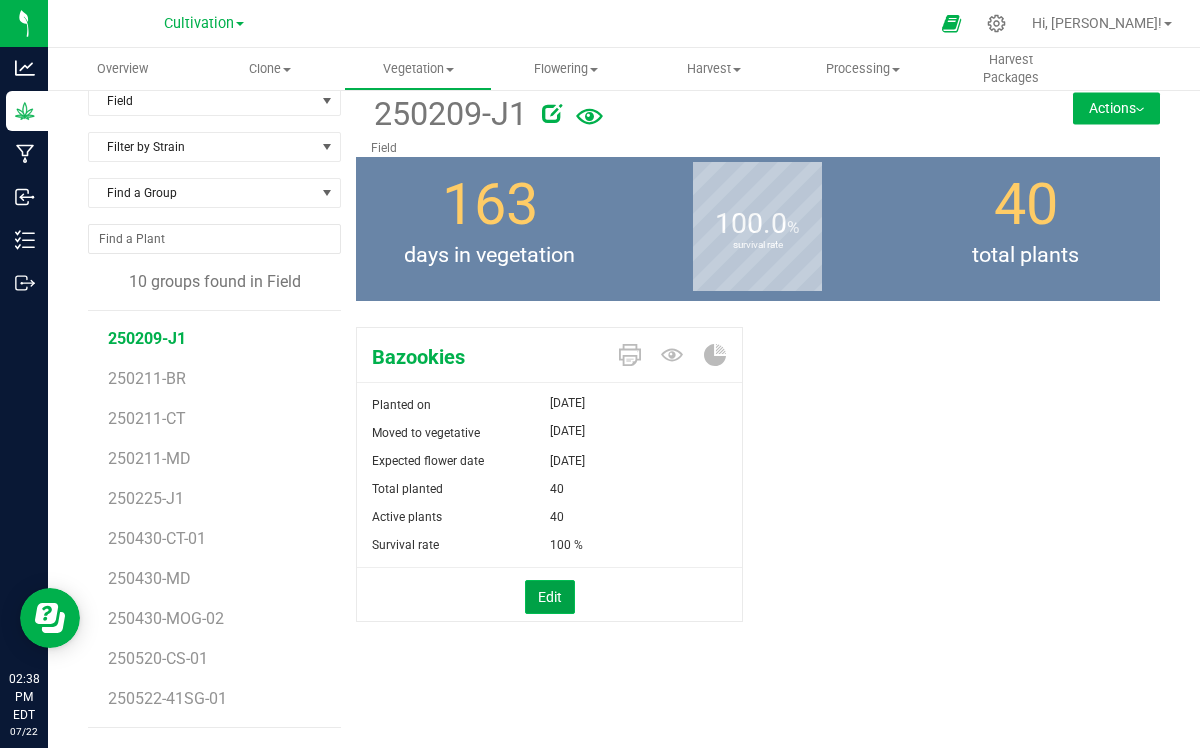 click on "Edit" at bounding box center (550, 597) 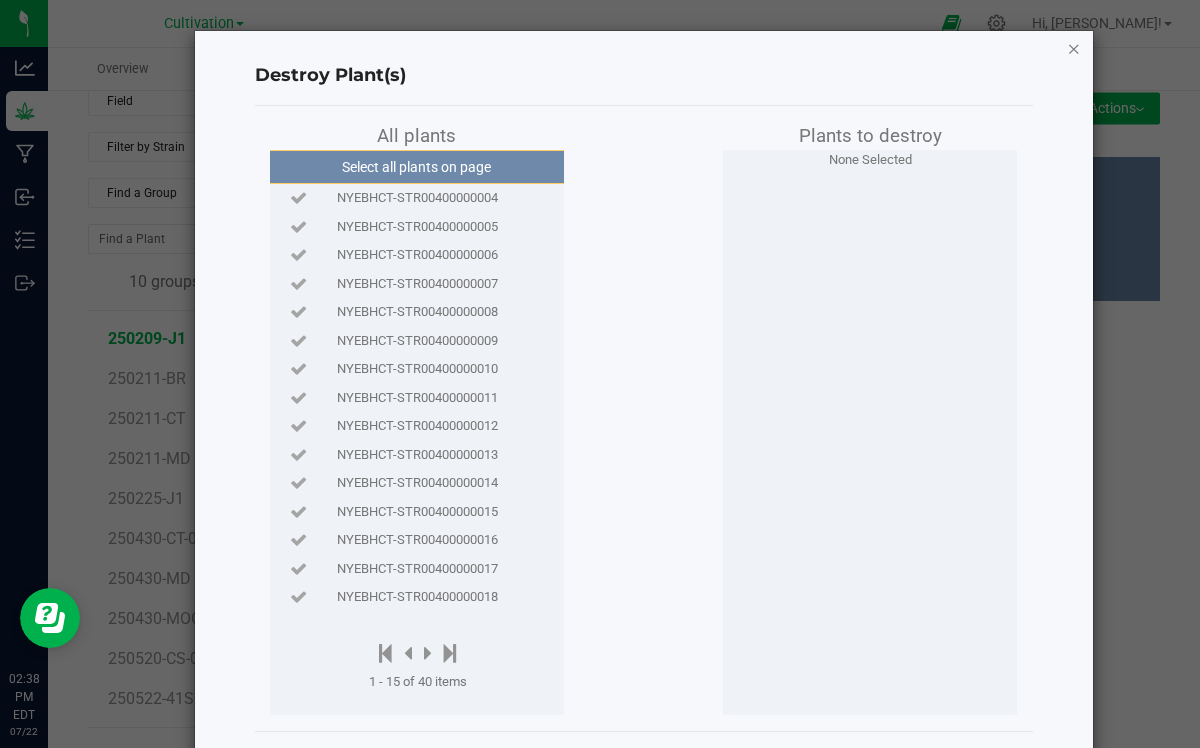 click 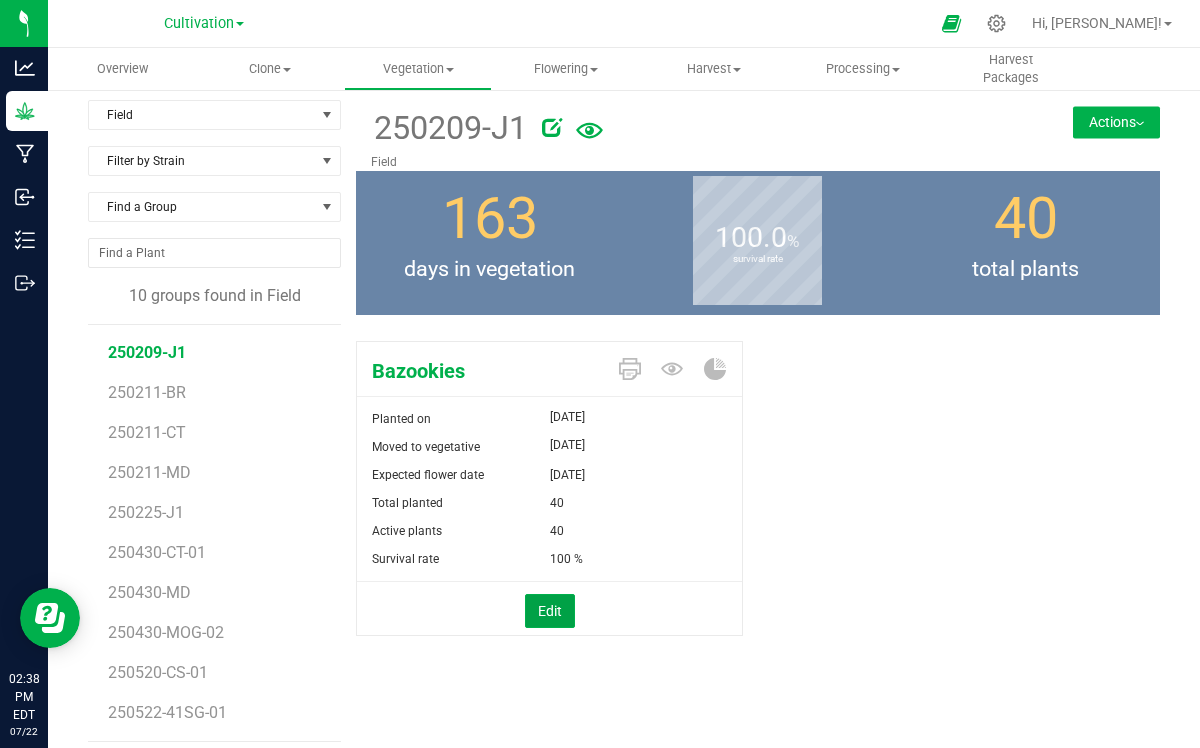 scroll, scrollTop: 0, scrollLeft: 0, axis: both 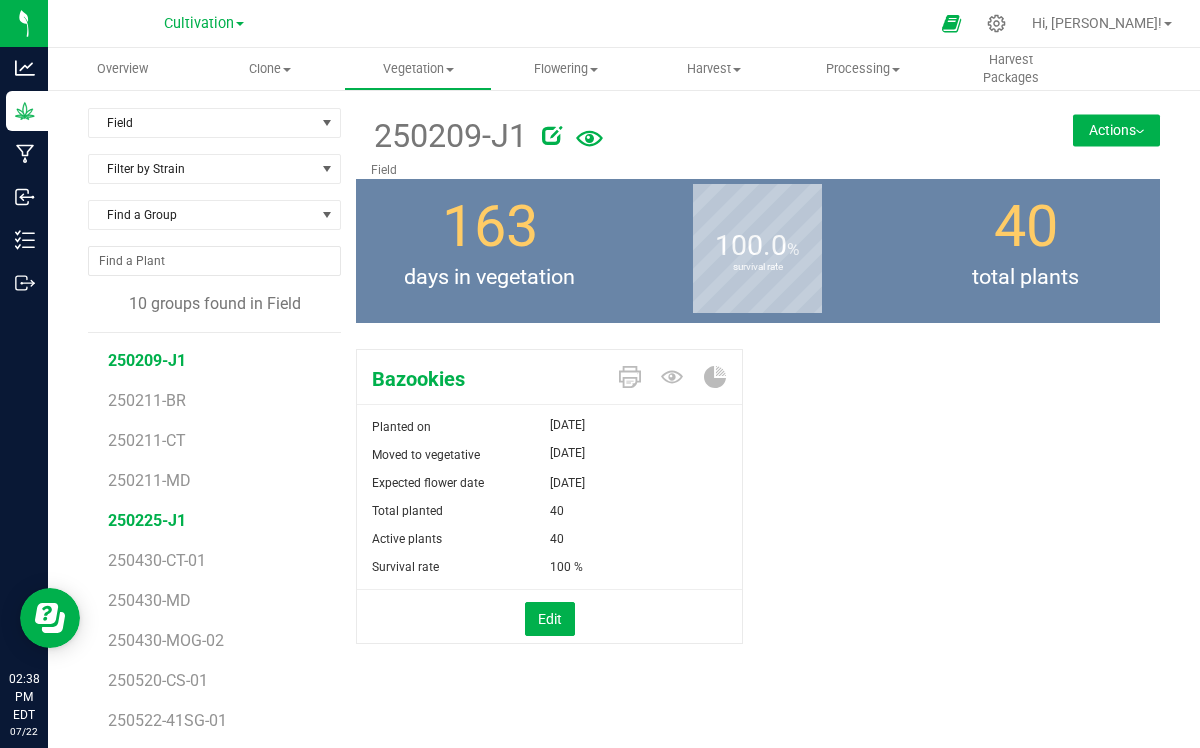 click on "250225-J1" at bounding box center (147, 520) 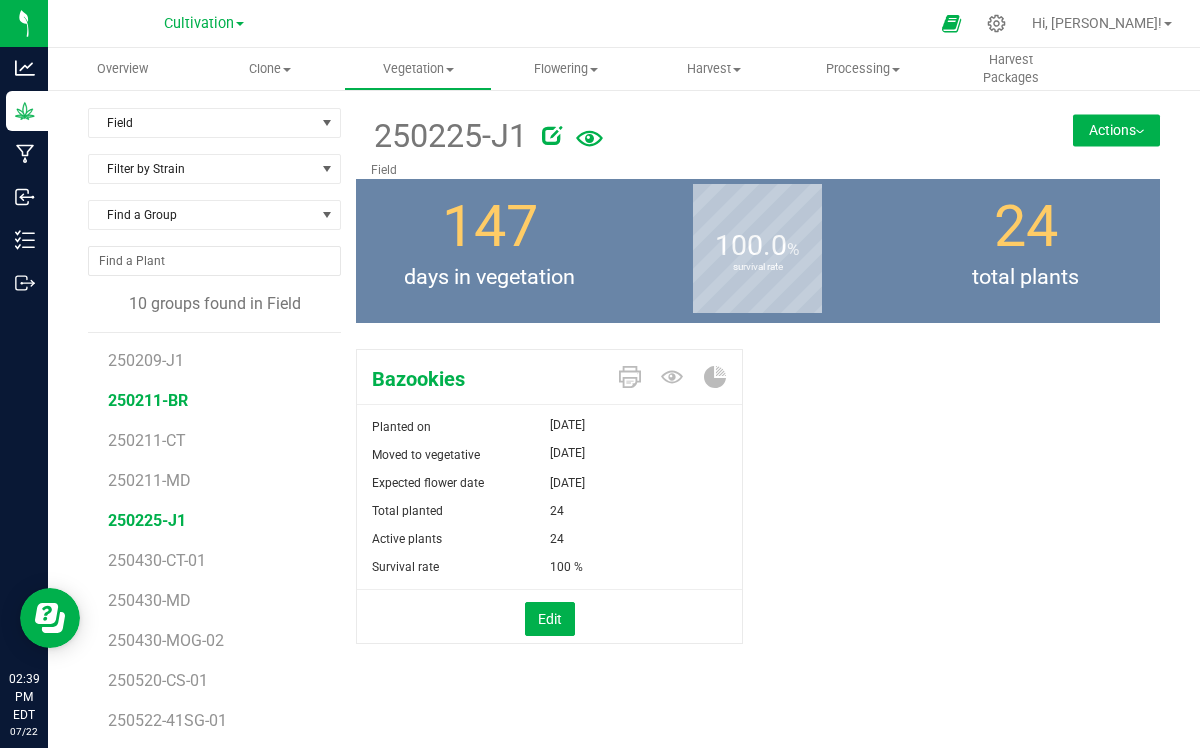 scroll, scrollTop: 22, scrollLeft: 0, axis: vertical 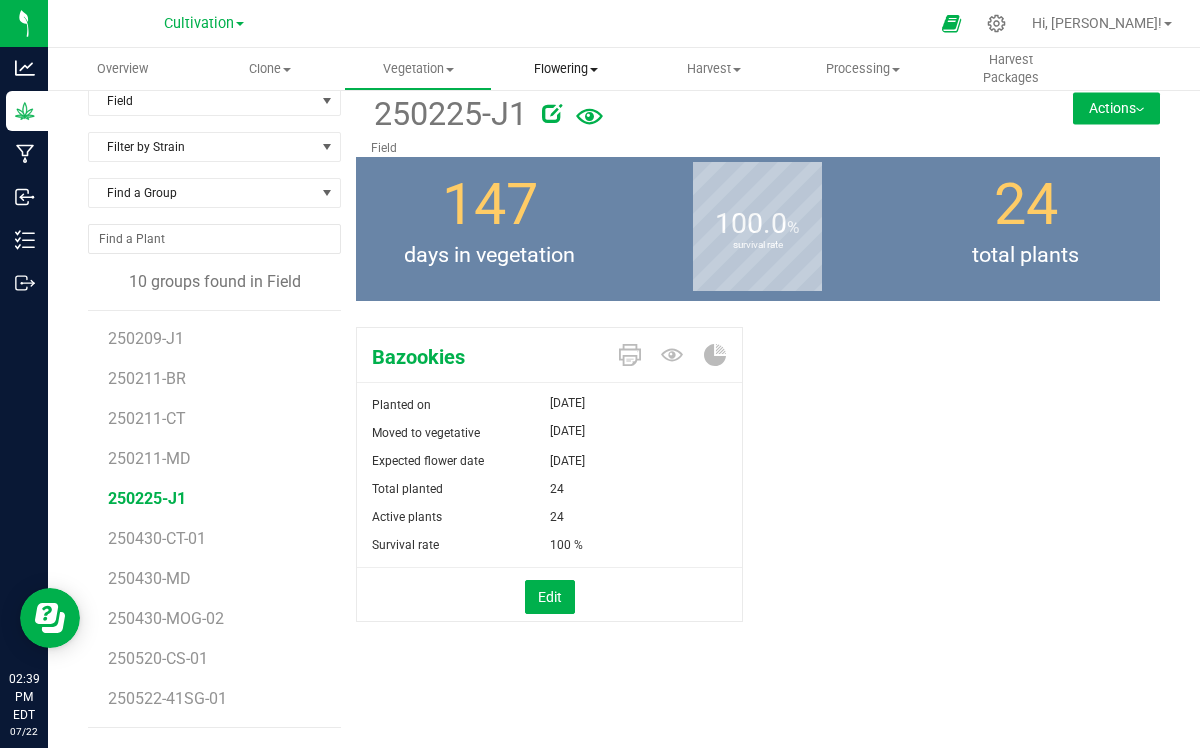 click on "Flowering" at bounding box center [566, 69] 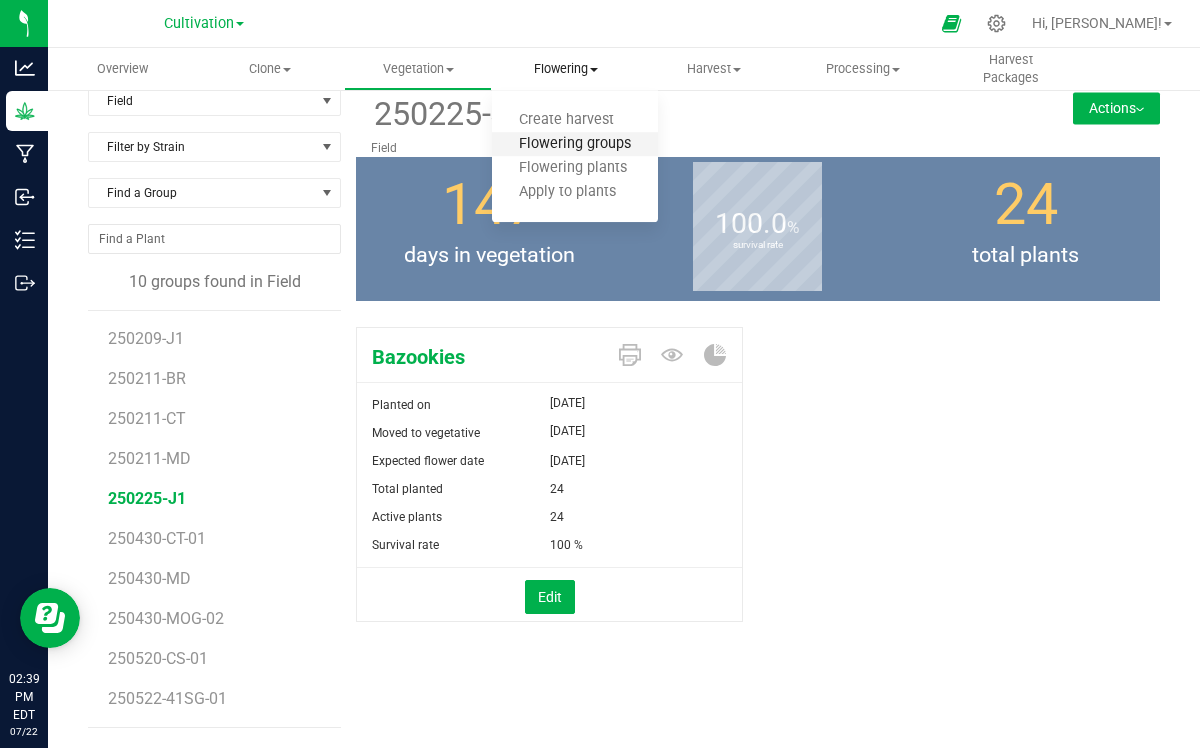 click on "Flowering groups" at bounding box center [575, 144] 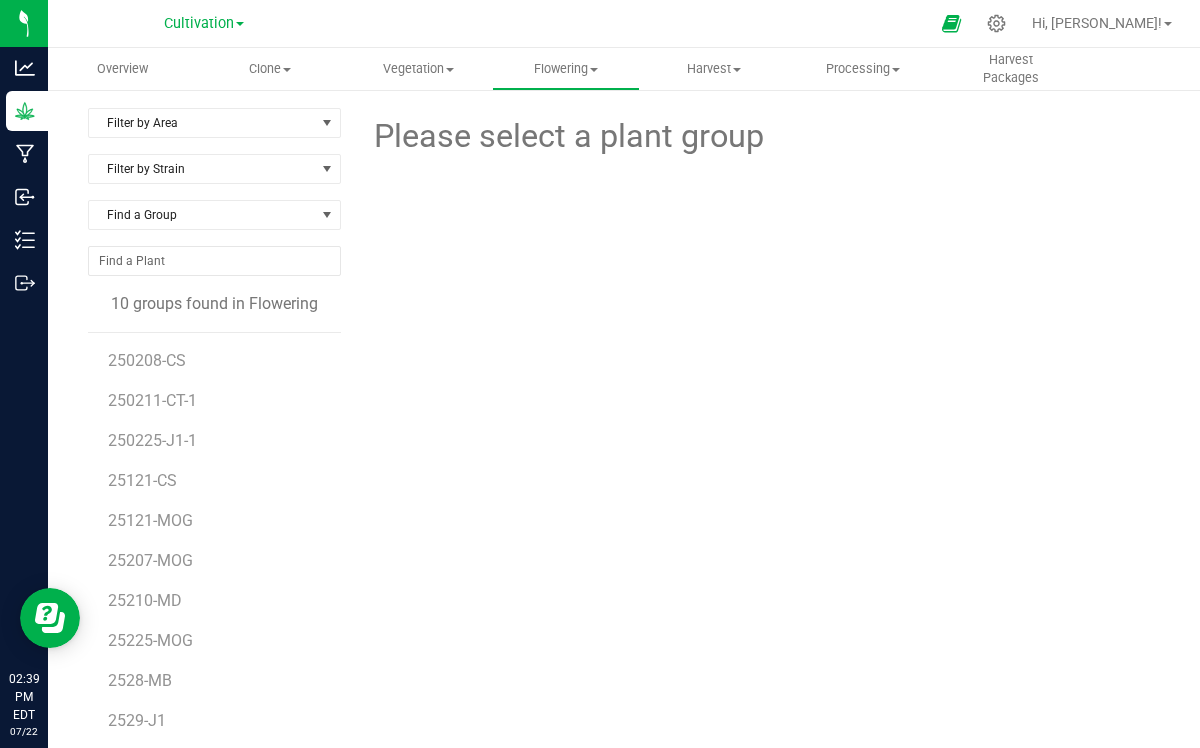 scroll, scrollTop: 22, scrollLeft: 0, axis: vertical 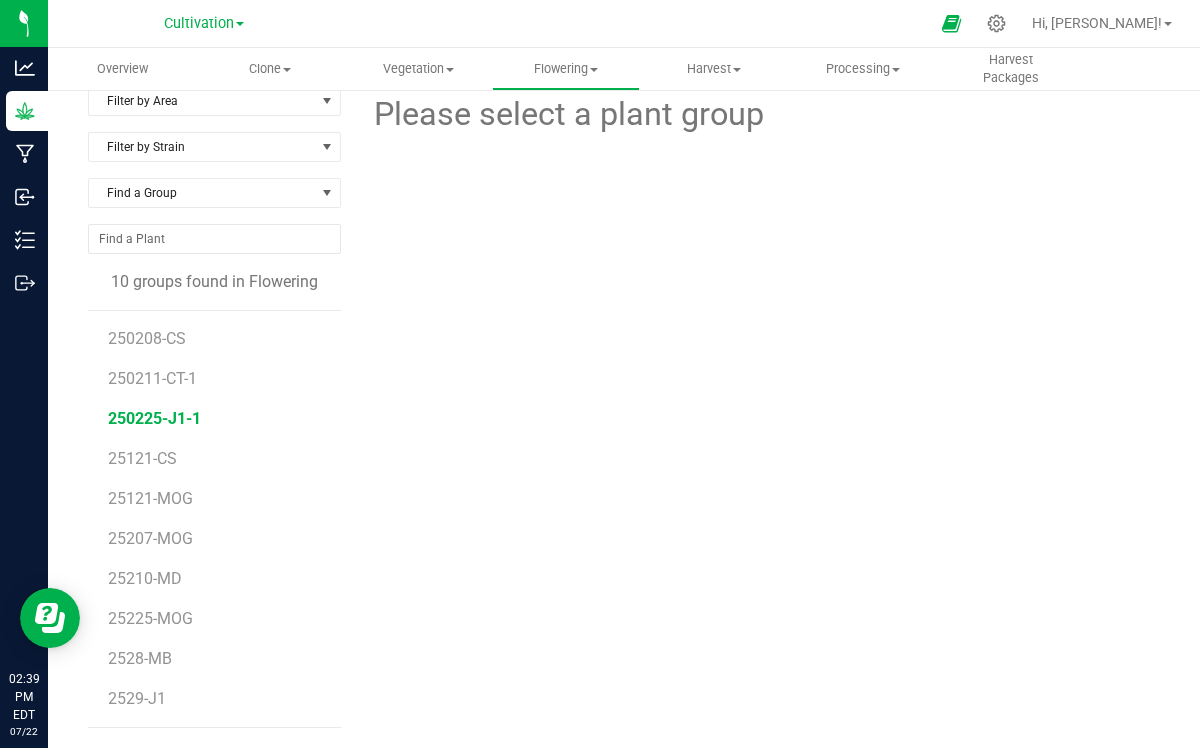 click on "250225-J1-1" at bounding box center (154, 418) 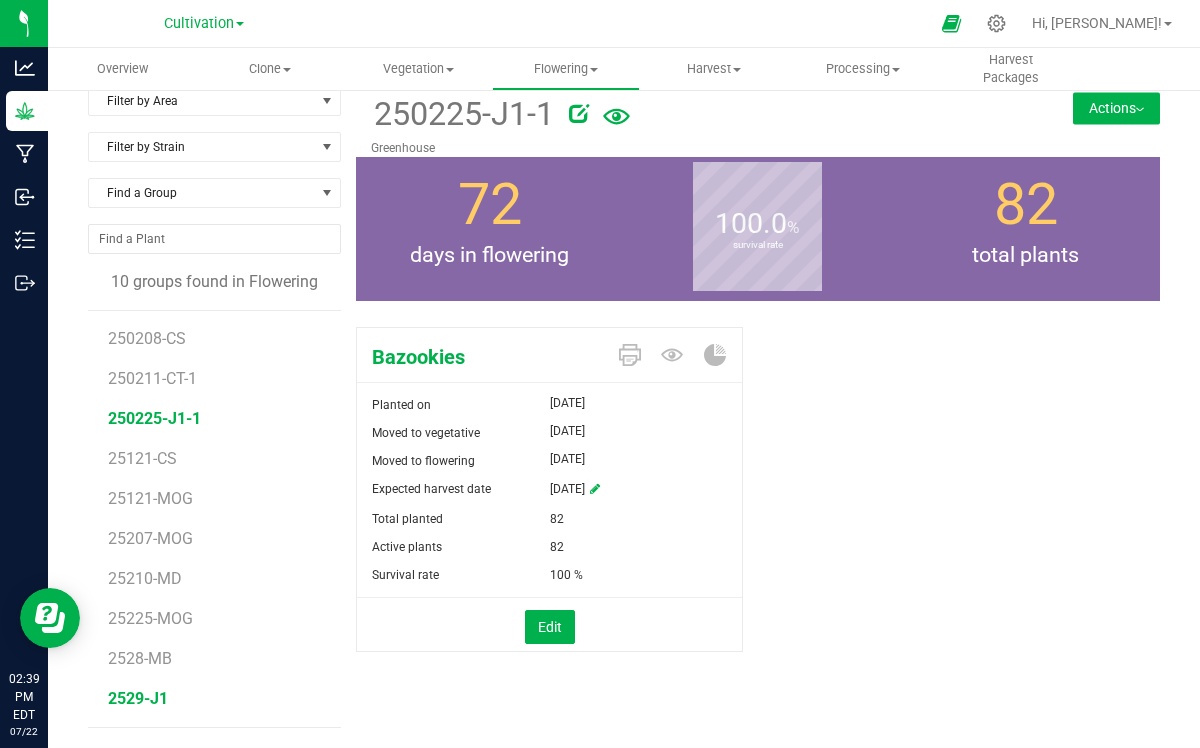click on "2529-J1" at bounding box center (138, 698) 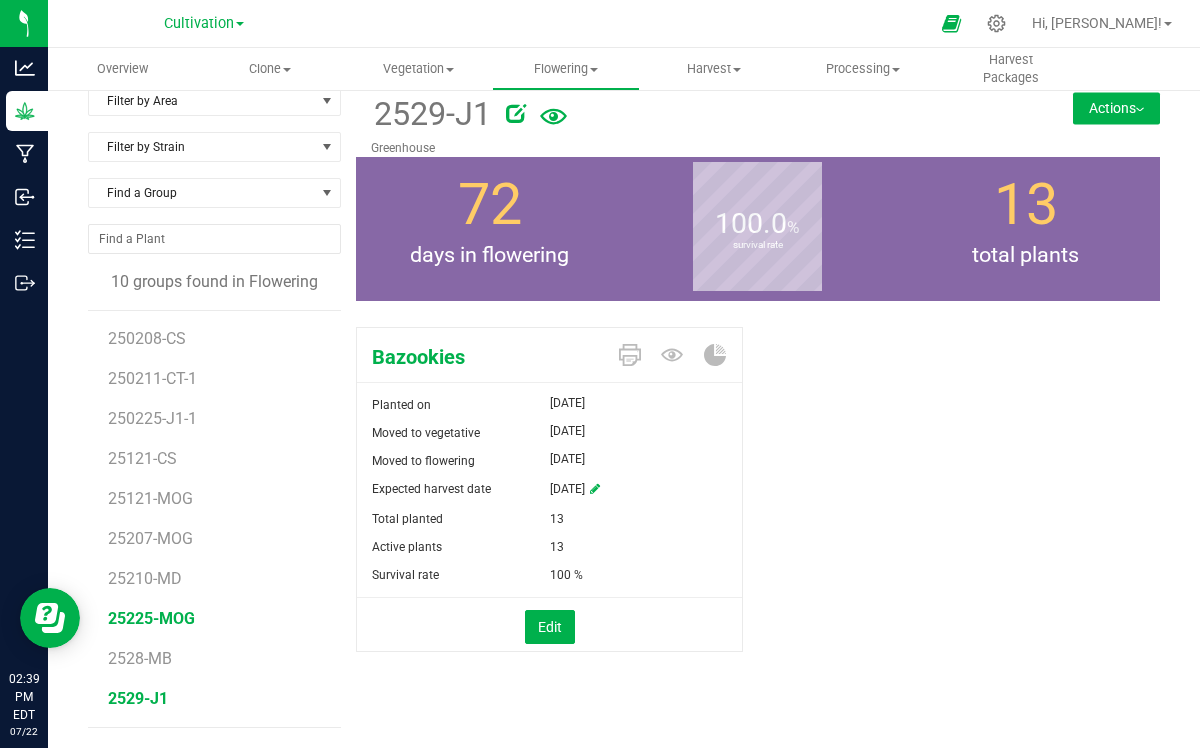 scroll, scrollTop: 0, scrollLeft: 0, axis: both 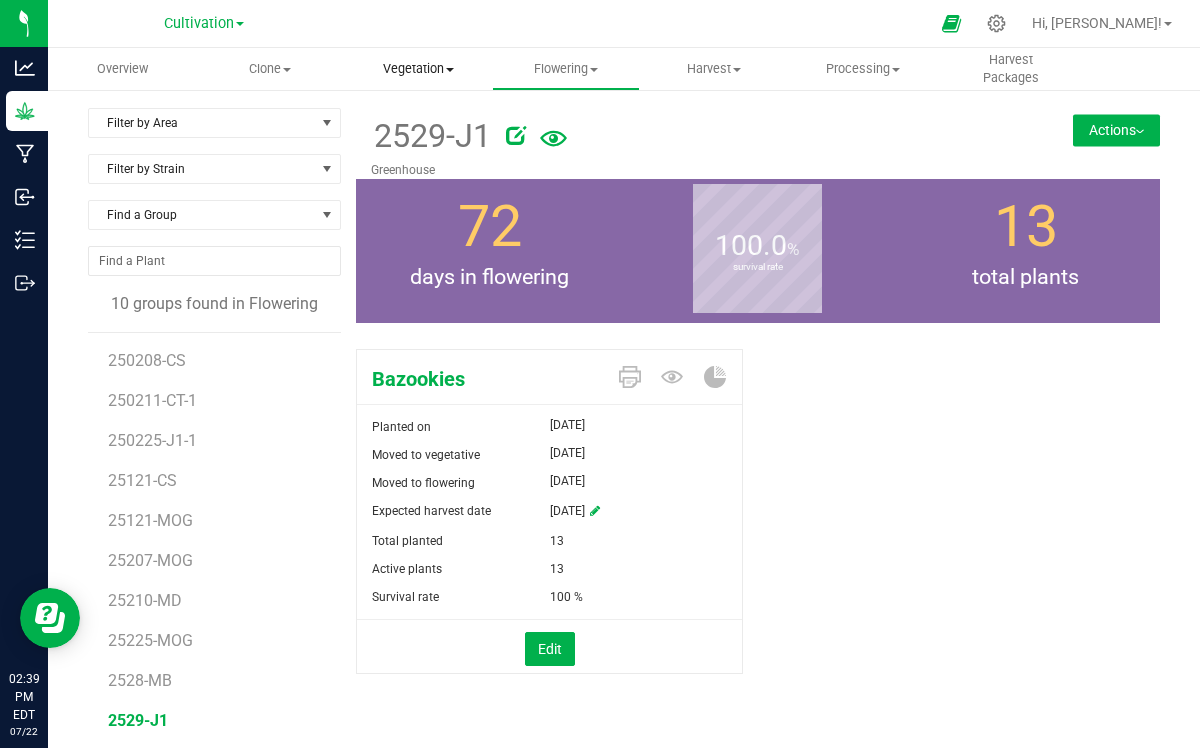 click on "Vegetation" at bounding box center (418, 69) 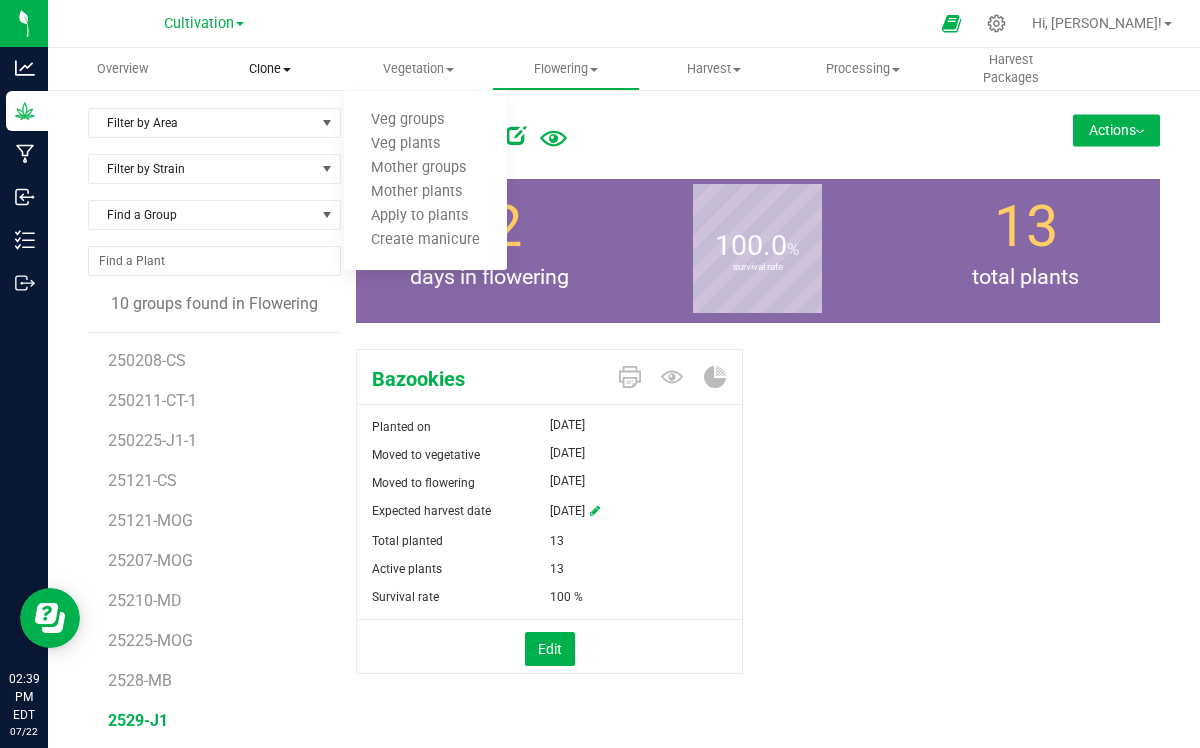 click on "Clone" at bounding box center (270, 69) 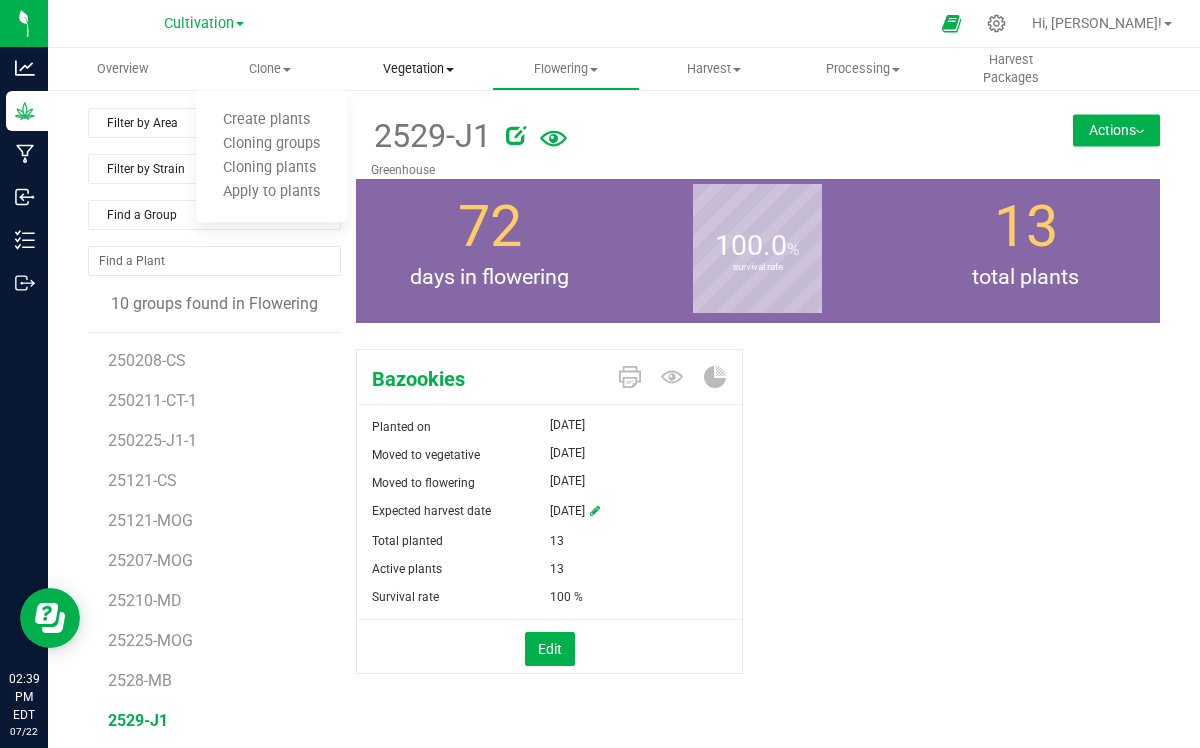 click on "Vegetation" at bounding box center (418, 69) 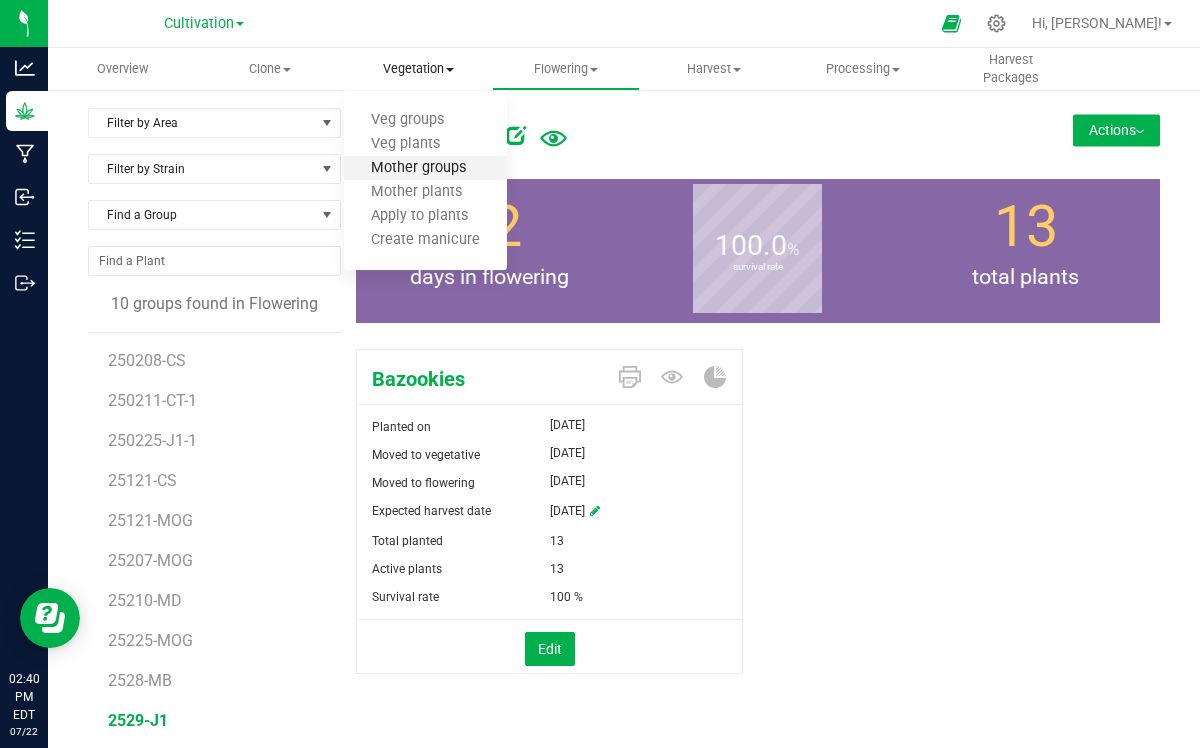 click on "Mother groups" at bounding box center (418, 168) 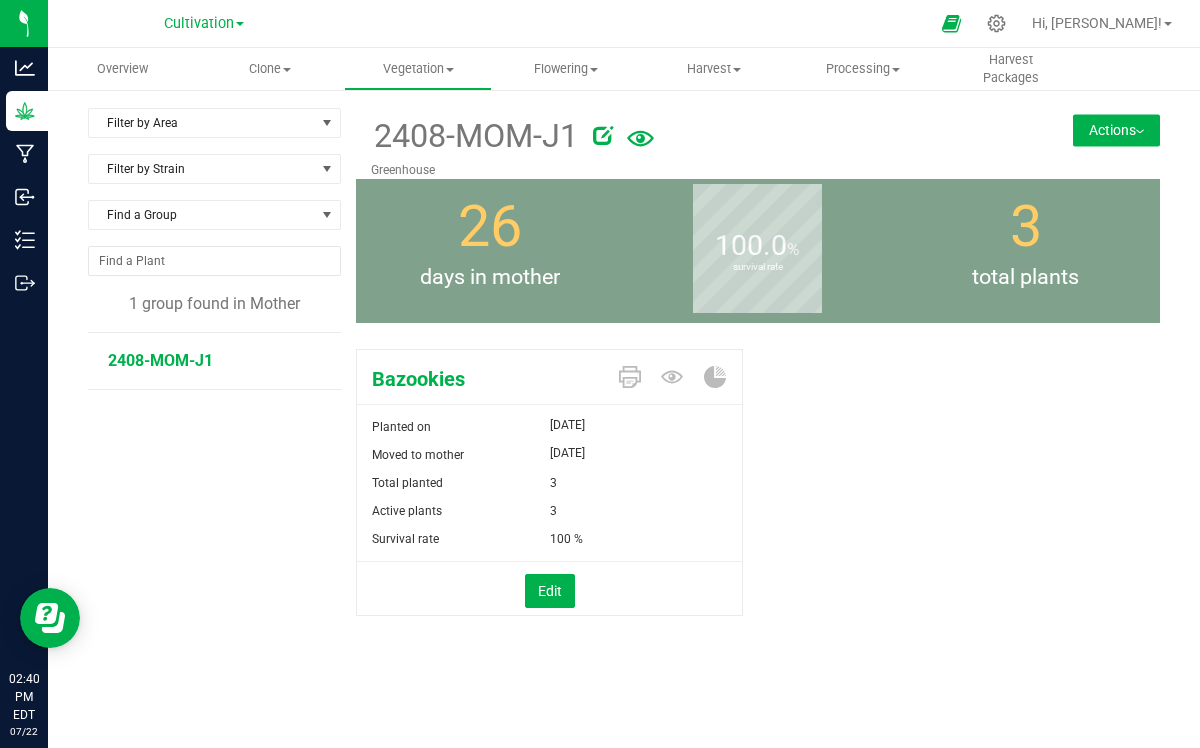 click on "Actions" at bounding box center [1116, 130] 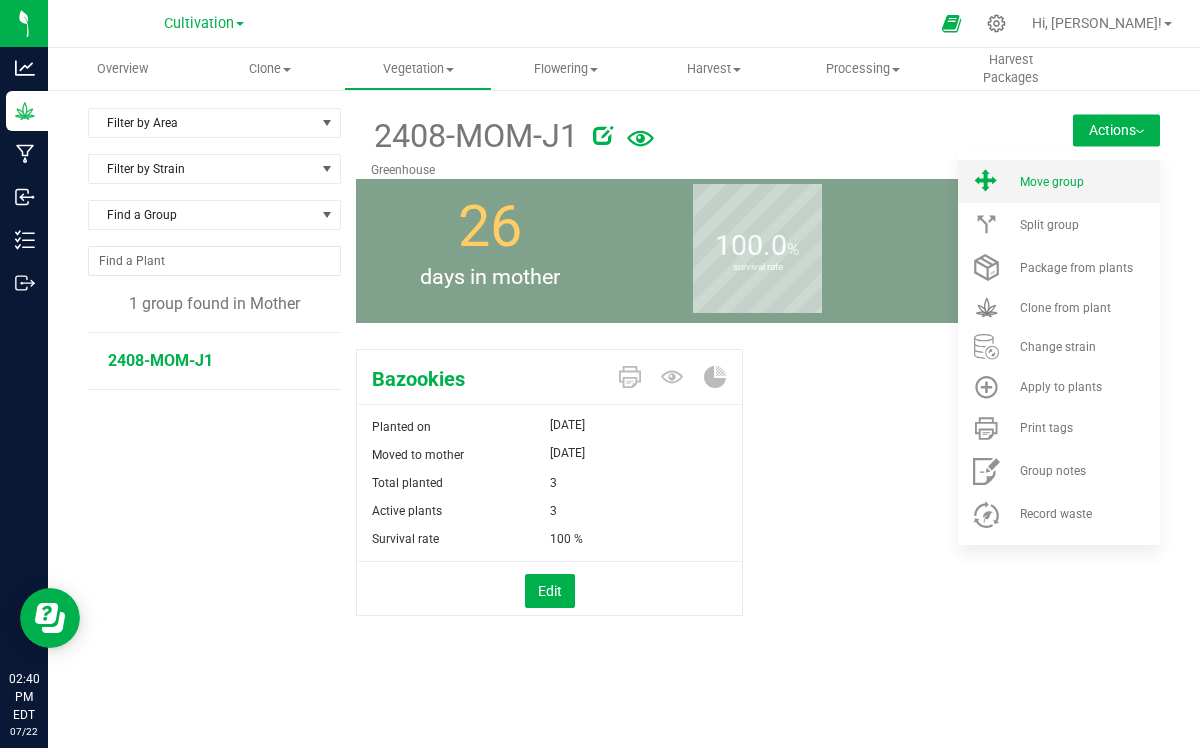 click on "Move group" at bounding box center (1059, 181) 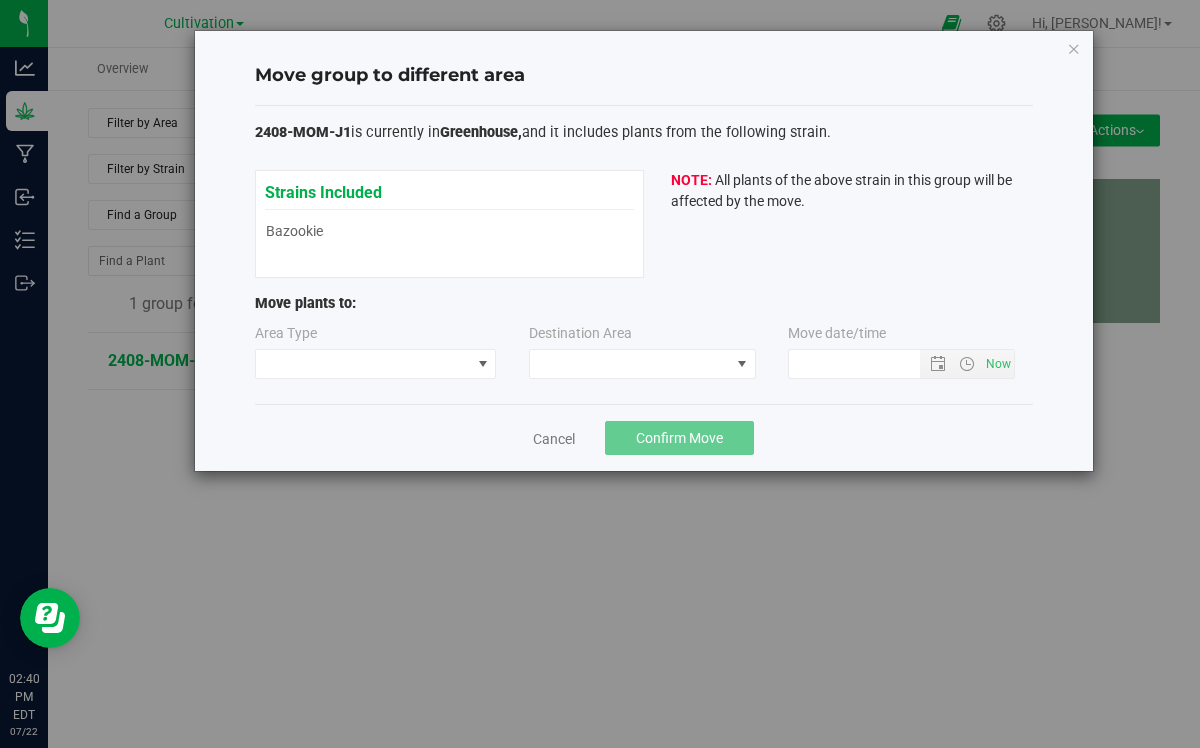 type on "[DATE] 2:40 PM" 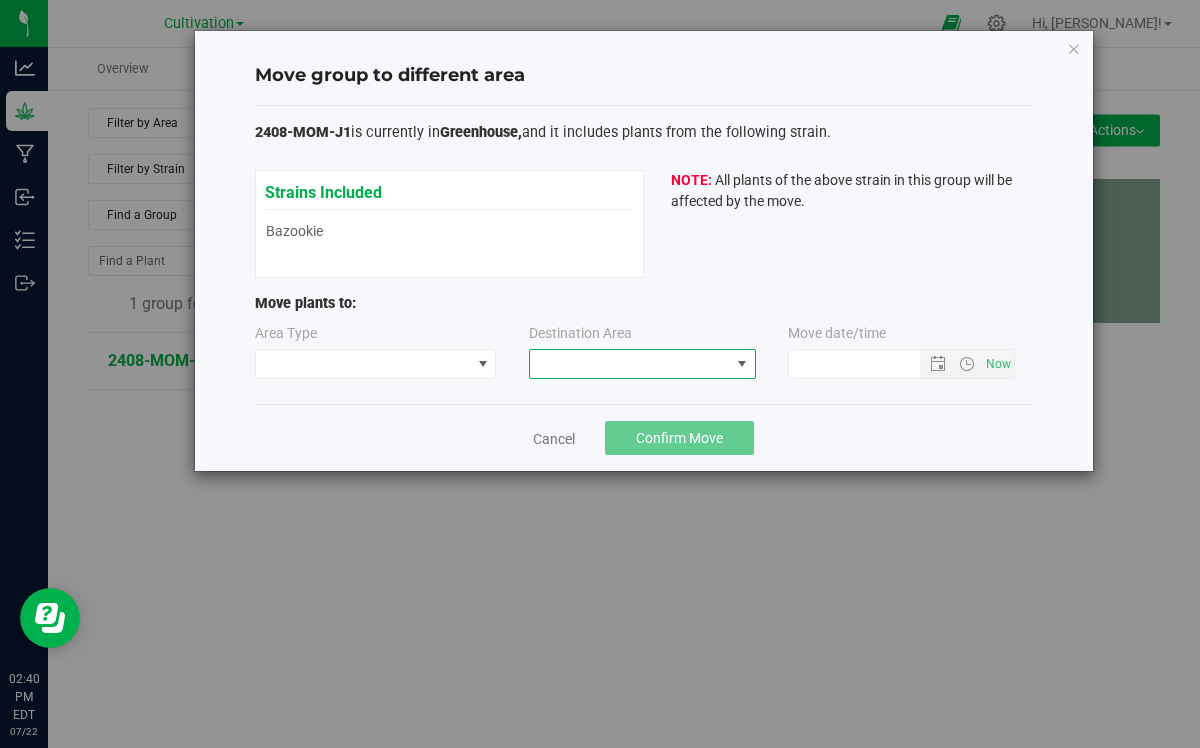 click at bounding box center [742, 364] 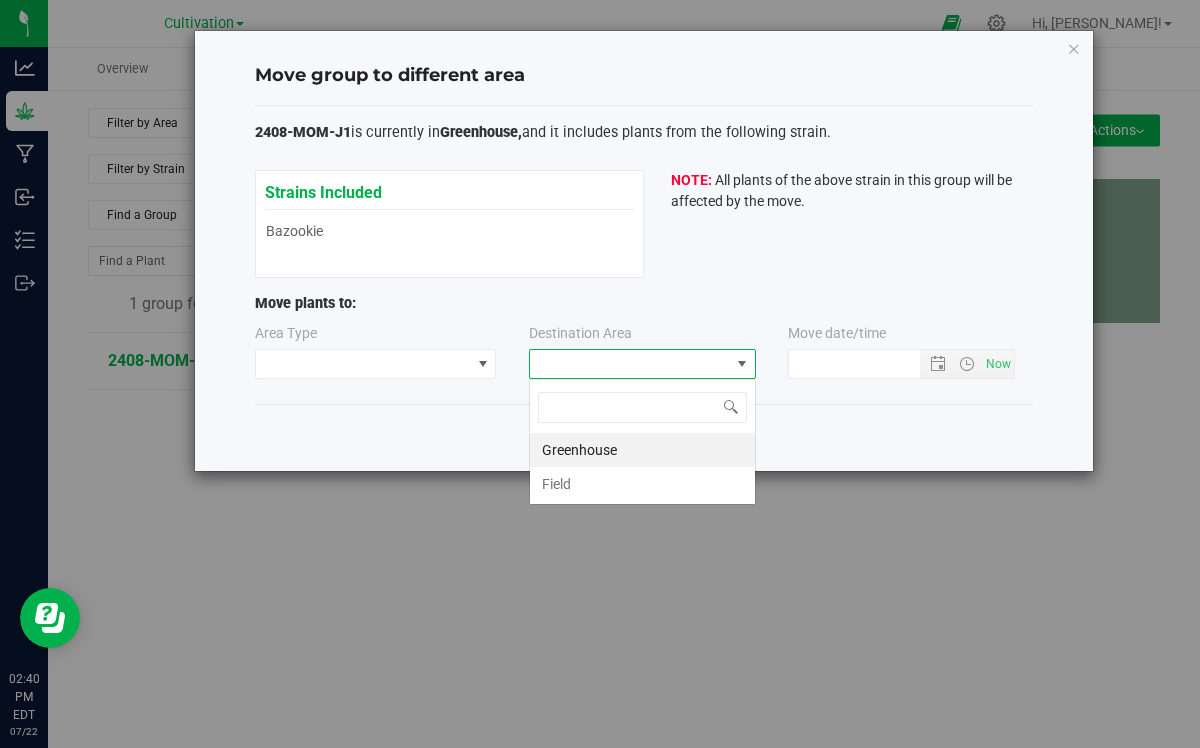 scroll, scrollTop: 99970, scrollLeft: 99773, axis: both 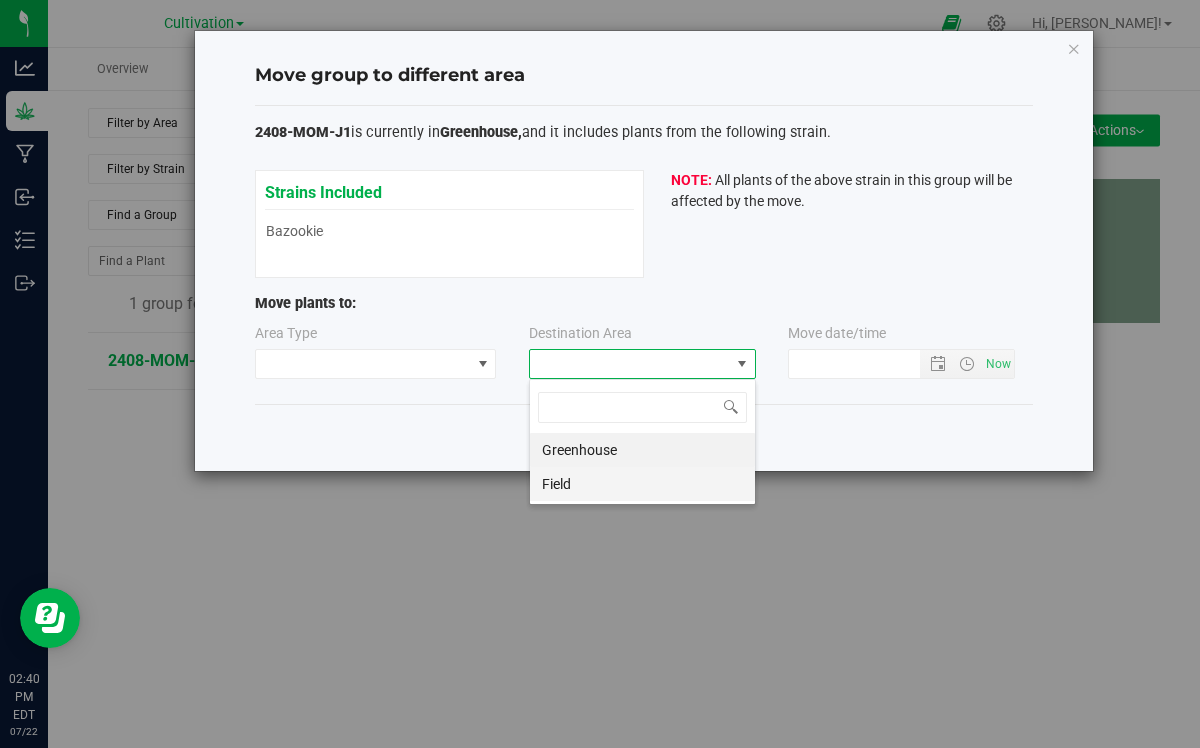 click on "Field" at bounding box center [642, 484] 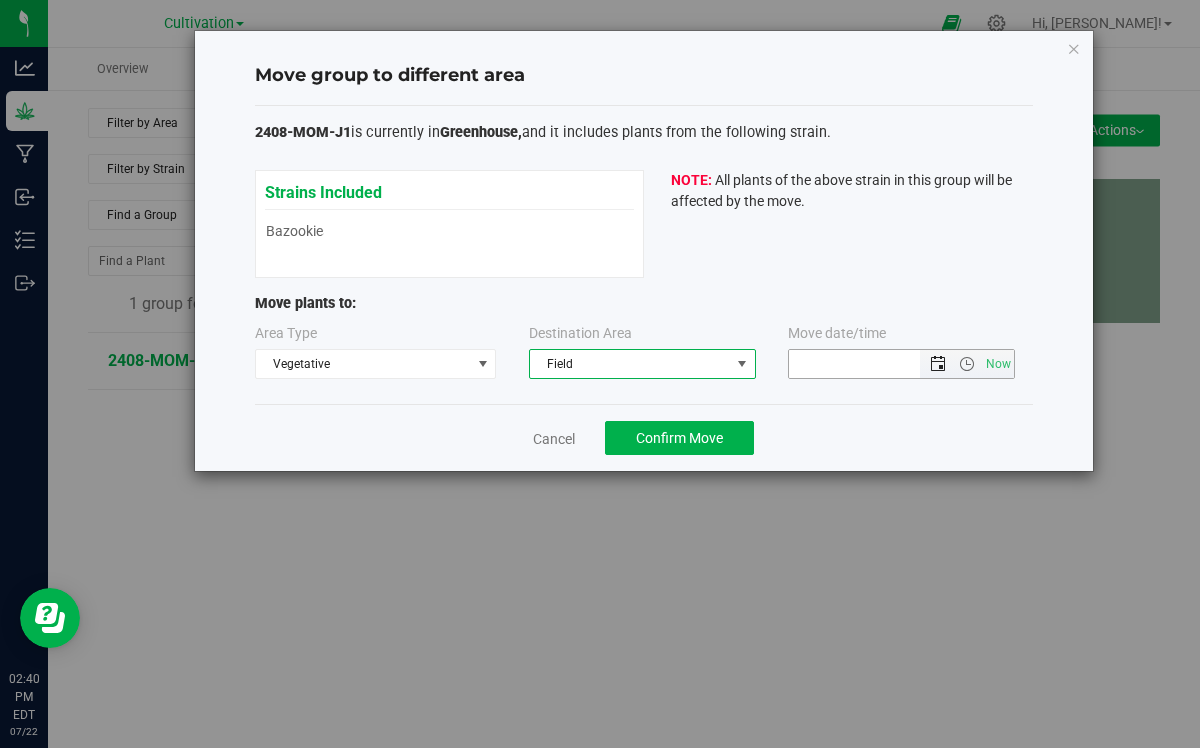 click at bounding box center (938, 364) 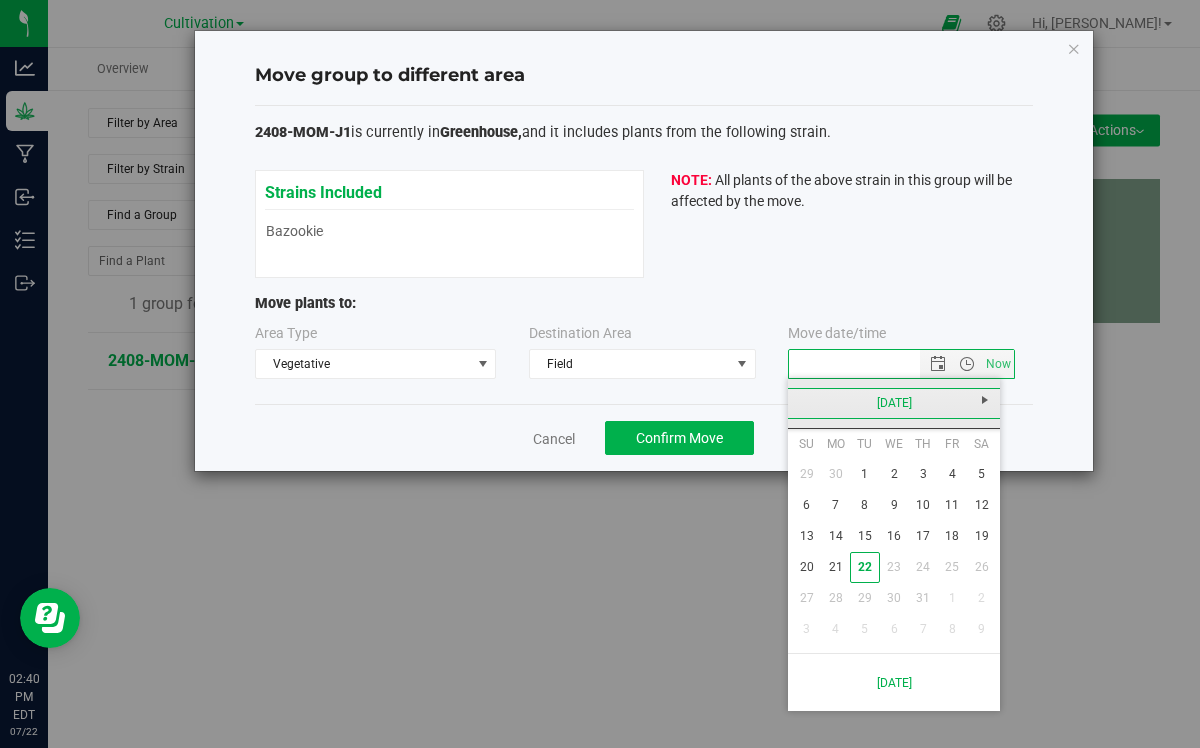 click on "[DATE]" at bounding box center (894, 403) 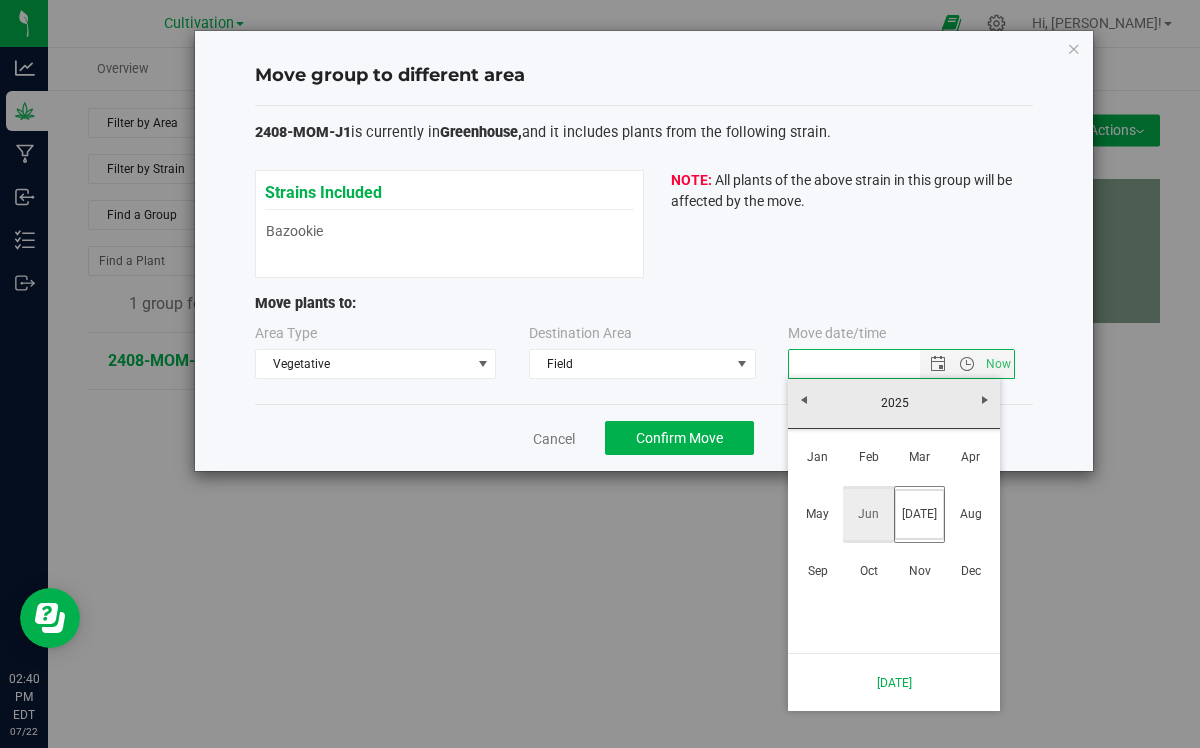 click on "Jun" at bounding box center (868, 514) 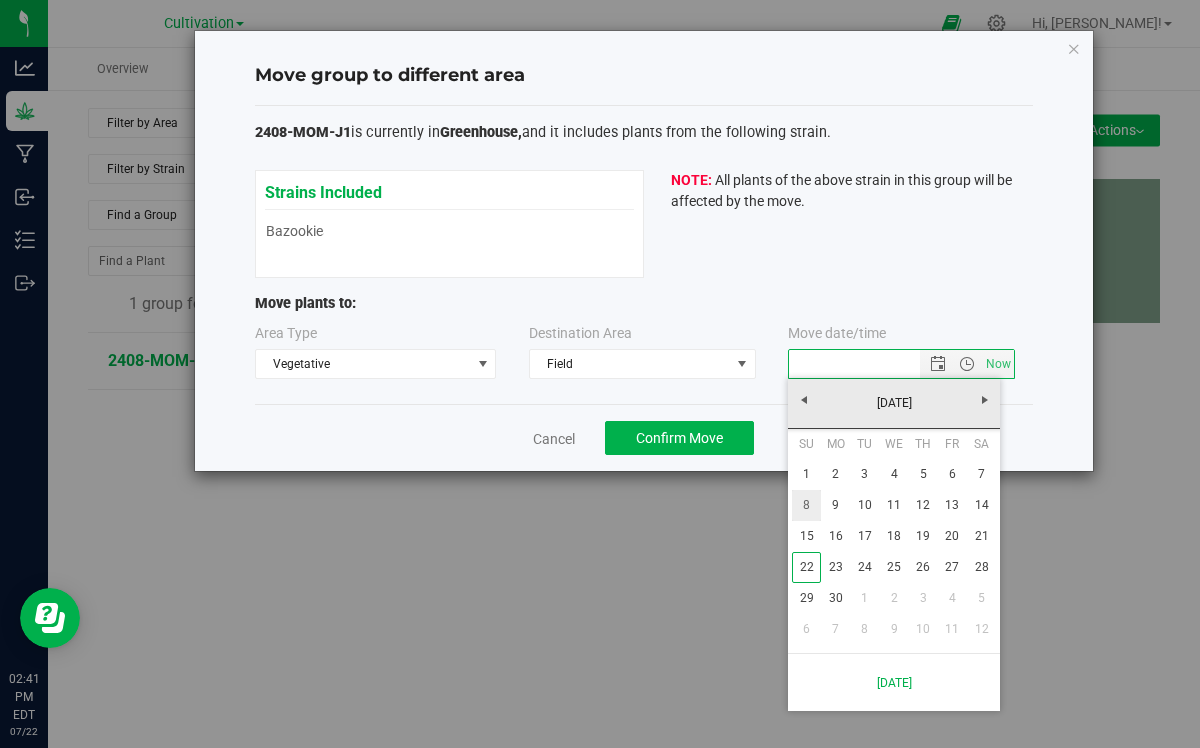 click on "8" at bounding box center [806, 505] 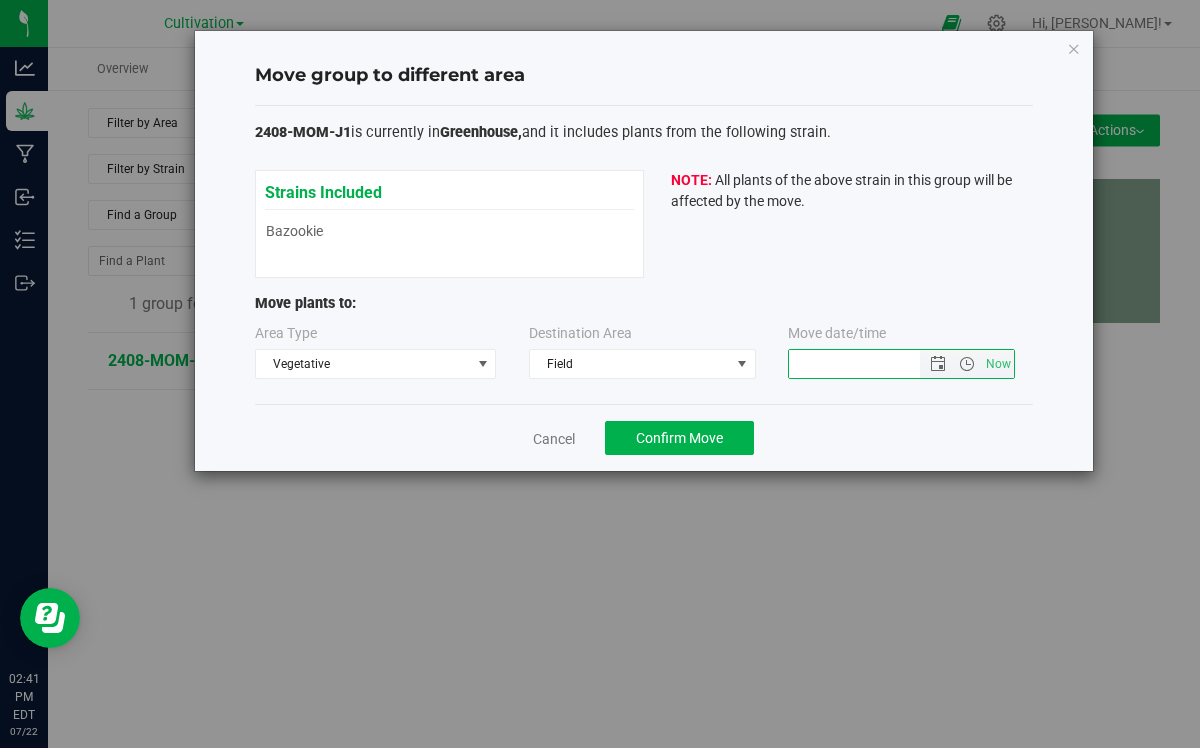 click at bounding box center [871, 364] 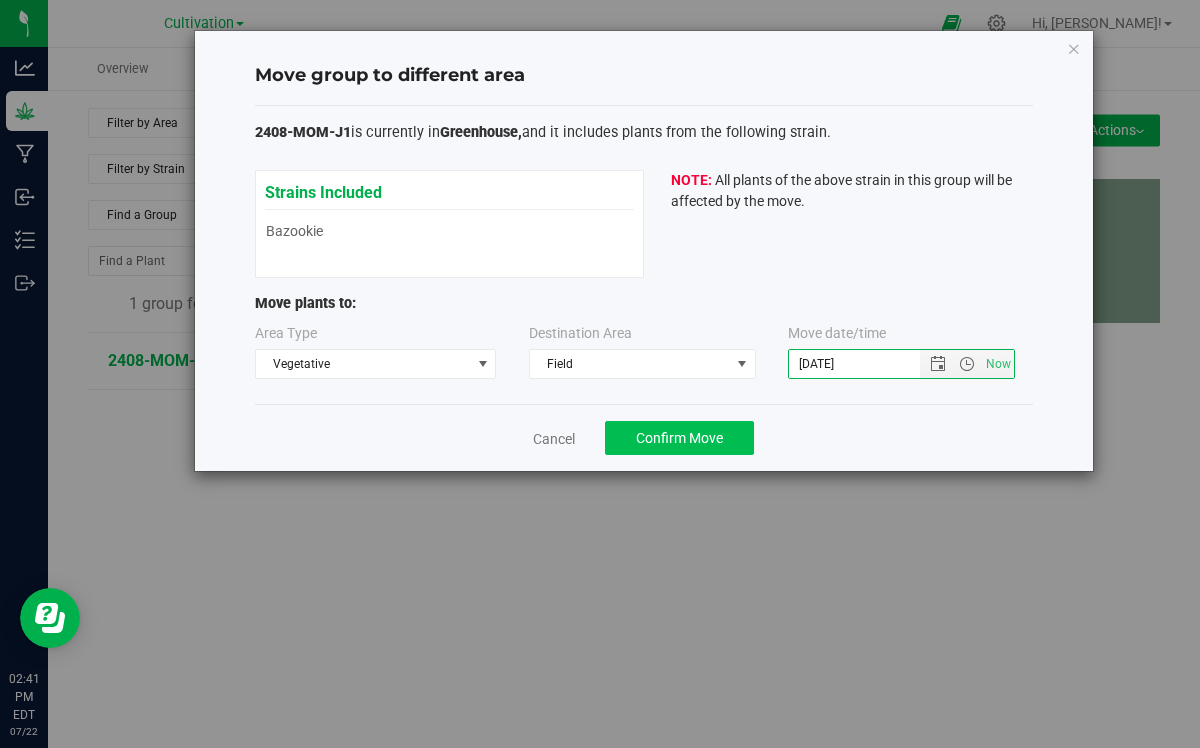 type on "[DATE]" 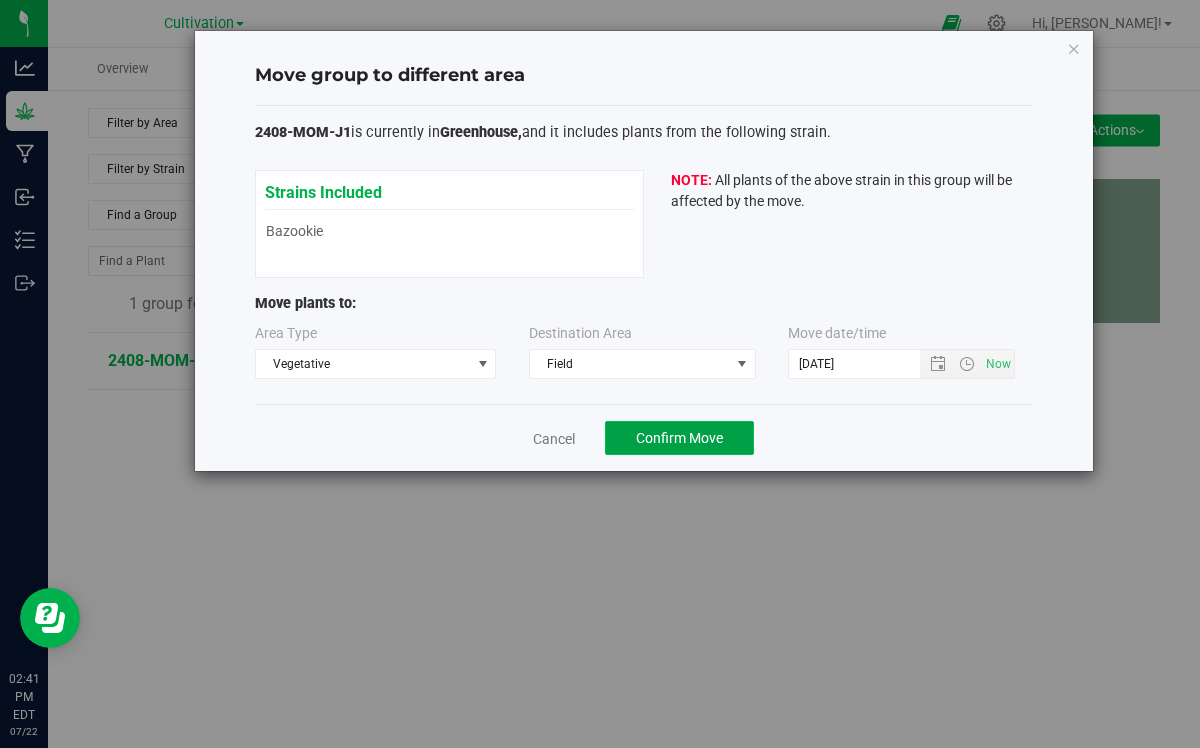 click on "Confirm Move" 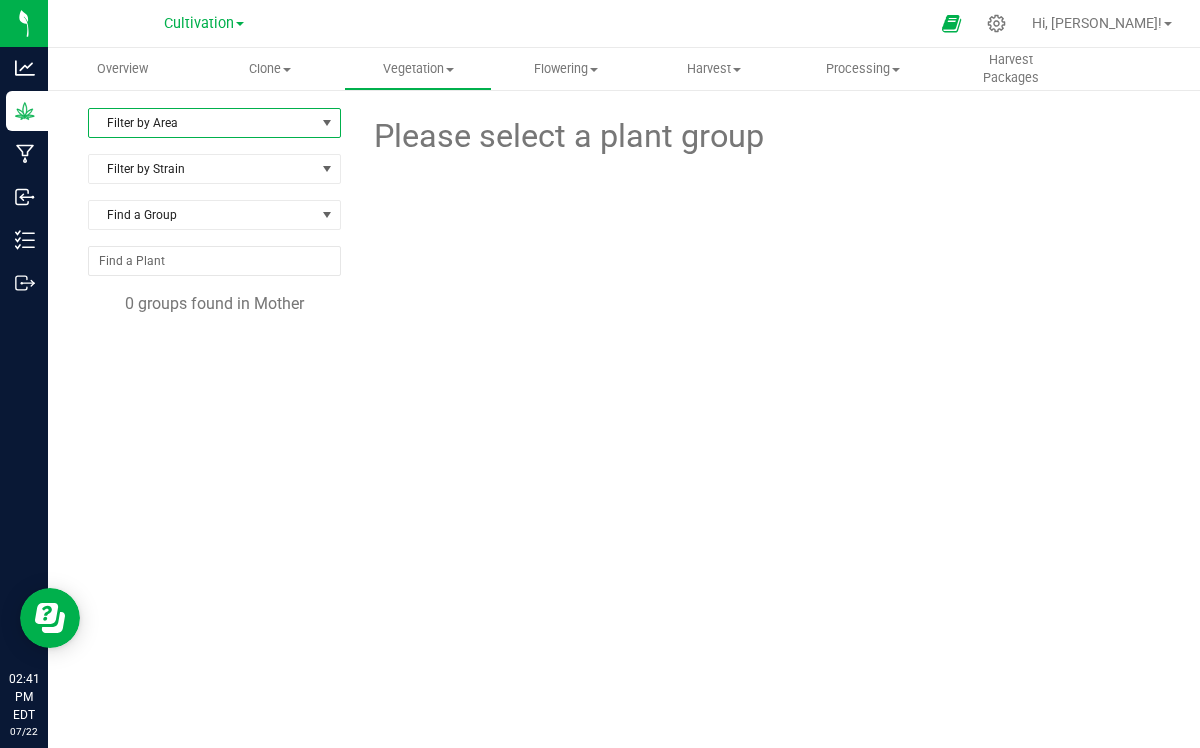 click on "Filter by Area" at bounding box center (202, 123) 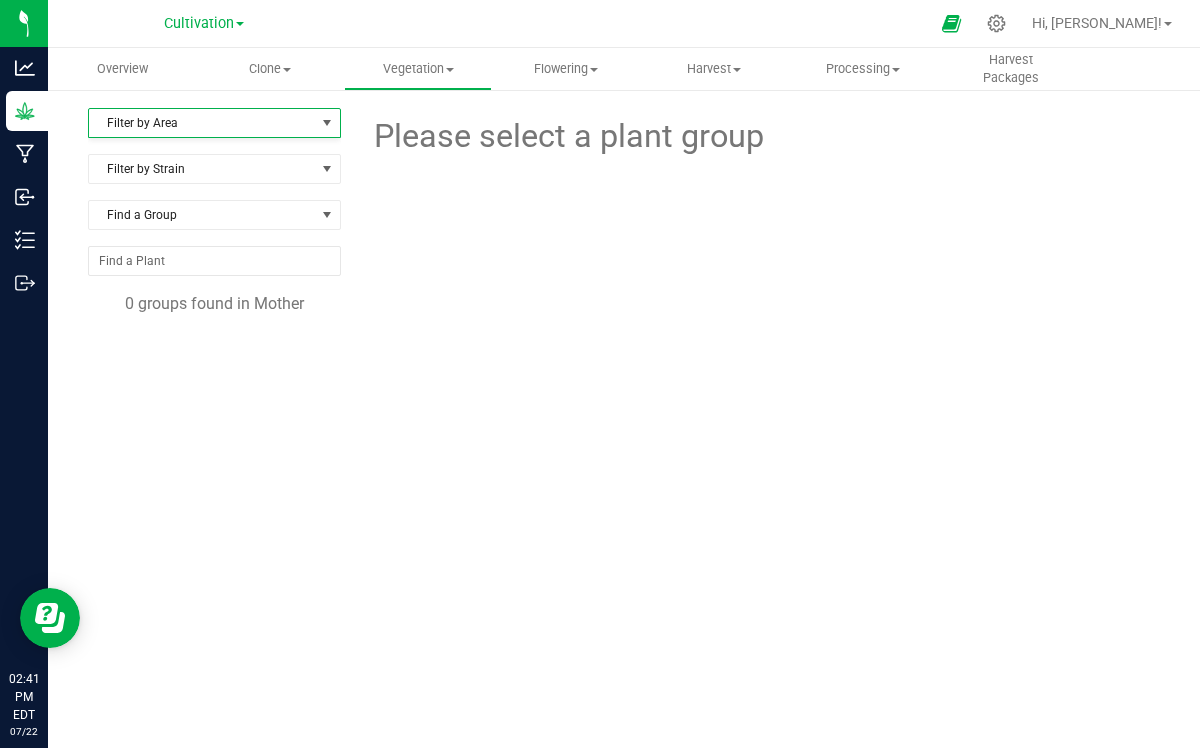 click at bounding box center (758, 227) 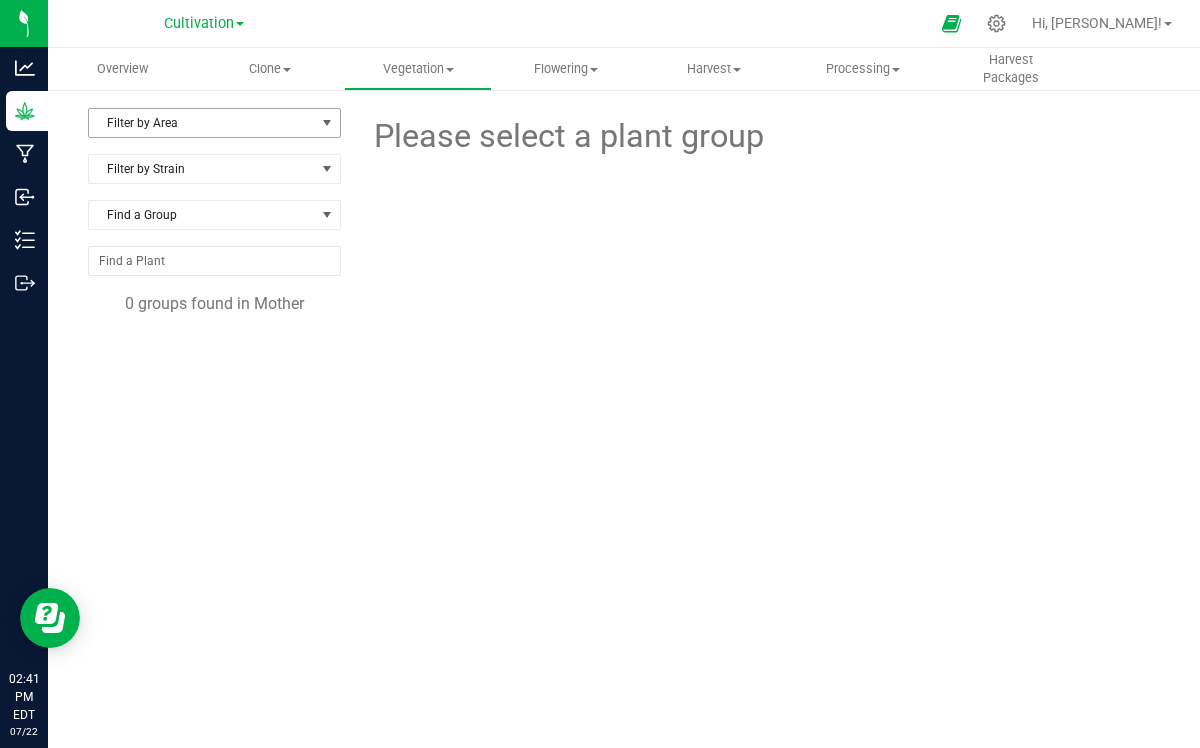click at bounding box center (327, 123) 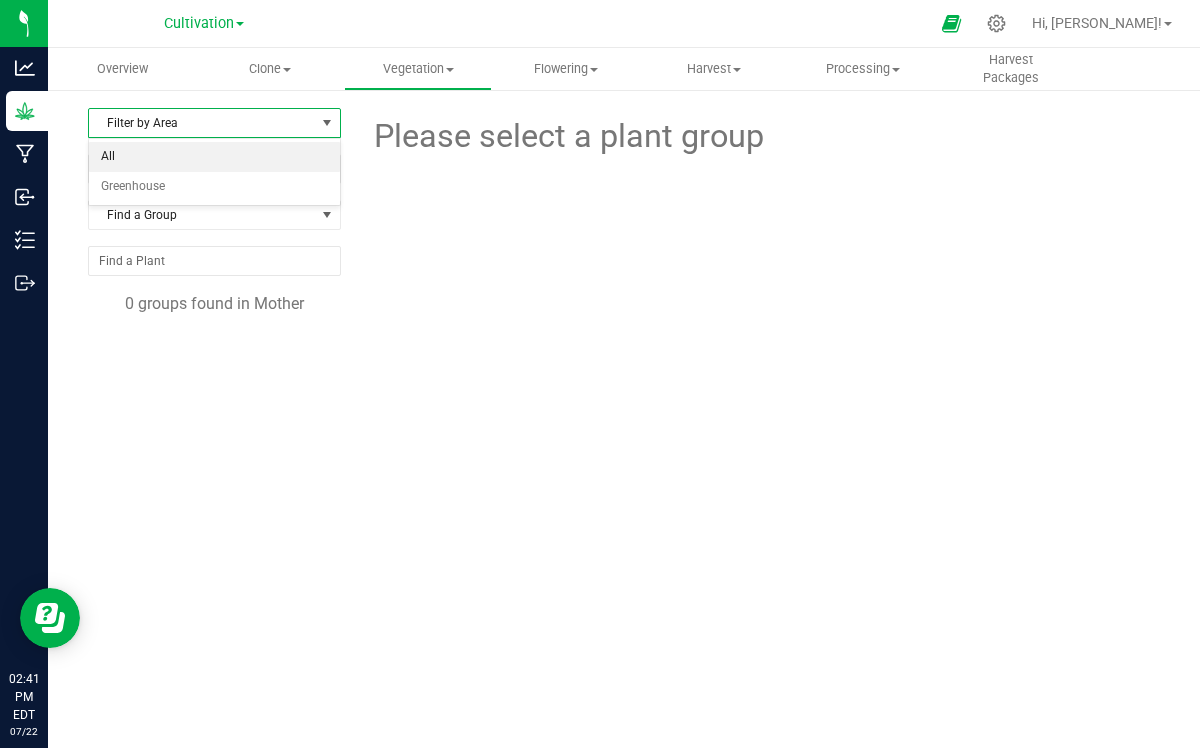 click on "All" at bounding box center [214, 157] 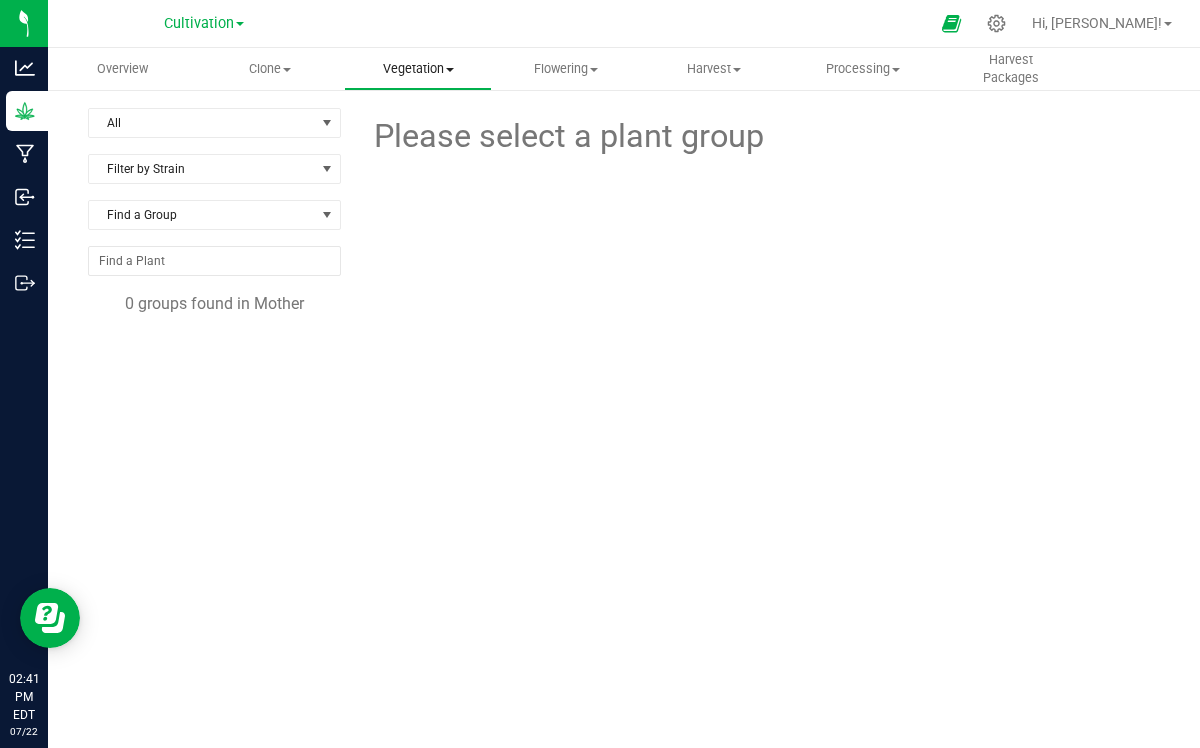 click on "Vegetation" at bounding box center (418, 69) 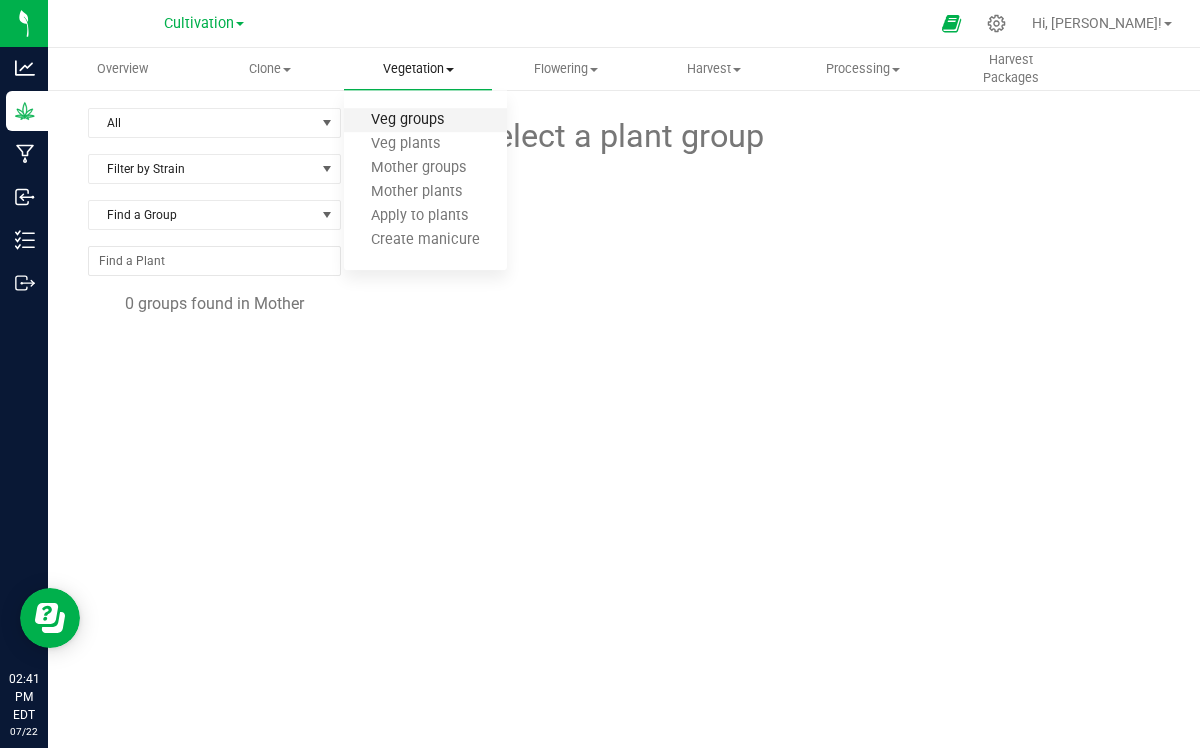 click on "Veg groups" at bounding box center [407, 120] 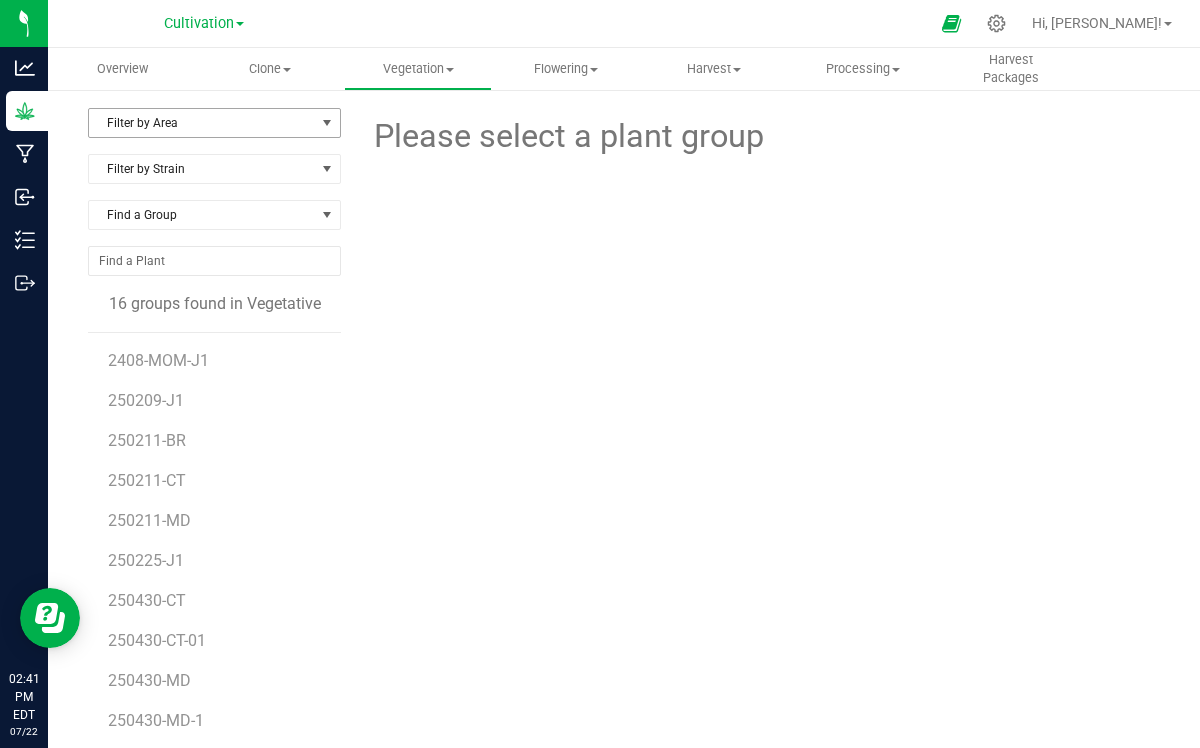 click at bounding box center (327, 123) 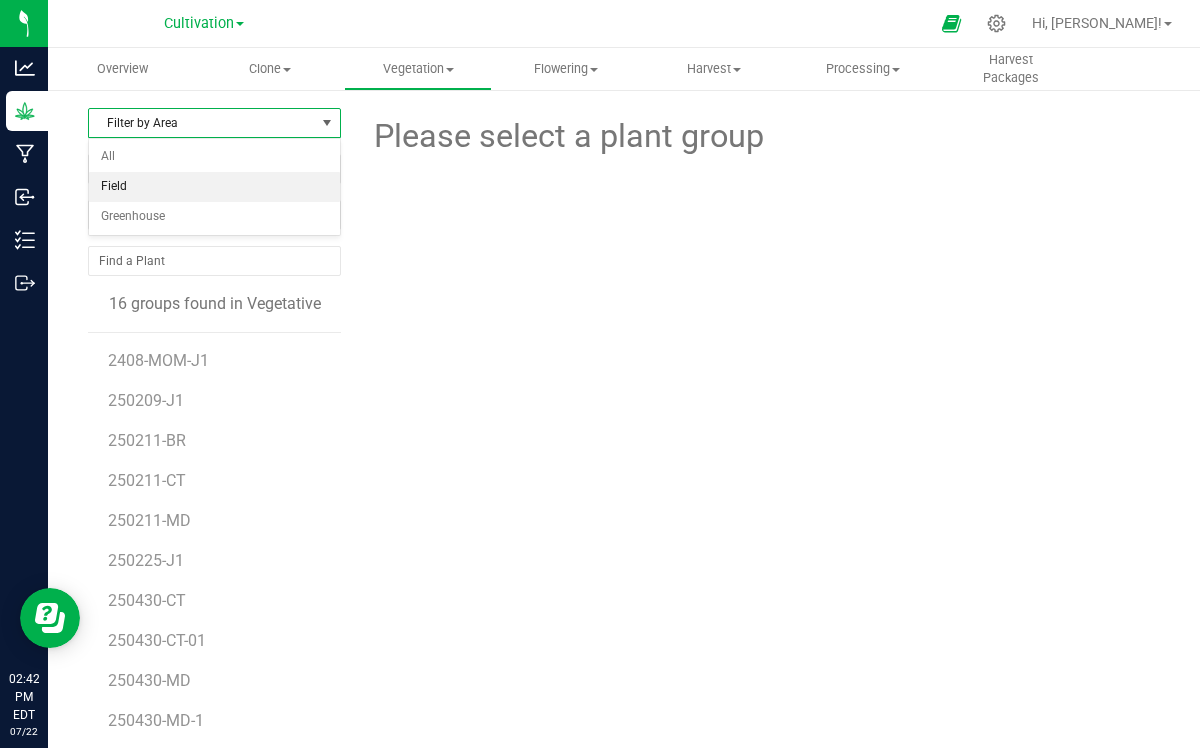 click on "Field" at bounding box center (214, 187) 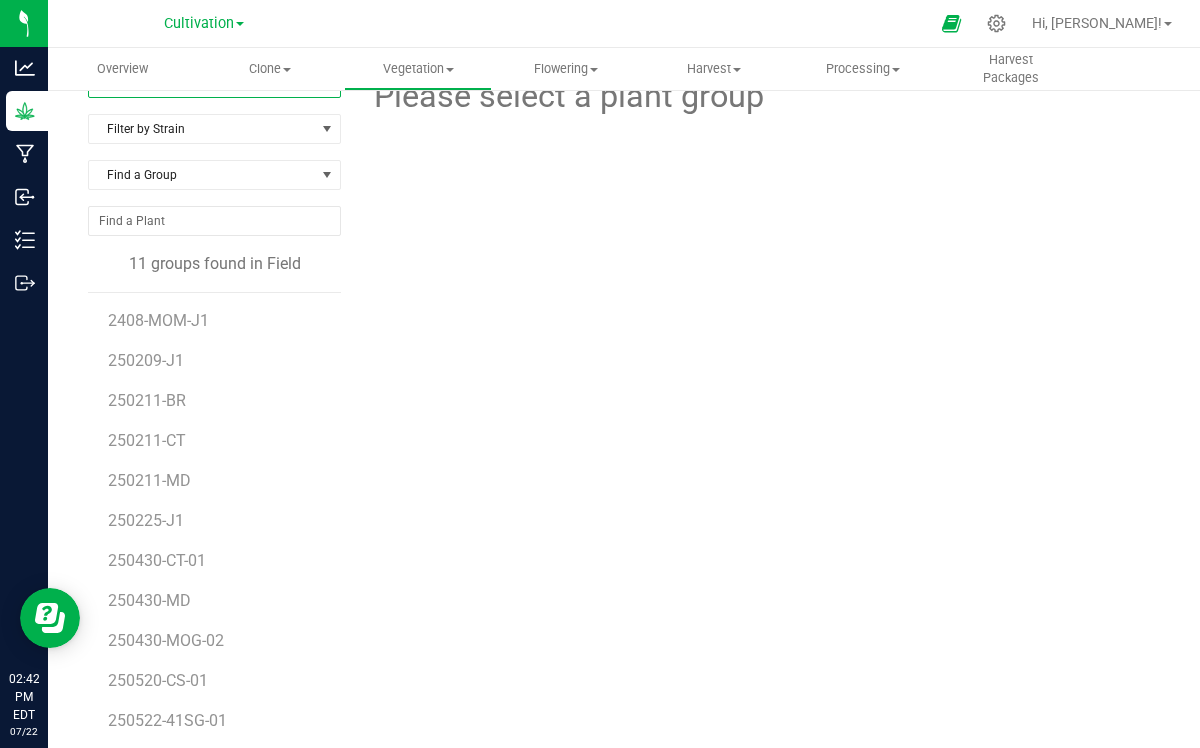 scroll, scrollTop: 62, scrollLeft: 0, axis: vertical 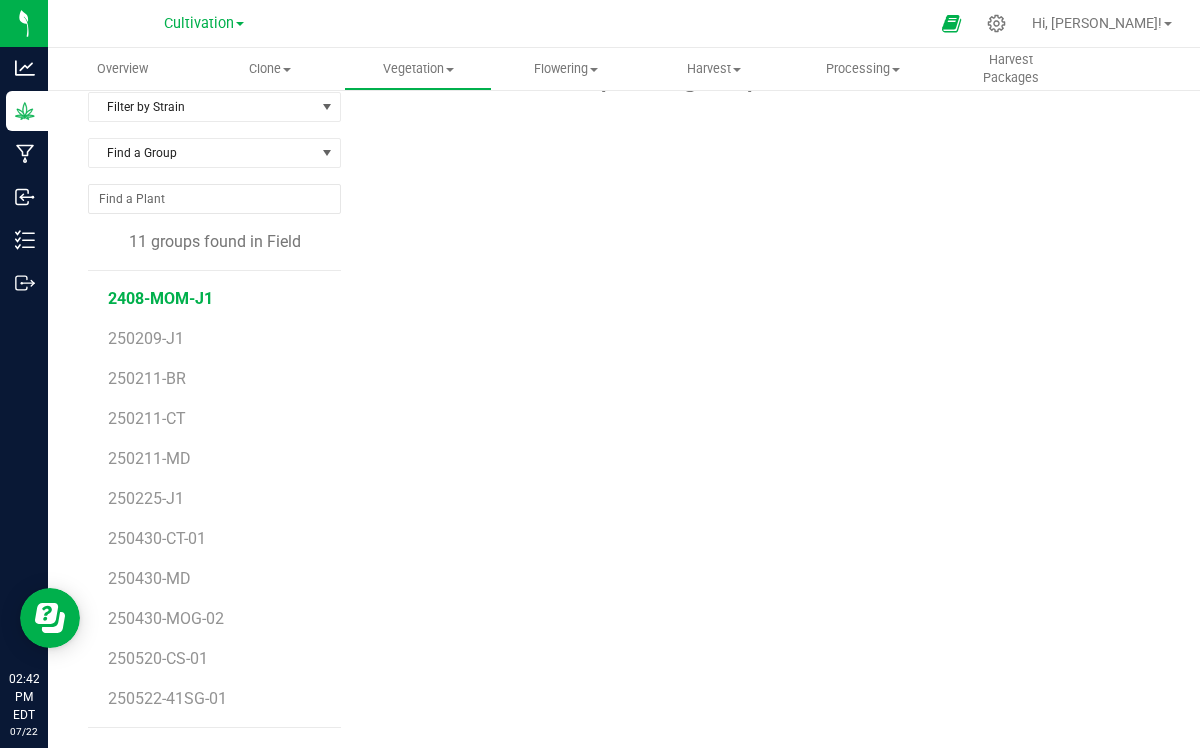 click on "2408-MOM-J1" at bounding box center (160, 298) 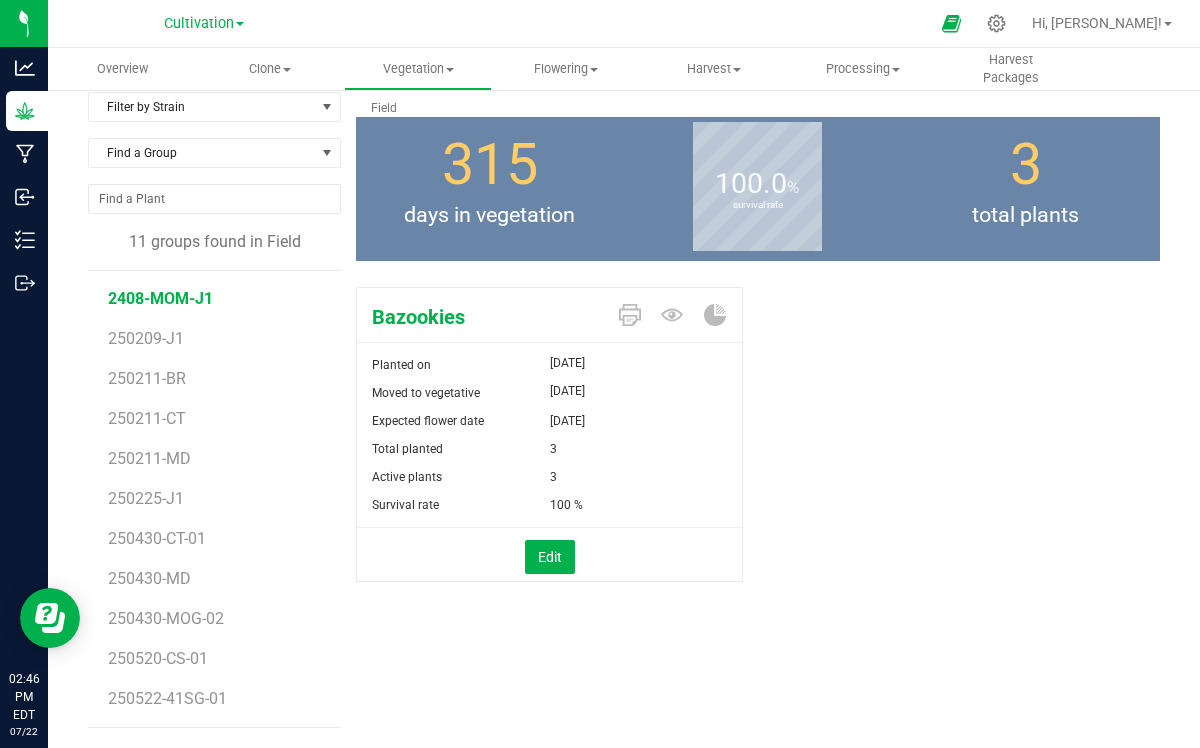 click on "Bazookies
Planted on
[DATE]
Moved to vegetative
[DATE]
Expected flower date
[DATE]
Total planted
3
Active plants" at bounding box center (557, 433) 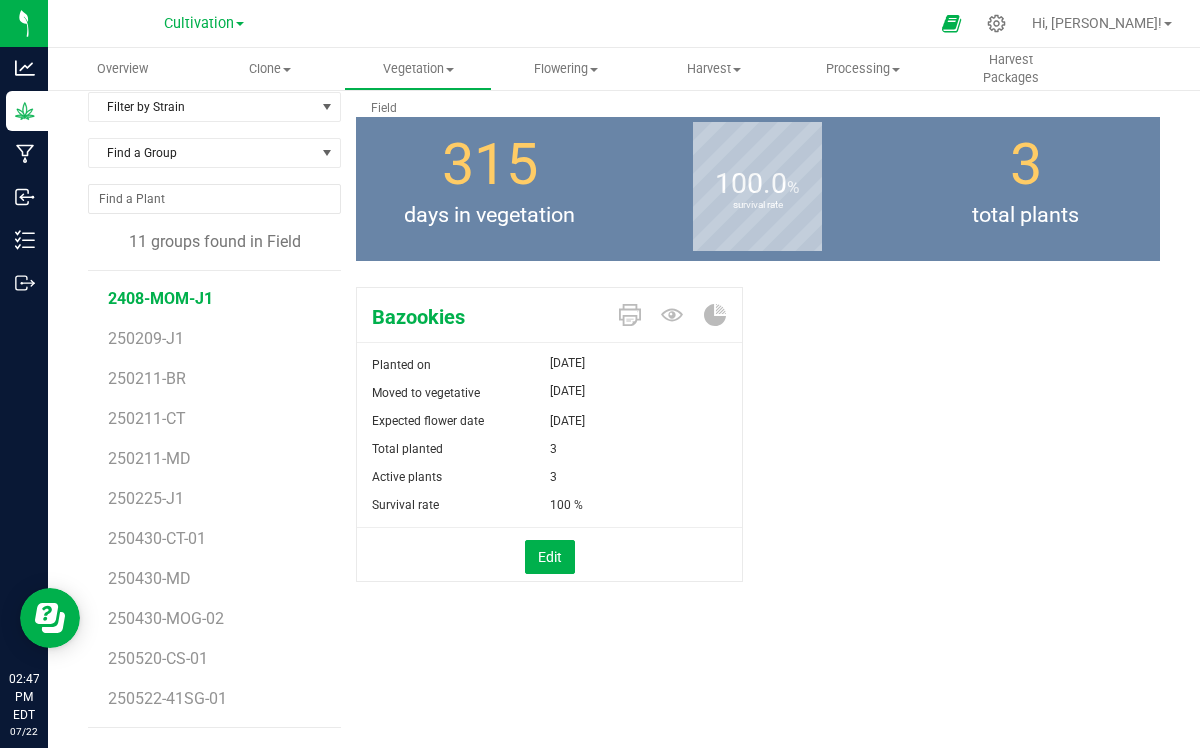 scroll, scrollTop: 0, scrollLeft: 0, axis: both 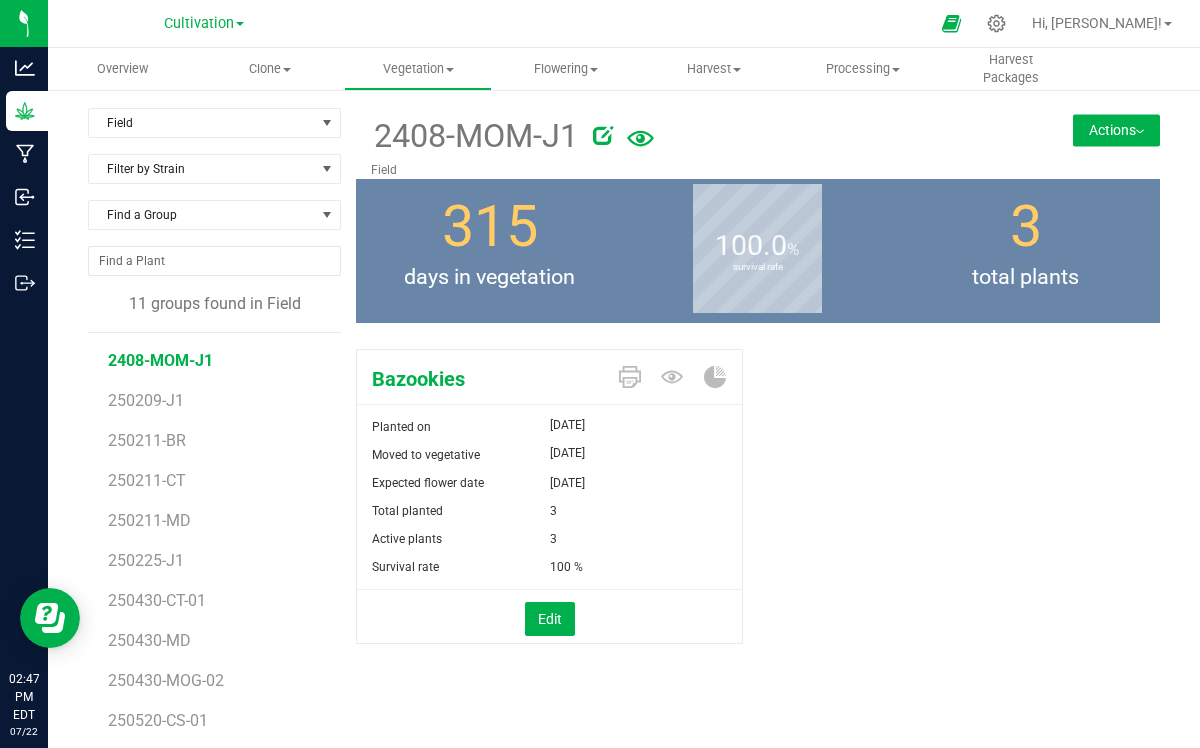 click on "Actions" at bounding box center (1116, 130) 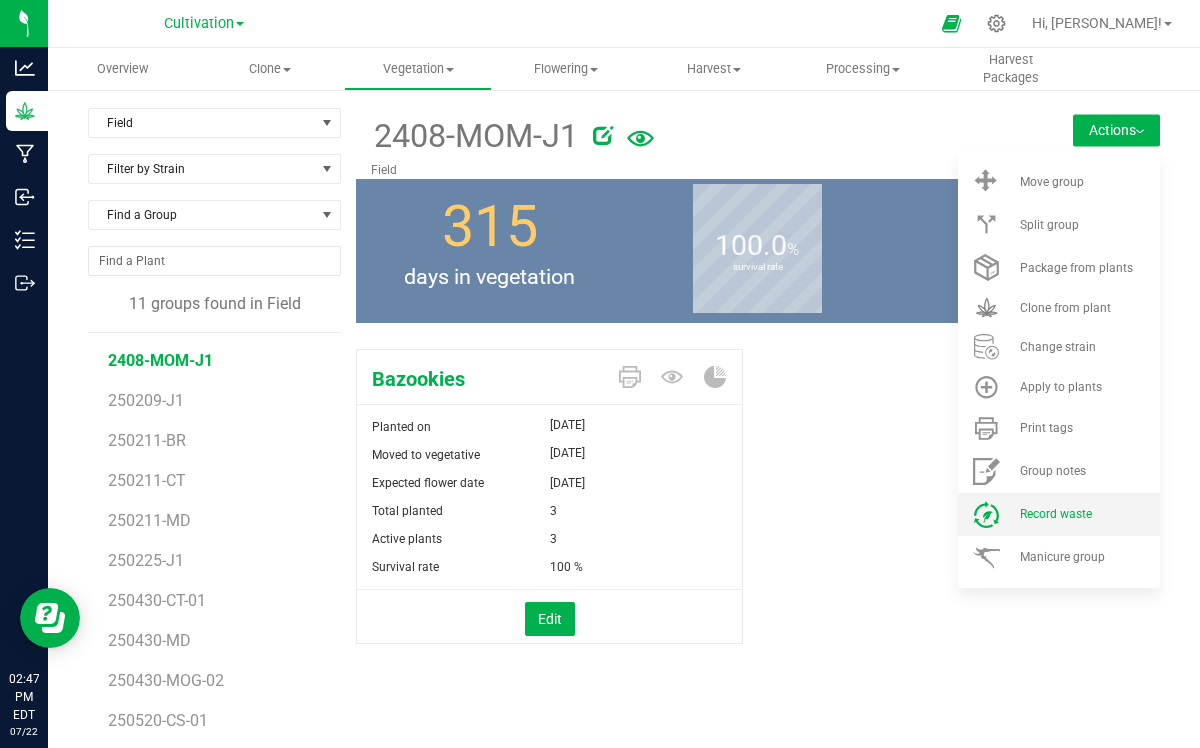click on "Record waste" at bounding box center (1056, 514) 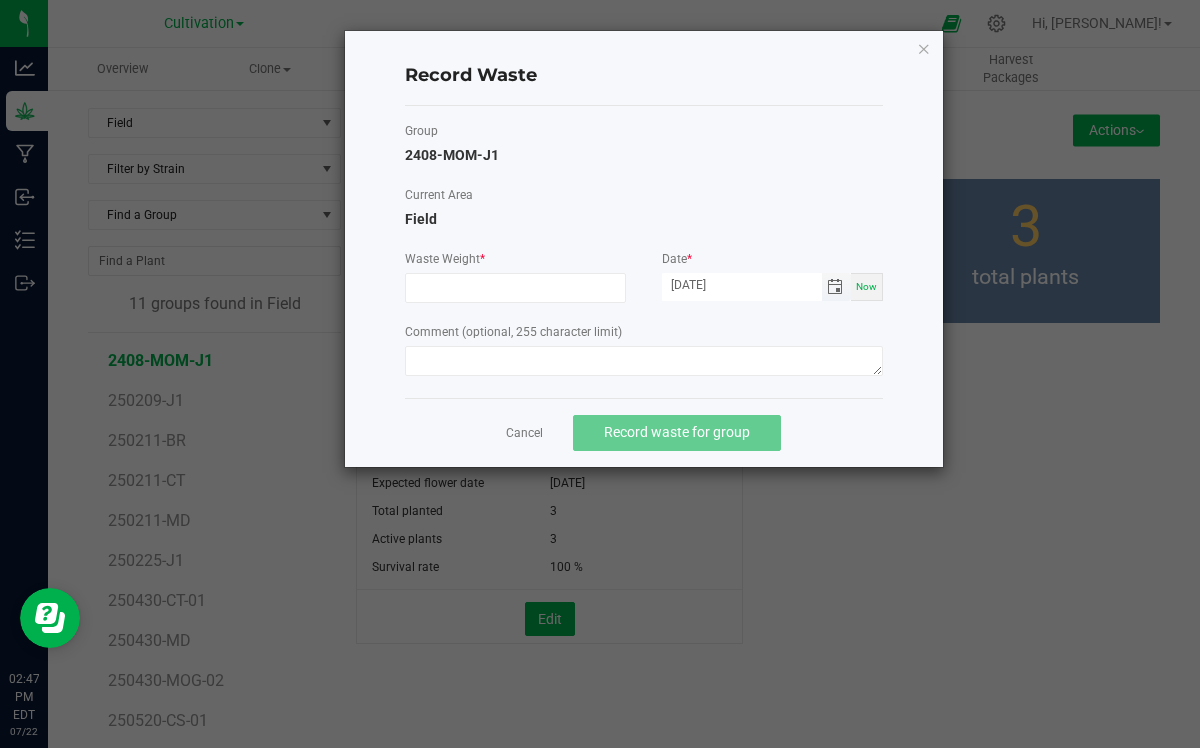 click at bounding box center [835, 287] 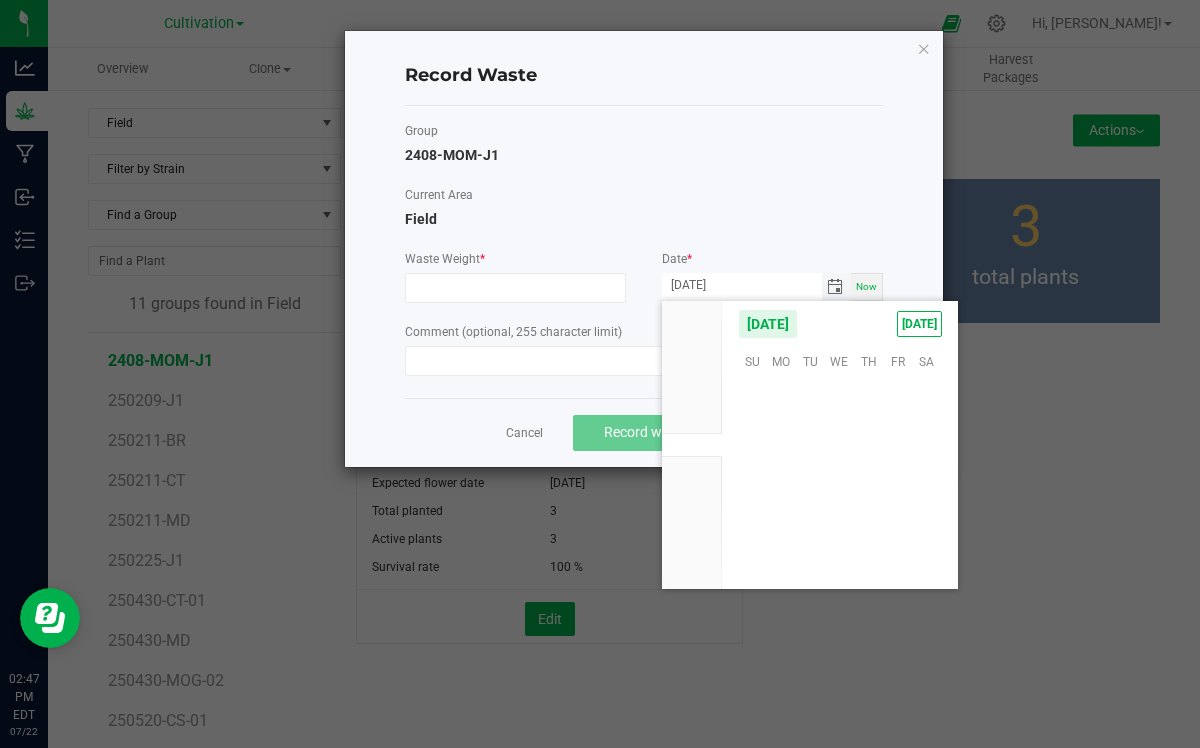 scroll, scrollTop: 36144, scrollLeft: 0, axis: vertical 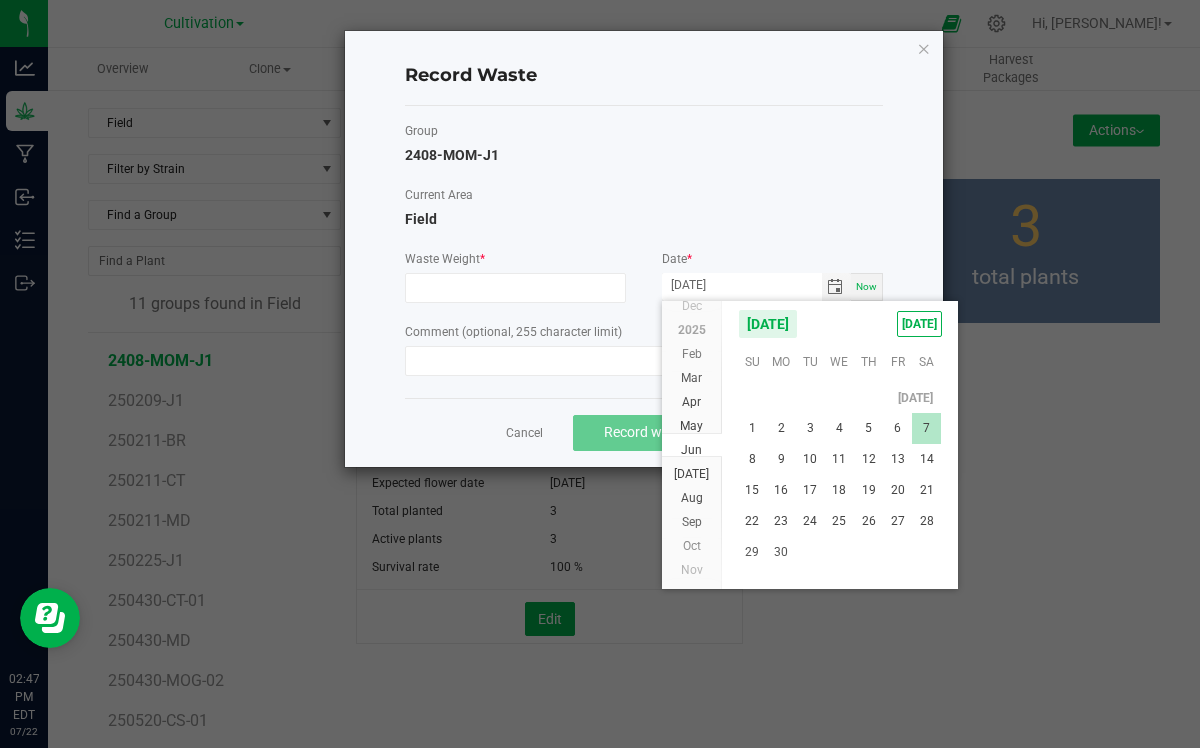 click on "7" at bounding box center (926, 428) 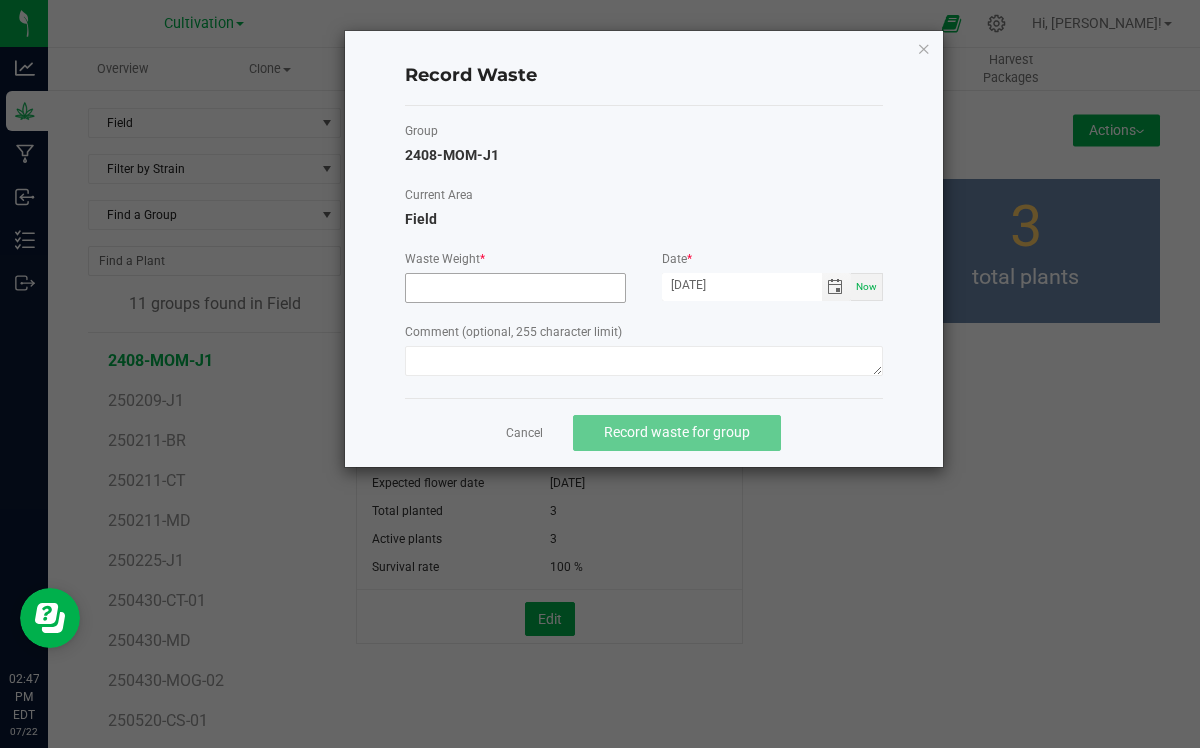 click at bounding box center [515, 288] 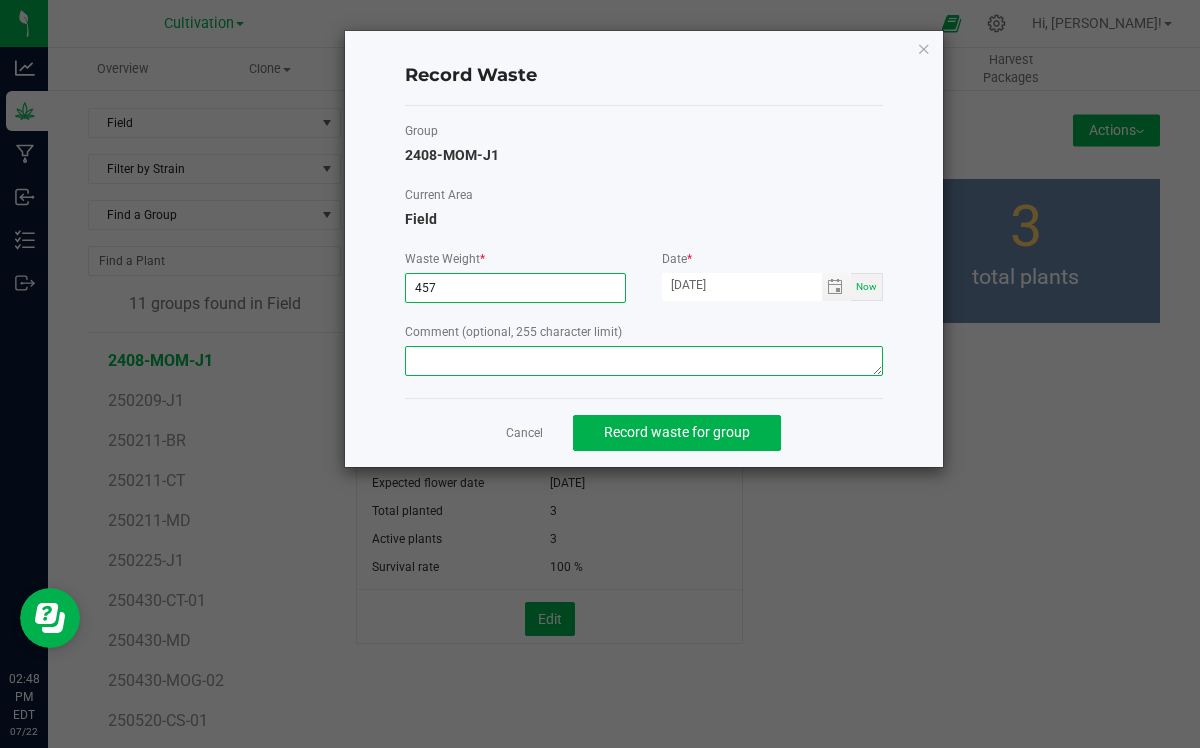 type on "457.0000 g" 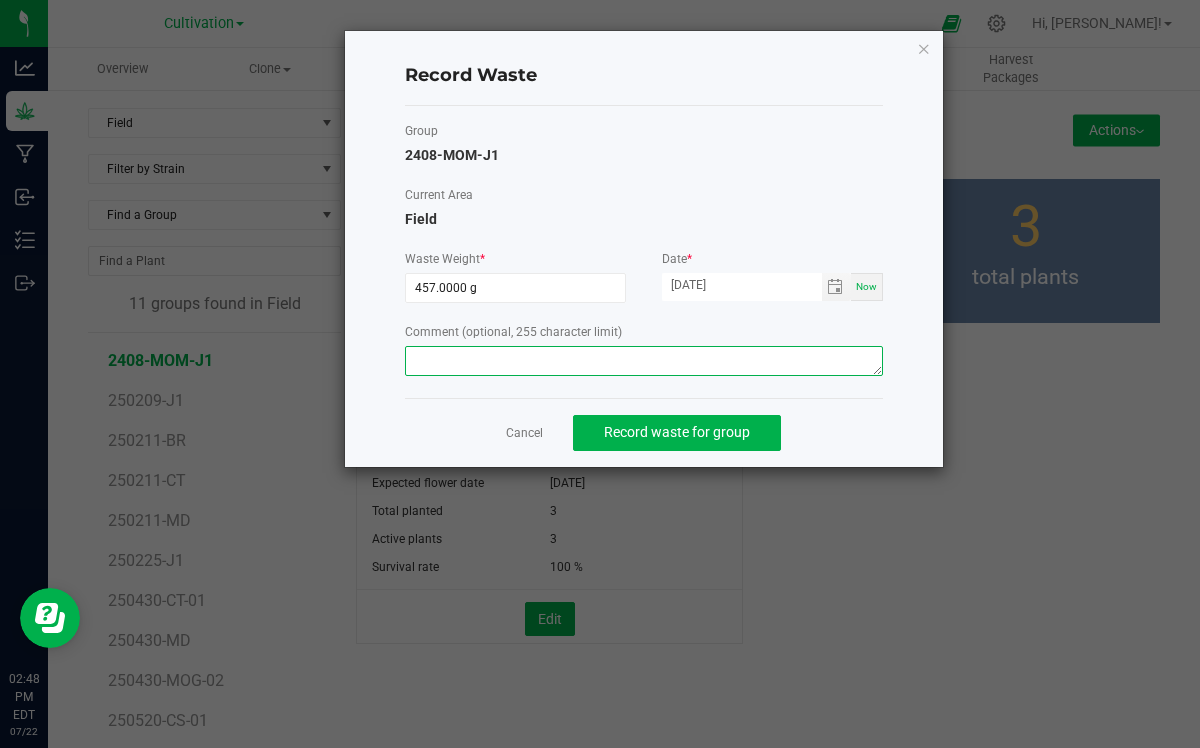 click at bounding box center (644, 361) 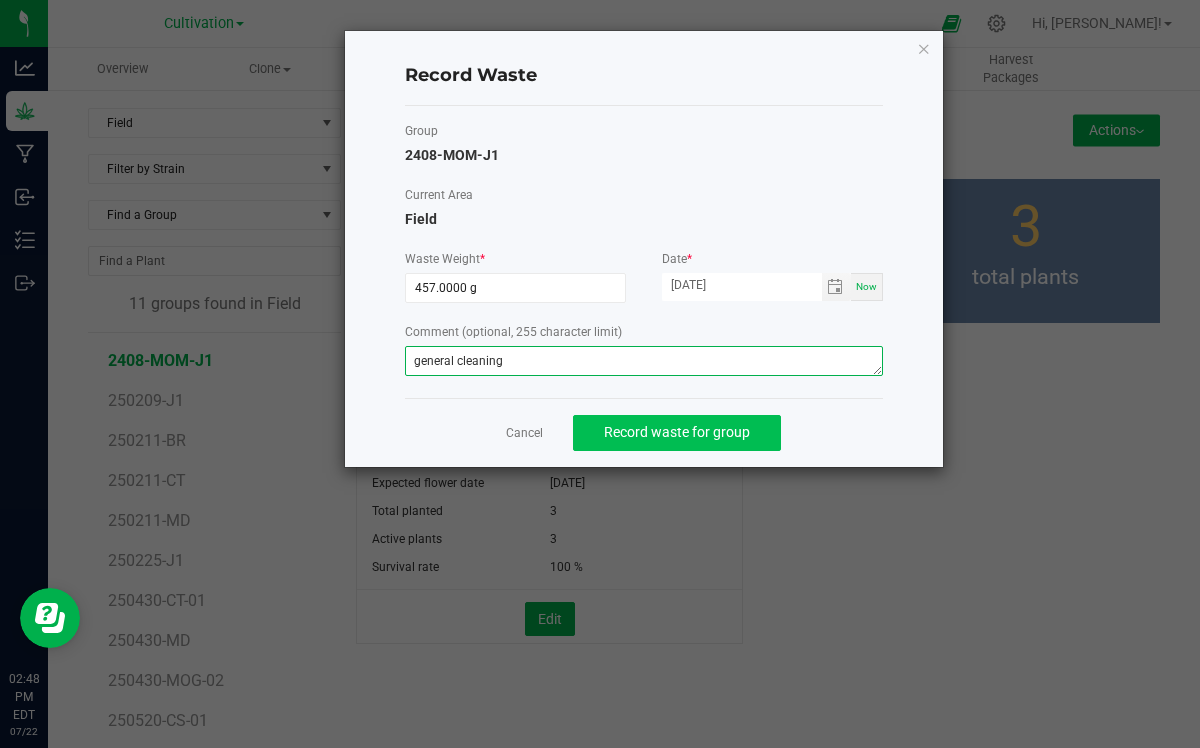 type on "general cleaning" 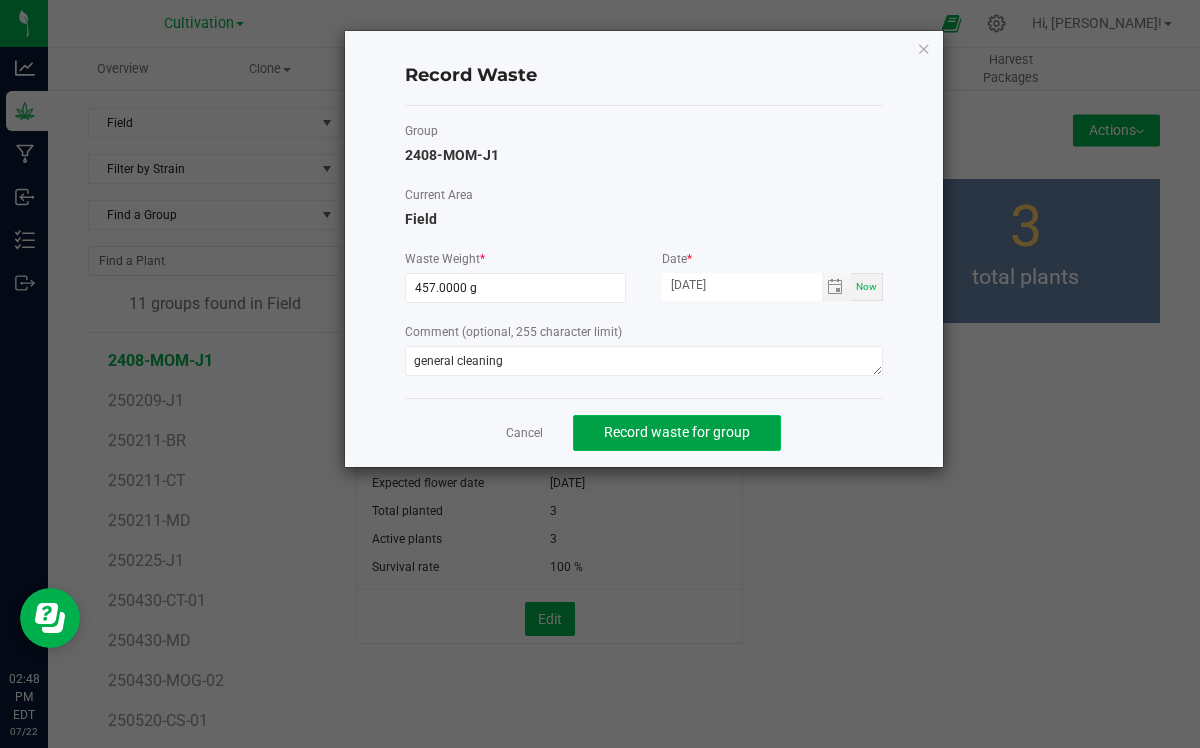 click on "Record waste for group" 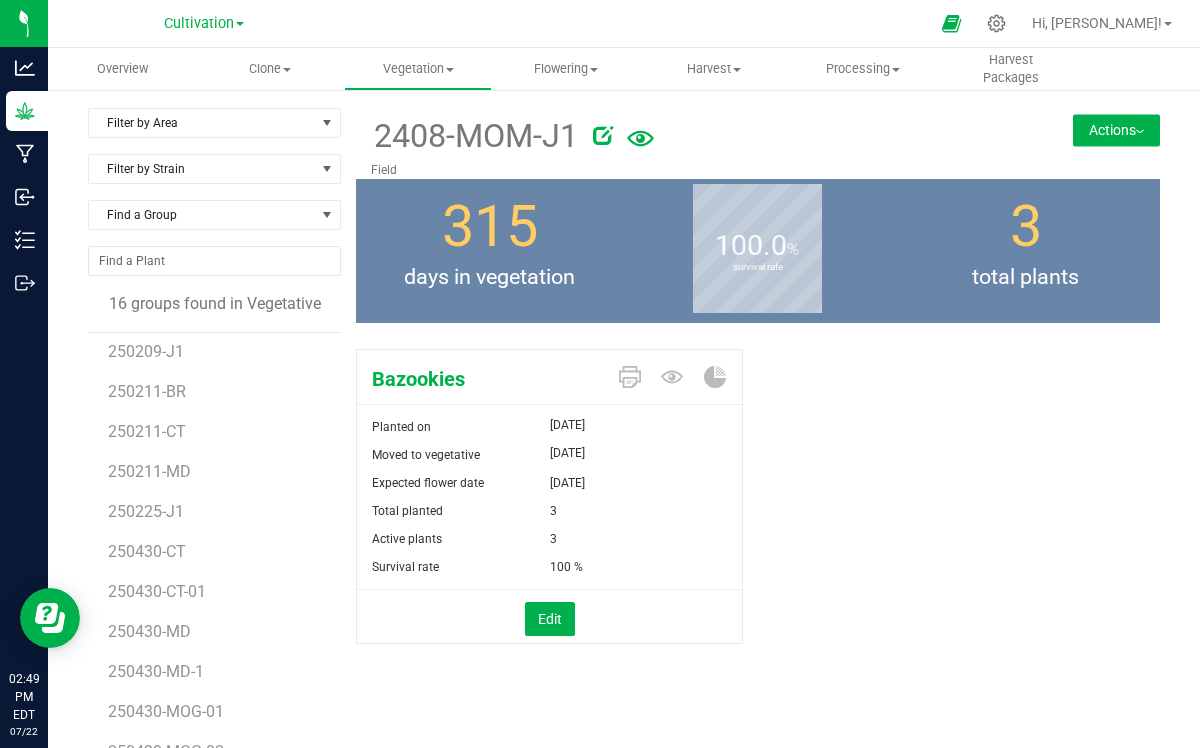 scroll, scrollTop: 0, scrollLeft: 0, axis: both 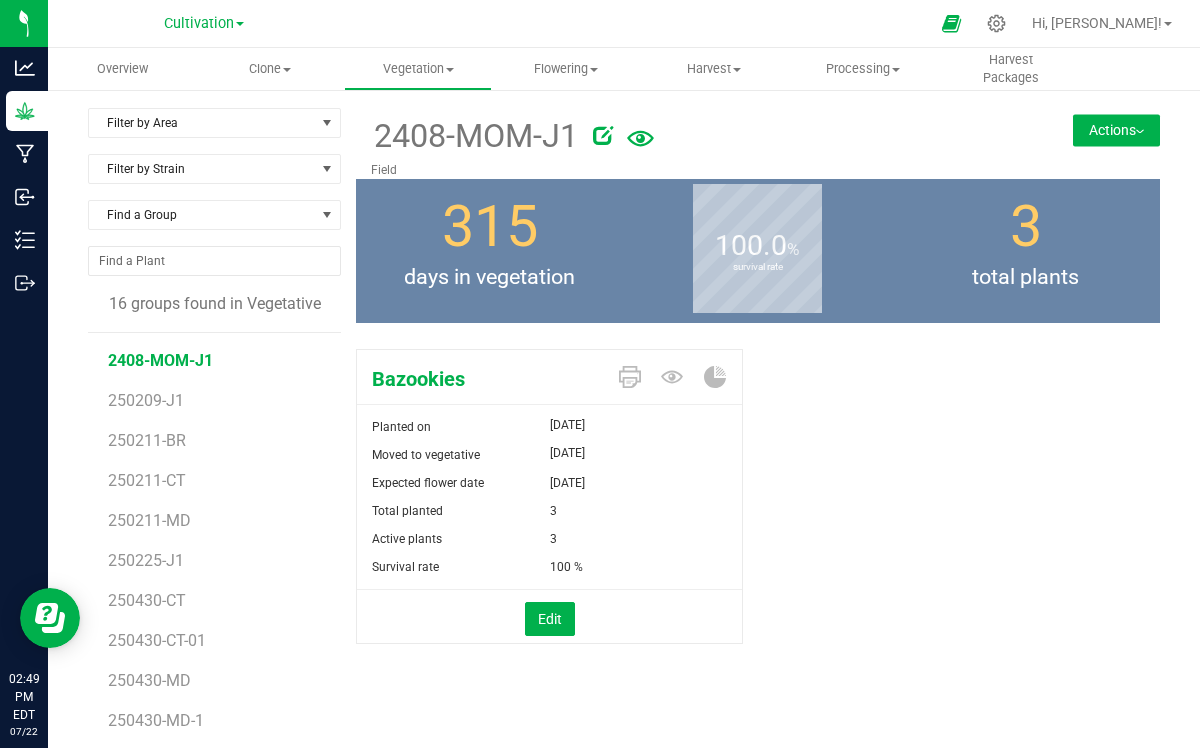 click at bounding box center (1140, 132) 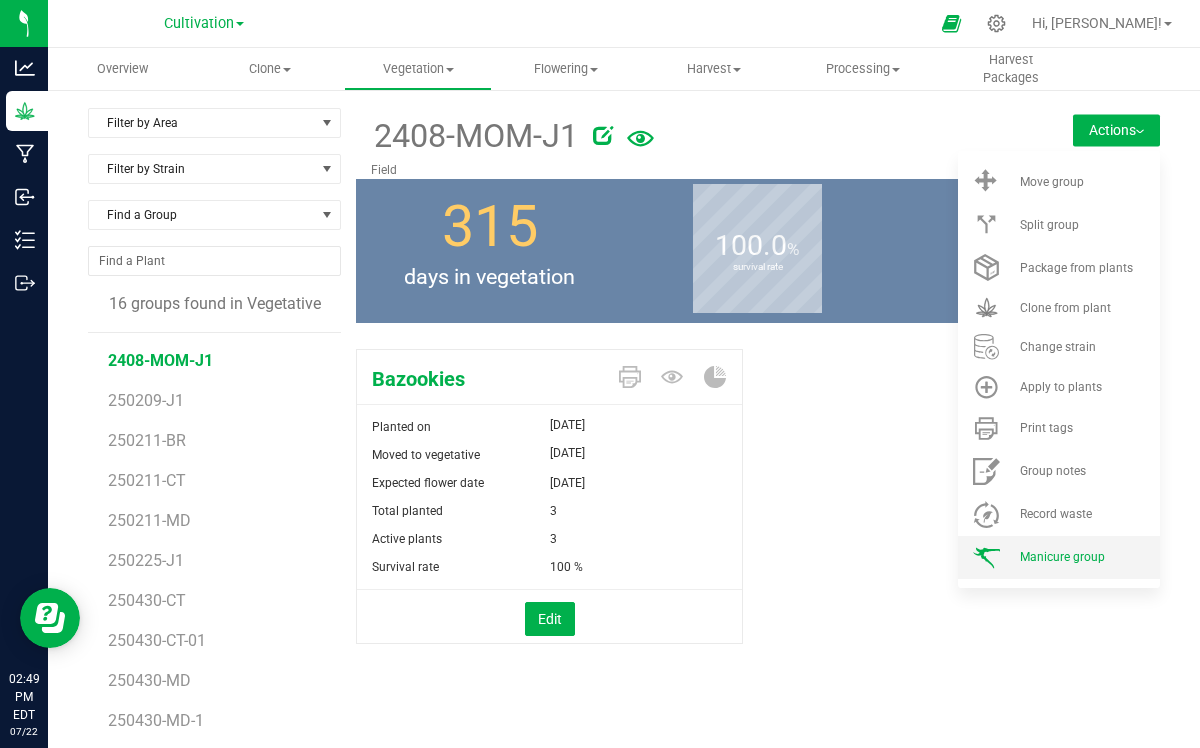 click on "Manicure group" at bounding box center [1062, 557] 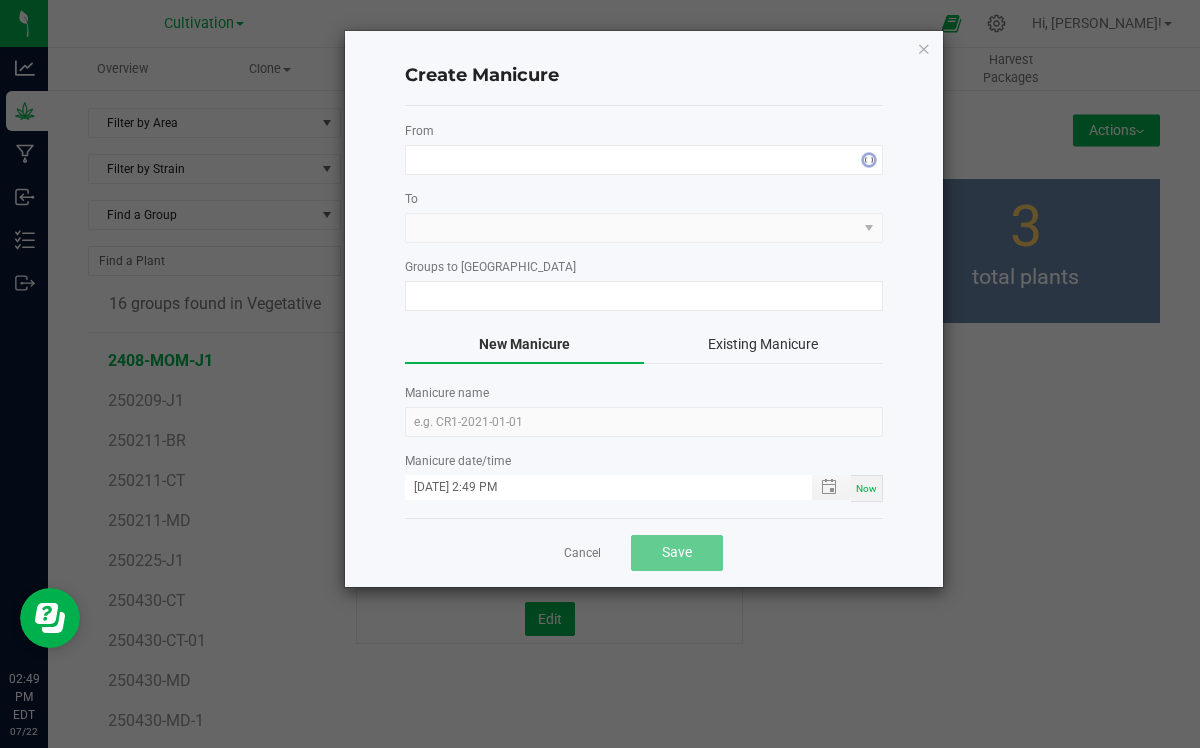 type on "2408-MOM-J1" 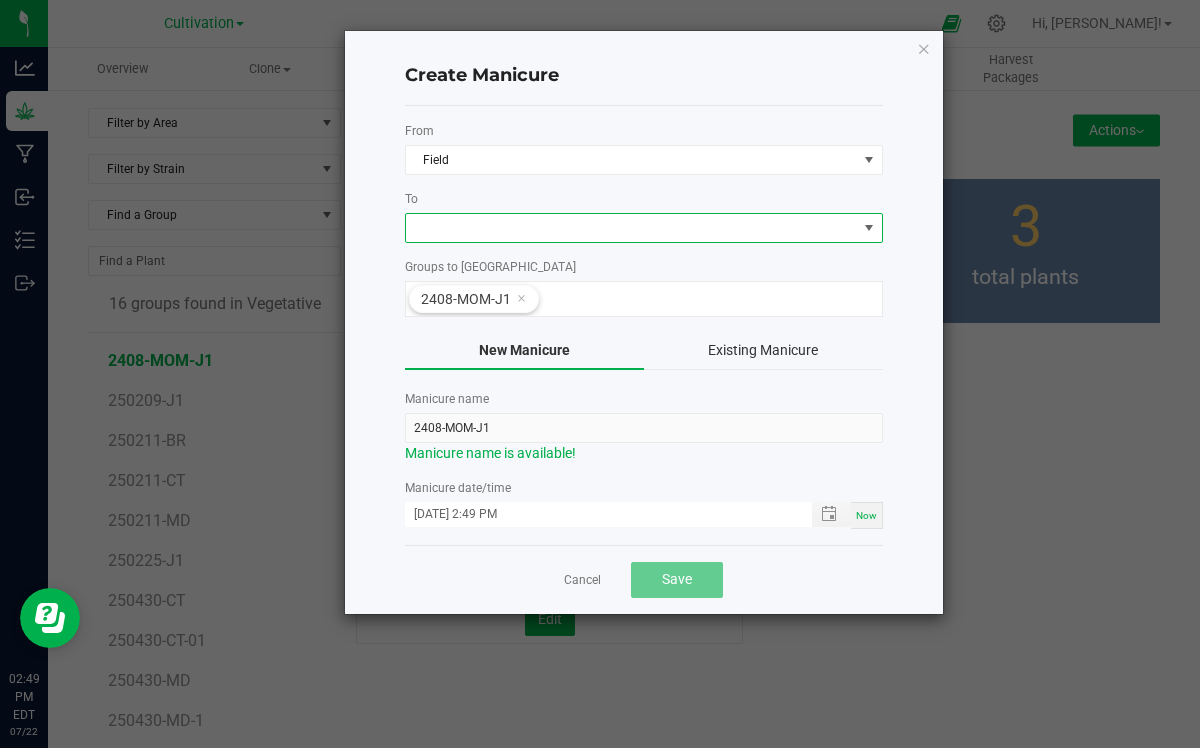 click at bounding box center [869, 228] 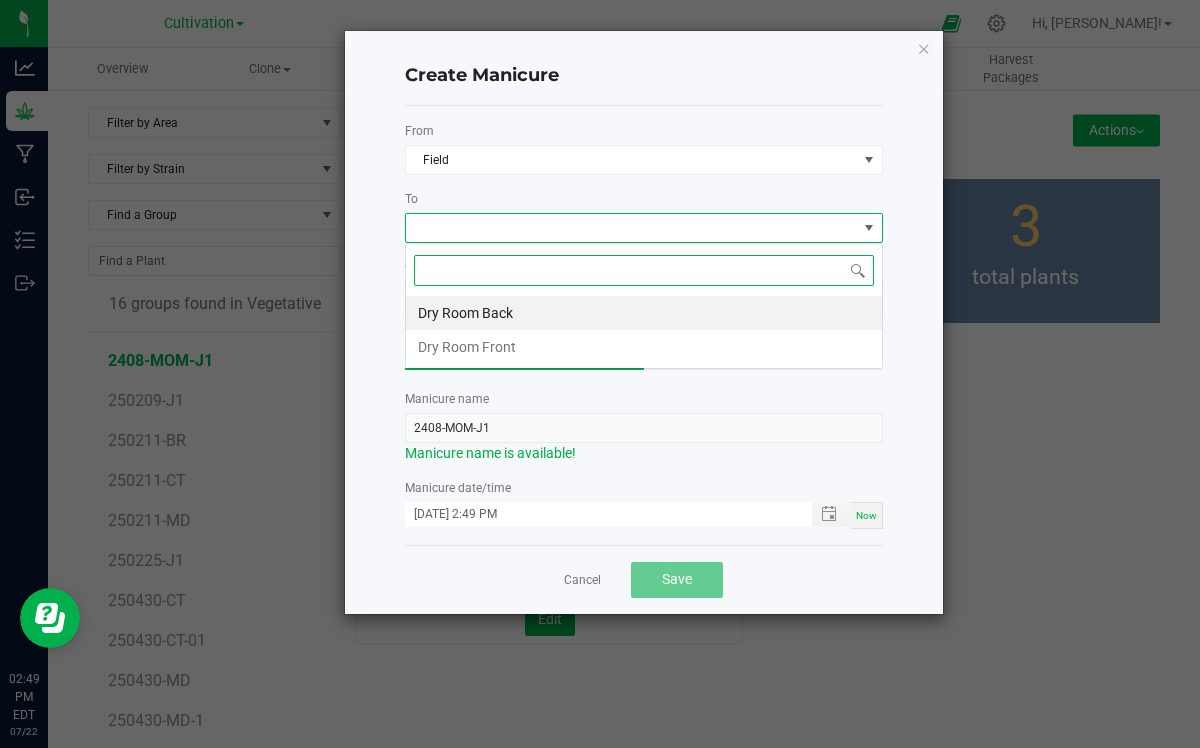 scroll, scrollTop: 99970, scrollLeft: 99522, axis: both 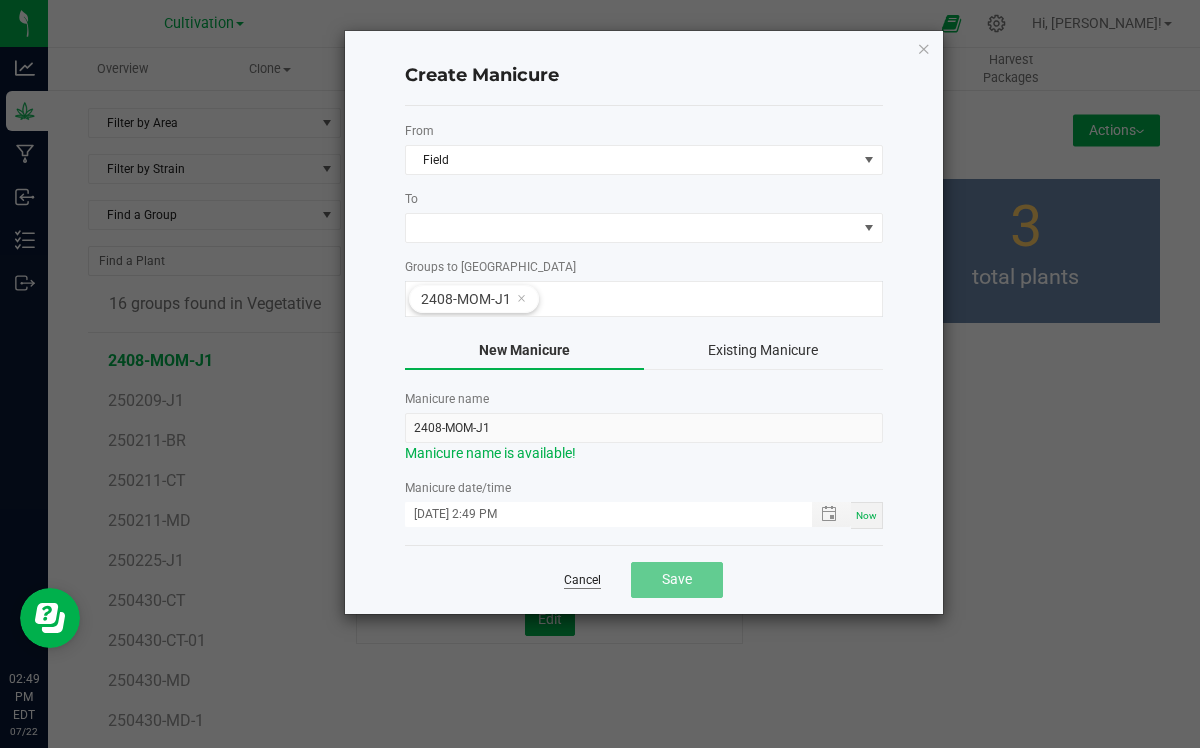 click on "Cancel" 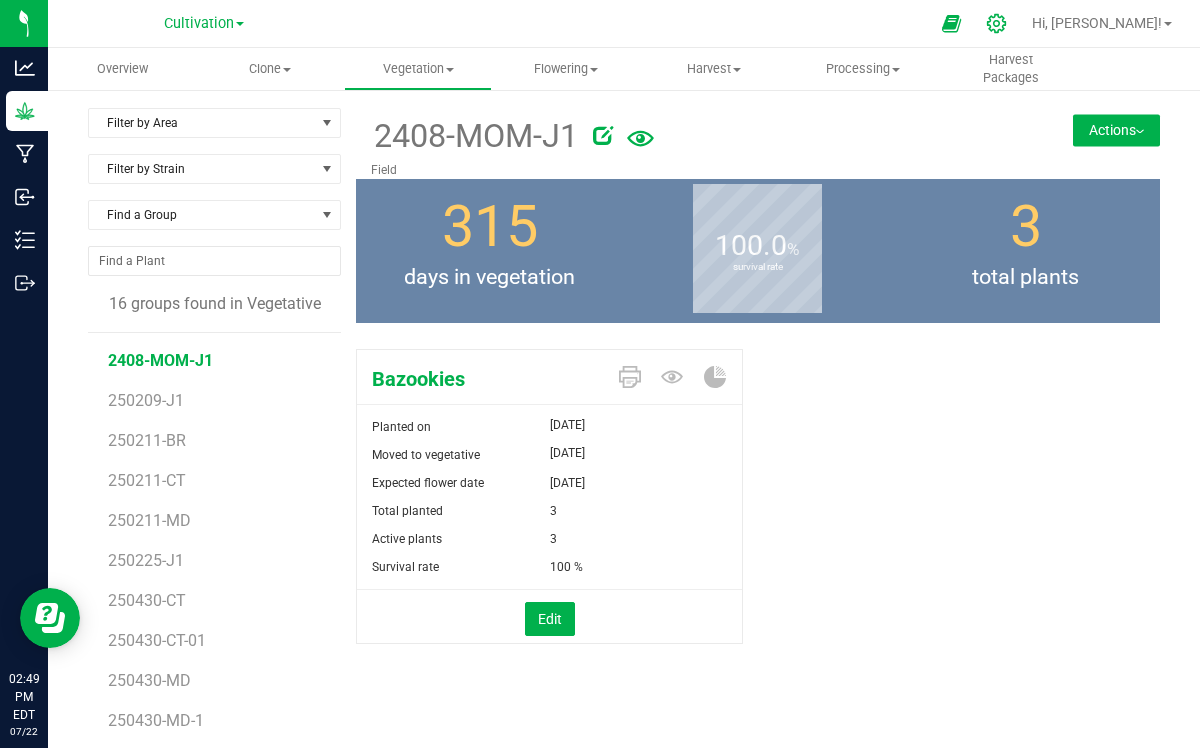 click 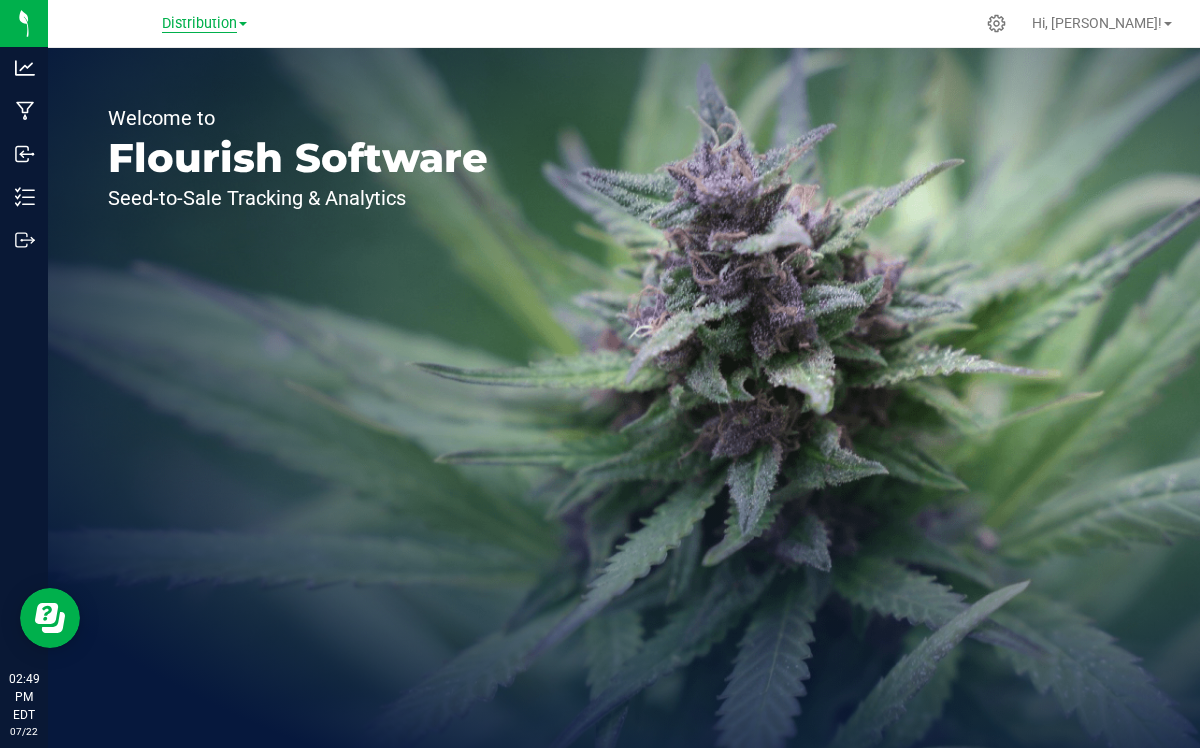 click on "Distribution" at bounding box center (199, 24) 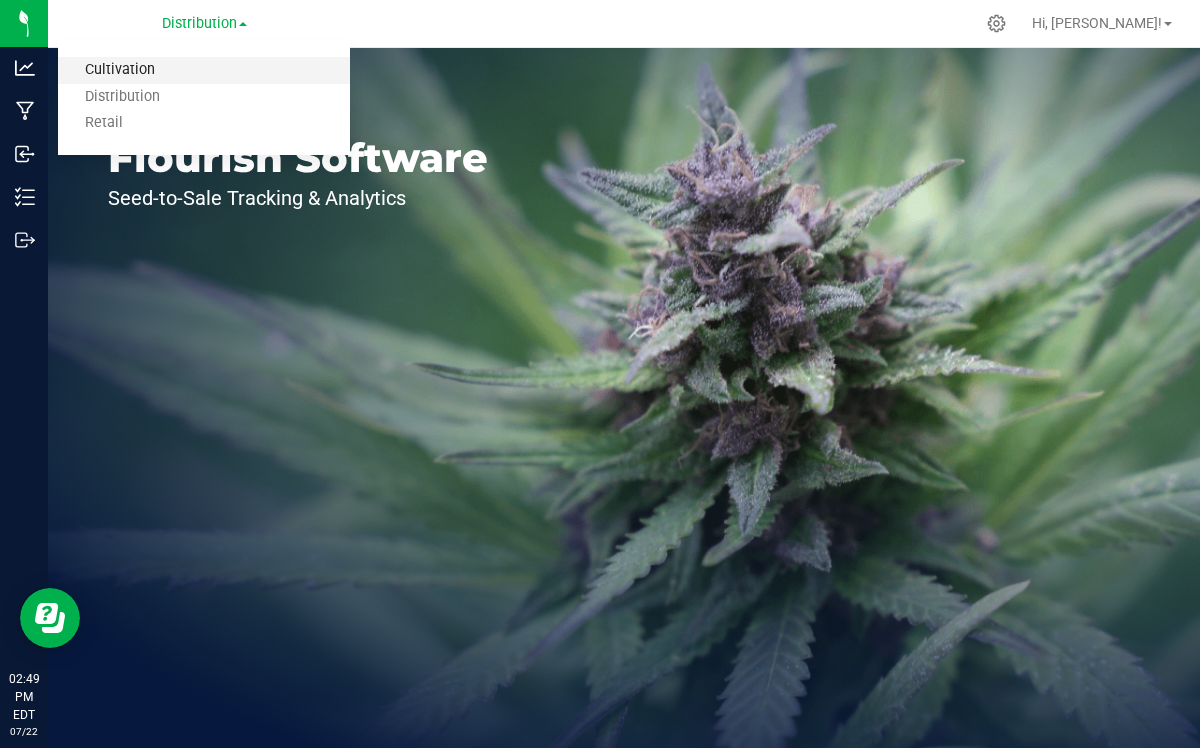 click on "Cultivation" at bounding box center (204, 70) 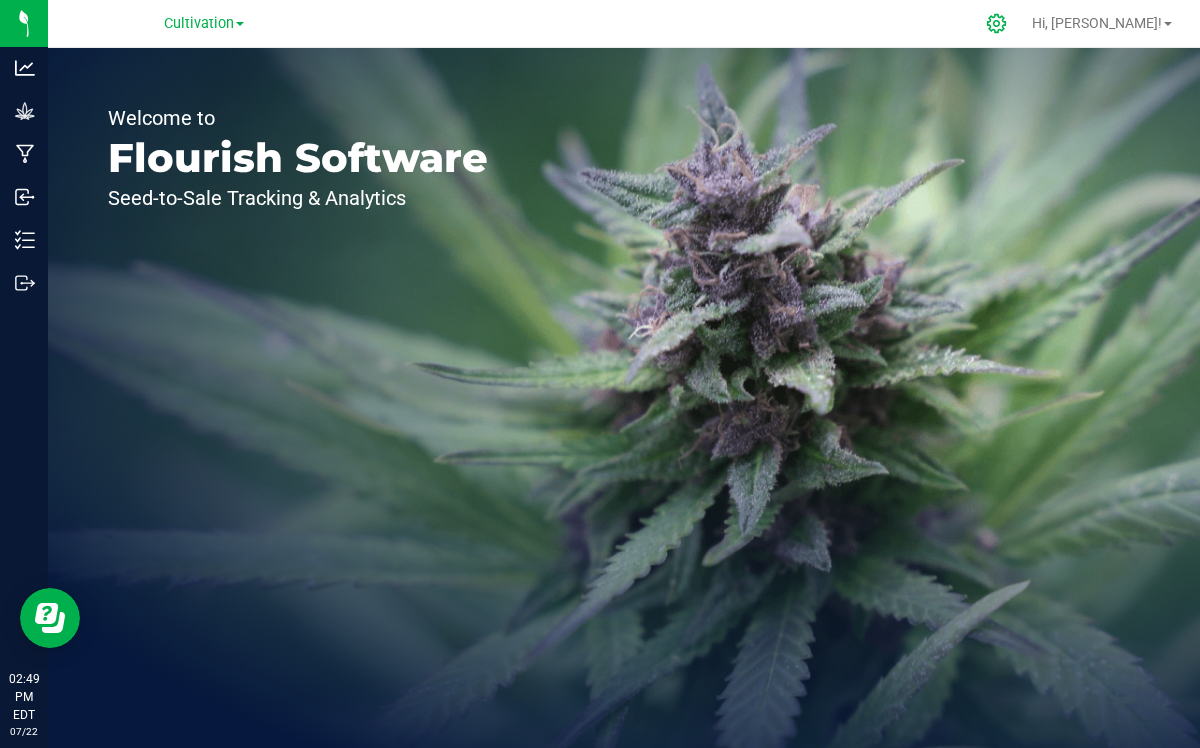 click 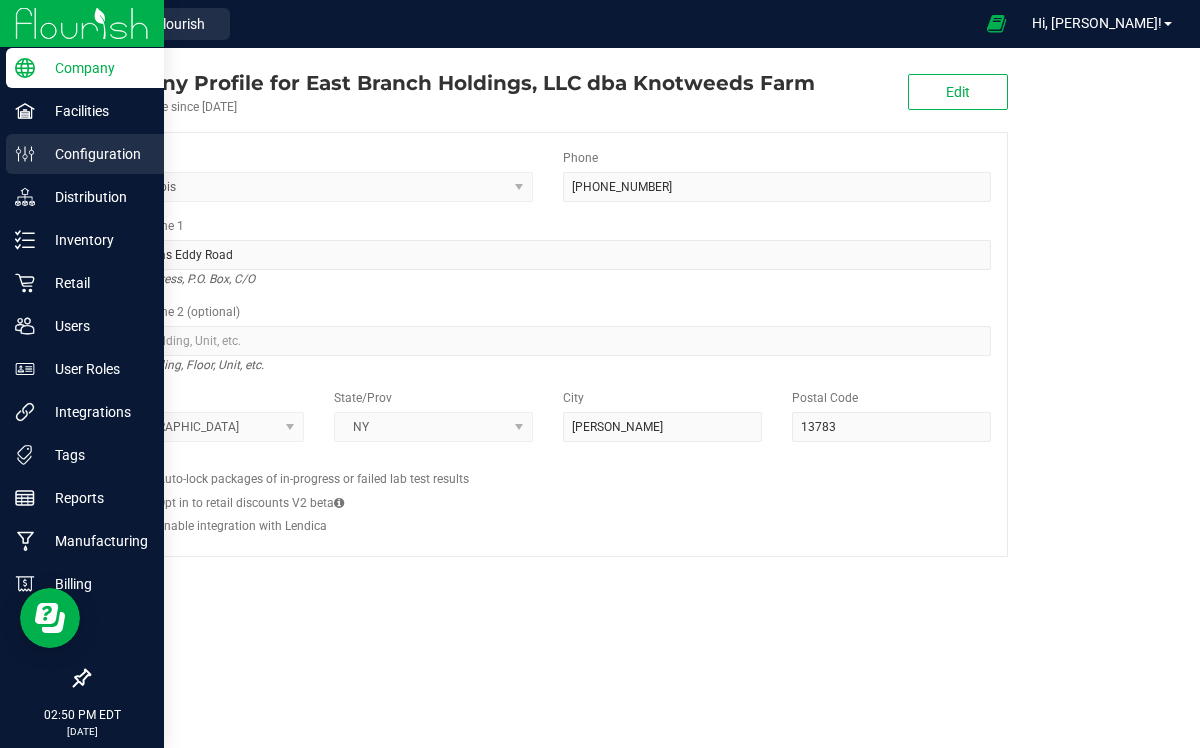 click on "Configuration" at bounding box center [95, 154] 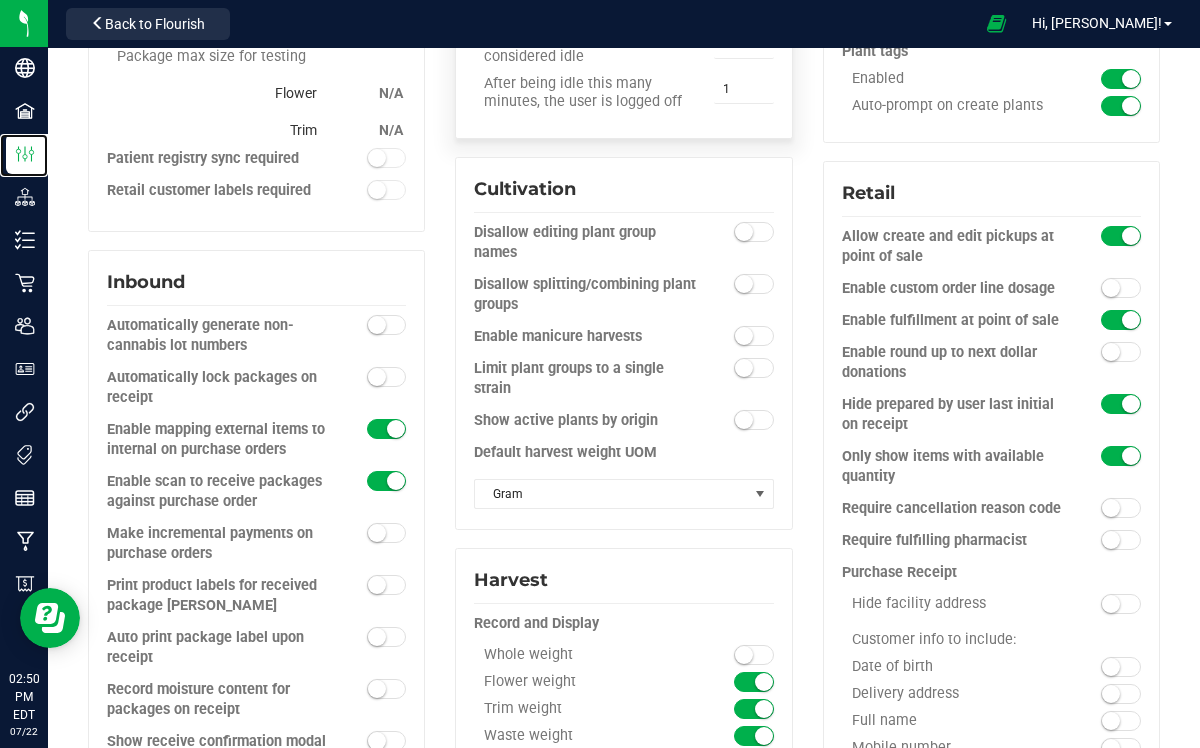 scroll, scrollTop: 715, scrollLeft: 0, axis: vertical 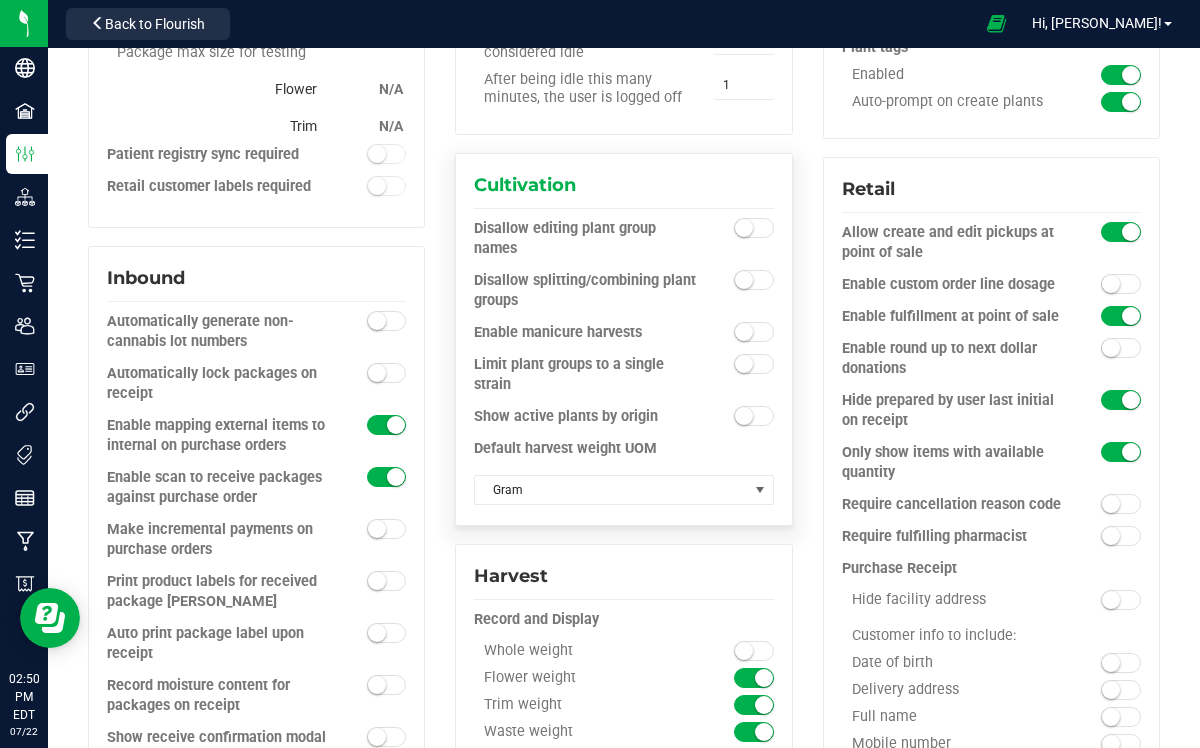 click at bounding box center (744, 332) 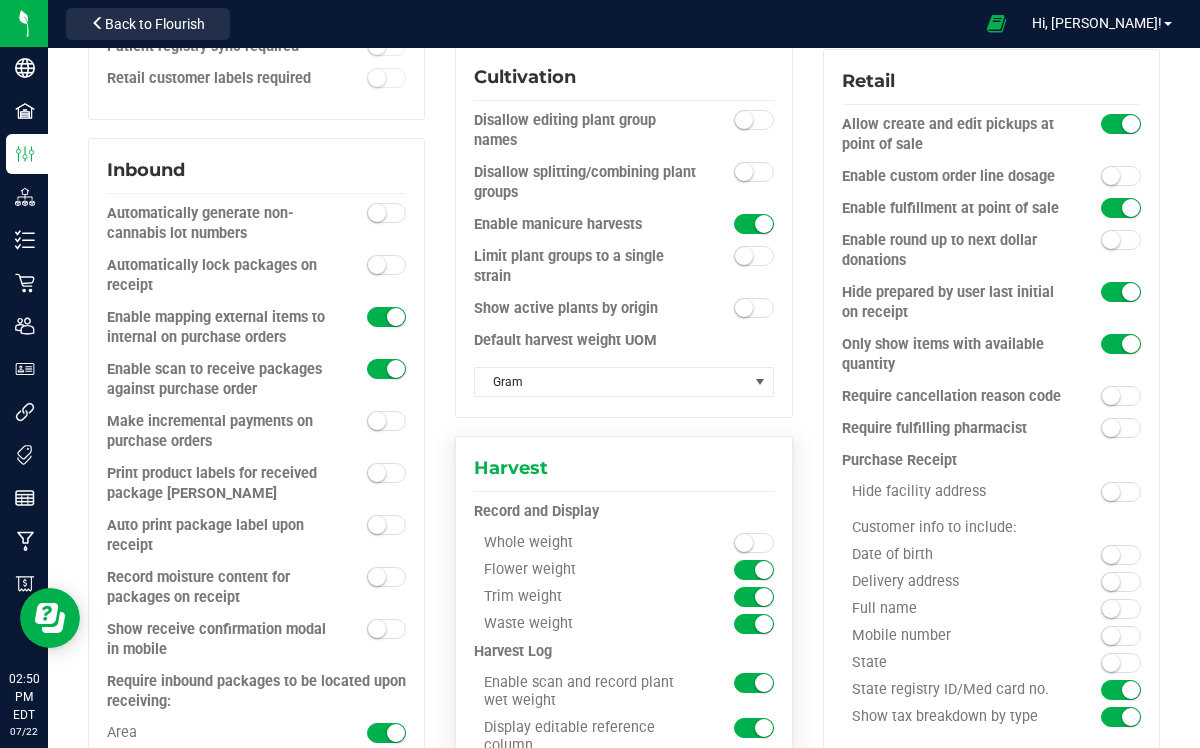scroll, scrollTop: 817, scrollLeft: 0, axis: vertical 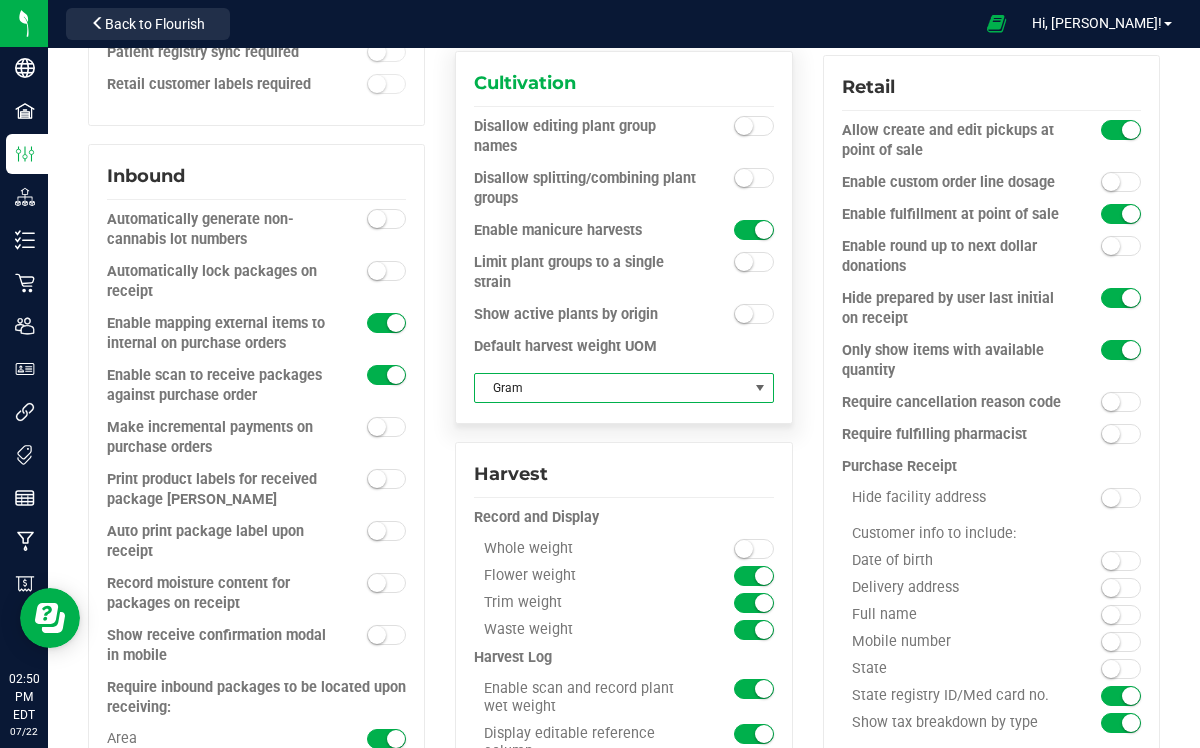 click at bounding box center (760, 388) 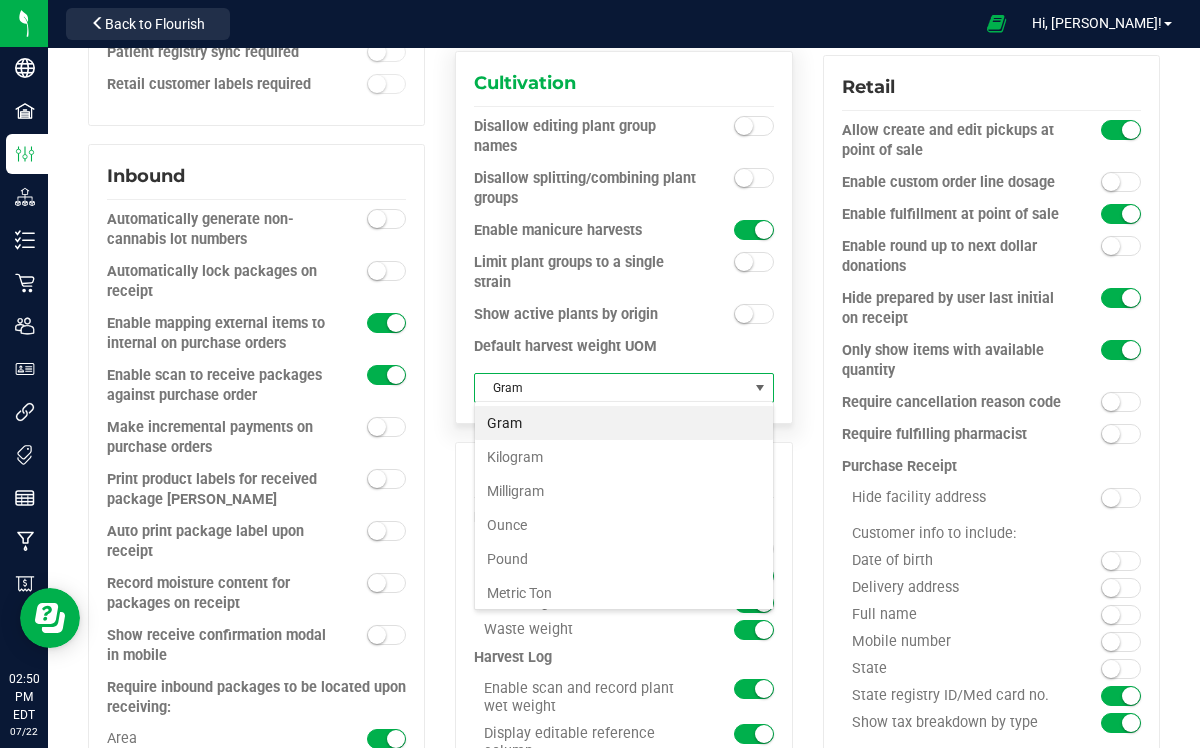 scroll, scrollTop: 99970, scrollLeft: 99699, axis: both 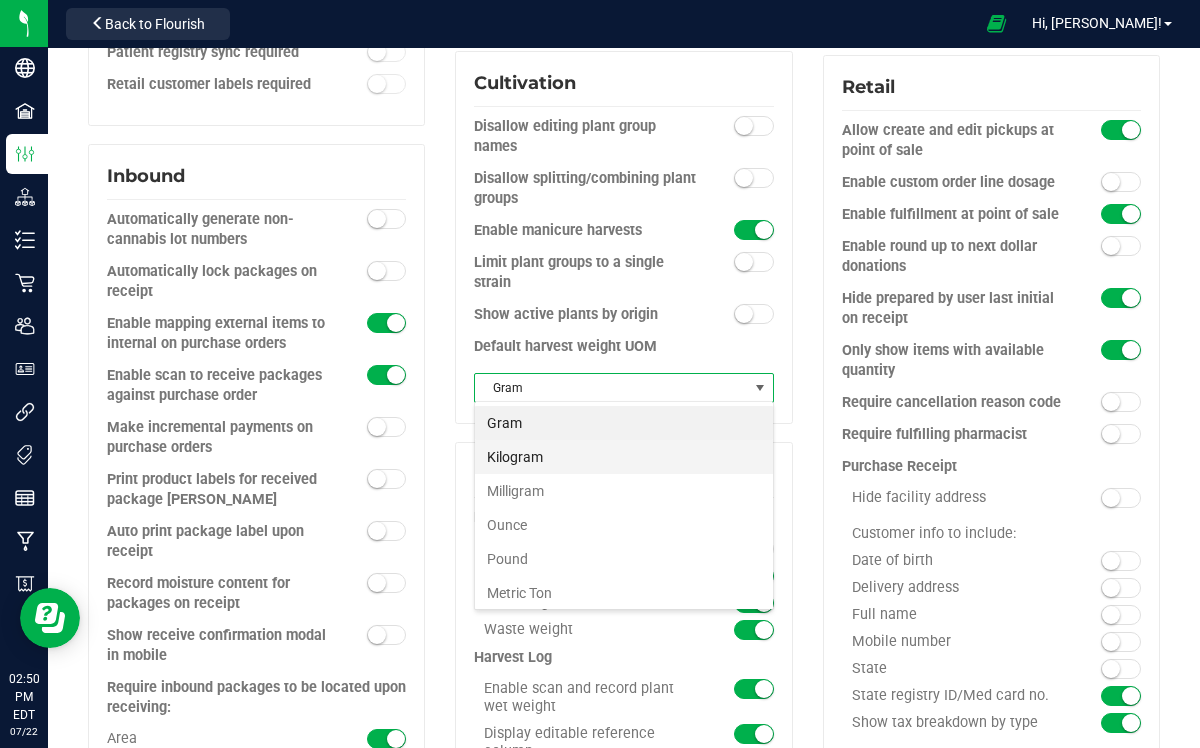 click on "Kilogram" at bounding box center (624, 457) 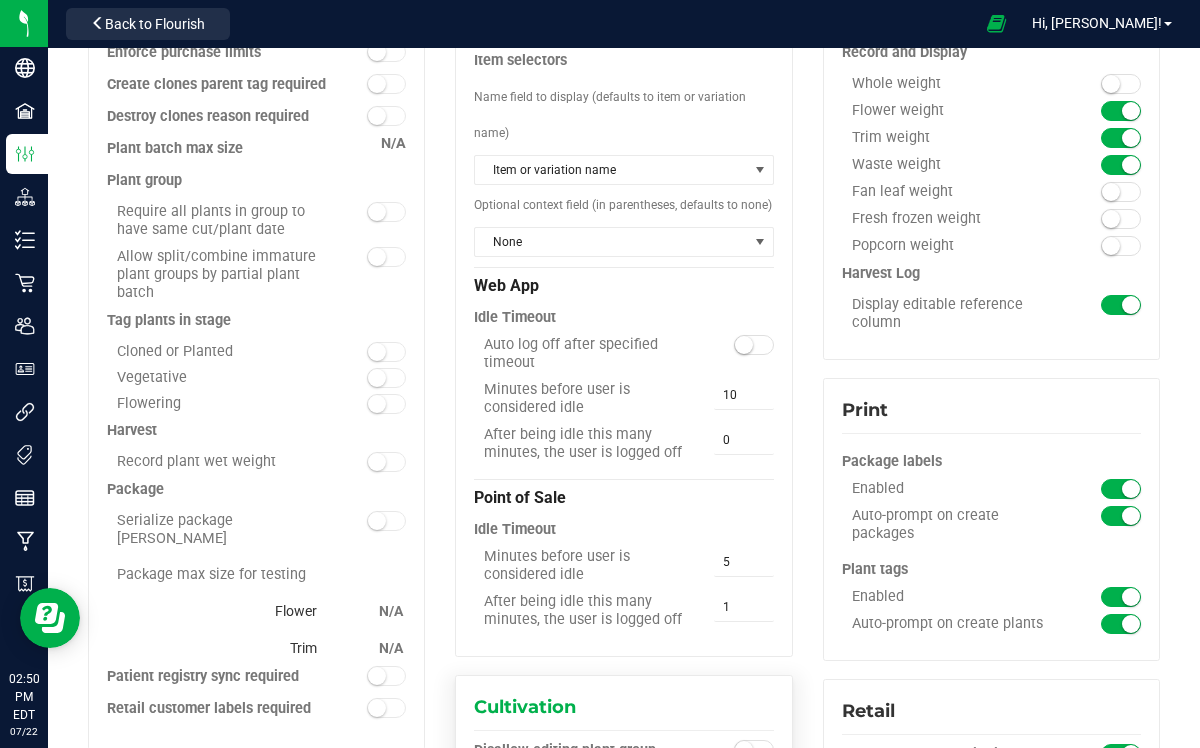 scroll, scrollTop: 0, scrollLeft: 0, axis: both 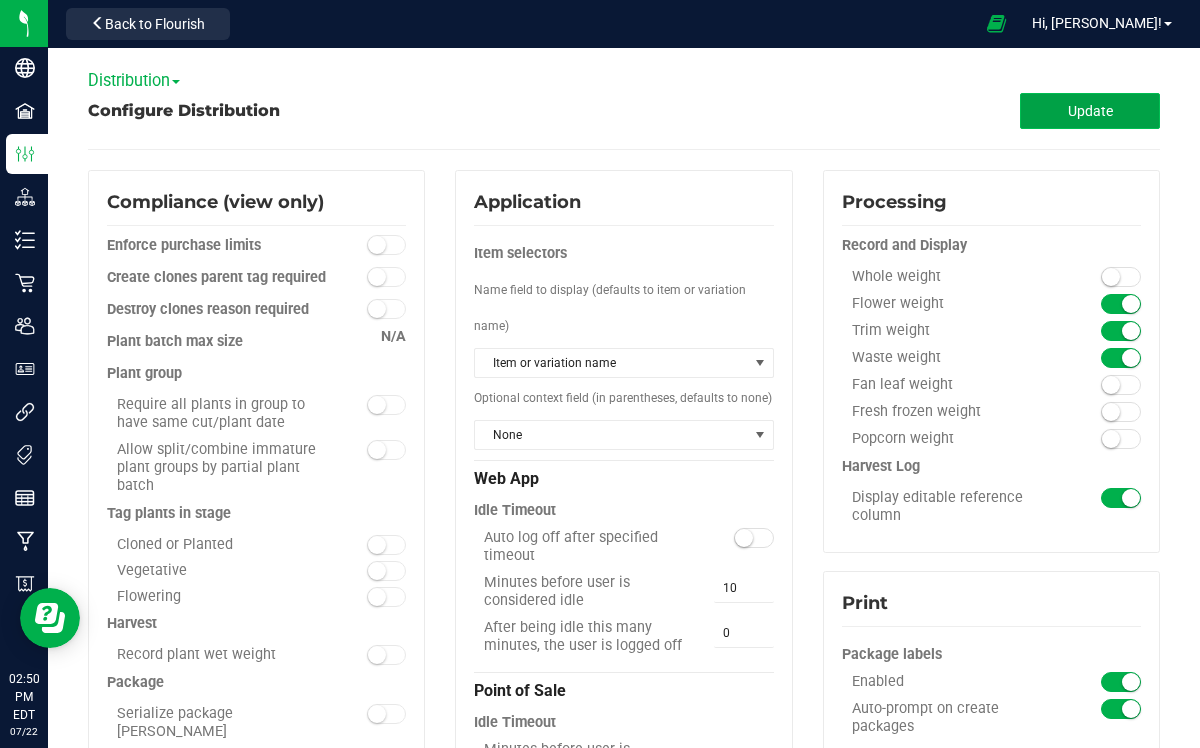 click on "Update" at bounding box center (1090, 111) 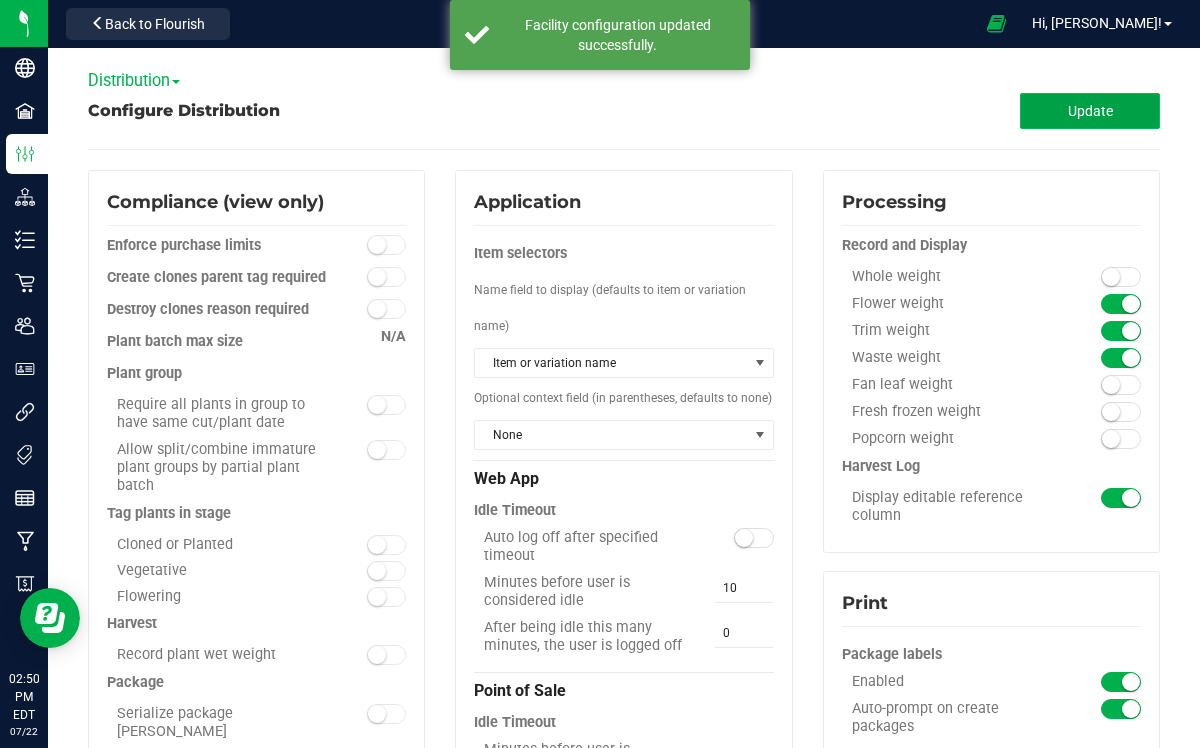 click on "Update" at bounding box center [1090, 111] 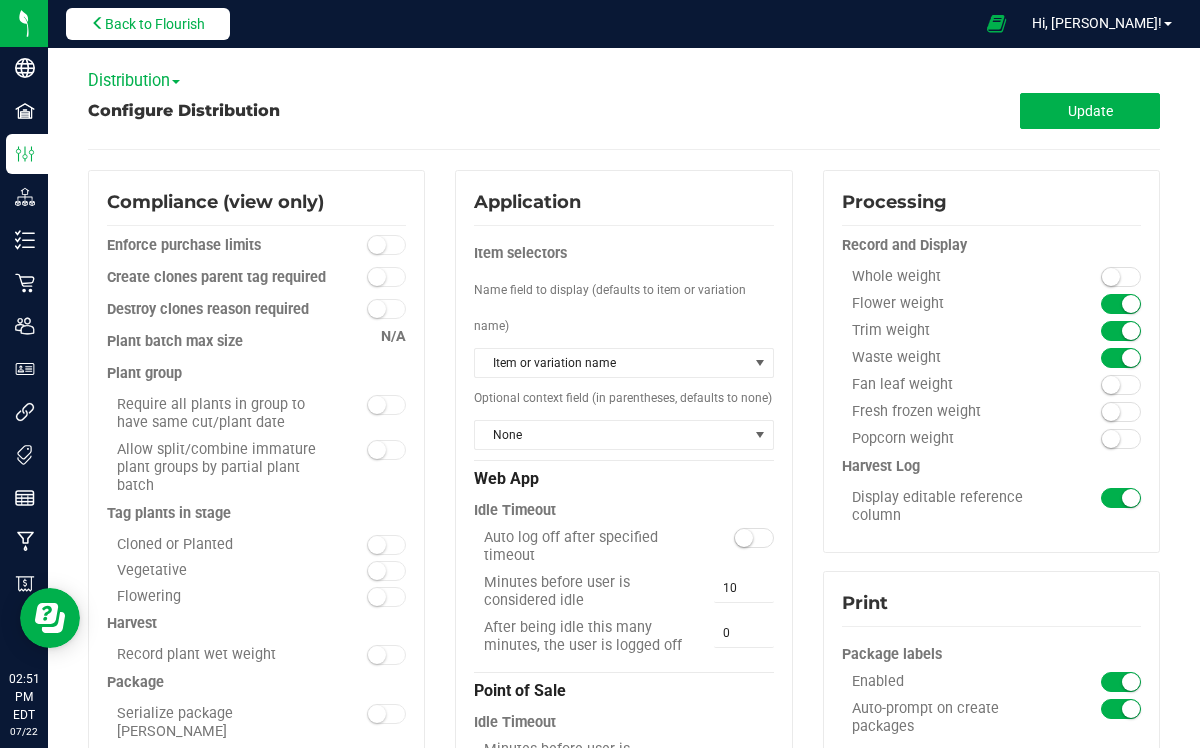 click on "Back to Flourish" at bounding box center [155, 24] 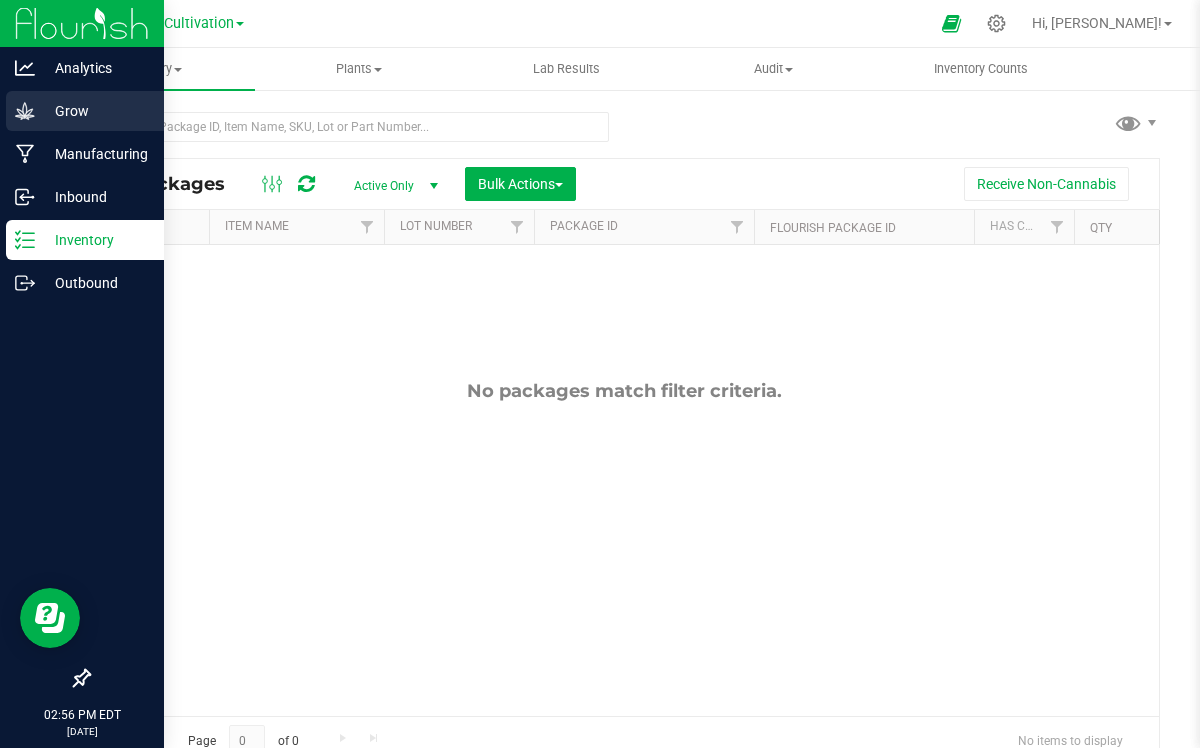 click 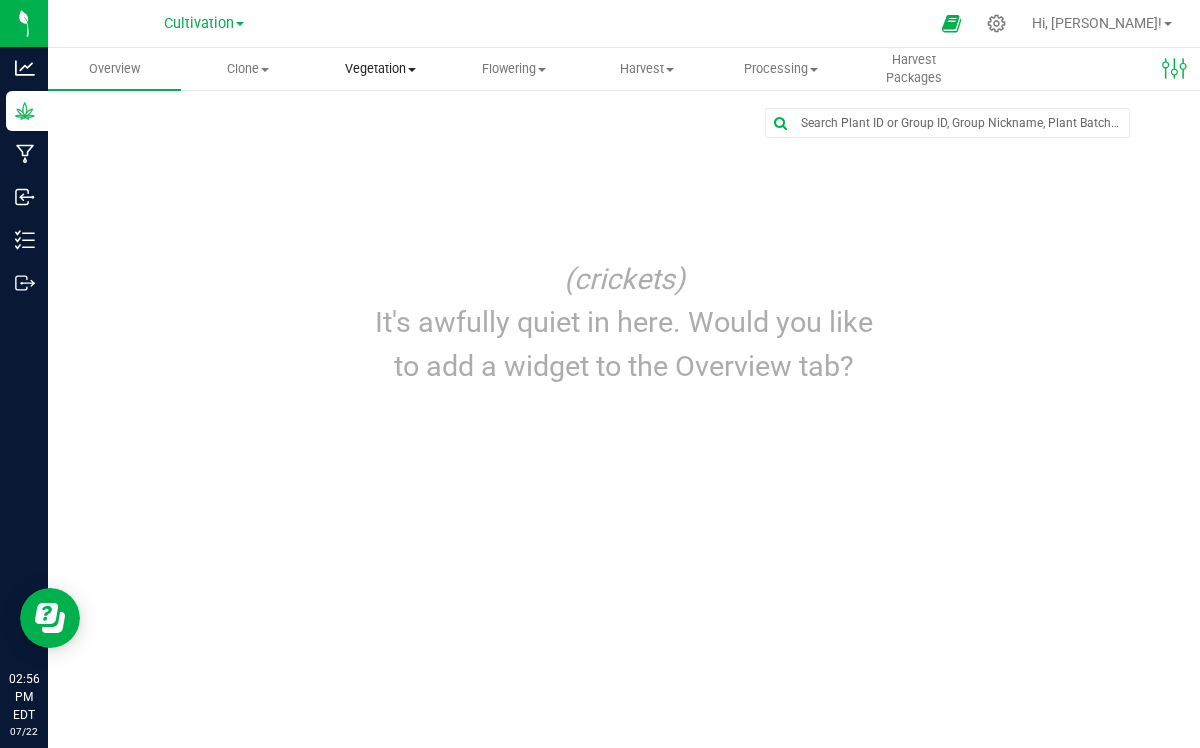 click at bounding box center [412, 70] 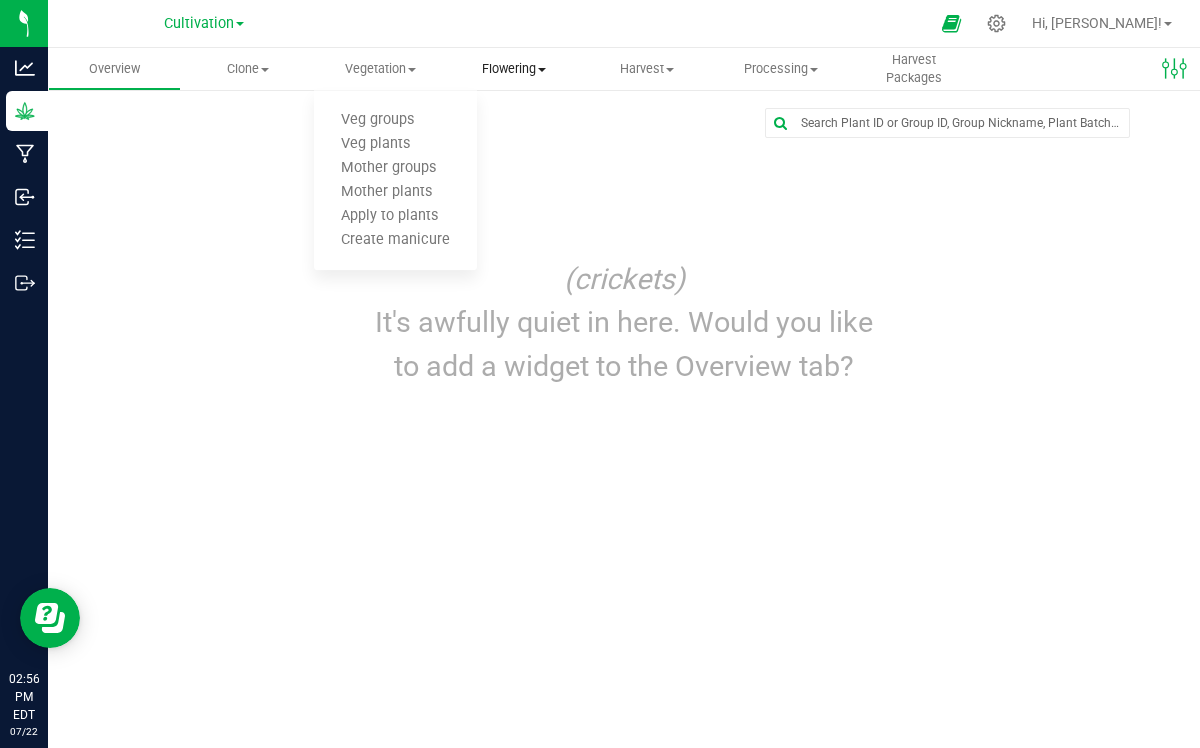 click on "Flowering" at bounding box center (514, 69) 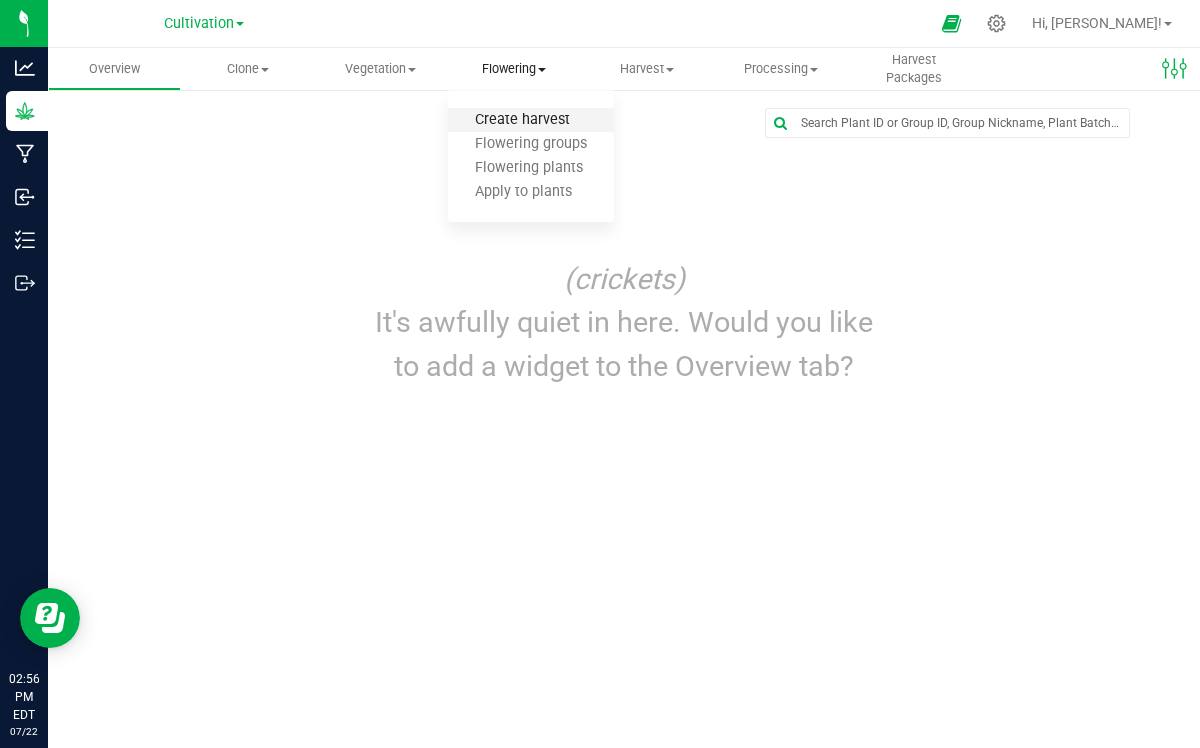 click on "Create harvest" at bounding box center (522, 120) 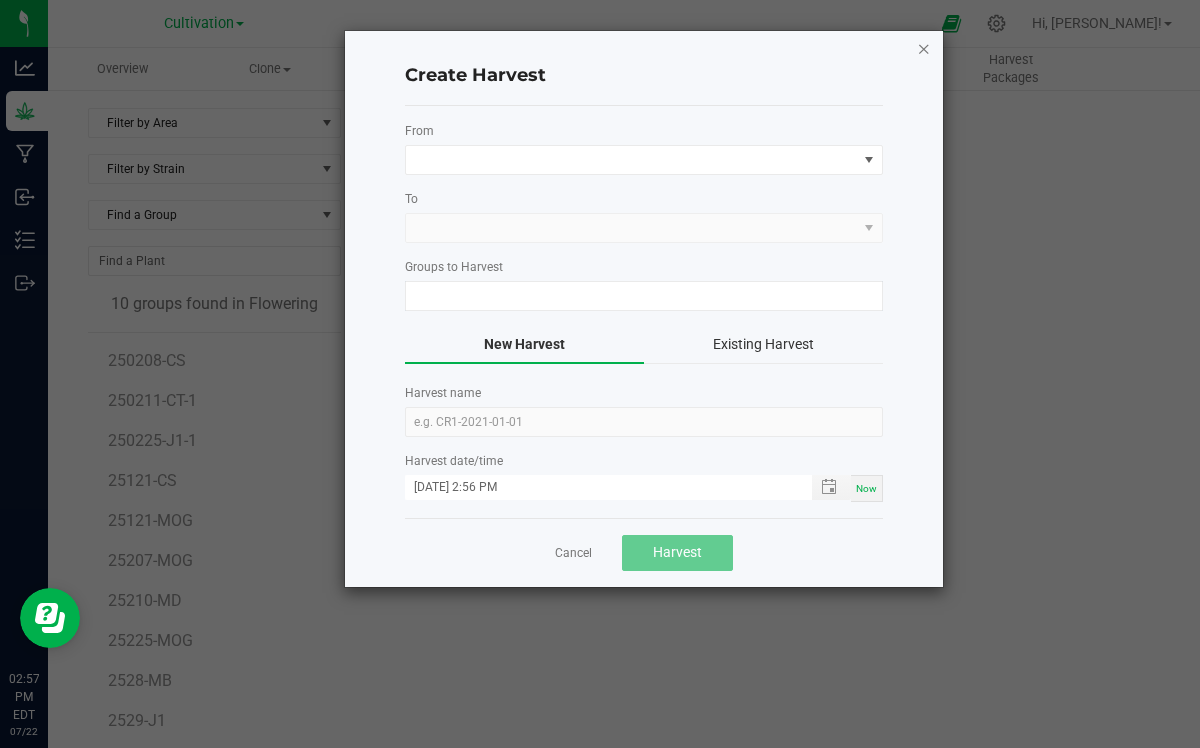 click 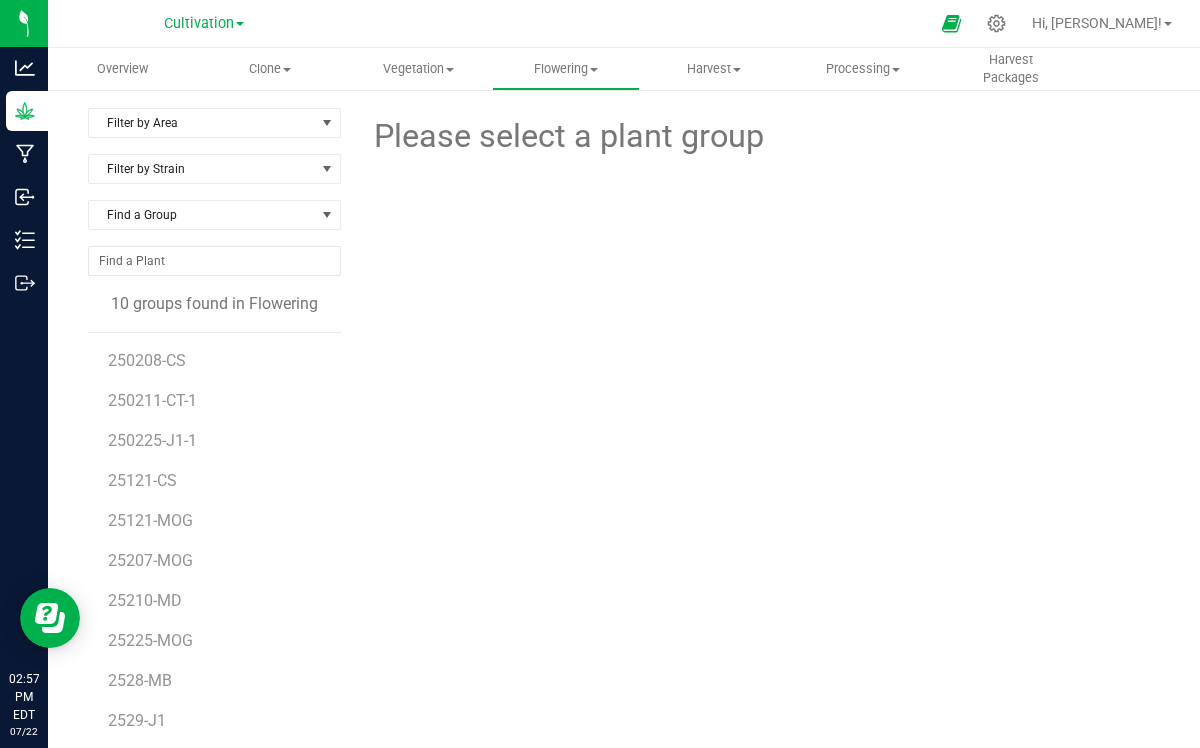 scroll, scrollTop: 22, scrollLeft: 0, axis: vertical 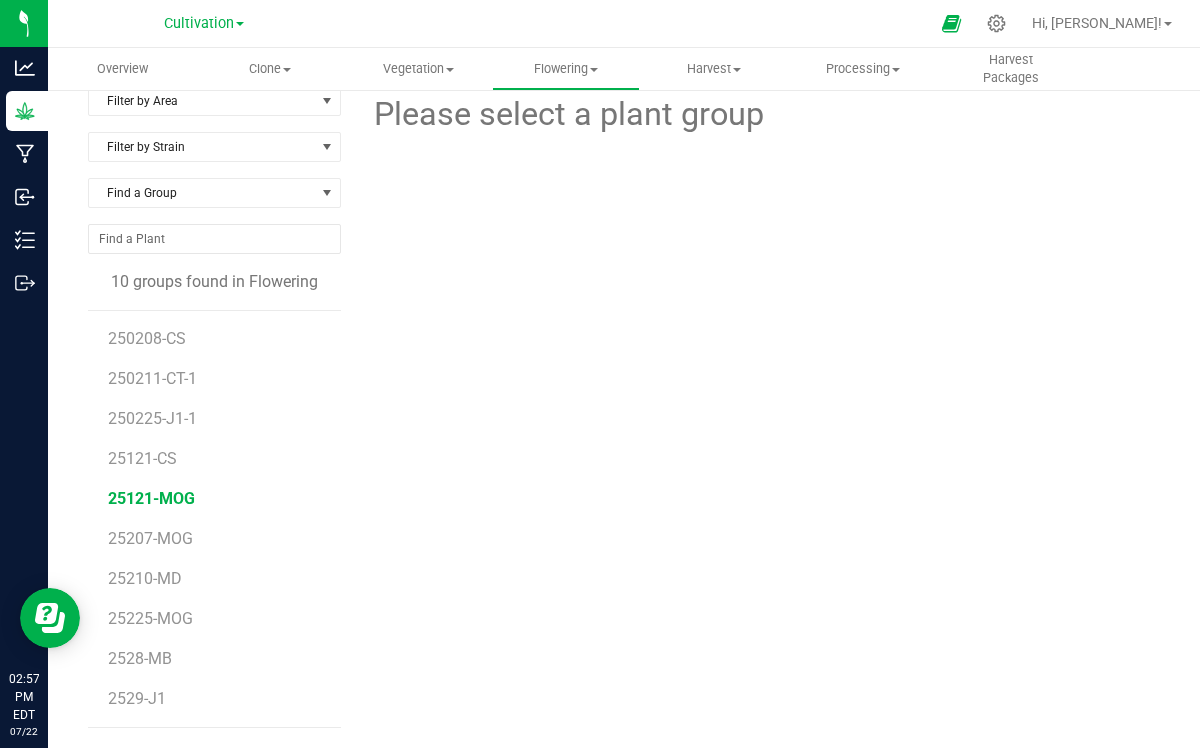 click on "25121-MOG" at bounding box center (151, 498) 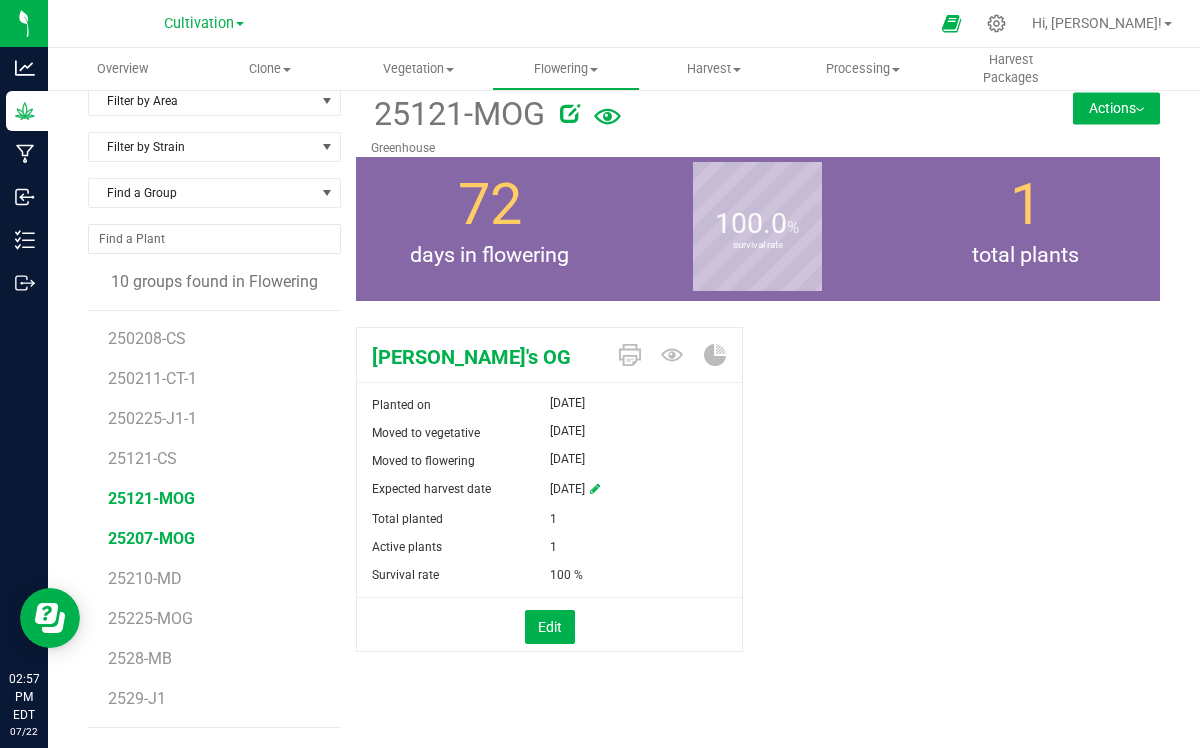 click on "25207-MOG" at bounding box center (151, 538) 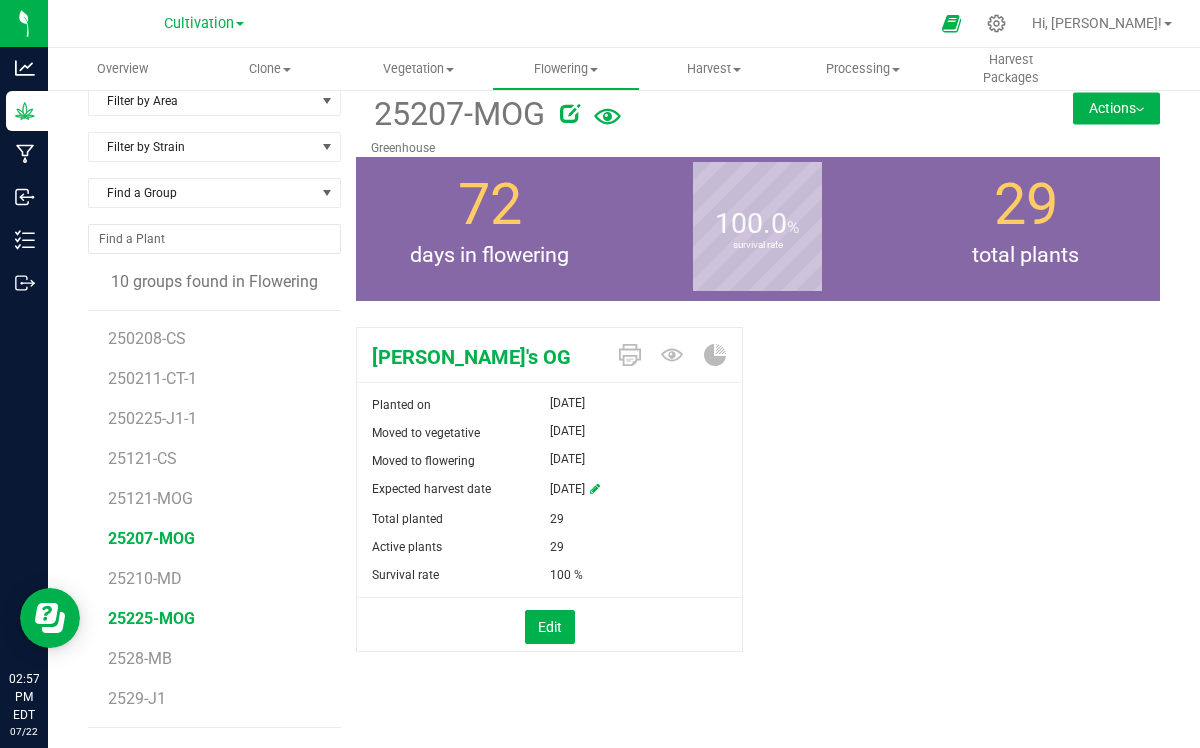 click on "25225-MOG" at bounding box center [151, 618] 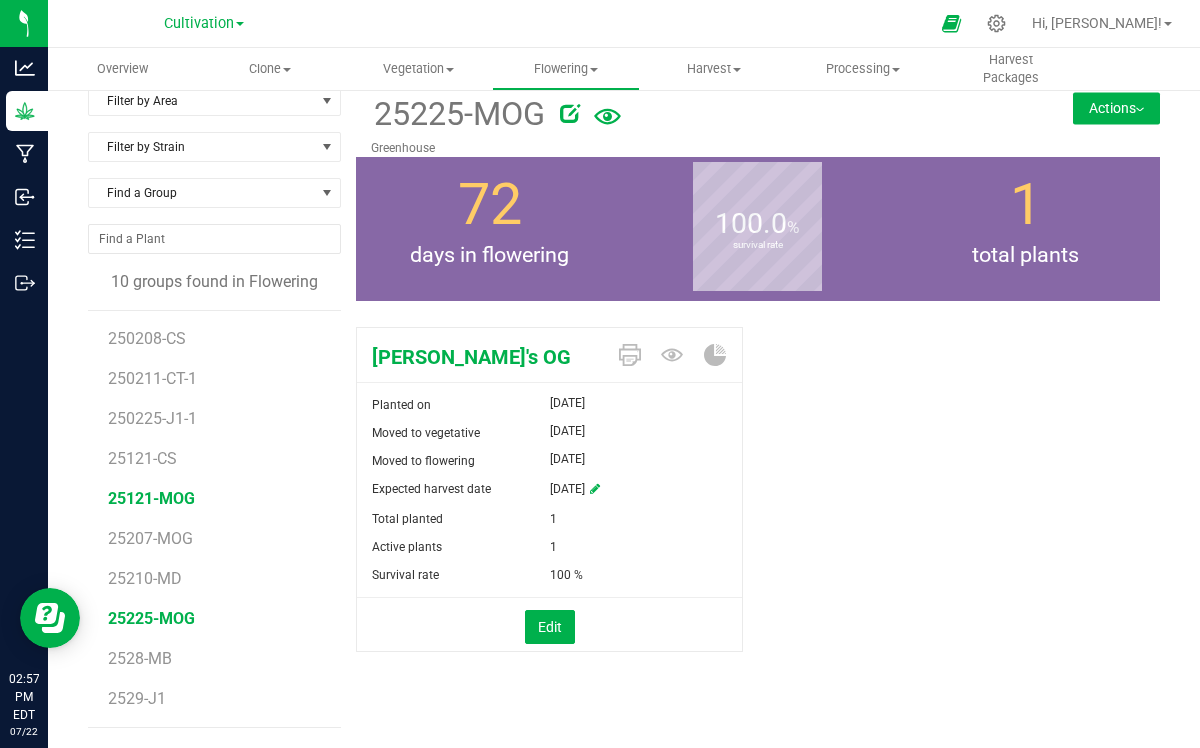 click on "25121-MOG" at bounding box center [151, 498] 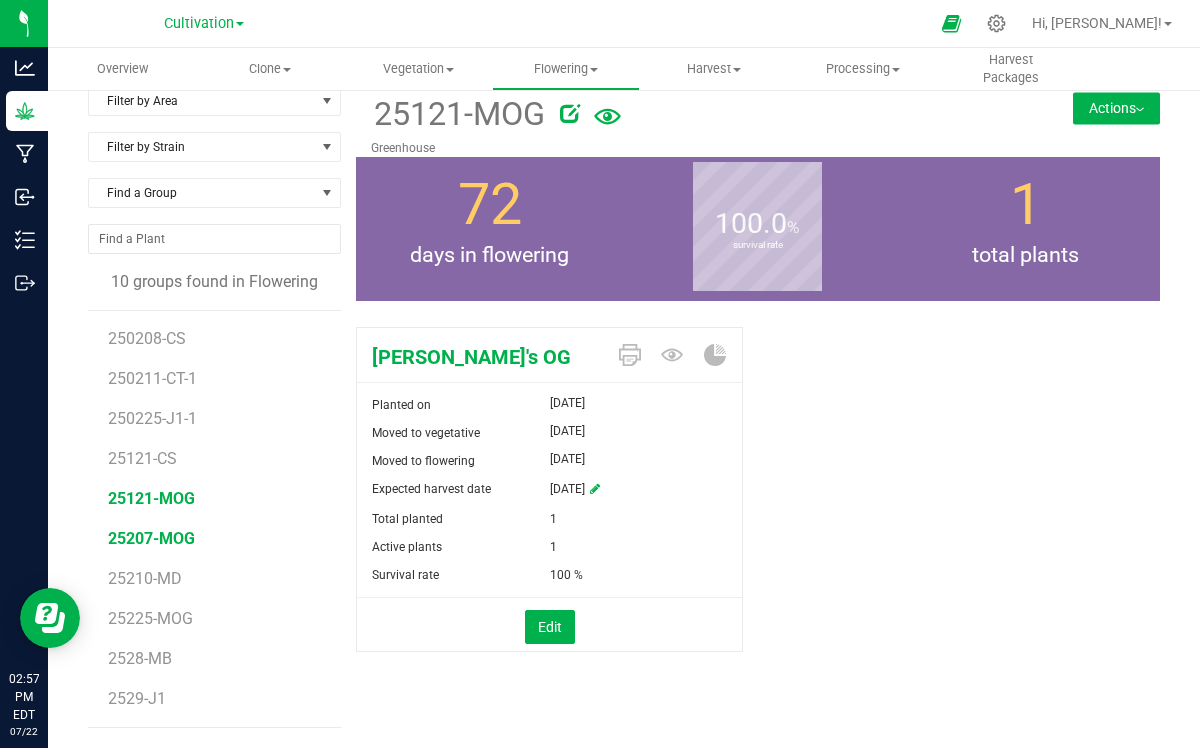 click on "25207-MOG" at bounding box center (151, 538) 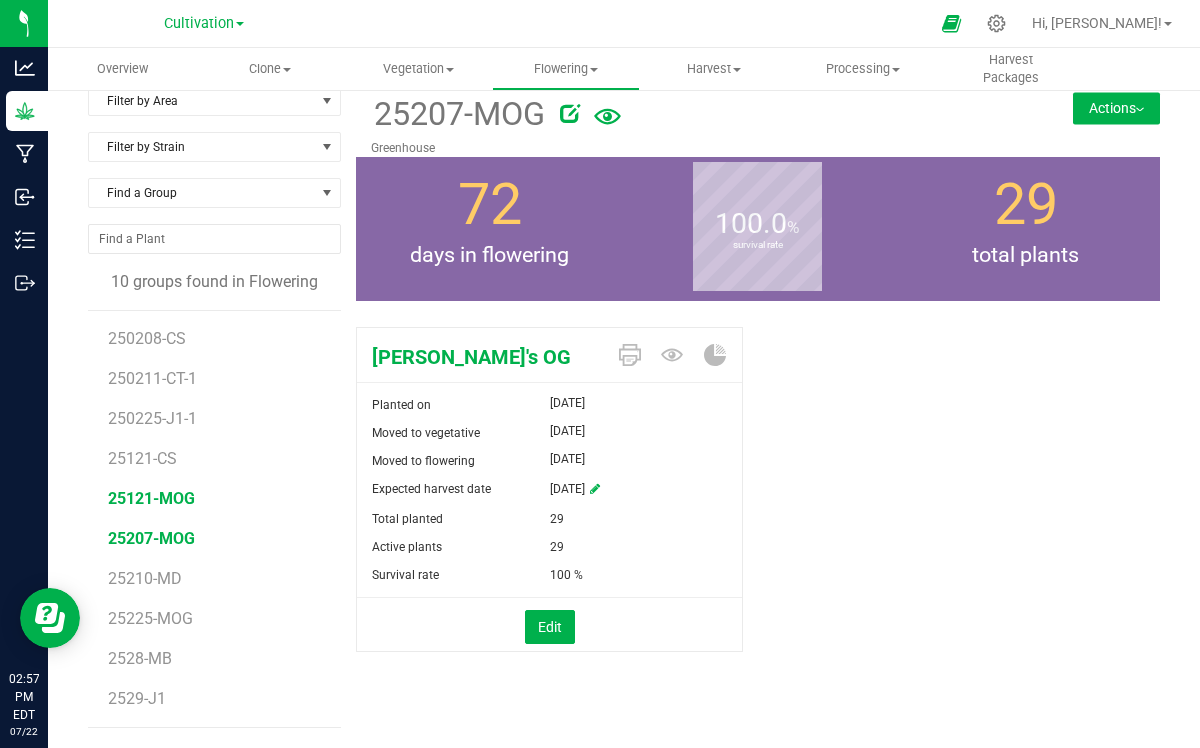 click on "25121-MOG" at bounding box center [151, 498] 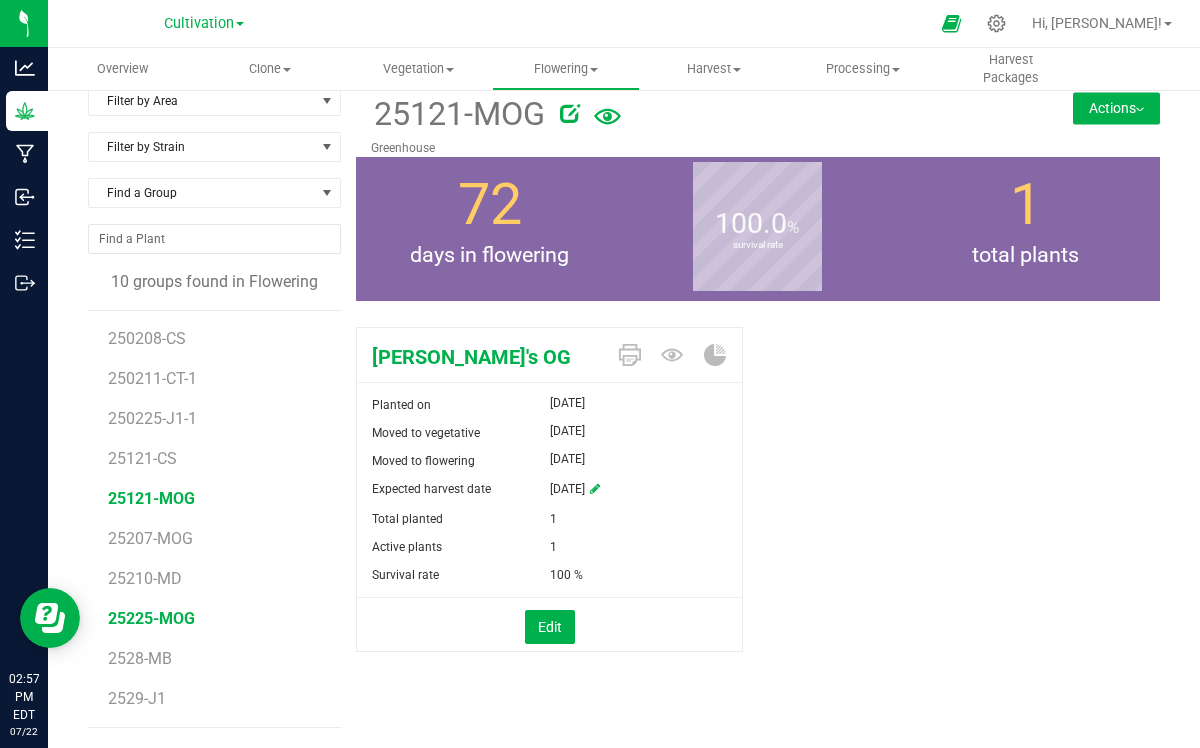 click on "25225-MOG" at bounding box center (151, 618) 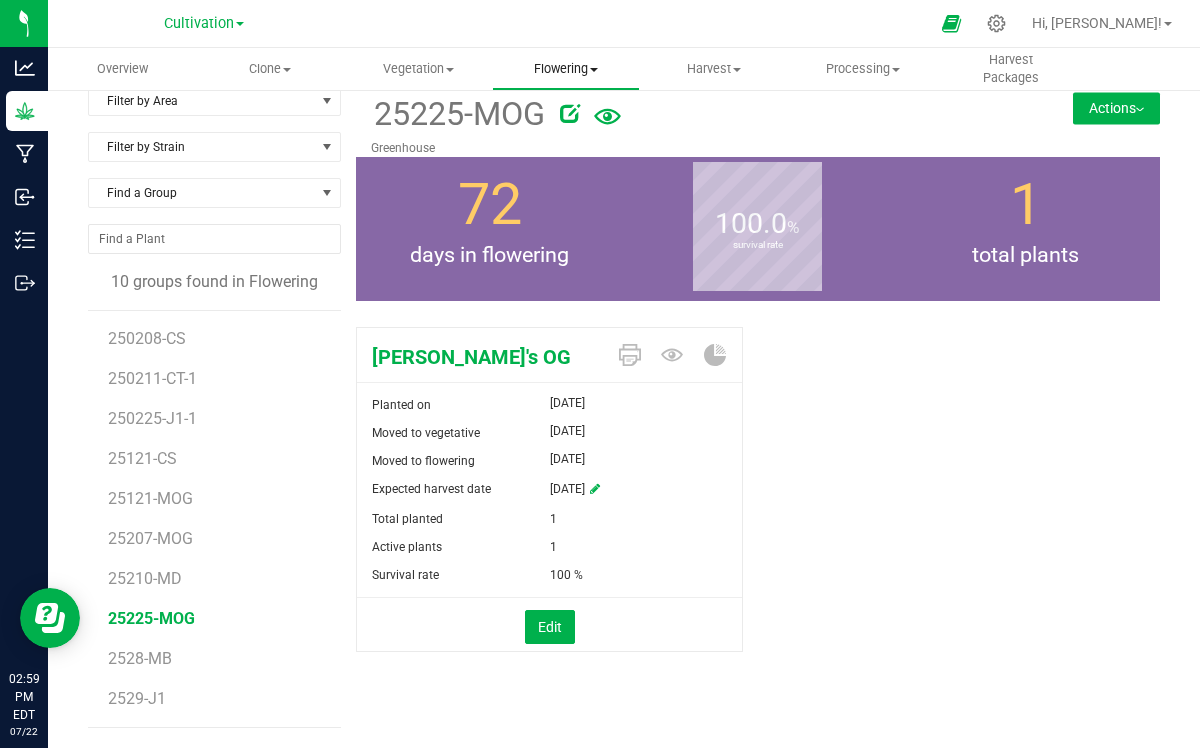 click on "Flowering" at bounding box center (566, 69) 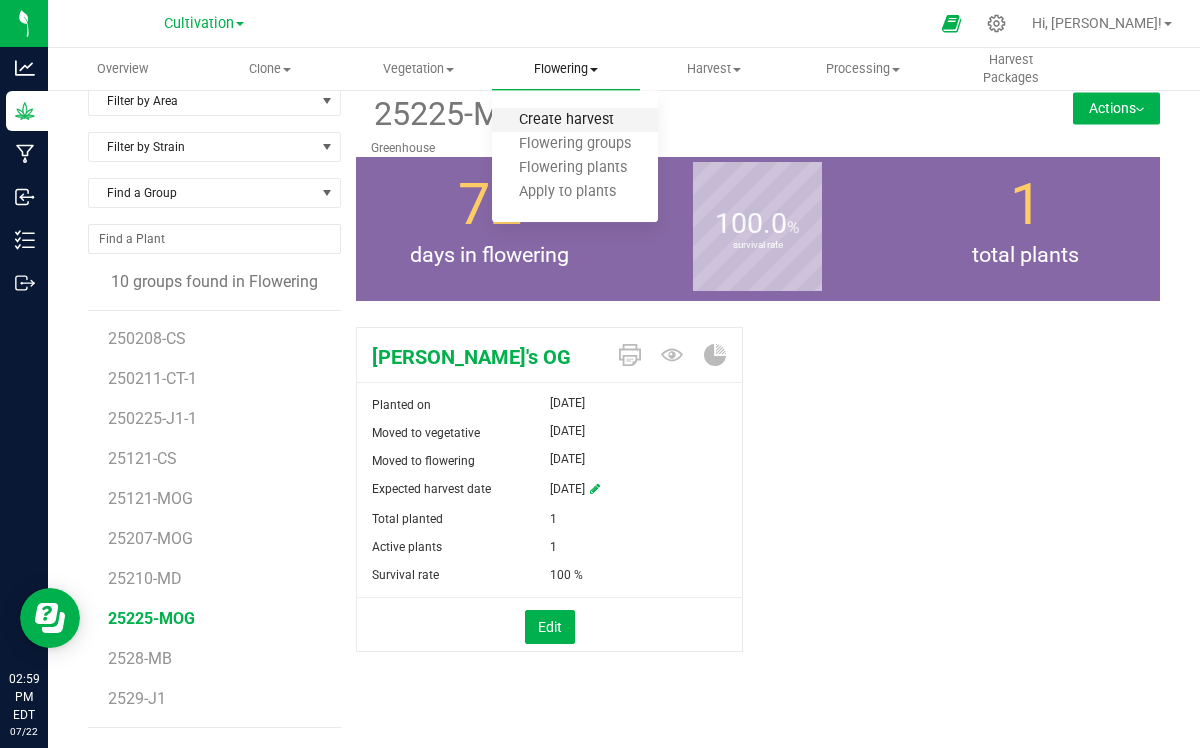 click on "Create harvest" at bounding box center [566, 120] 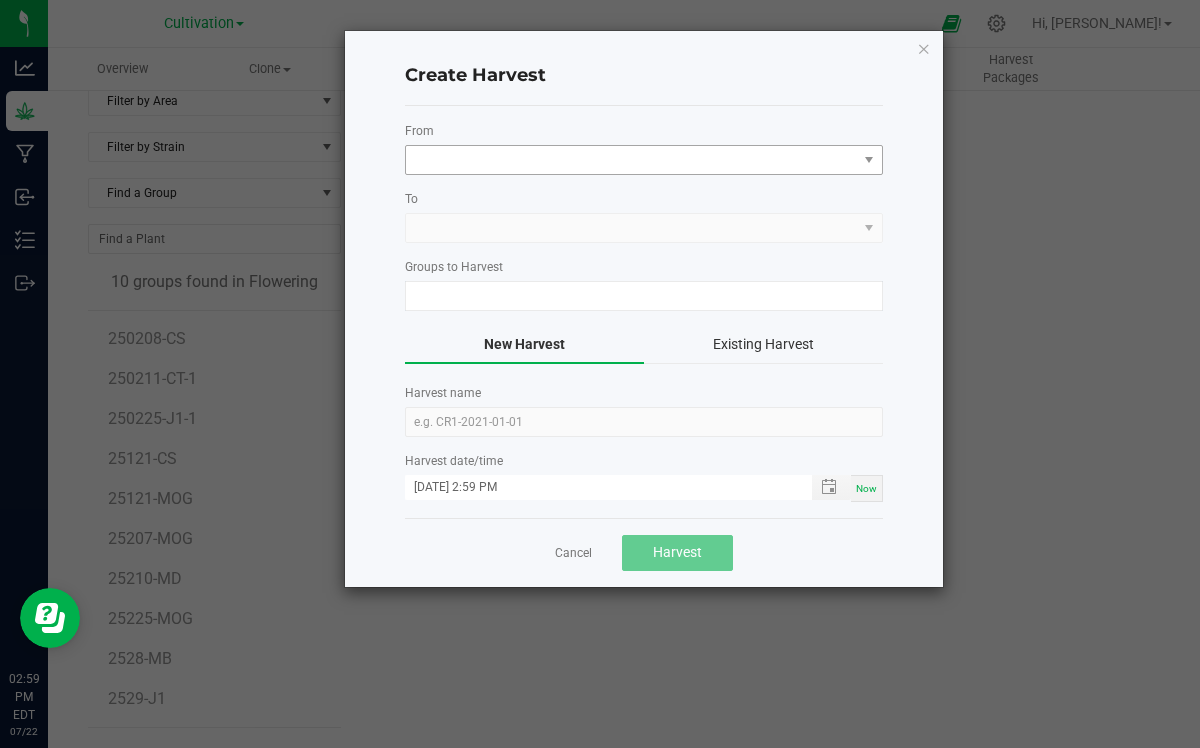 scroll, scrollTop: 0, scrollLeft: 0, axis: both 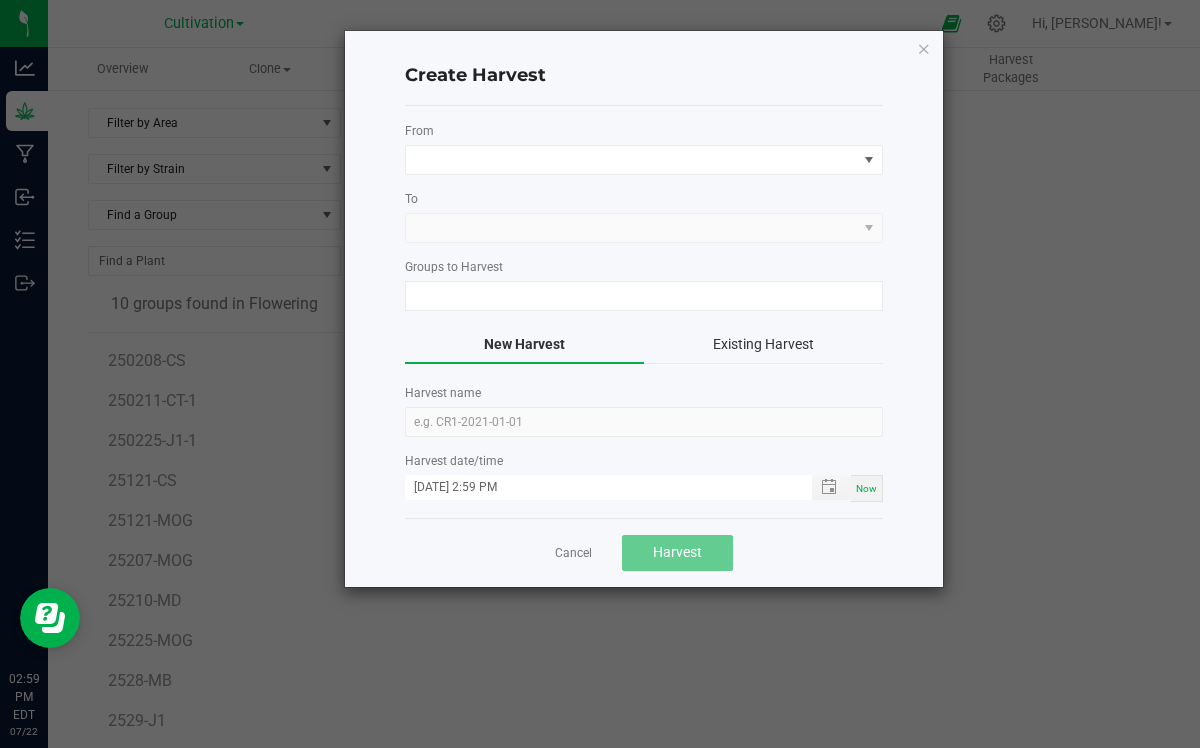 click at bounding box center [644, 228] 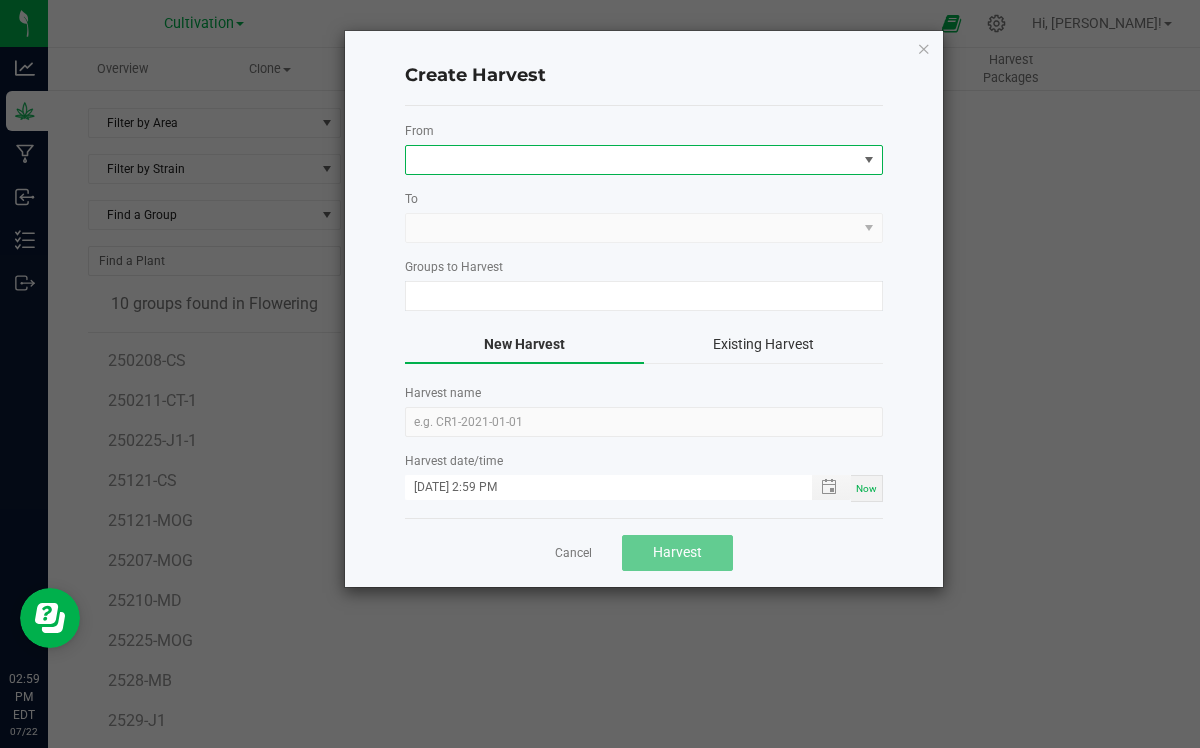 click at bounding box center (631, 160) 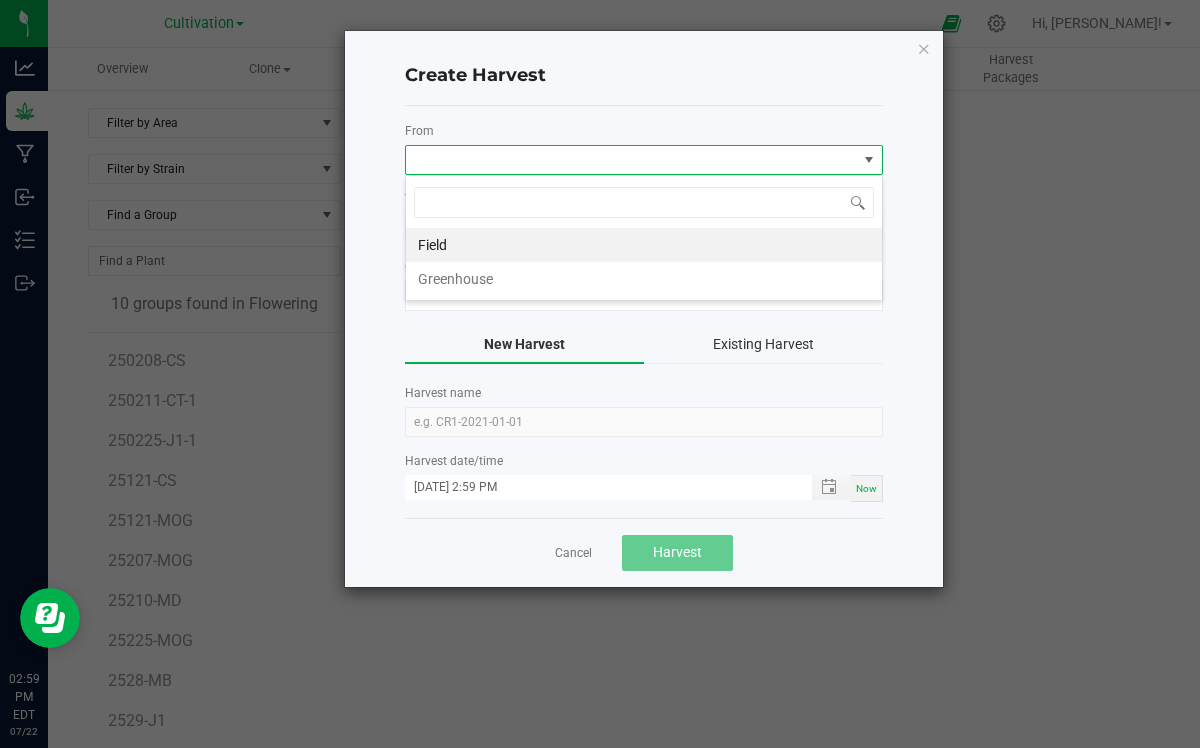 scroll, scrollTop: 99970, scrollLeft: 99522, axis: both 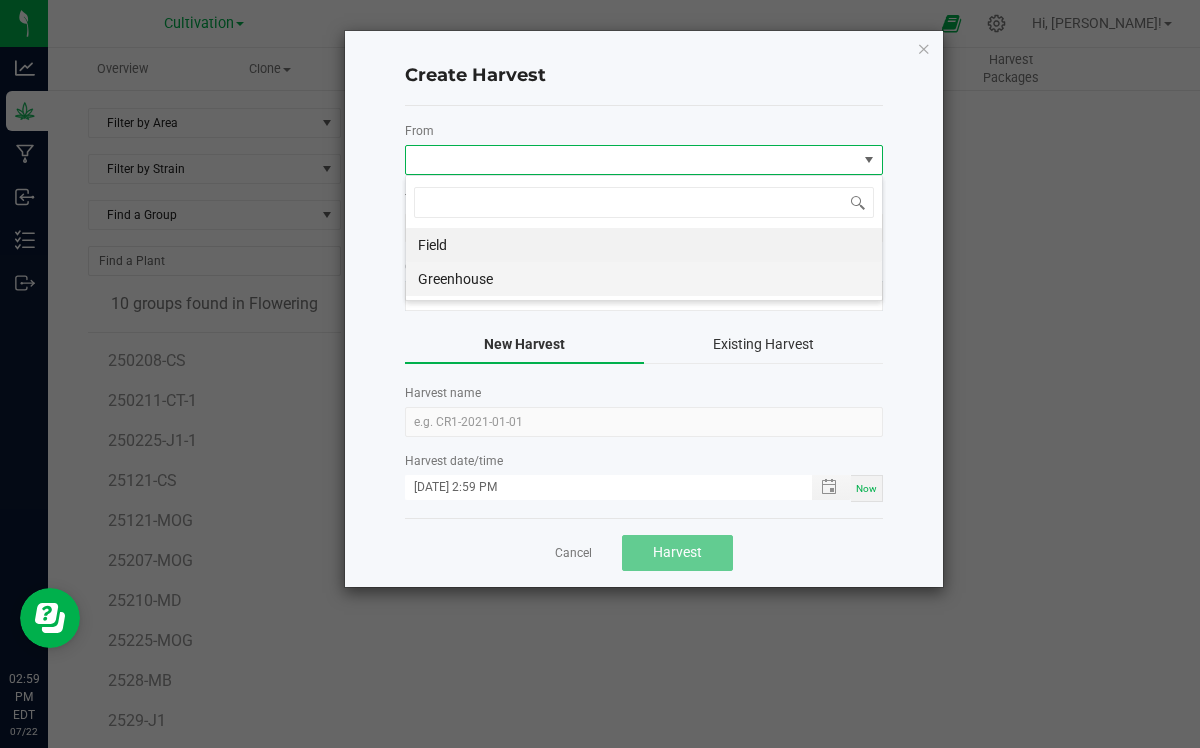 click on "Greenhouse" at bounding box center (644, 279) 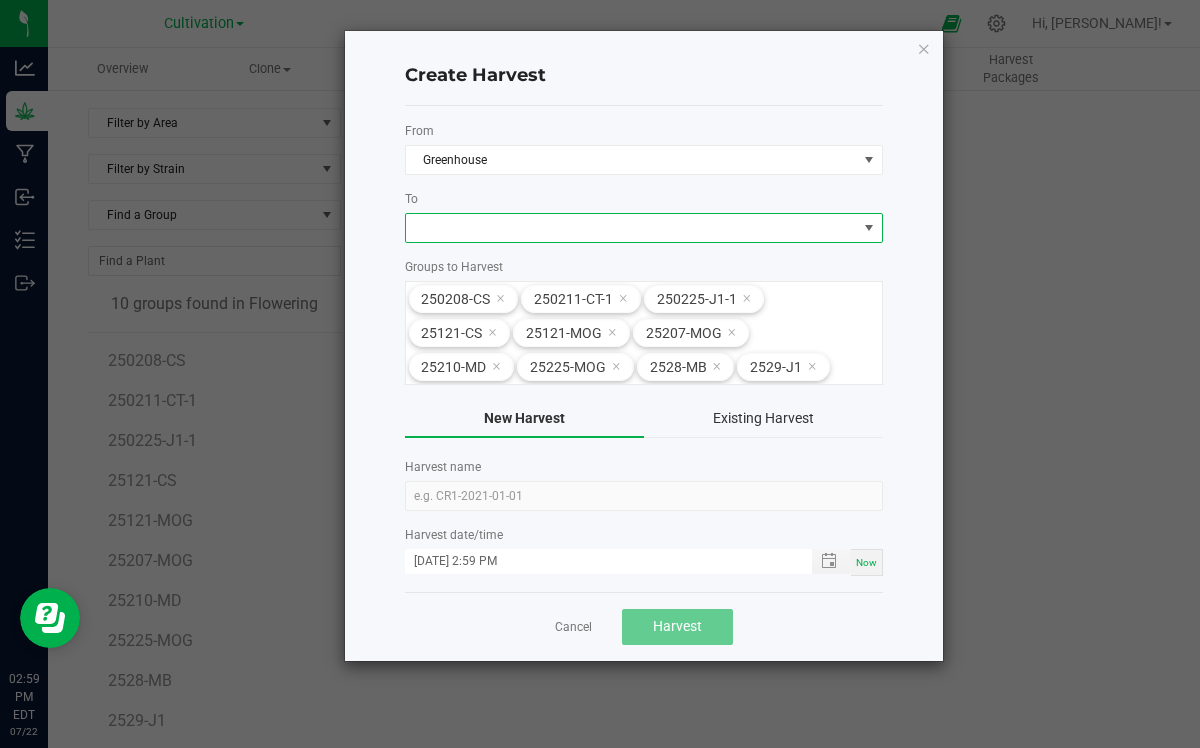 click at bounding box center [869, 228] 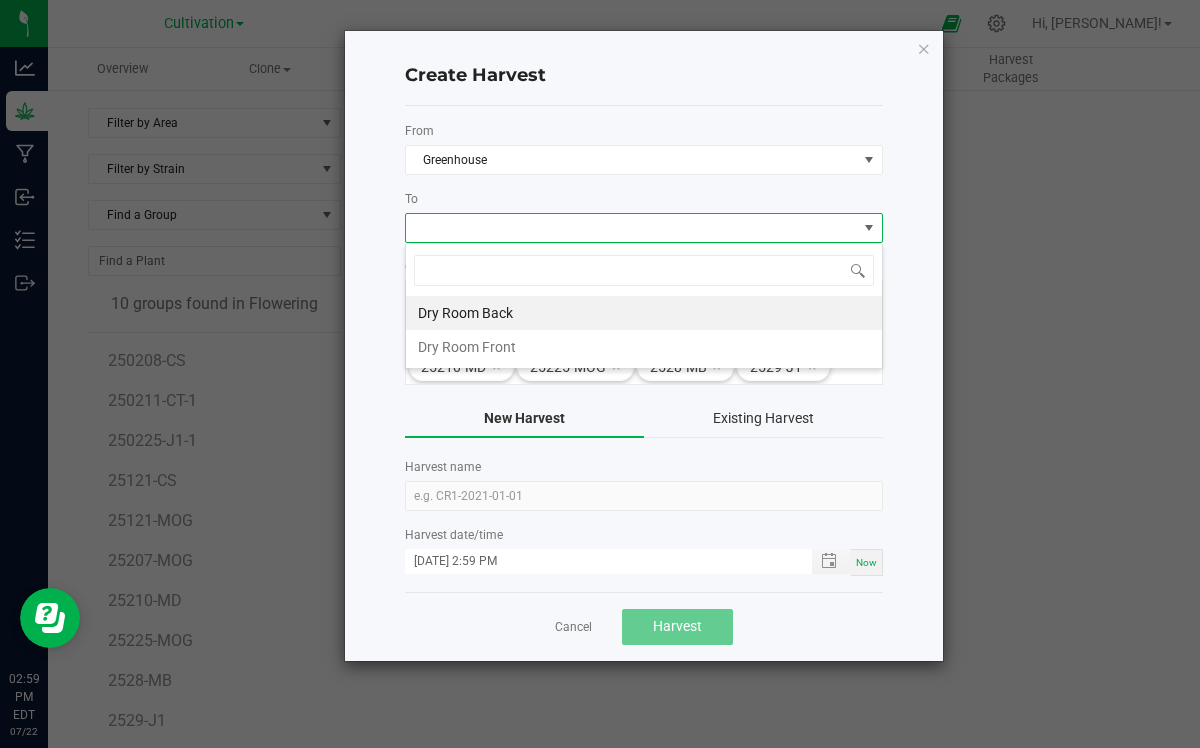scroll, scrollTop: 99970, scrollLeft: 99522, axis: both 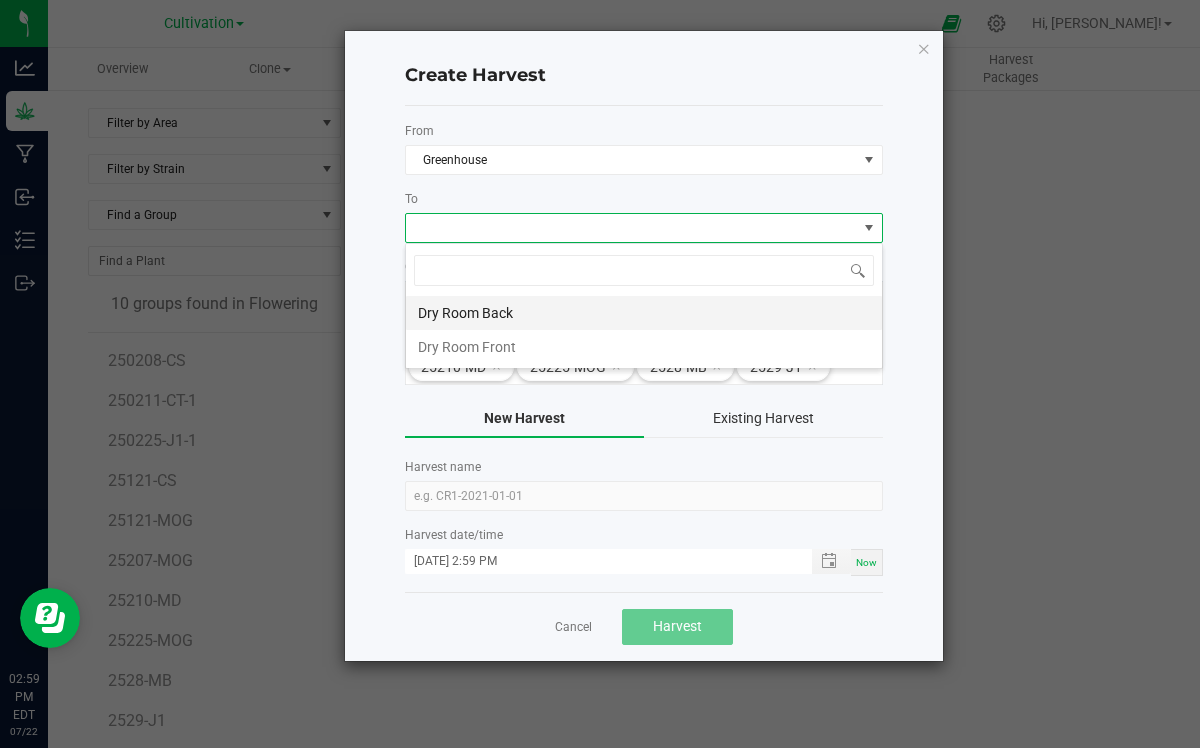 click on "Dry Room Back" at bounding box center [644, 313] 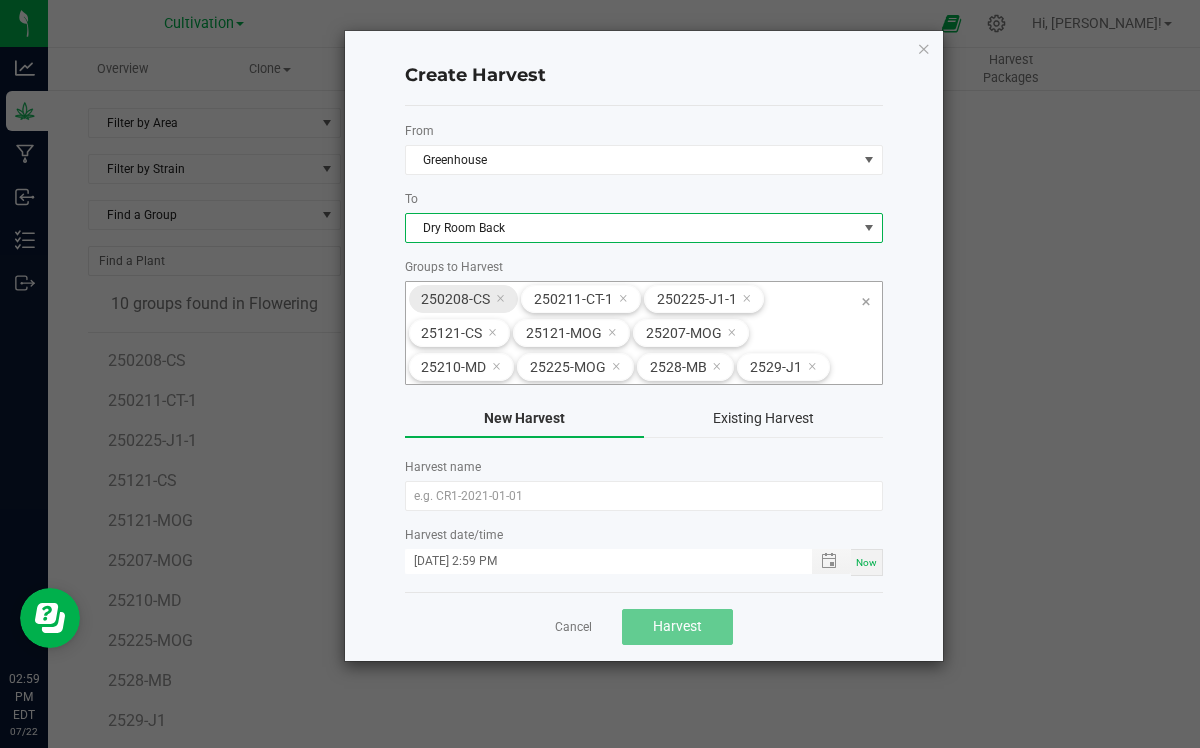 click at bounding box center (500, 298) 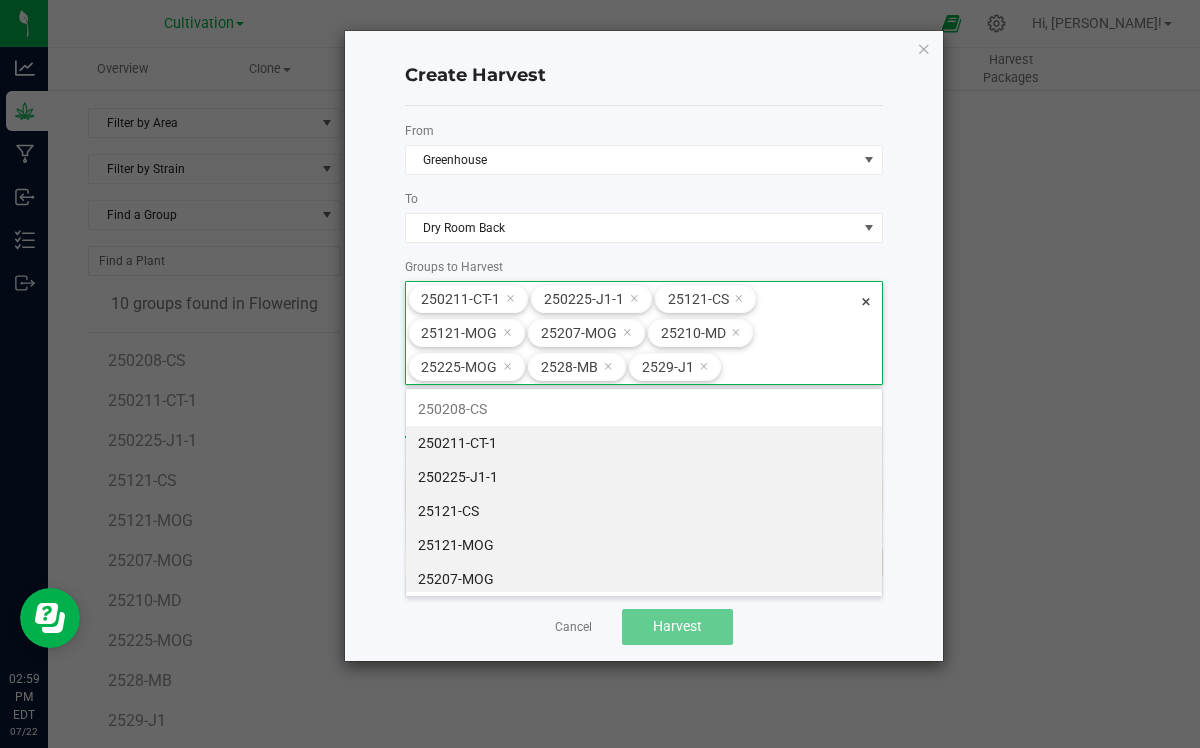 scroll, scrollTop: 140, scrollLeft: 0, axis: vertical 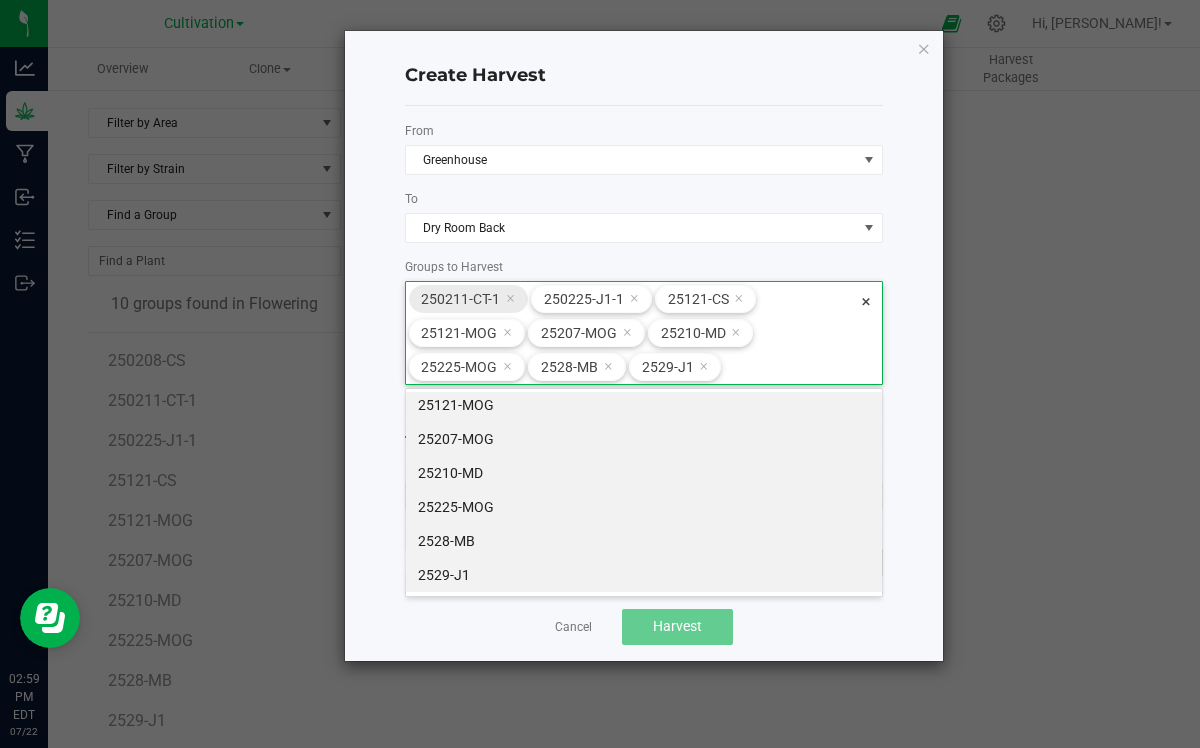 click at bounding box center (510, 298) 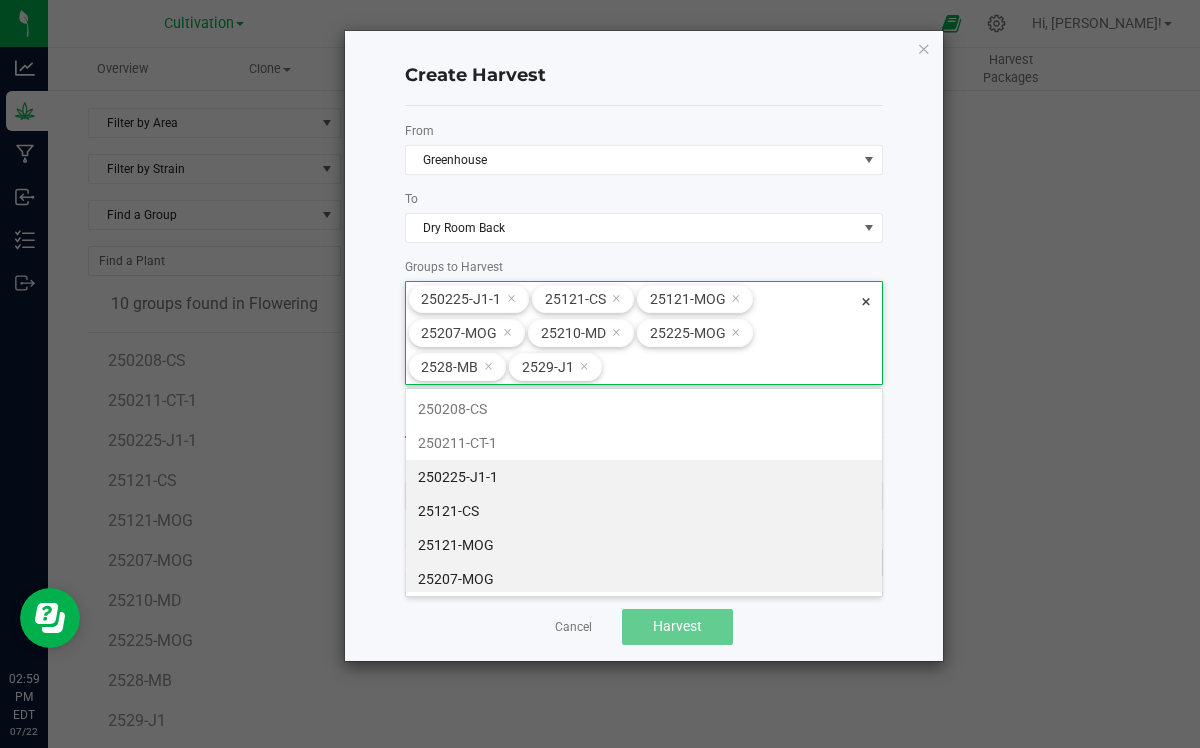 click at bounding box center [511, 298] 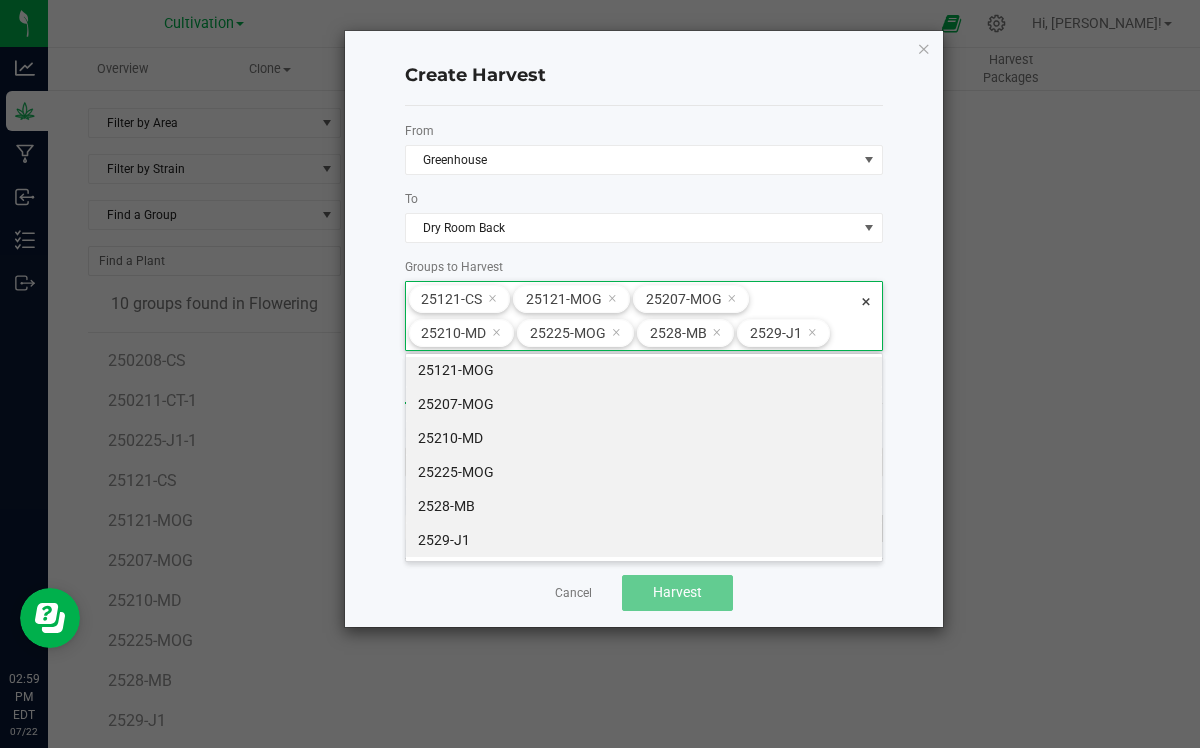 click on "25121-CS" at bounding box center (460, 299) 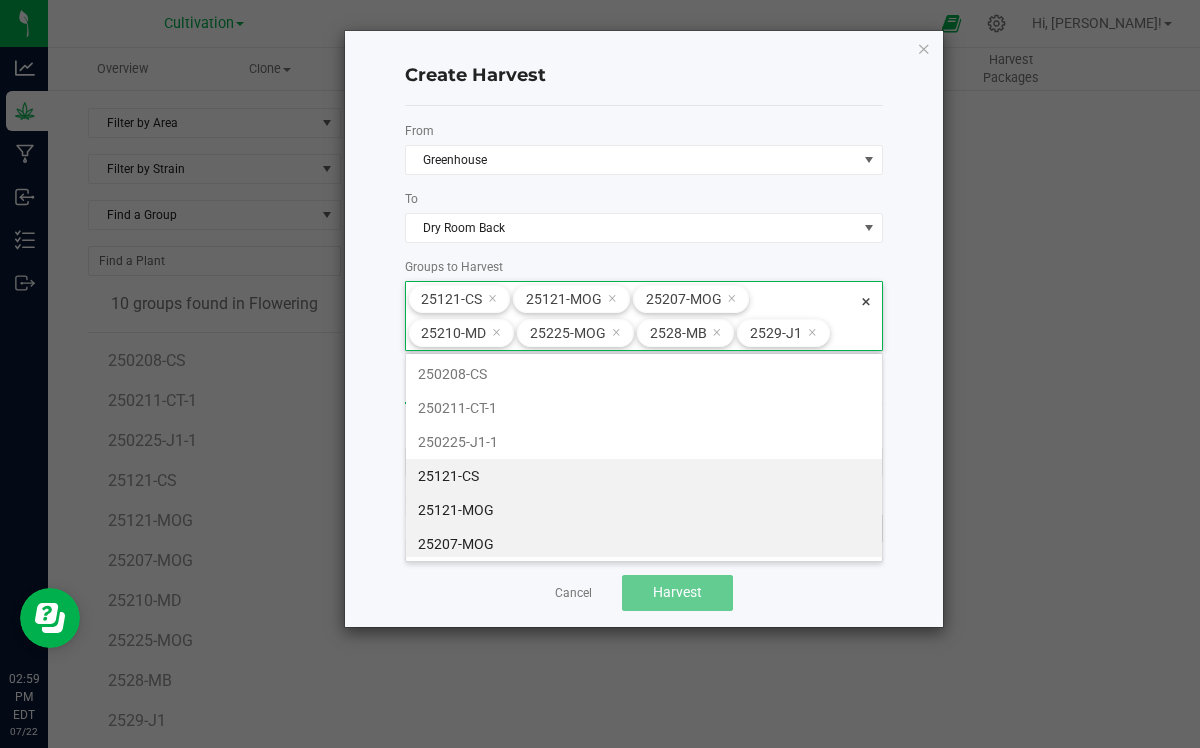 click on "25121-CS" at bounding box center (460, 299) 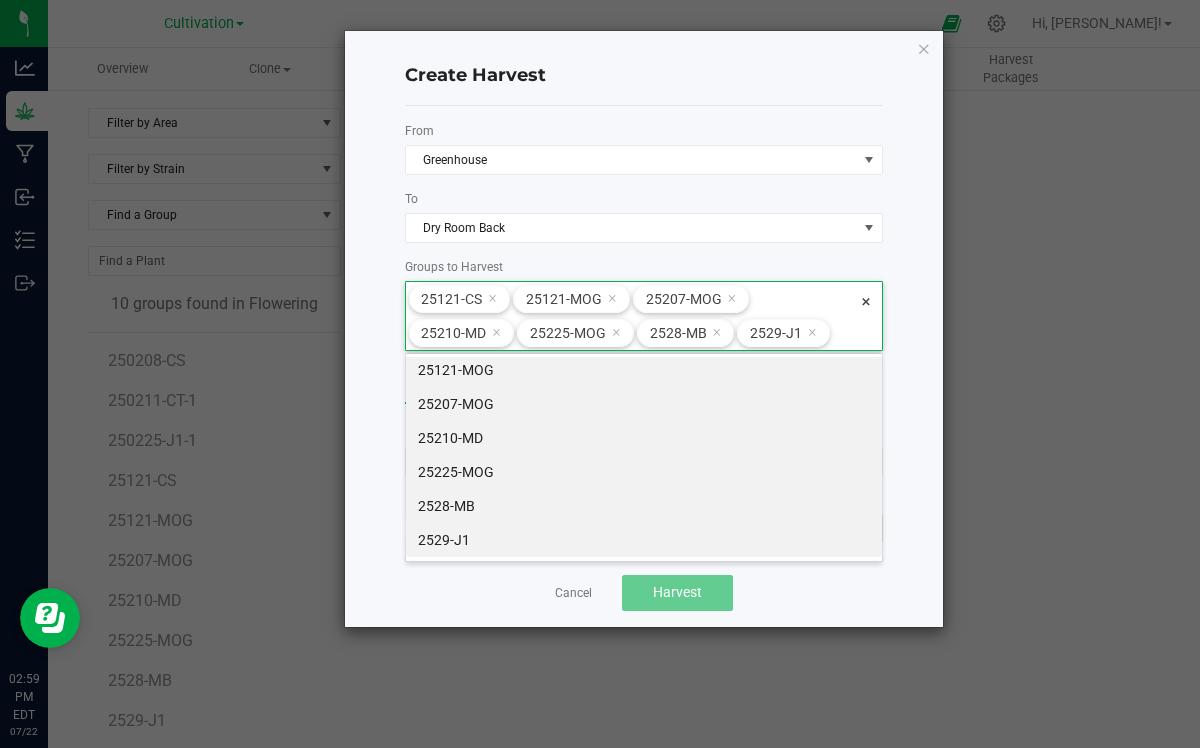 scroll, scrollTop: 72, scrollLeft: 478, axis: both 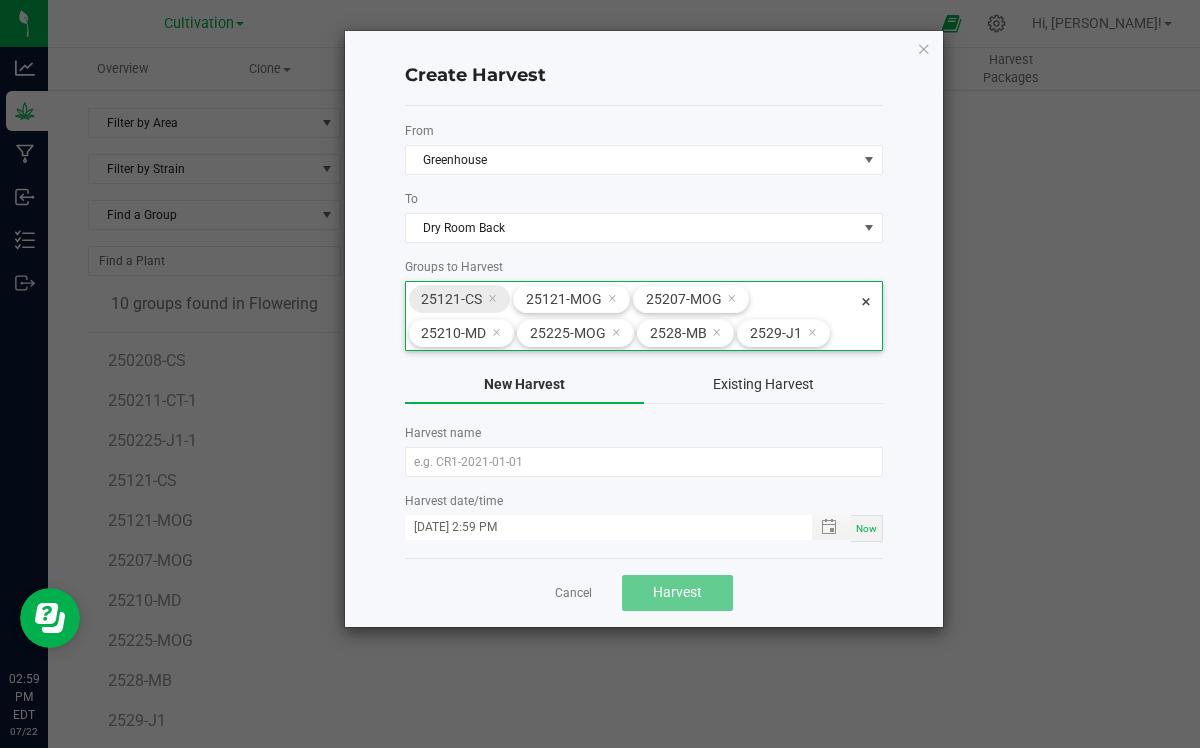 click at bounding box center [492, 298] 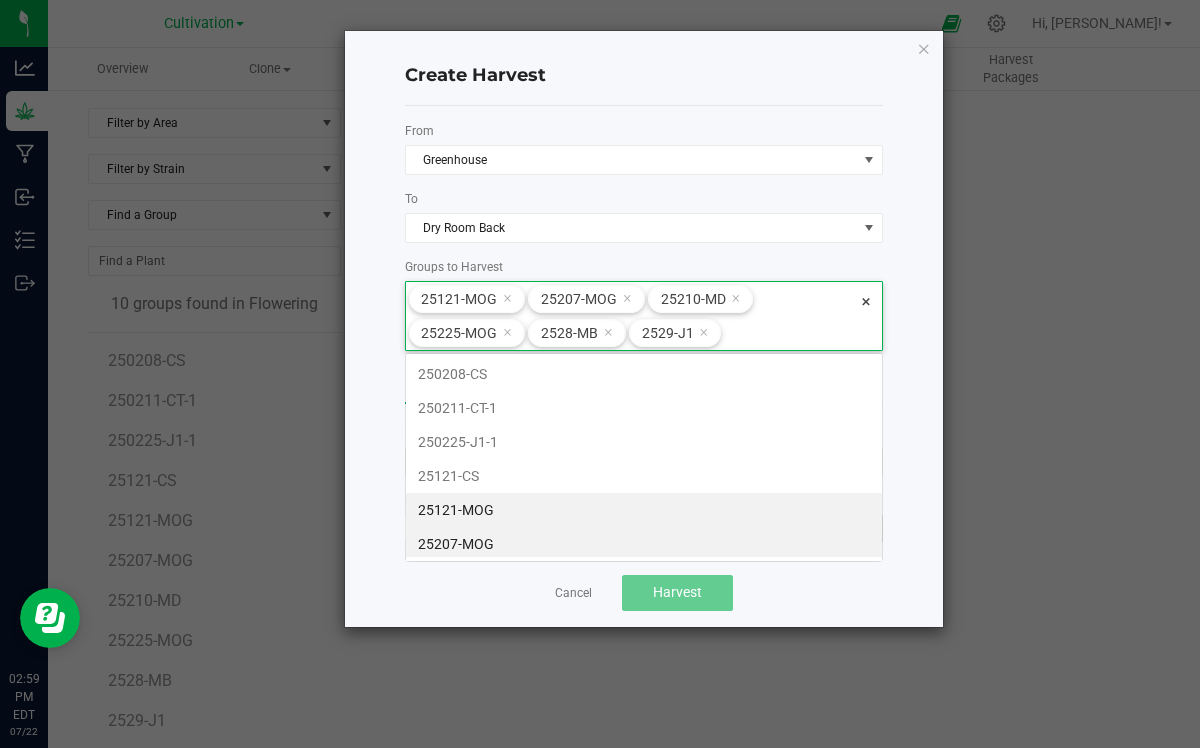 scroll, scrollTop: 99928, scrollLeft: 99522, axis: both 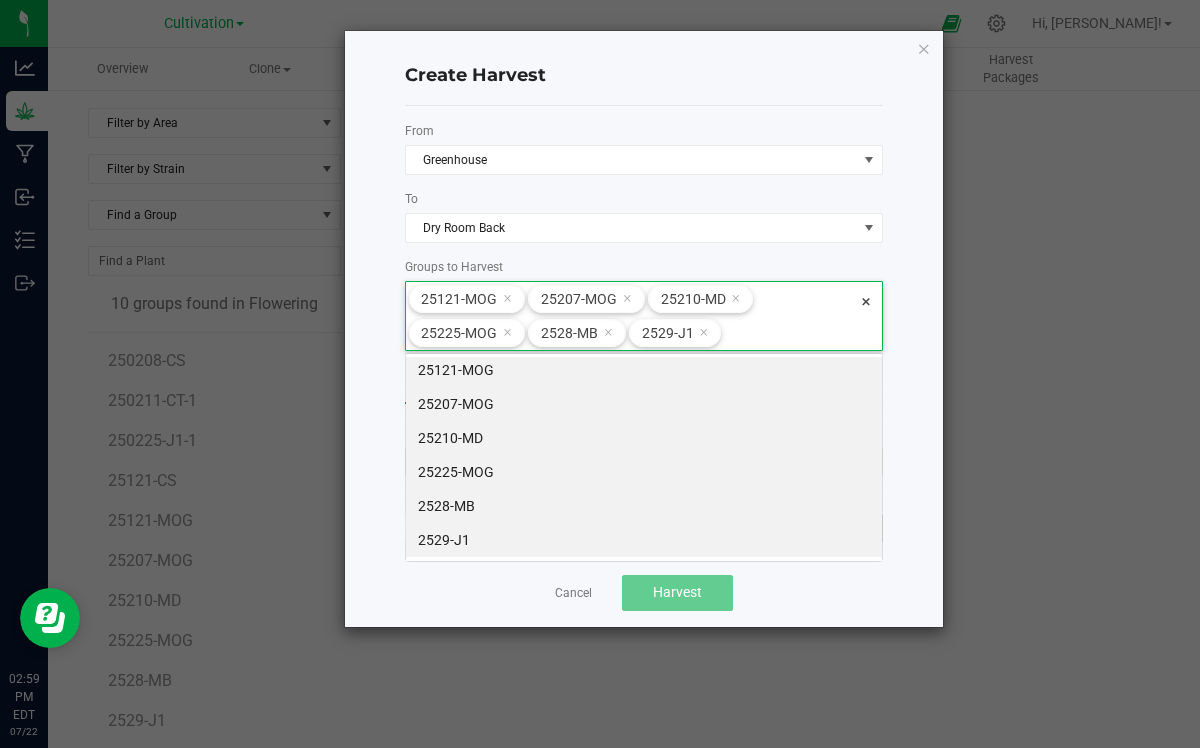 click on "25121-MOG" at bounding box center (459, 299) 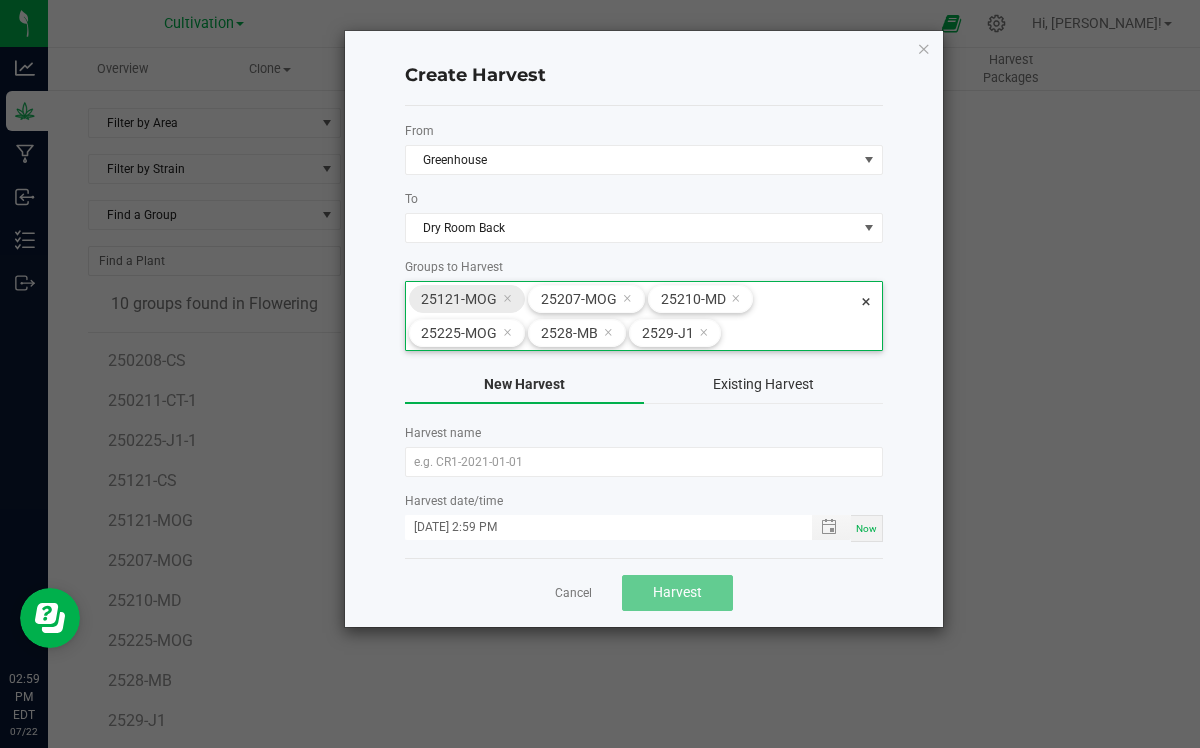 click at bounding box center (507, 298) 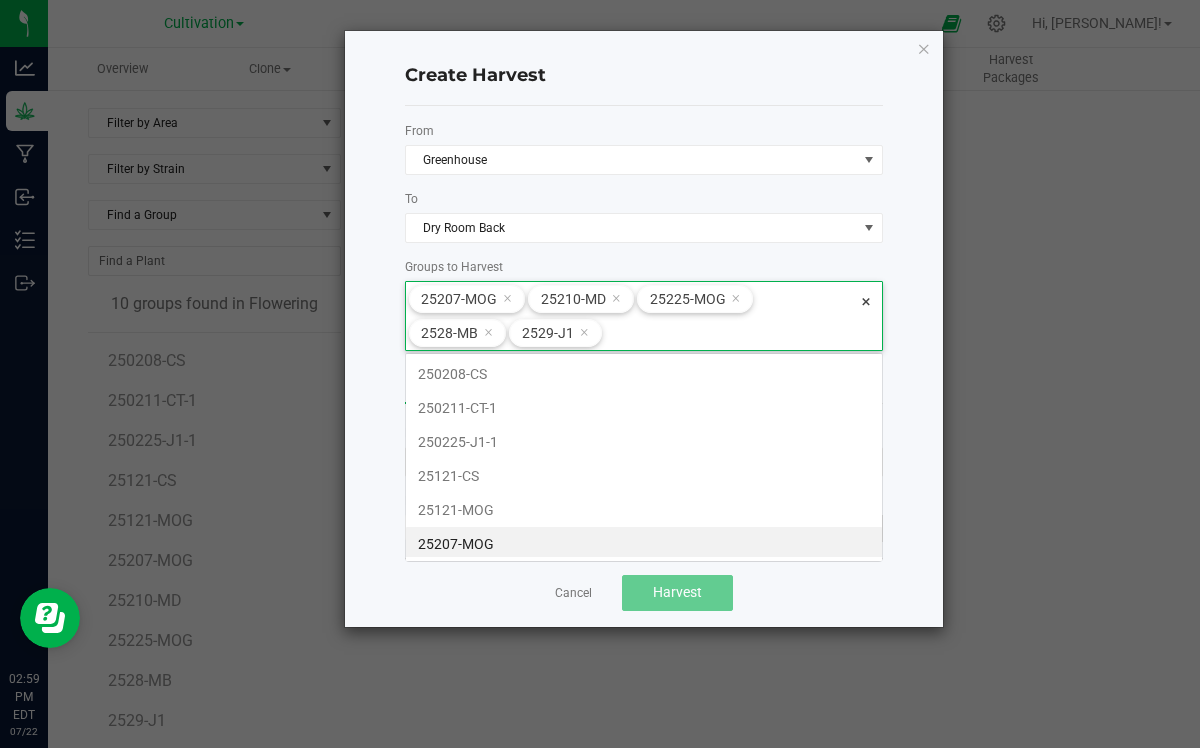scroll, scrollTop: 99963, scrollLeft: 99522, axis: both 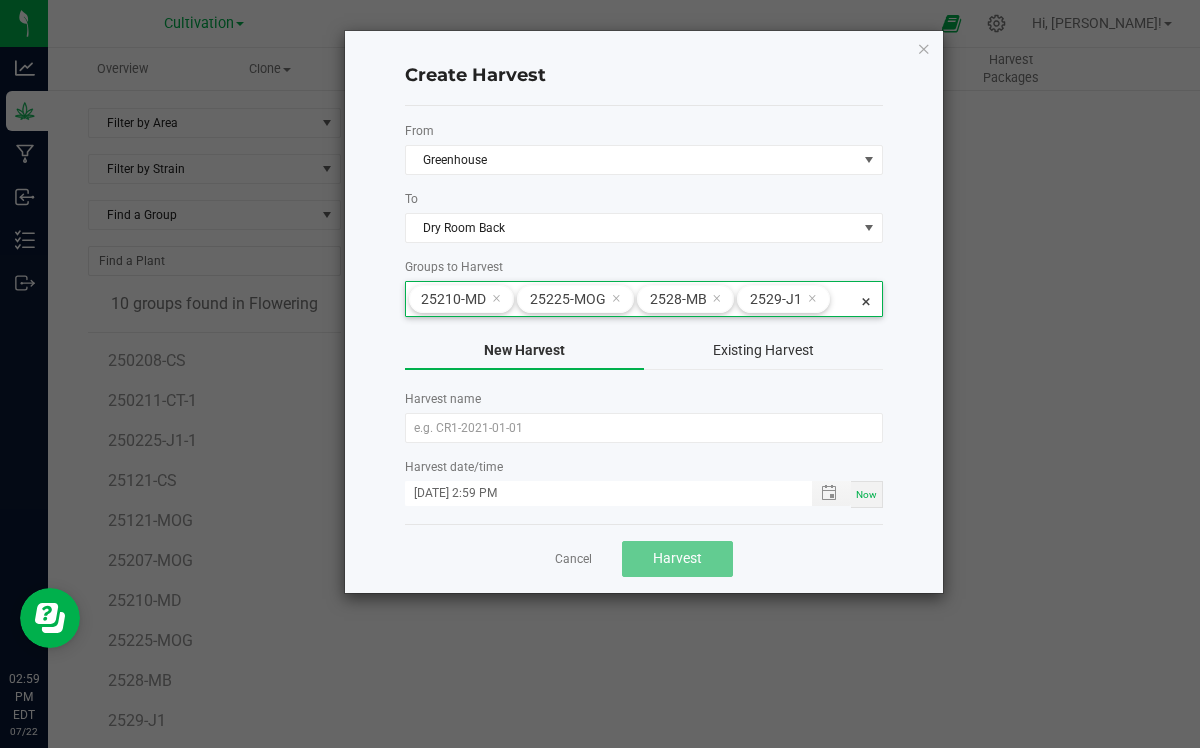 click on "25210-MD" at bounding box center (464, 299) 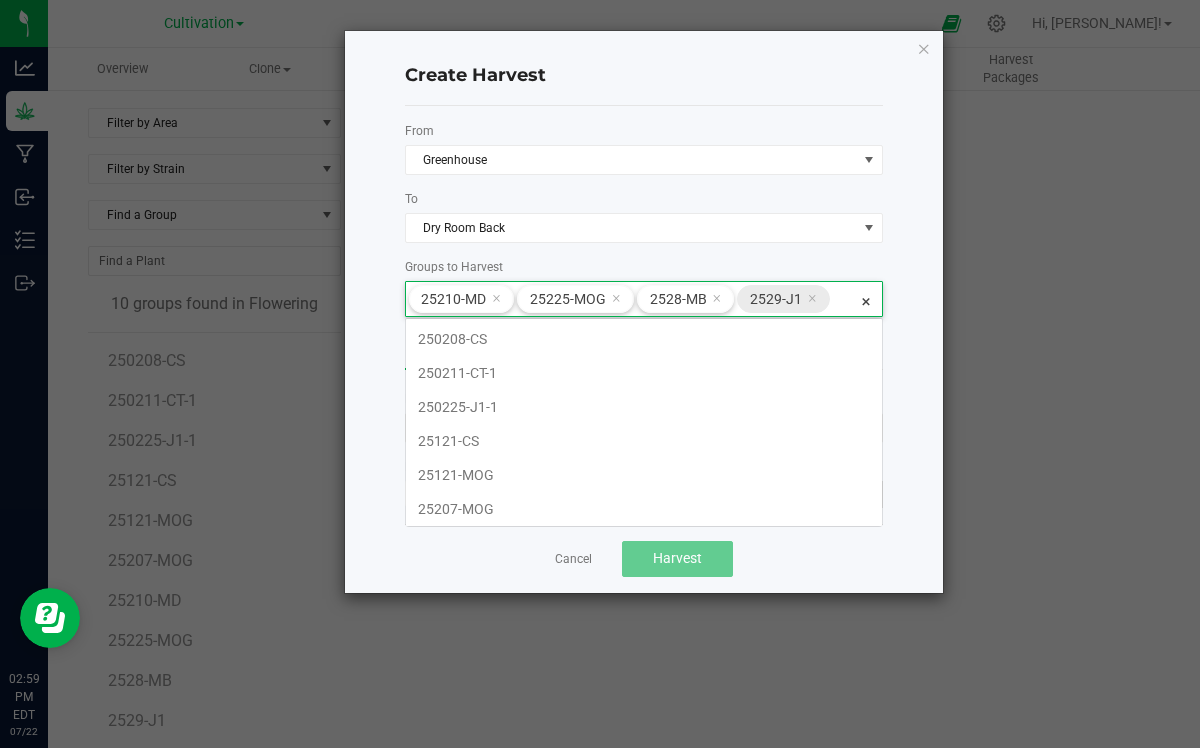 scroll, scrollTop: 99963, scrollLeft: 99522, axis: both 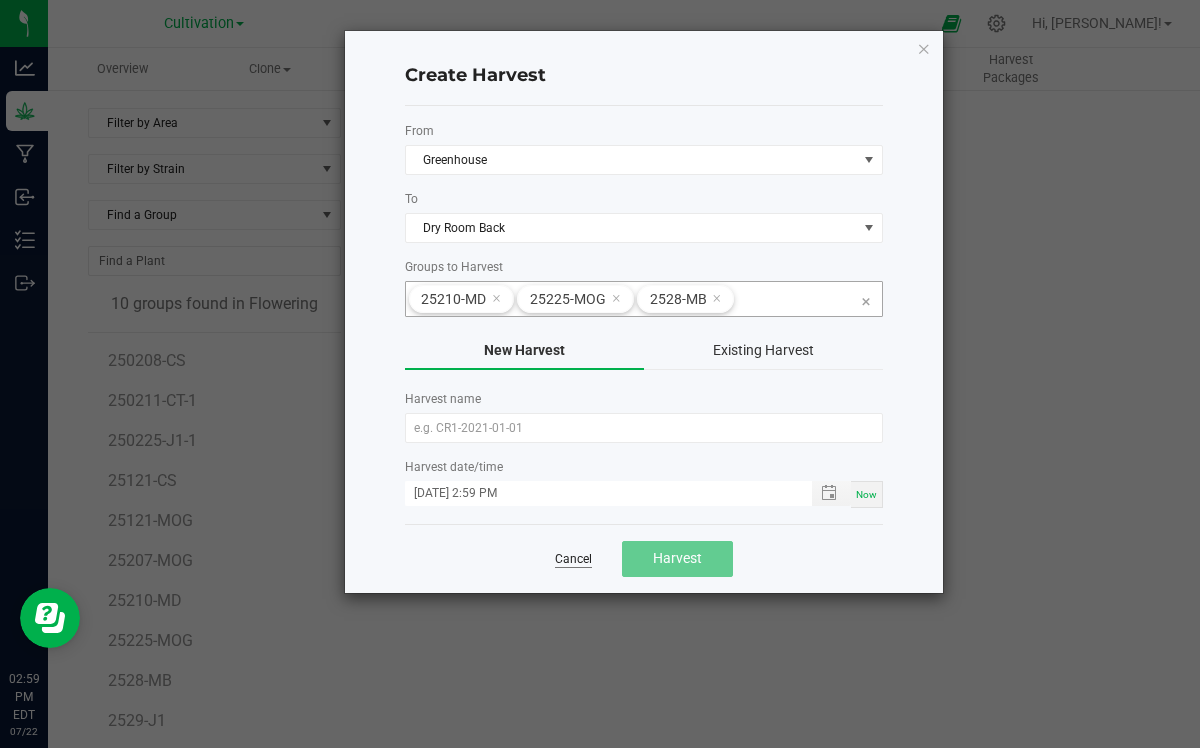 click on "Cancel" 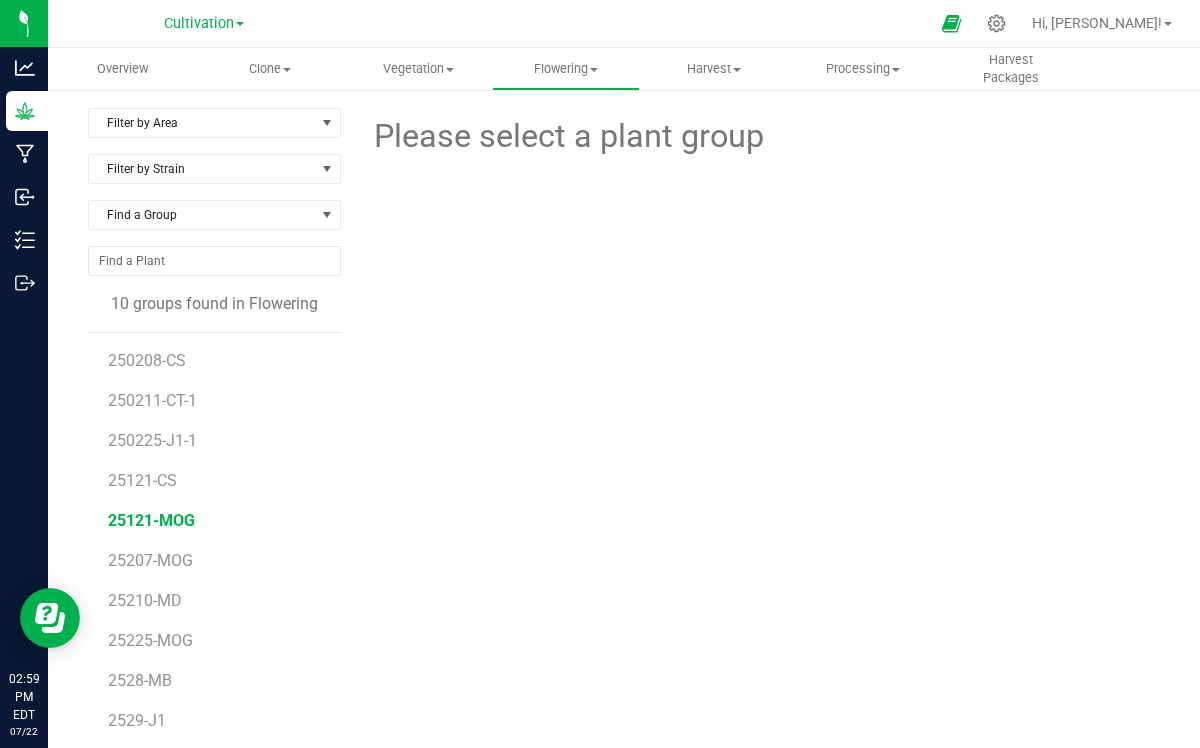 click on "25121-MOG" at bounding box center [151, 520] 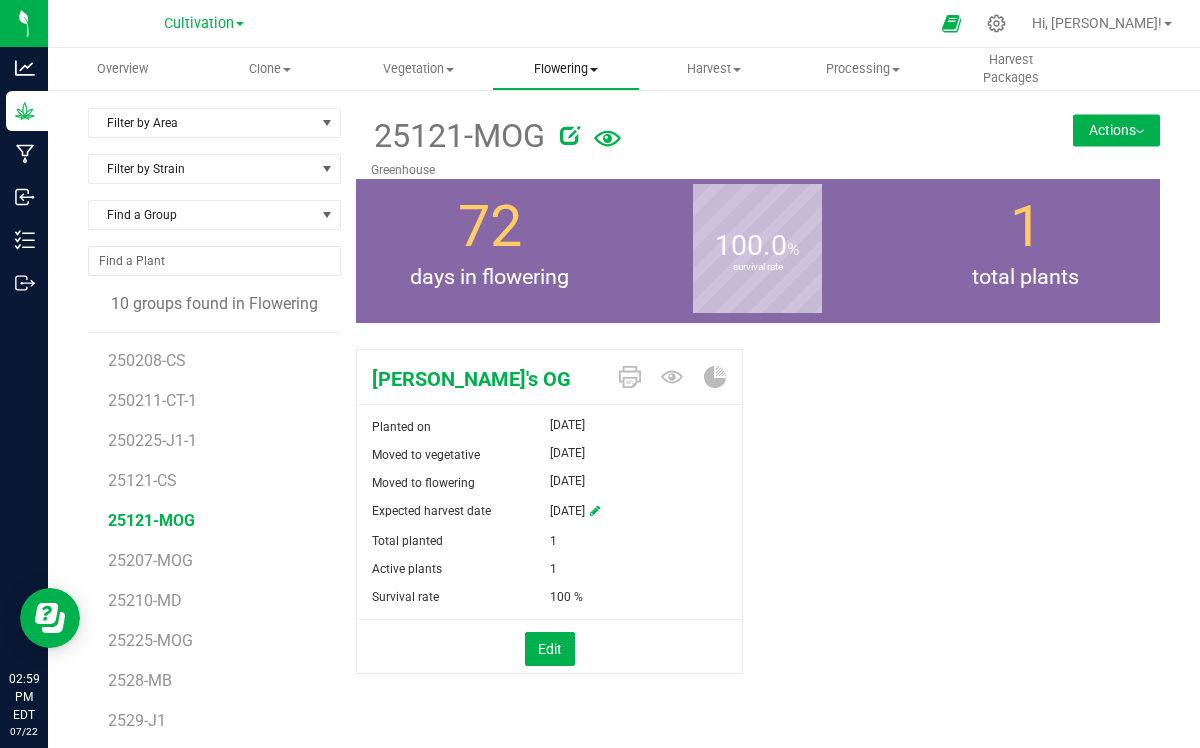 click at bounding box center (594, 70) 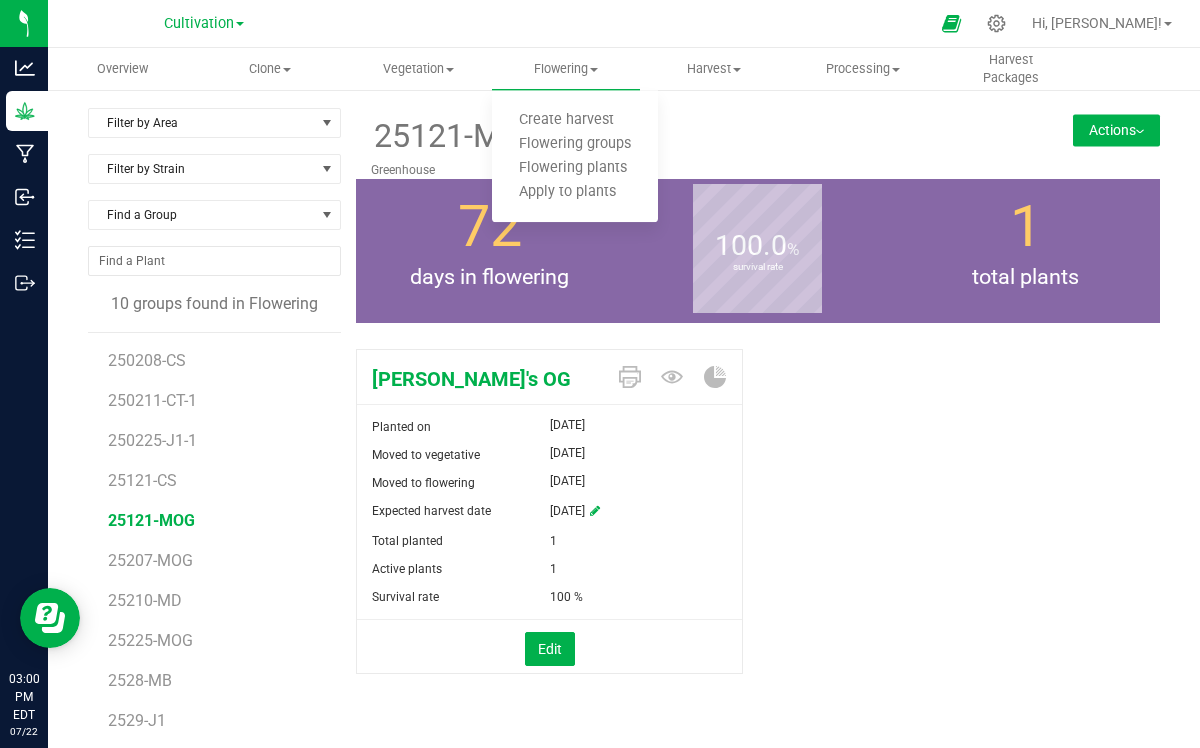 click on "Actions" at bounding box center [1116, 130] 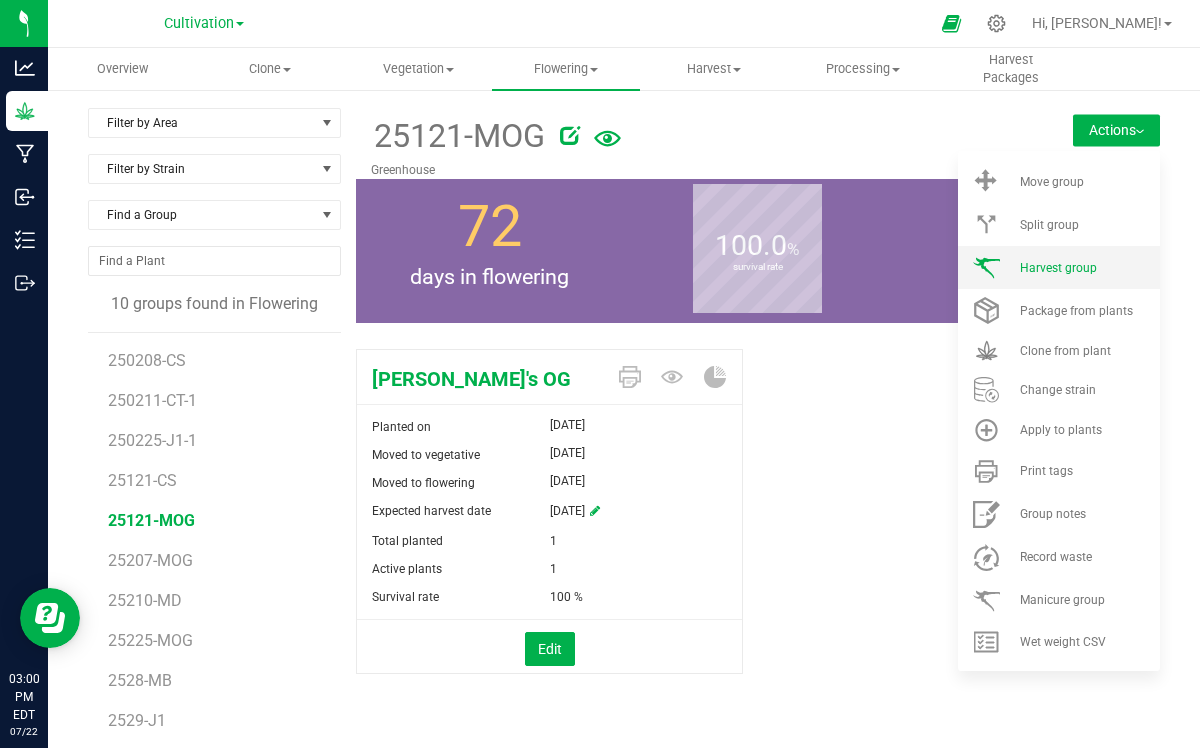 click on "Harvest group" at bounding box center (1058, 268) 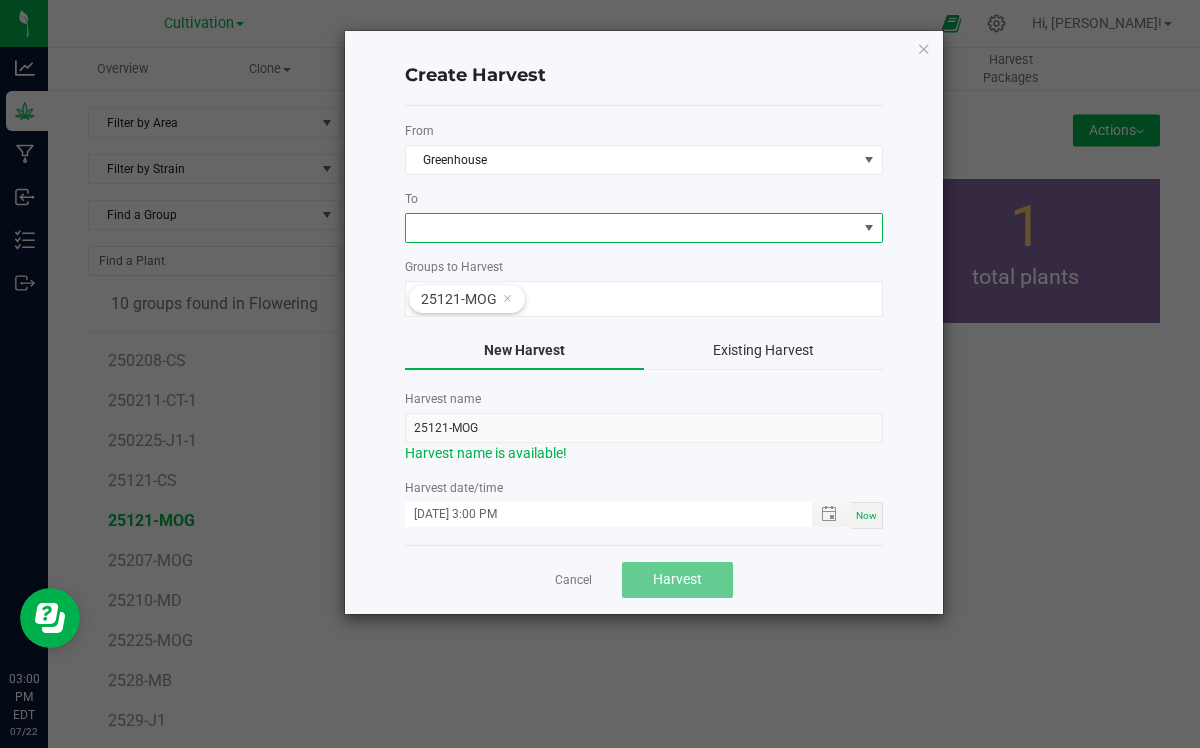 click at bounding box center [869, 228] 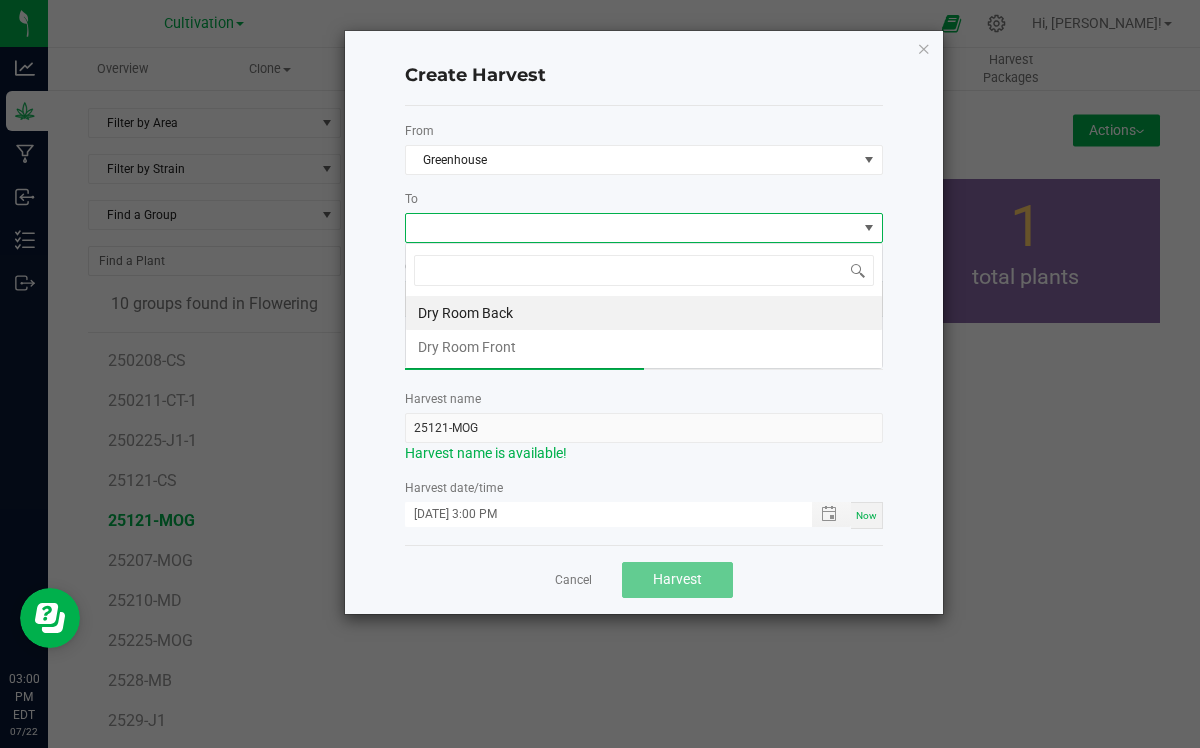 scroll, scrollTop: 99970, scrollLeft: 99522, axis: both 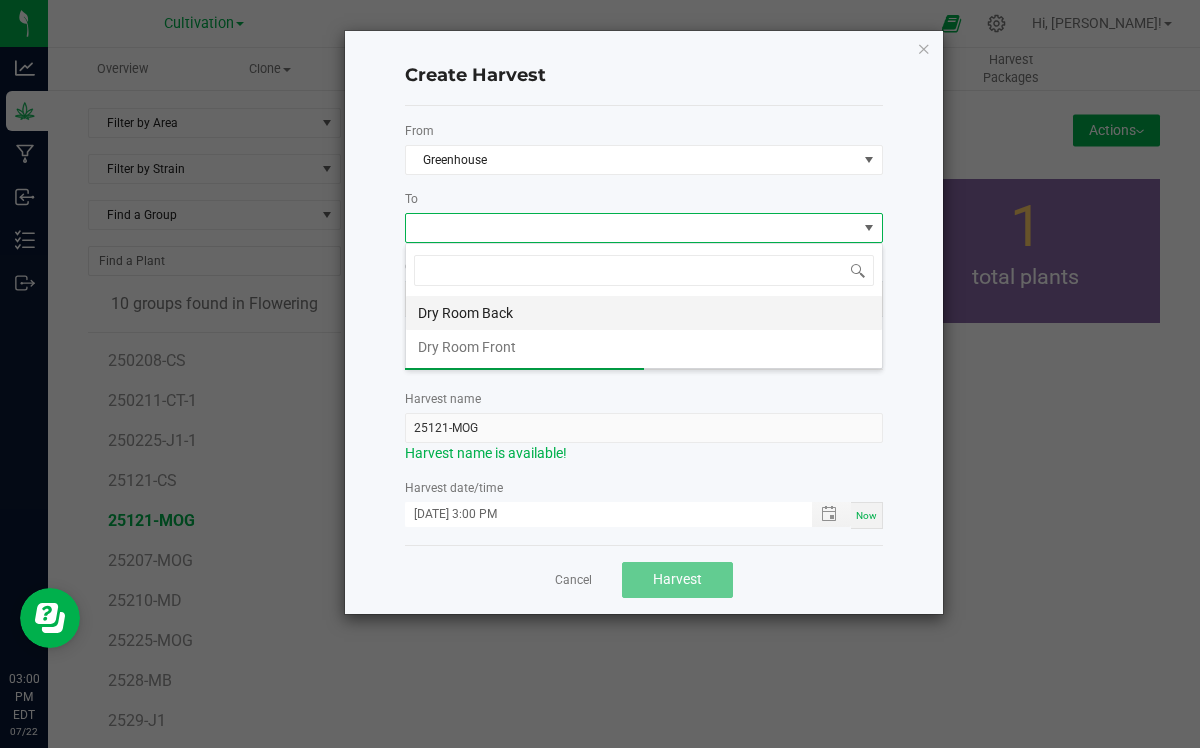 click on "Dry Room Back" at bounding box center [644, 313] 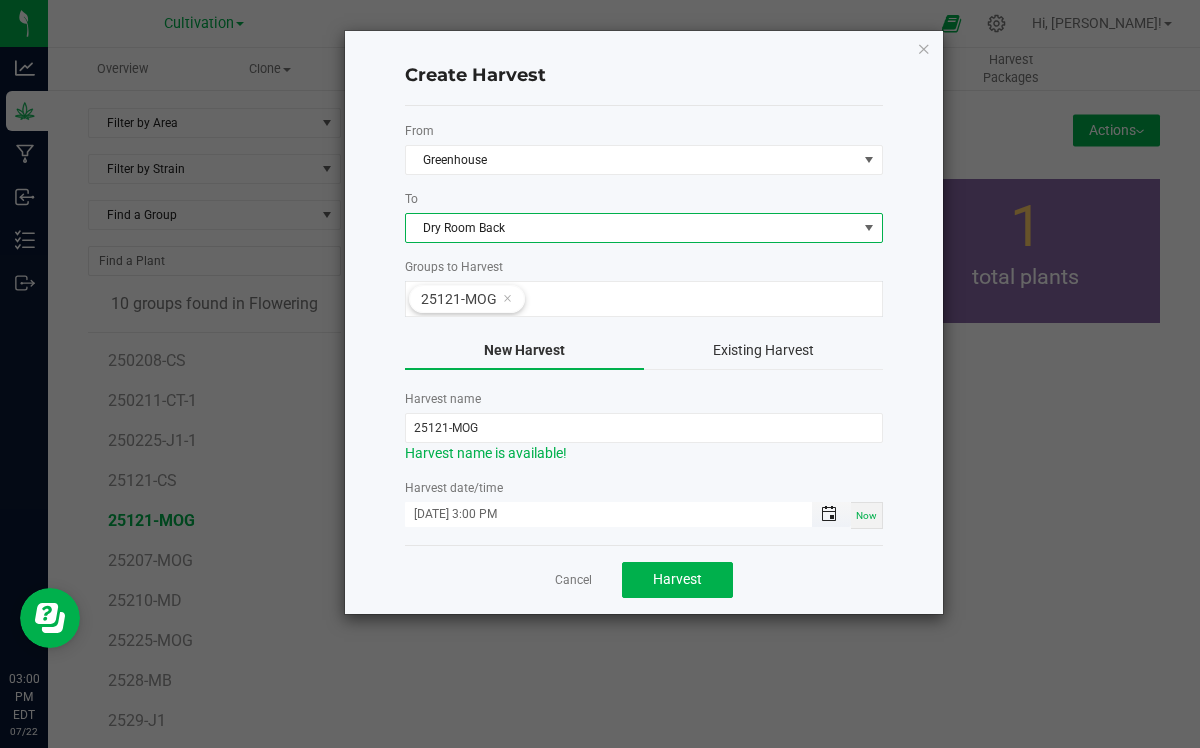 click at bounding box center (829, 514) 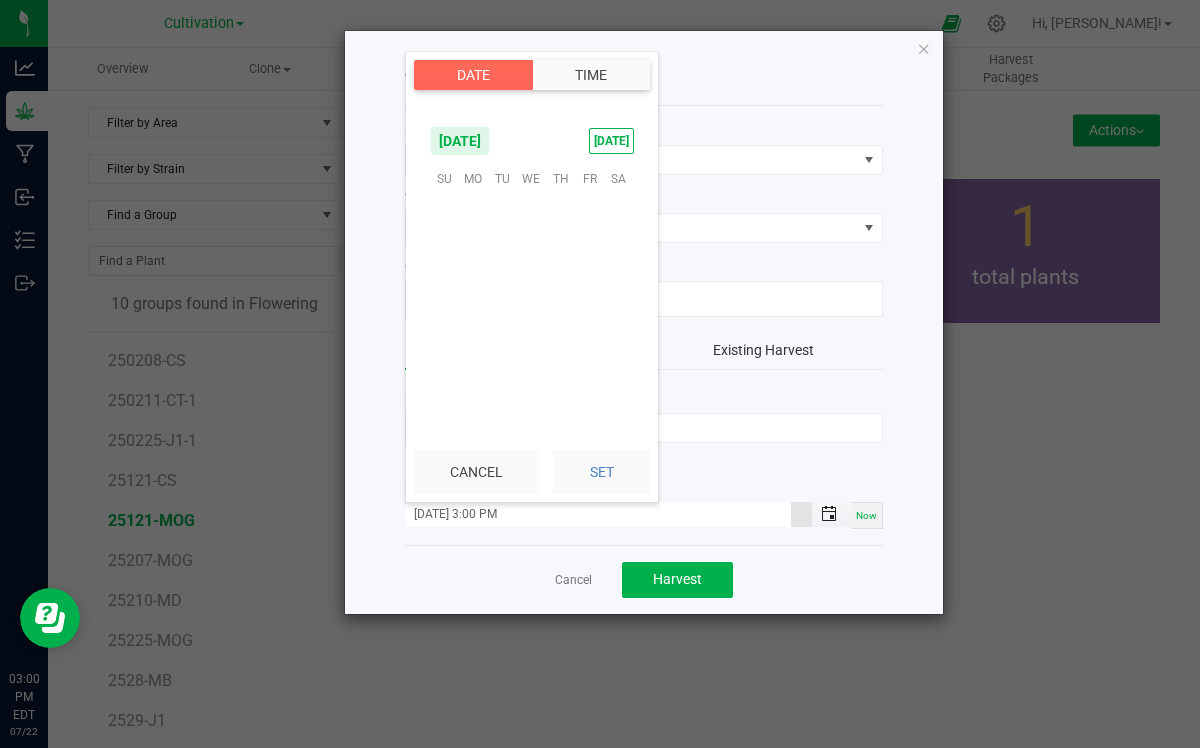 scroll, scrollTop: 323954, scrollLeft: 0, axis: vertical 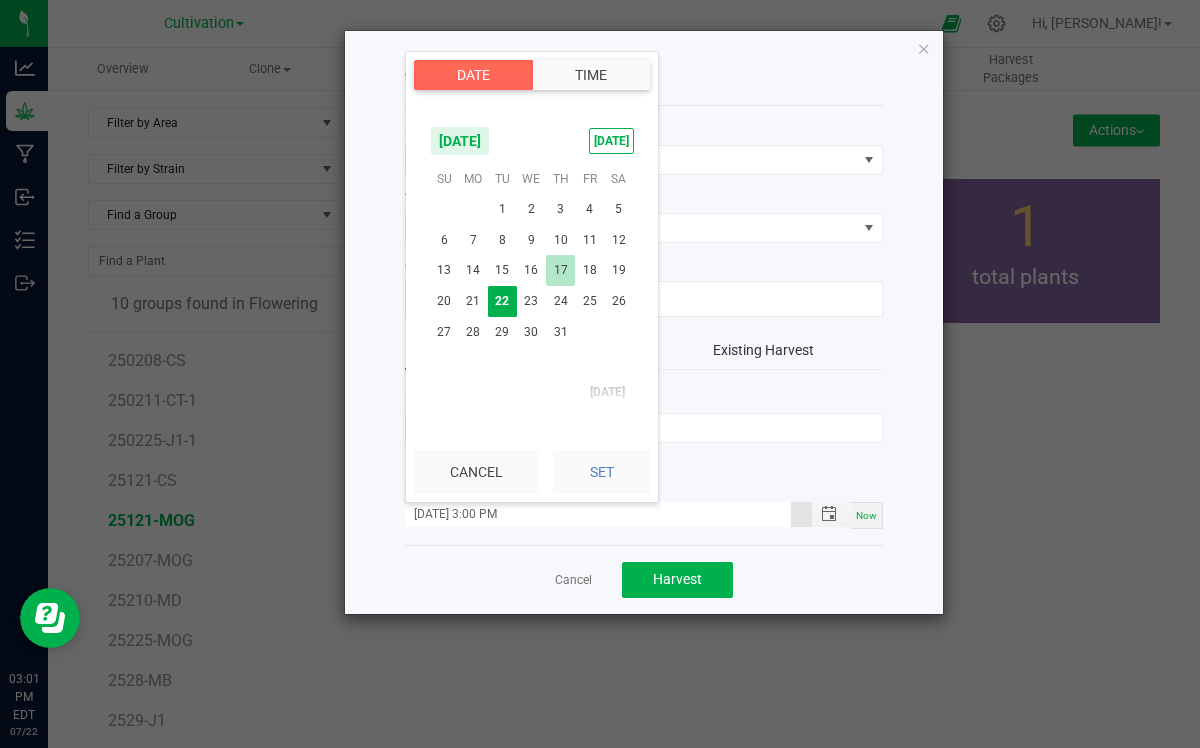 click on "17" at bounding box center [560, 270] 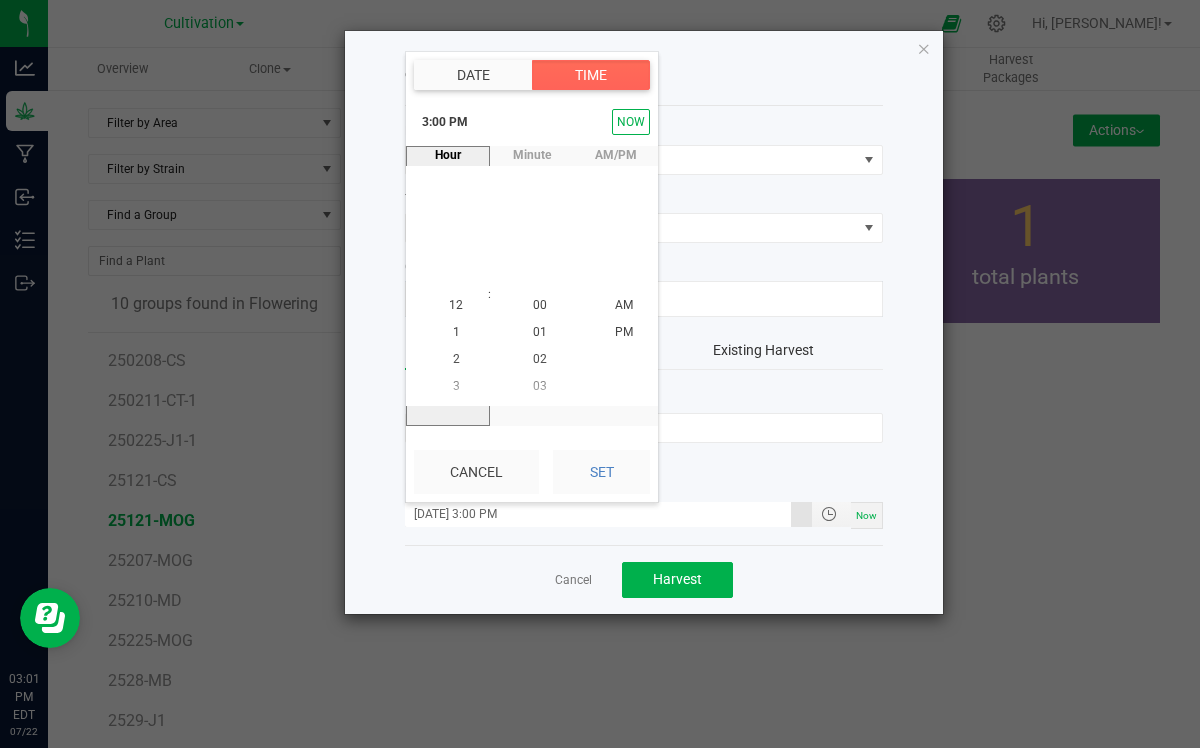 scroll, scrollTop: 407, scrollLeft: 0, axis: vertical 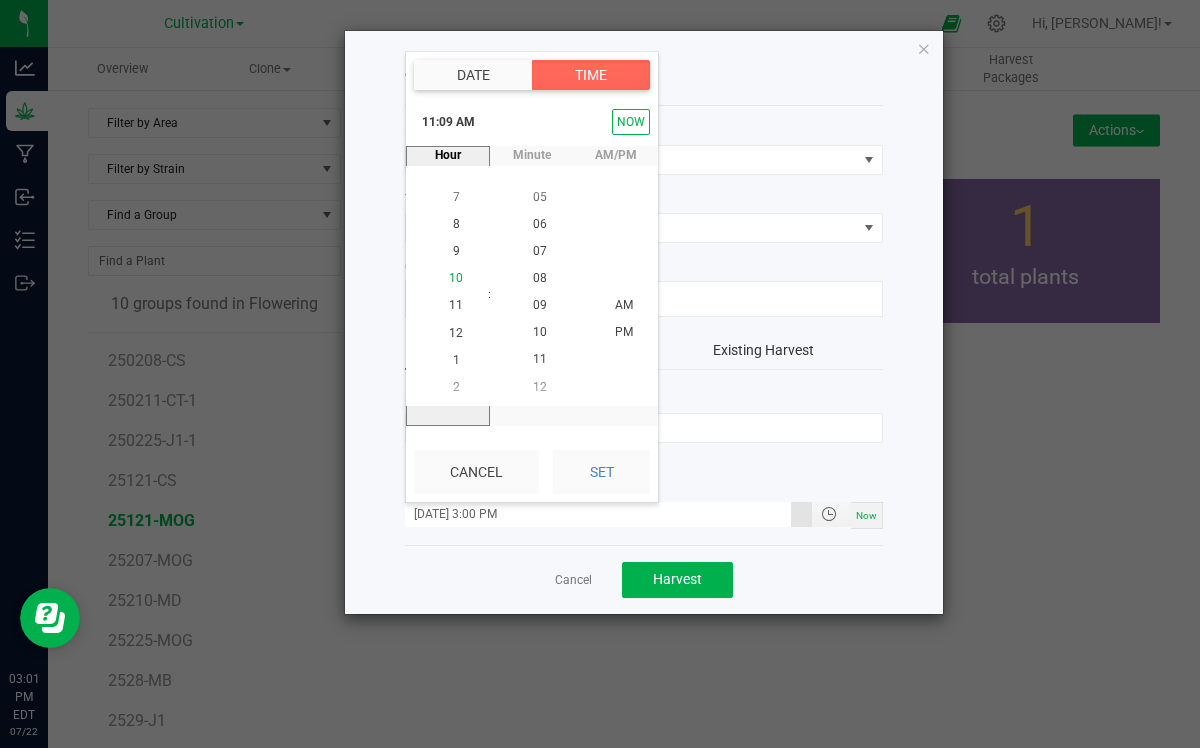 click on "10" 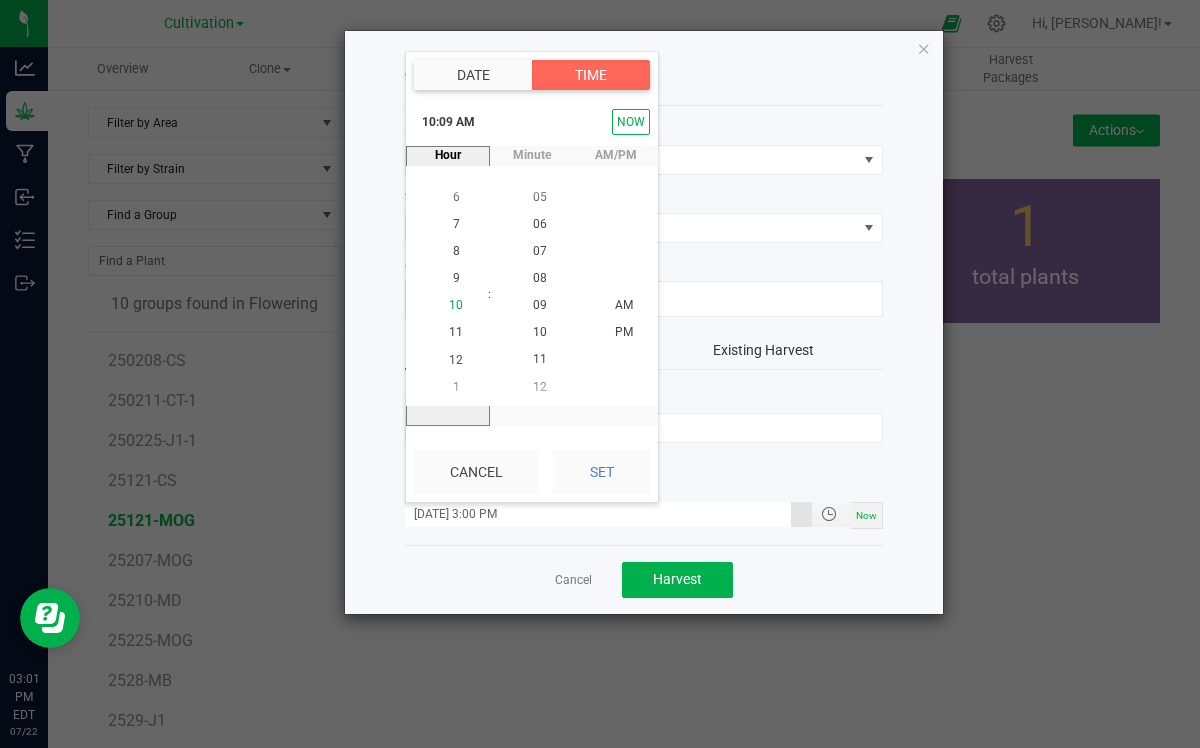 click on "10" 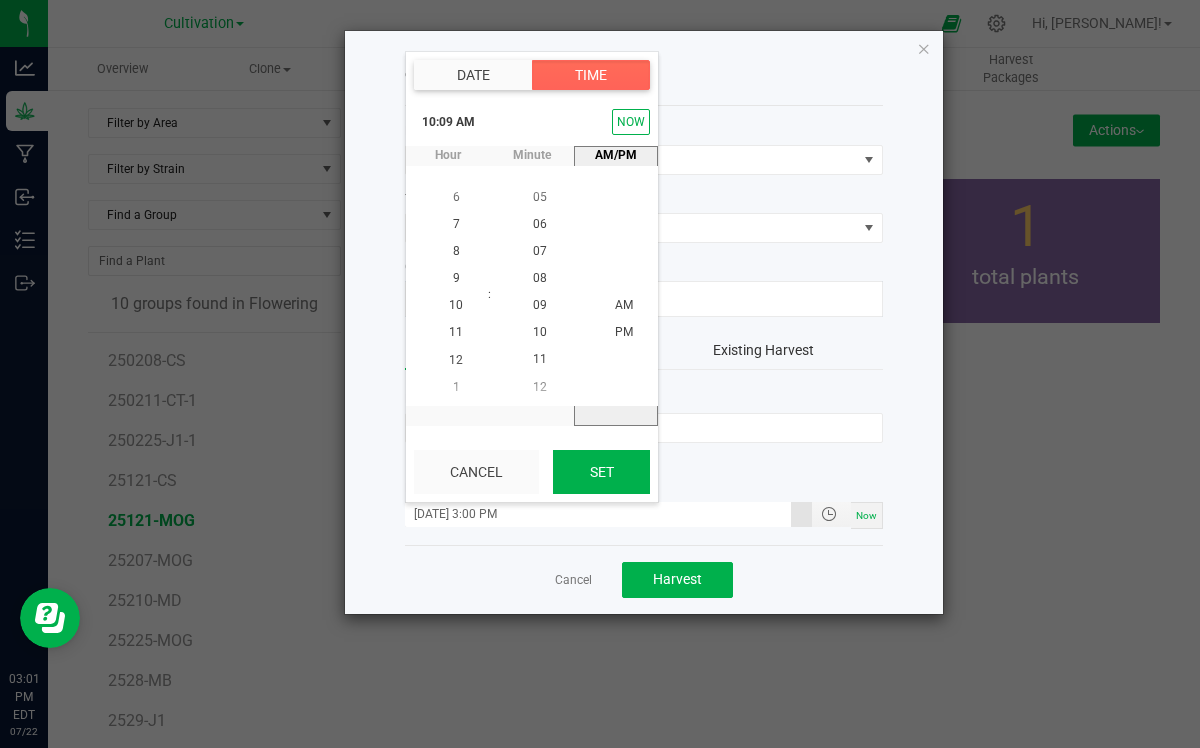 click on "Set" 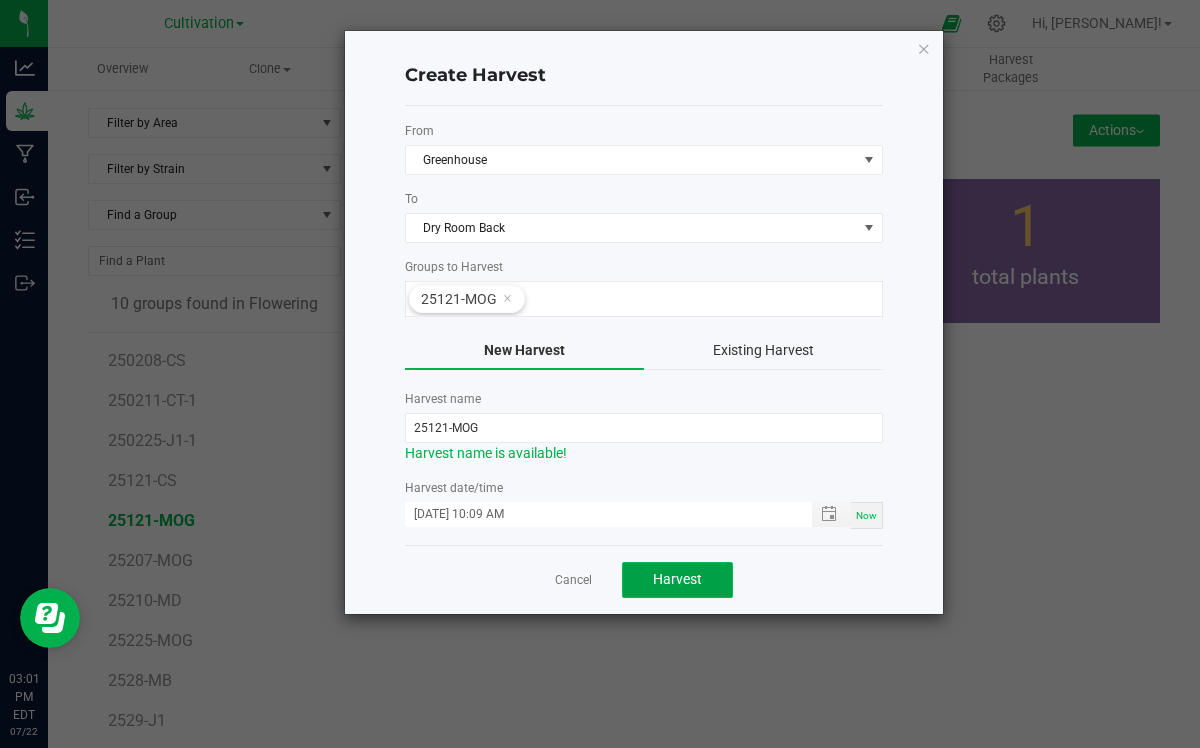 click on "Harvest" 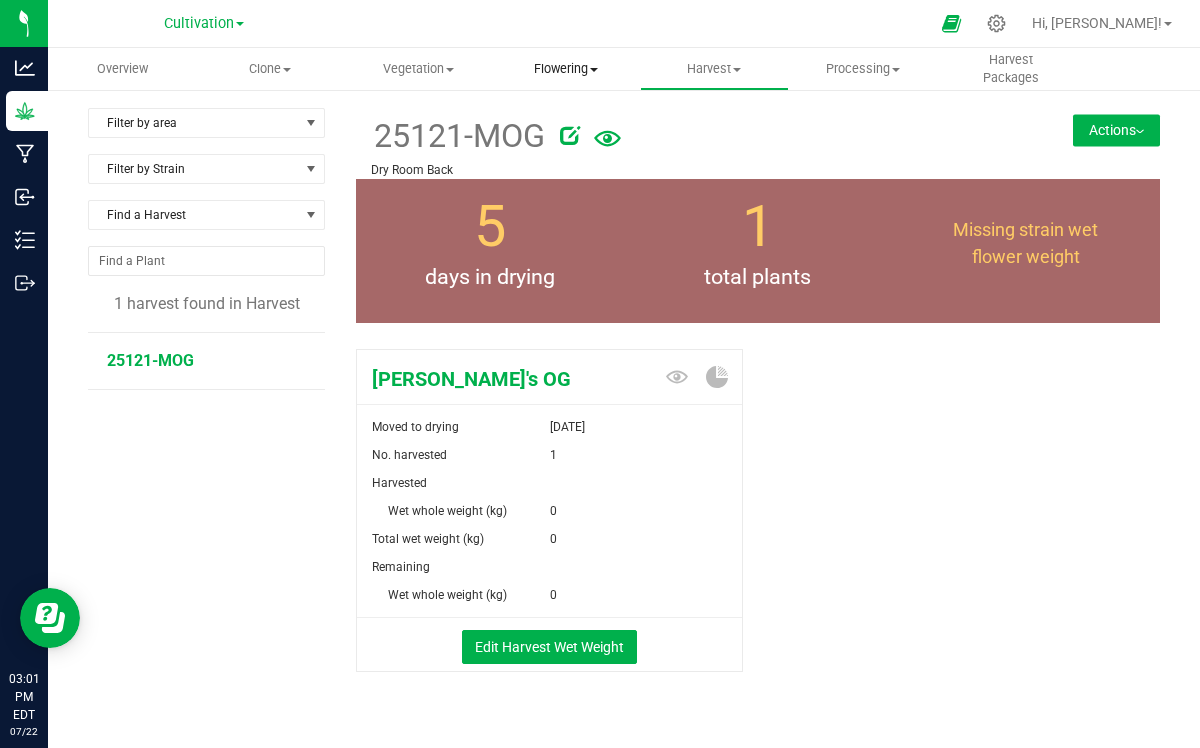 click on "Flowering" at bounding box center [566, 69] 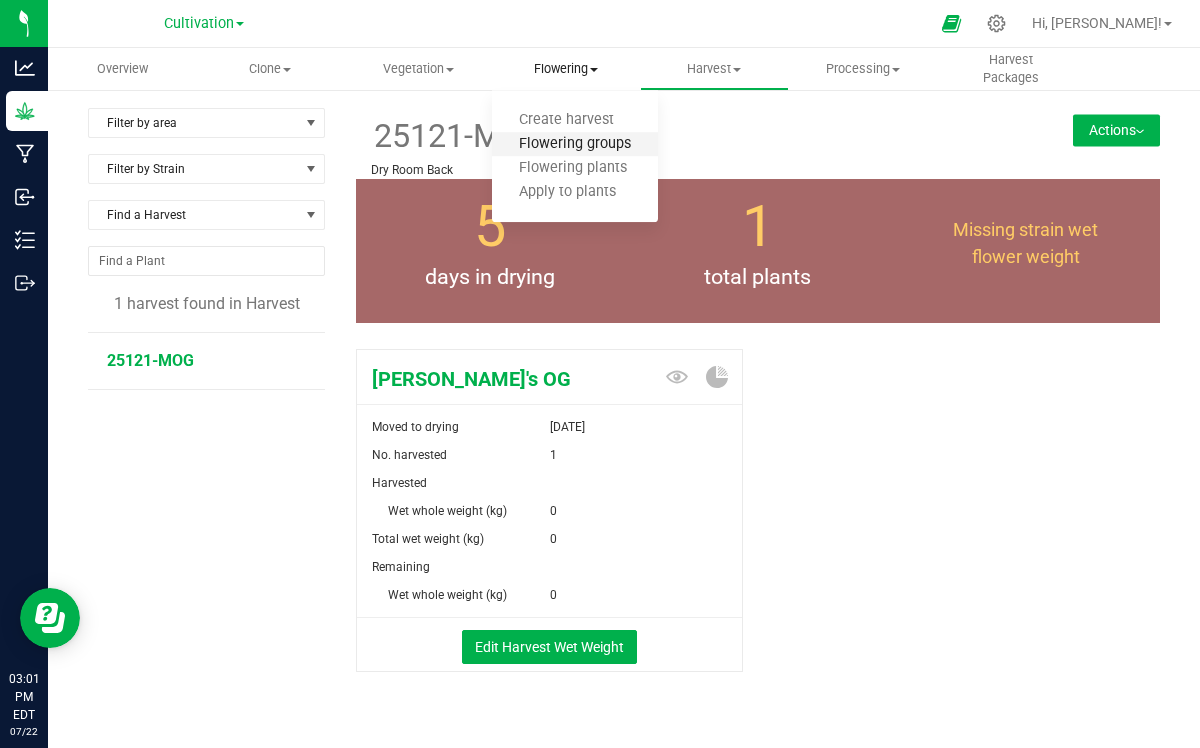 click on "Flowering groups" at bounding box center (575, 144) 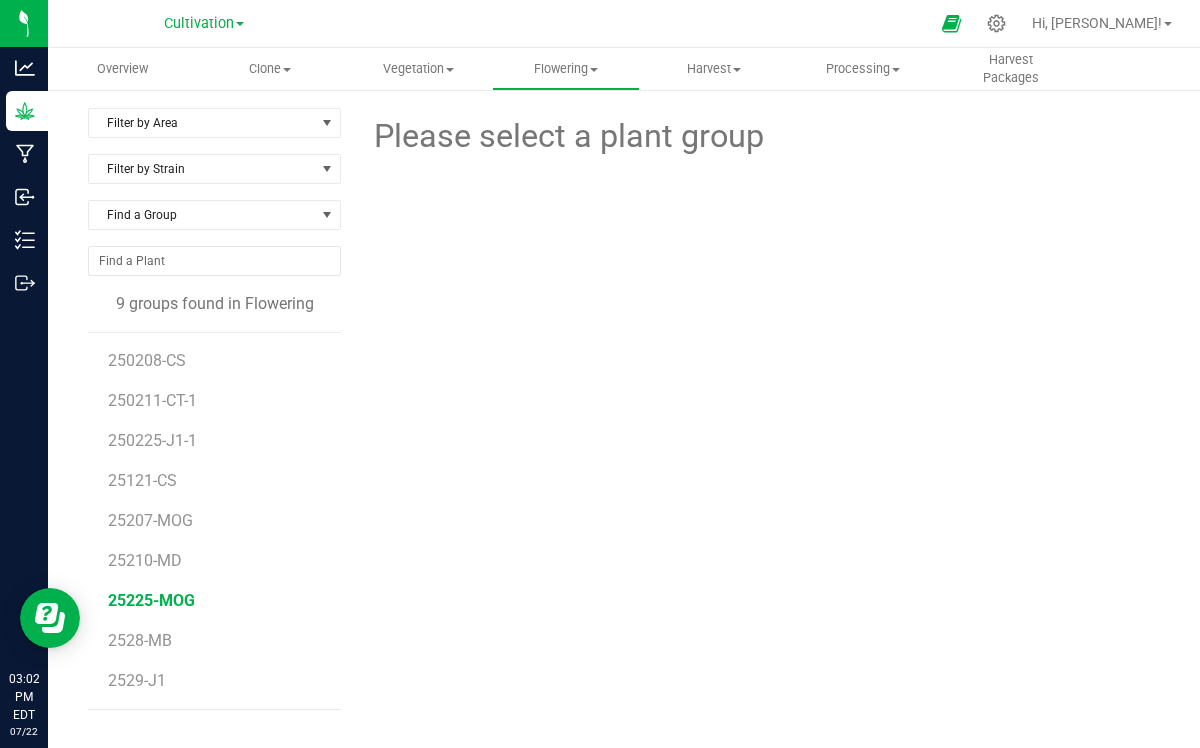 click on "25225-MOG" at bounding box center [151, 600] 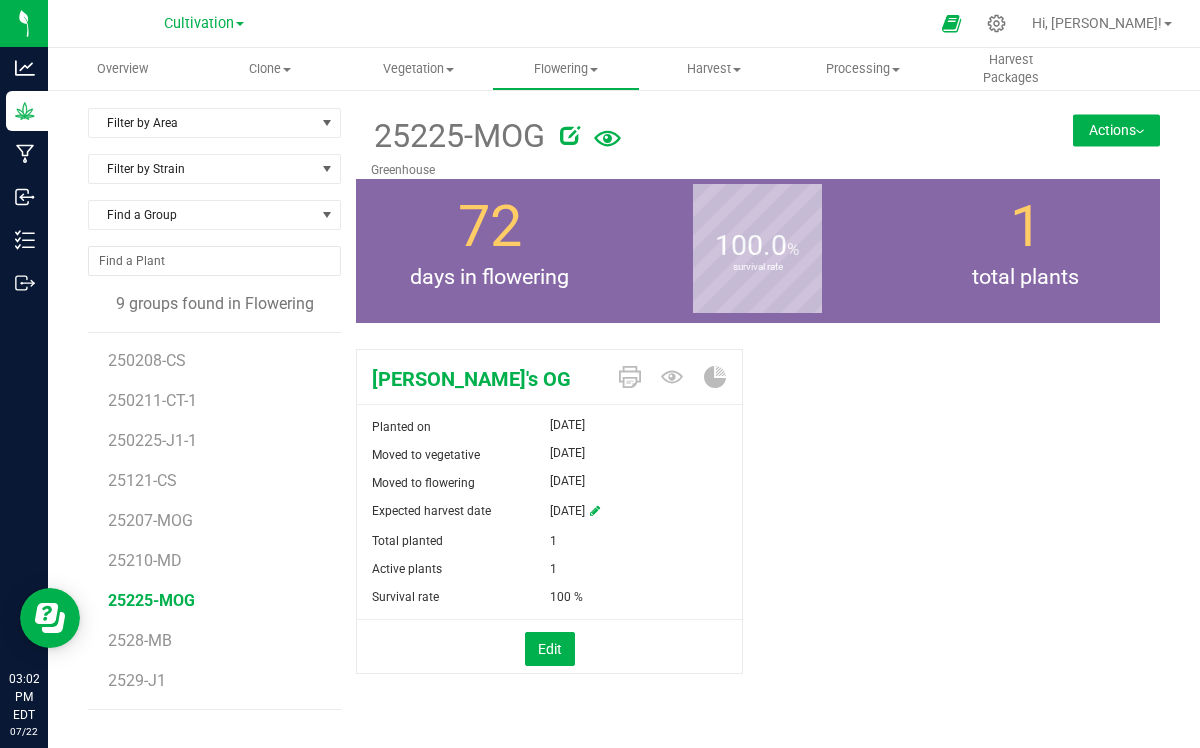 click on "Actions" at bounding box center [1116, 130] 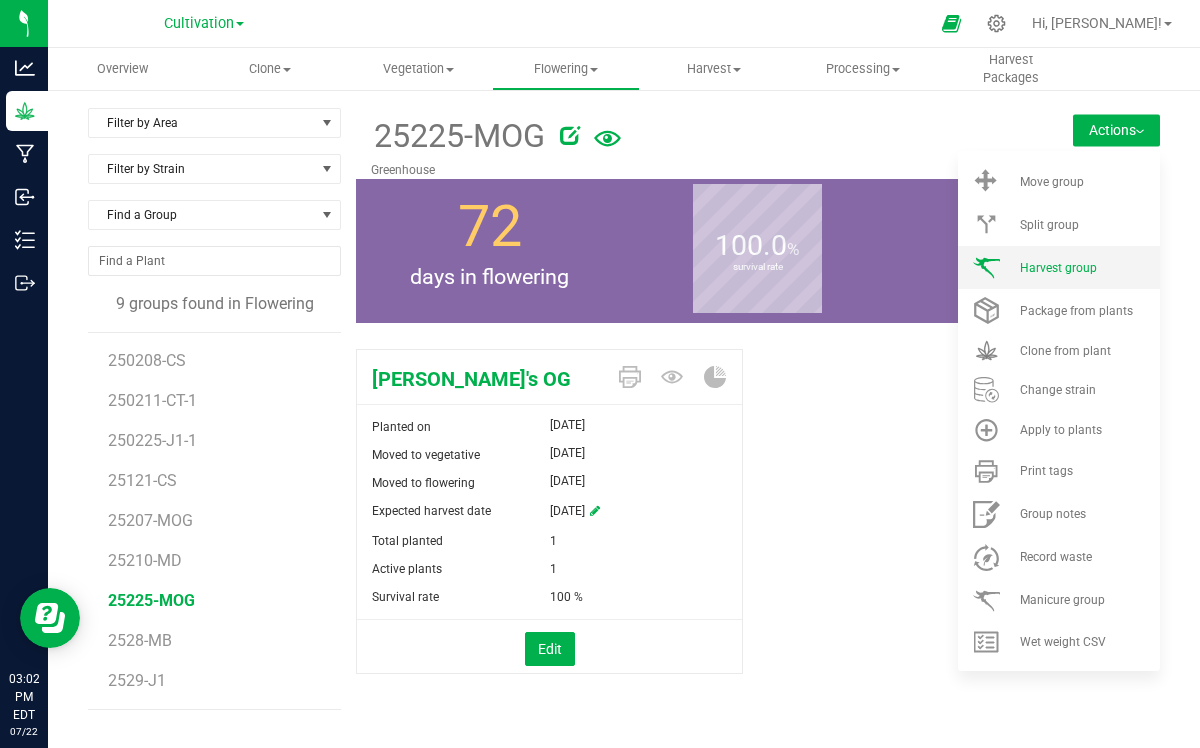 click on "Harvest group" at bounding box center (1058, 268) 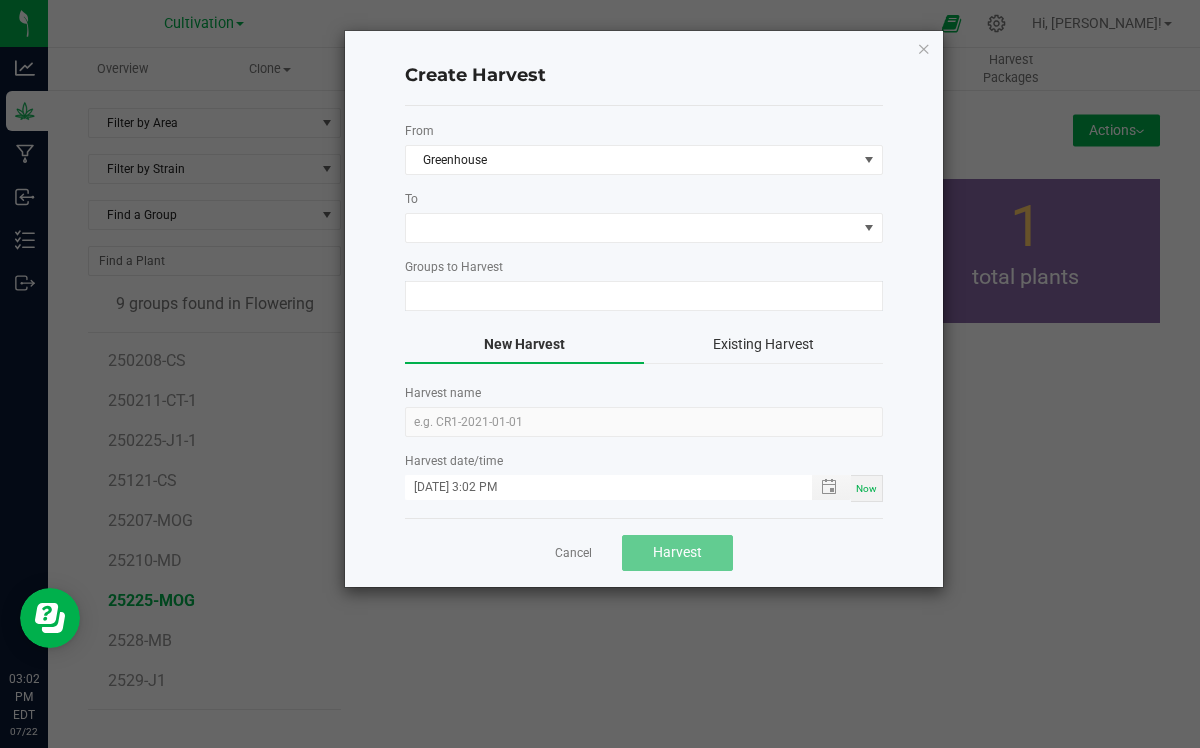 type on "25225-MOG" 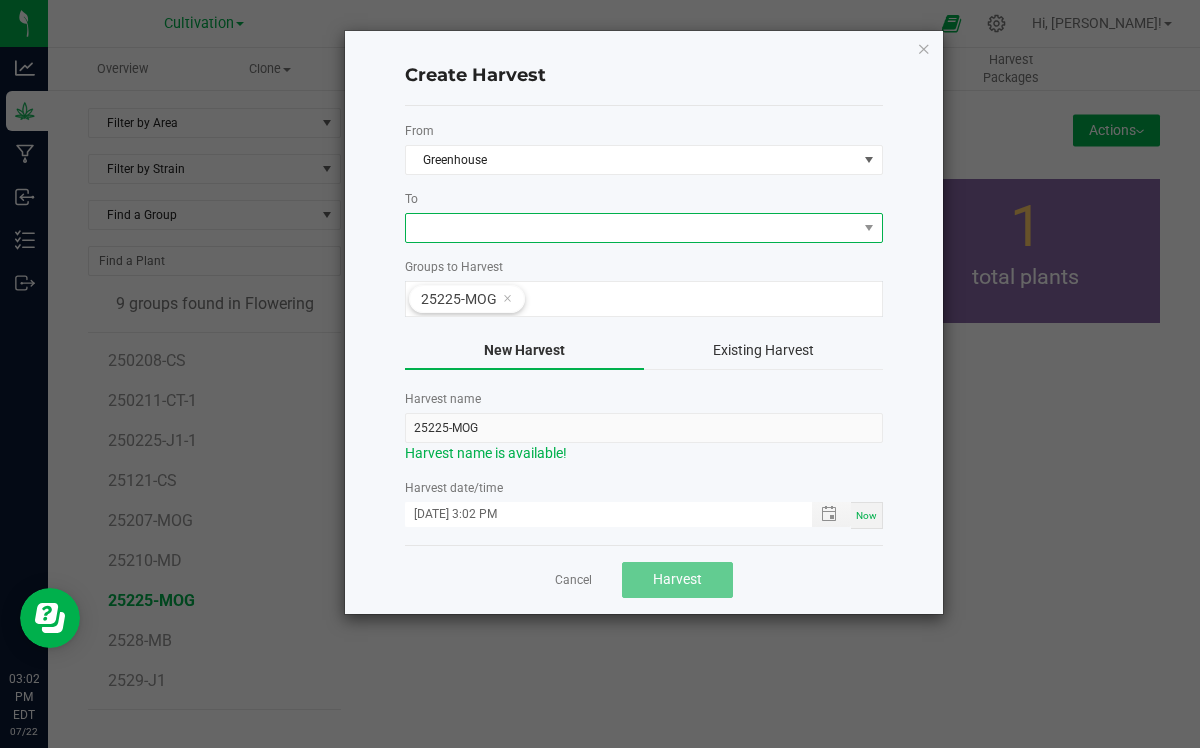 click at bounding box center [631, 228] 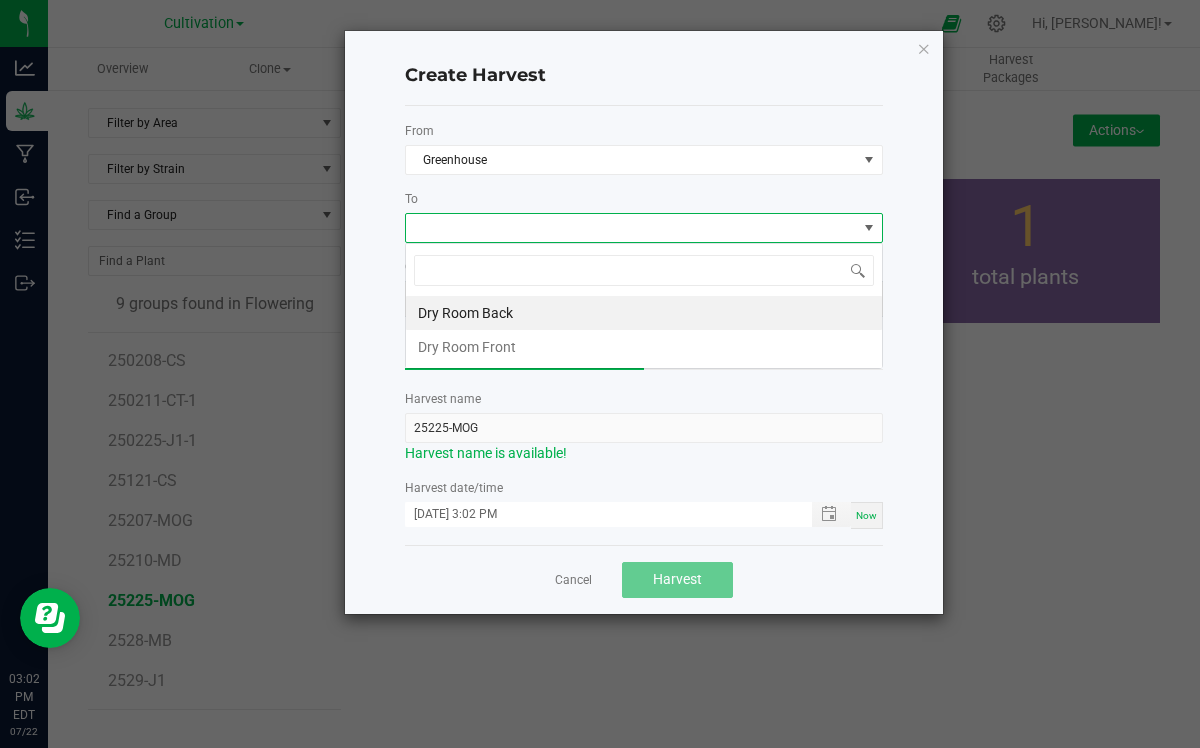 scroll, scrollTop: 99970, scrollLeft: 99522, axis: both 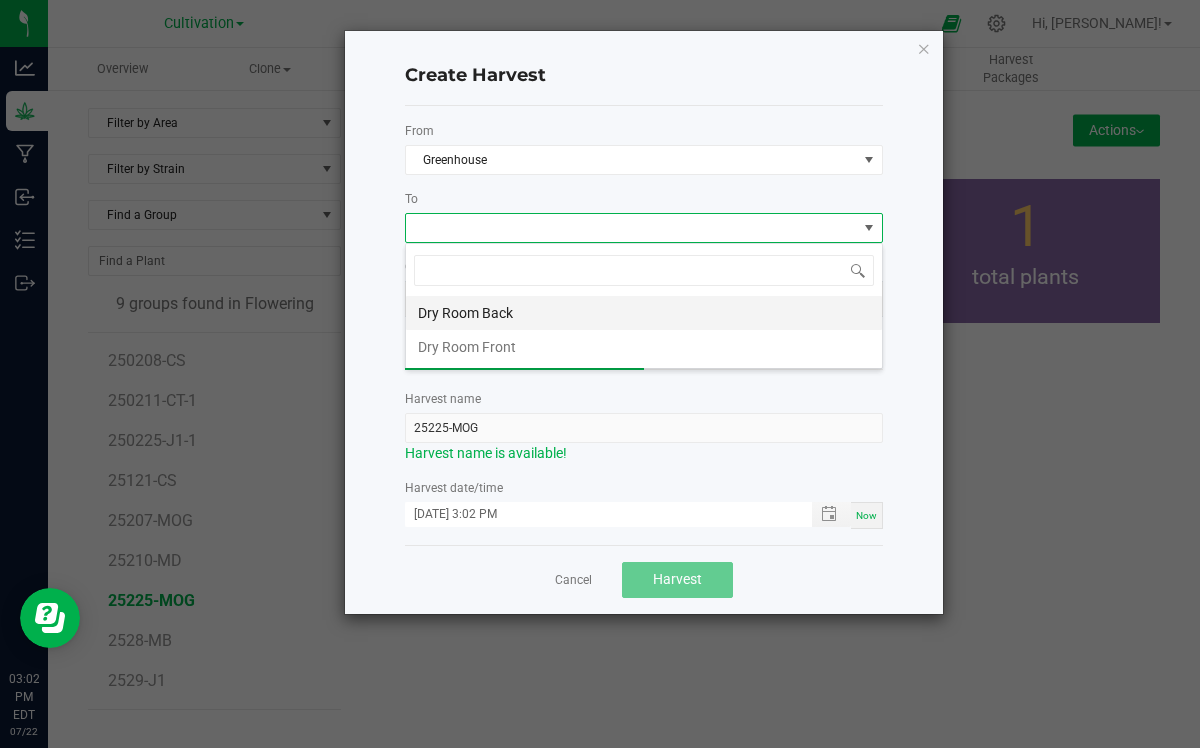 click on "Dry Room Back" at bounding box center [644, 313] 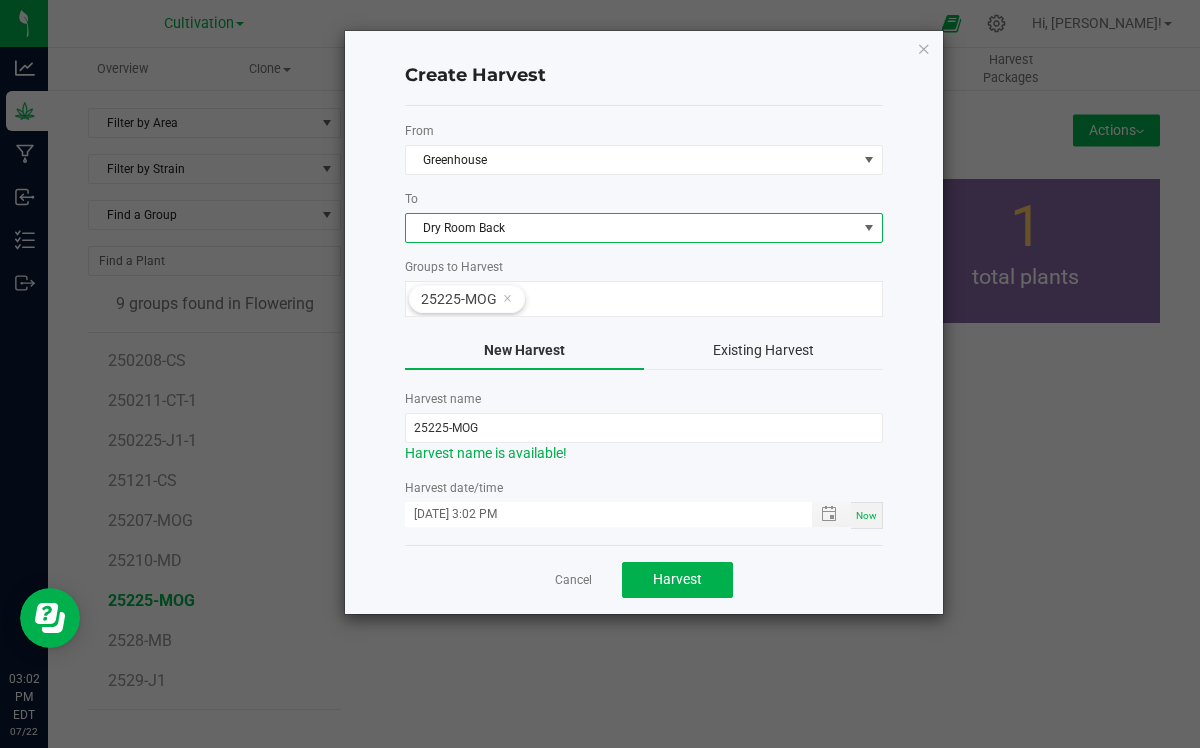 click on "Existing Harvest" 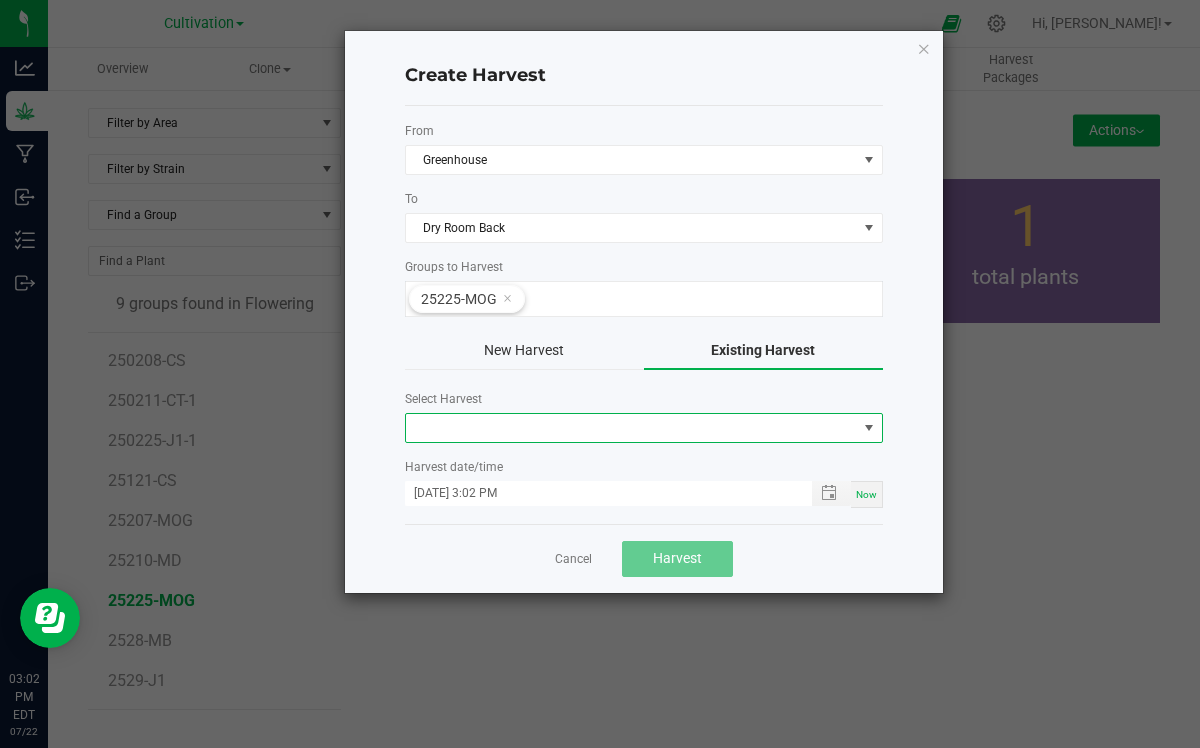 click at bounding box center (869, 428) 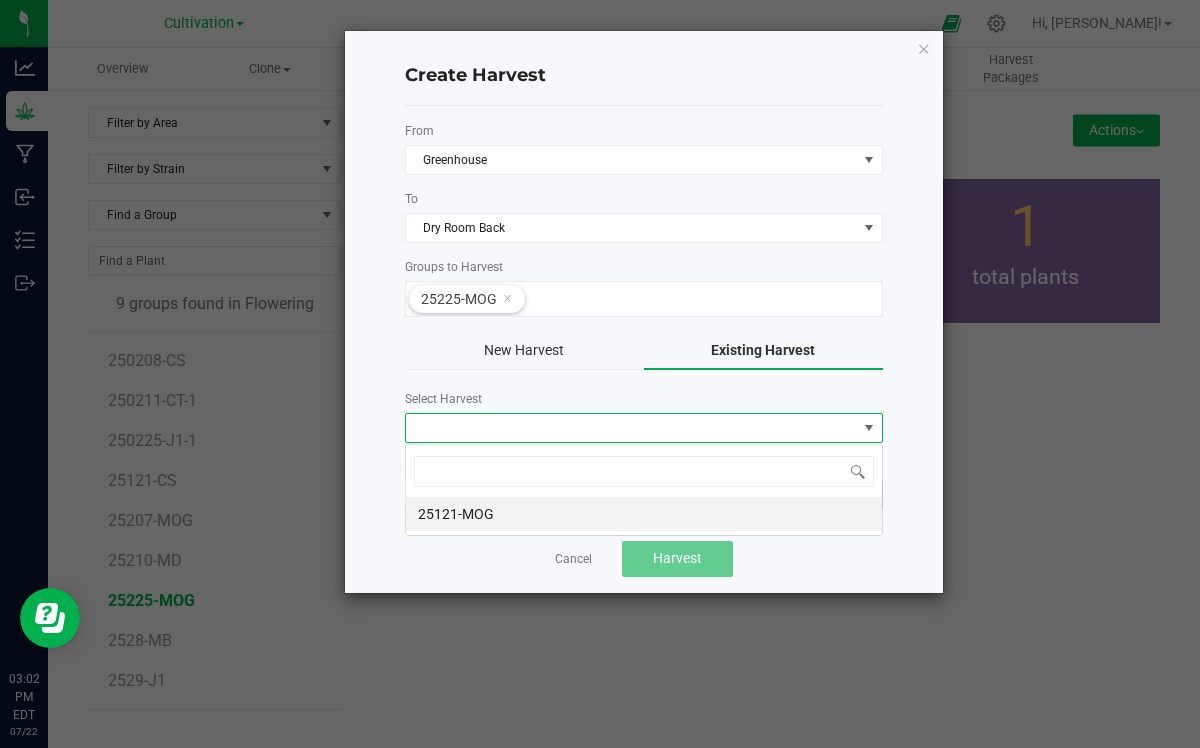 scroll, scrollTop: 99970, scrollLeft: 99522, axis: both 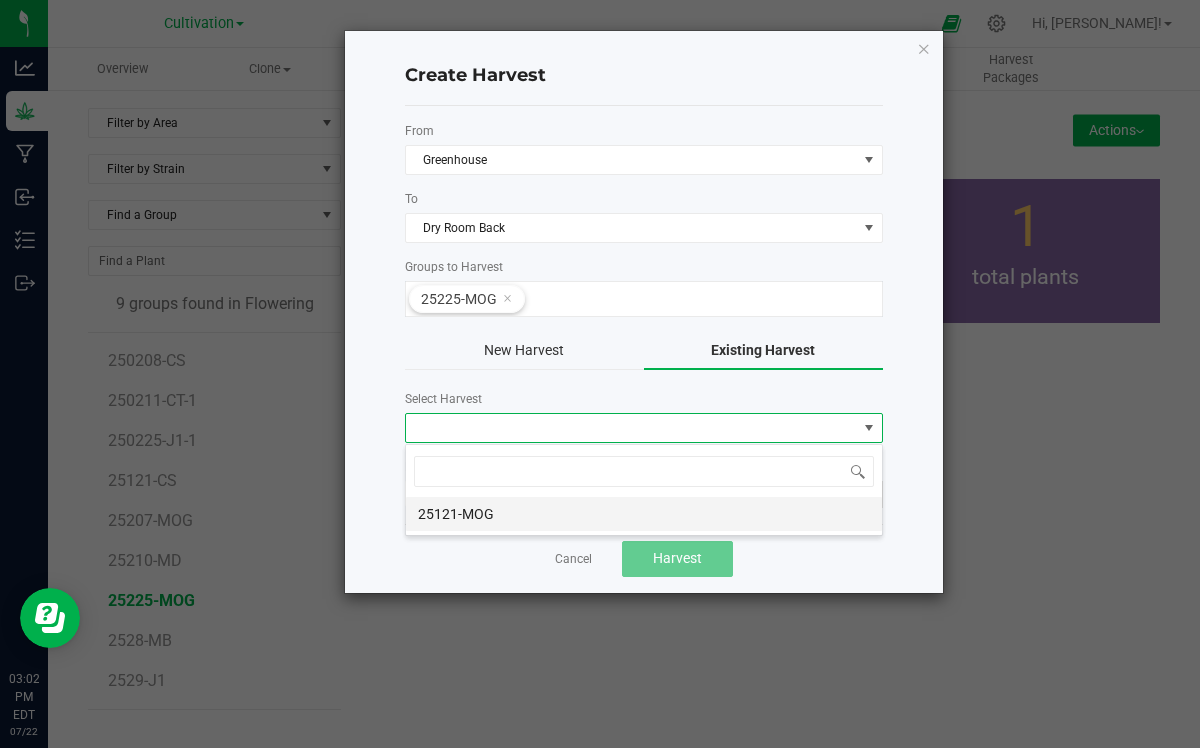 click on "25121-MOG" at bounding box center [644, 514] 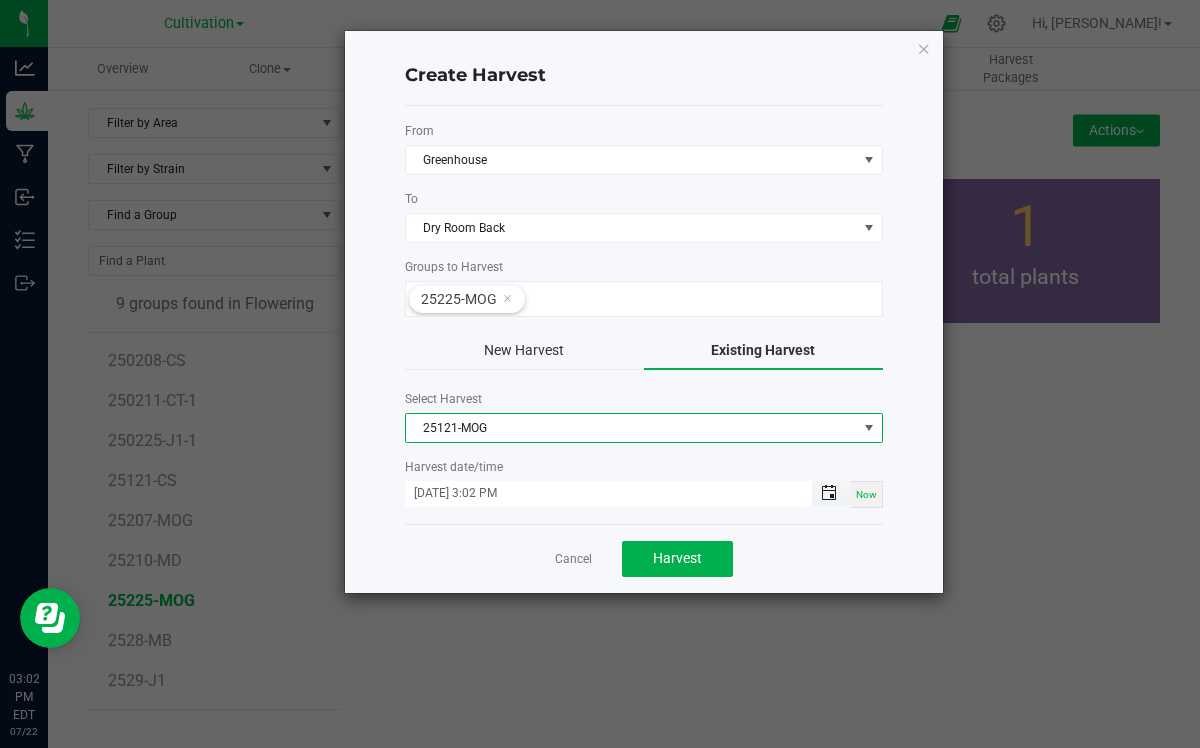 click at bounding box center [829, 493] 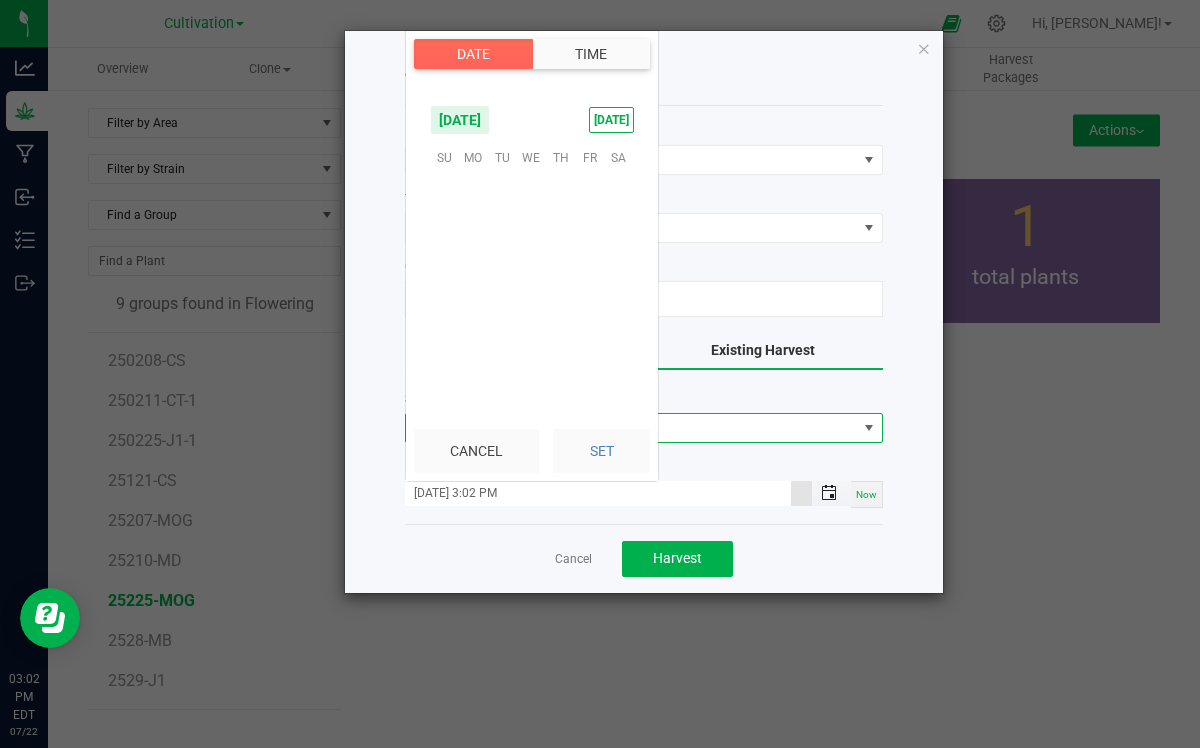 scroll, scrollTop: 0, scrollLeft: 0, axis: both 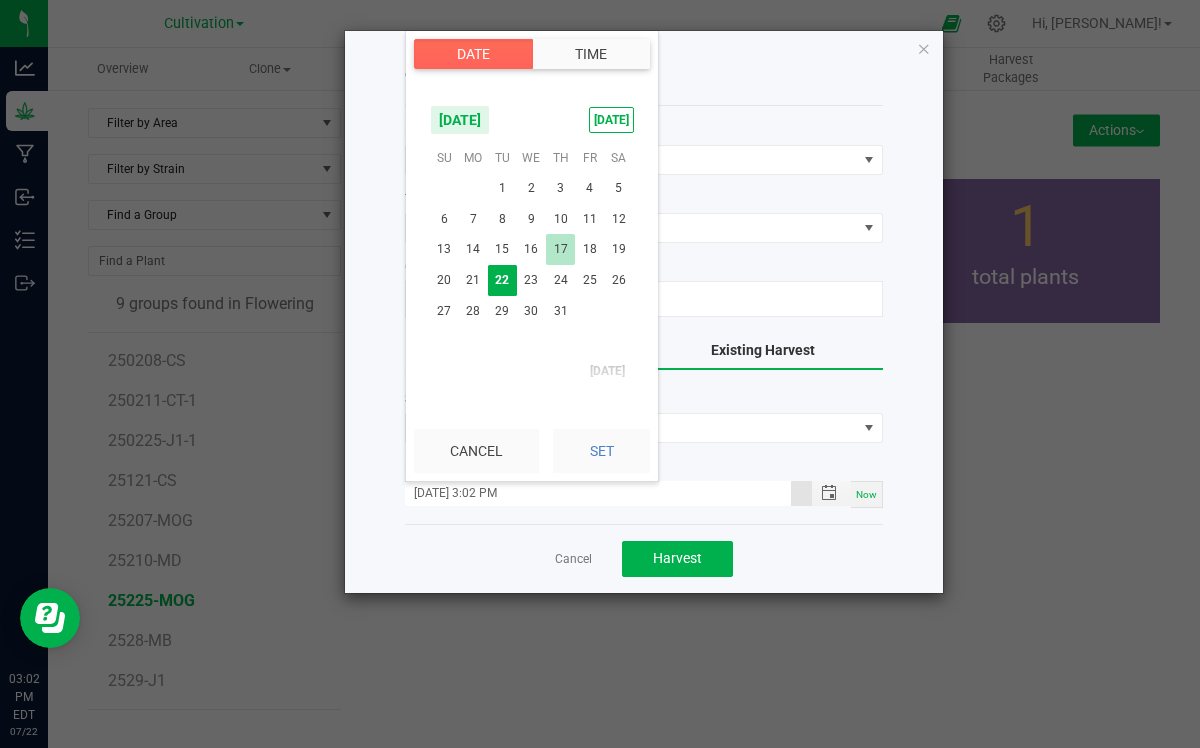 click on "17" at bounding box center (560, 249) 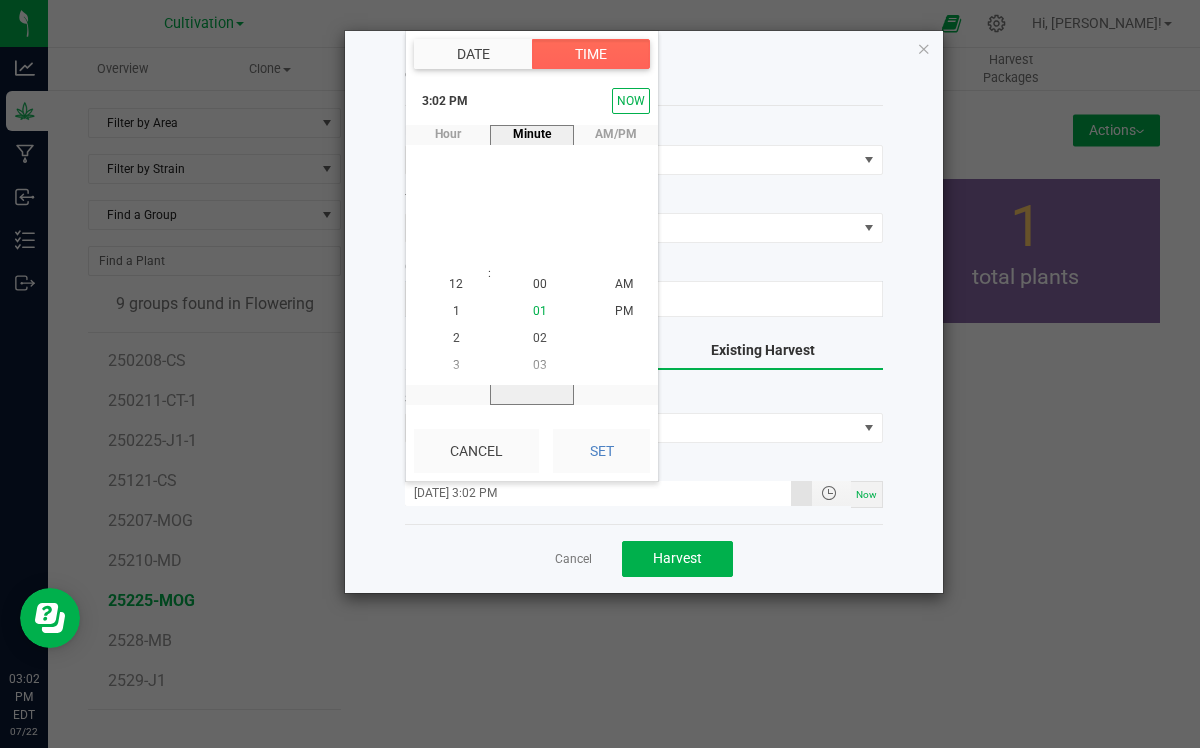 scroll, scrollTop: 407, scrollLeft: 0, axis: vertical 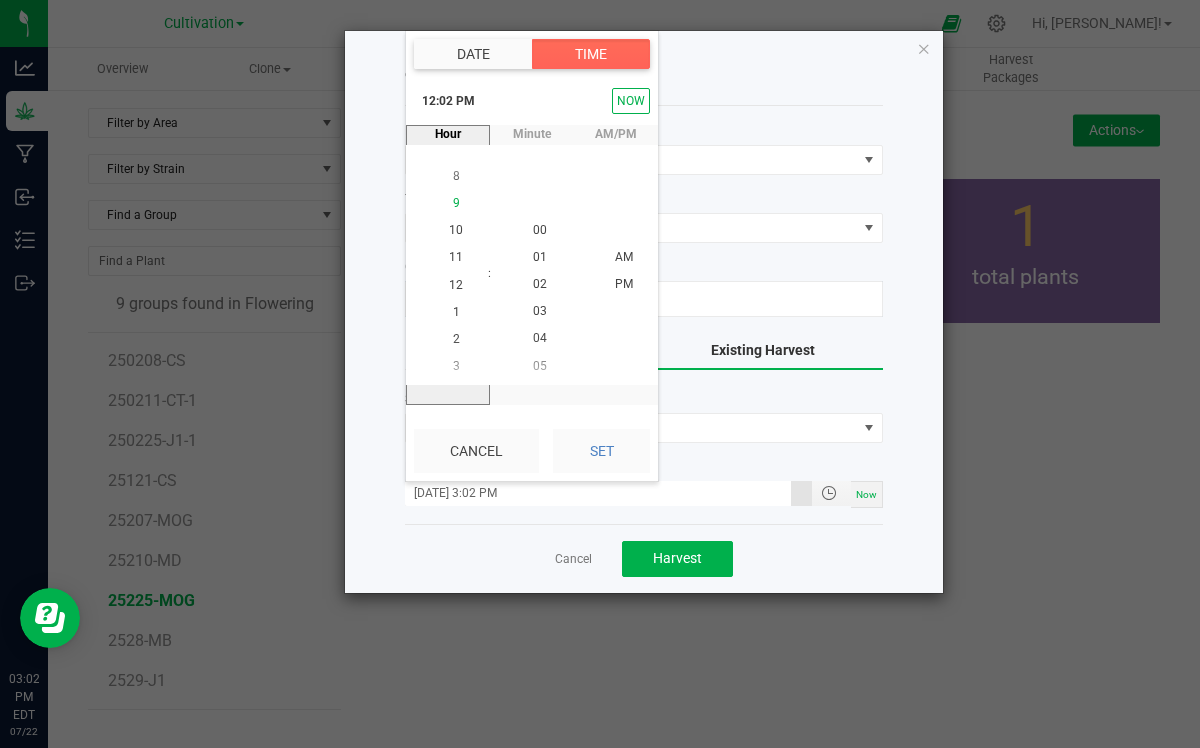 click on "10" 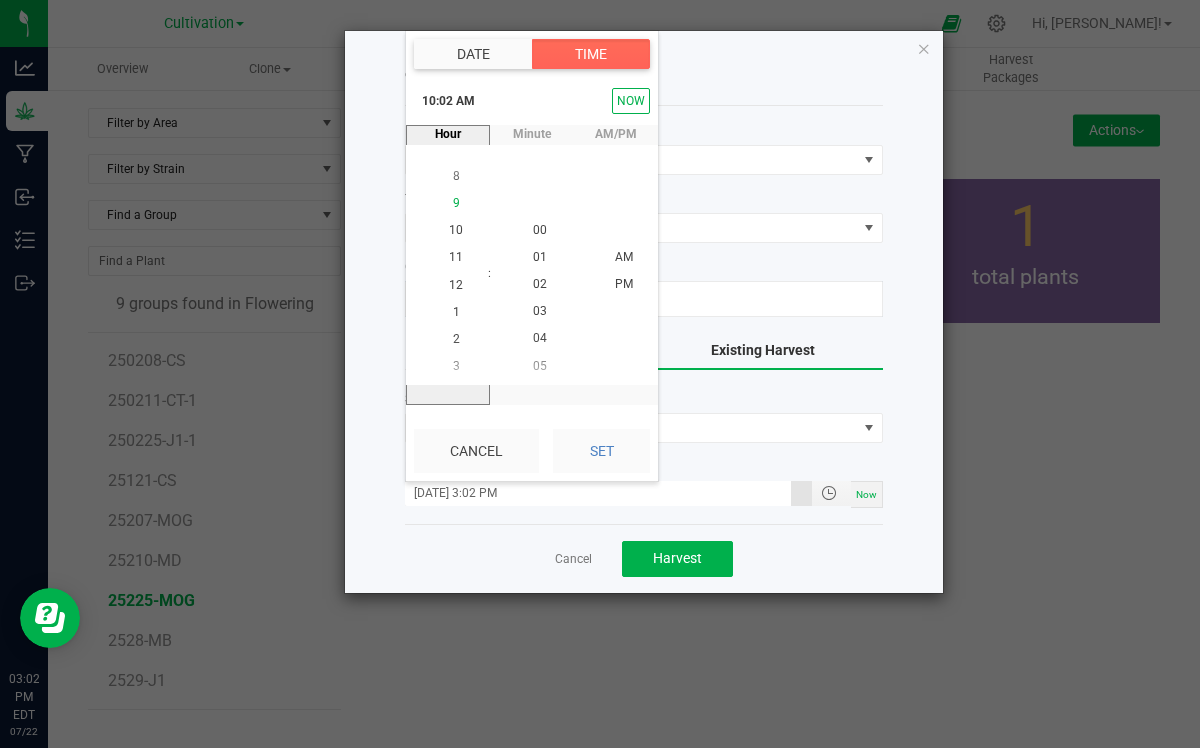 scroll, scrollTop: 271, scrollLeft: 0, axis: vertical 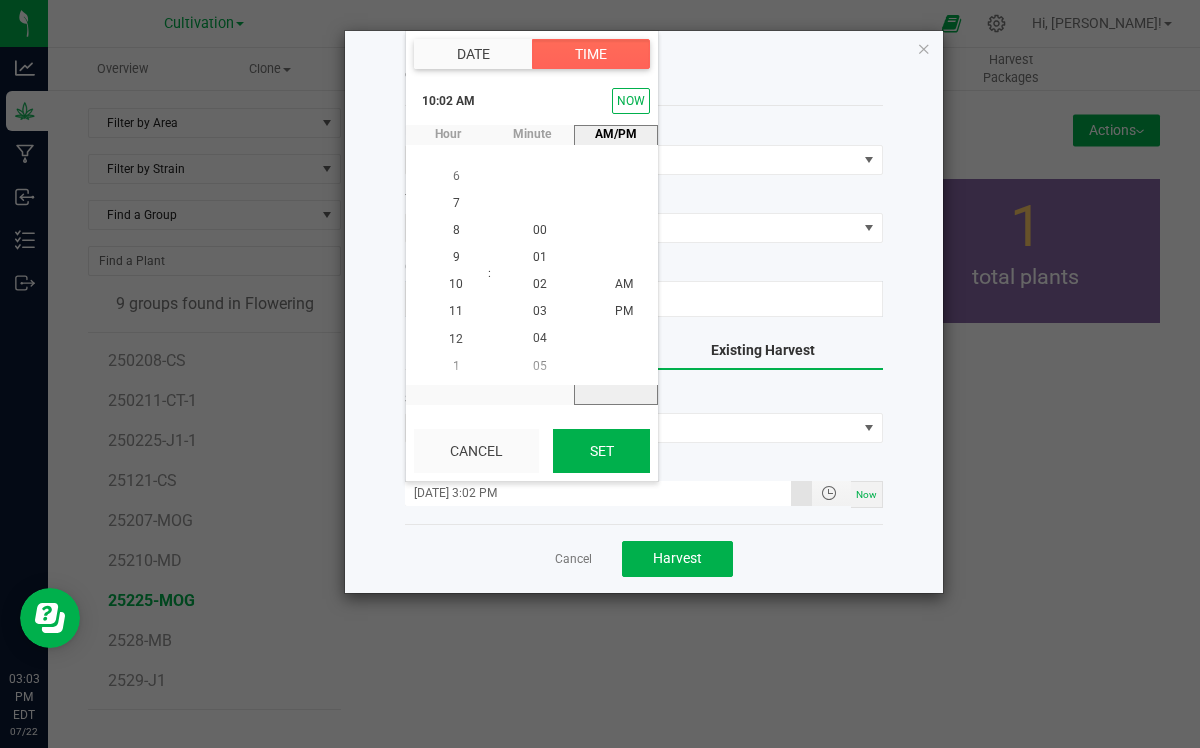 click on "Set" 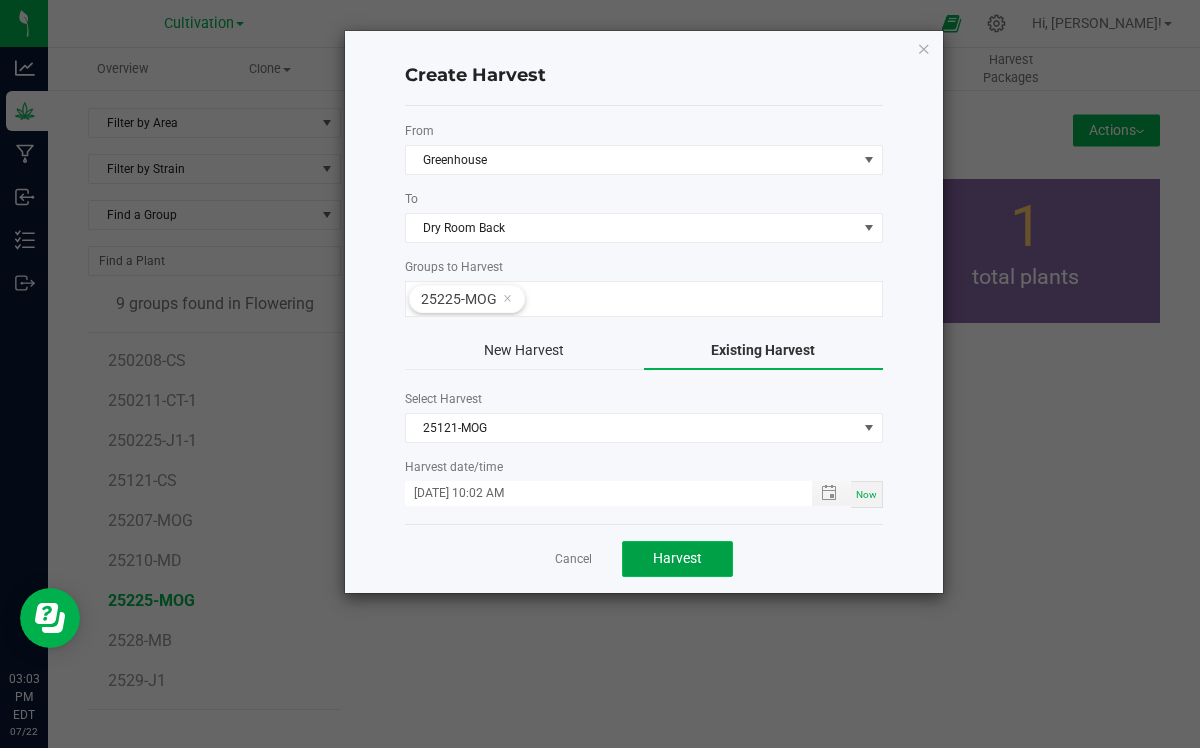 click on "Harvest" 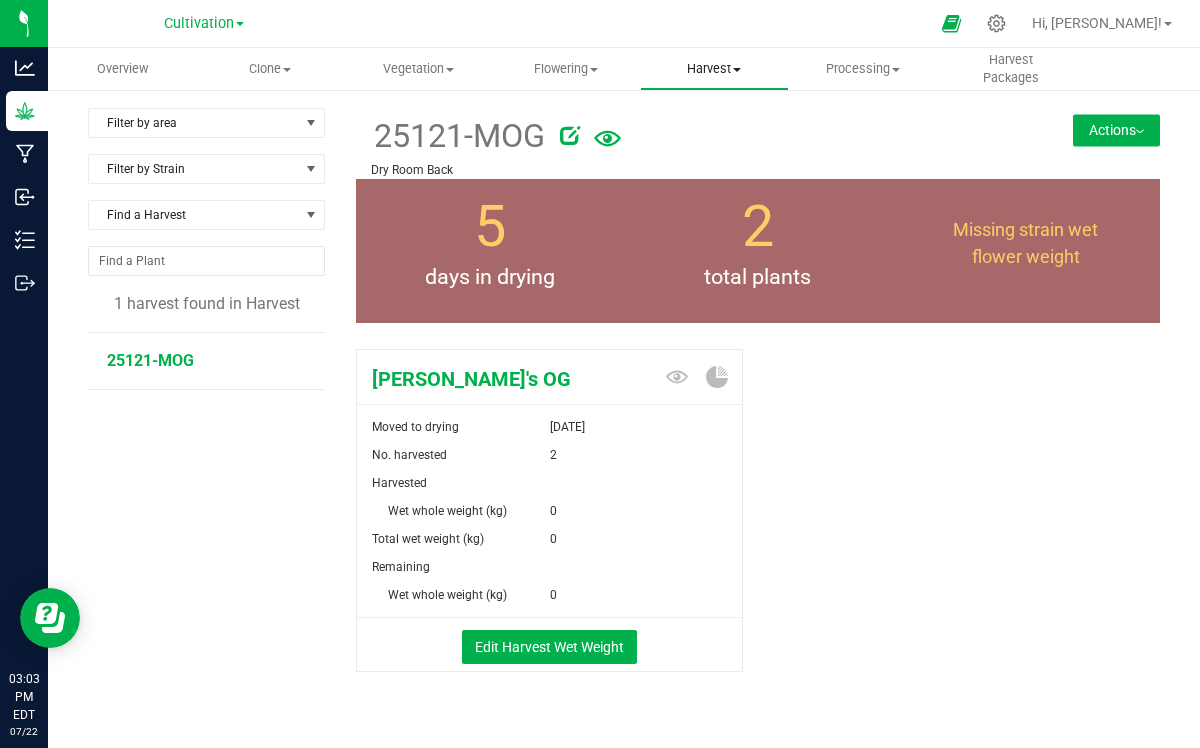 click on "Harvest" at bounding box center [714, 69] 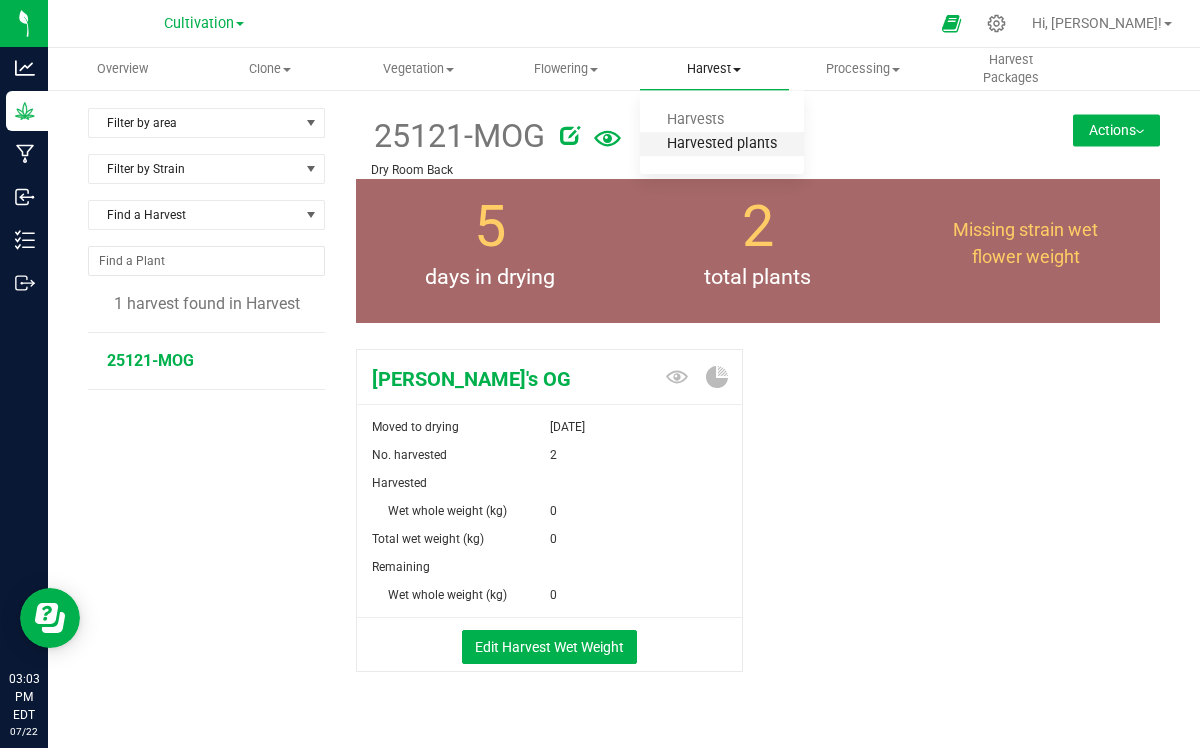 click on "Harvested plants" at bounding box center (722, 144) 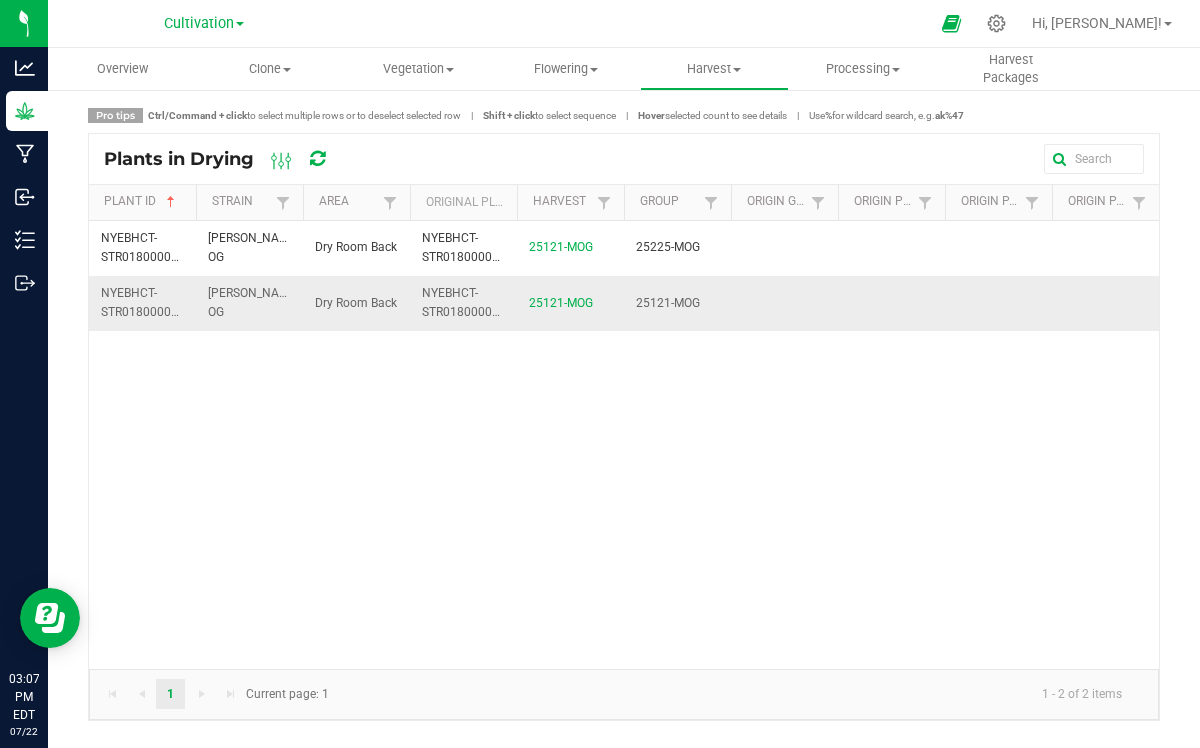 click on "Dry Room Back" at bounding box center (356, 303) 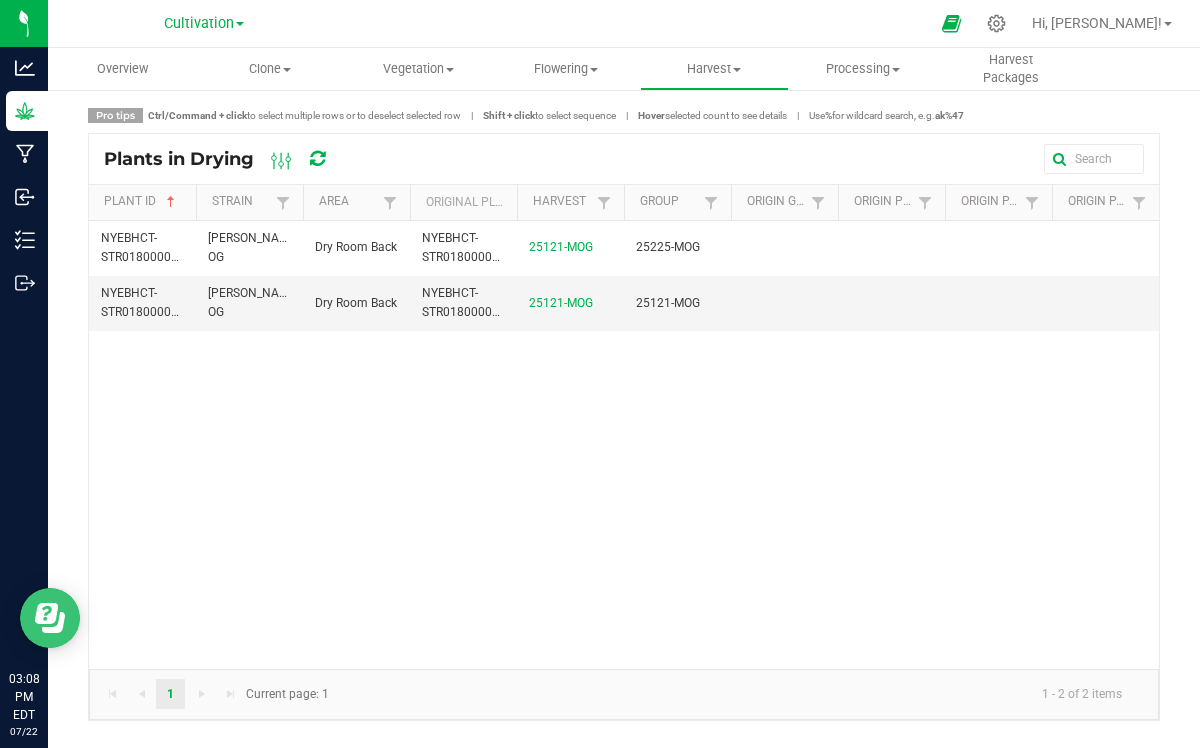 click 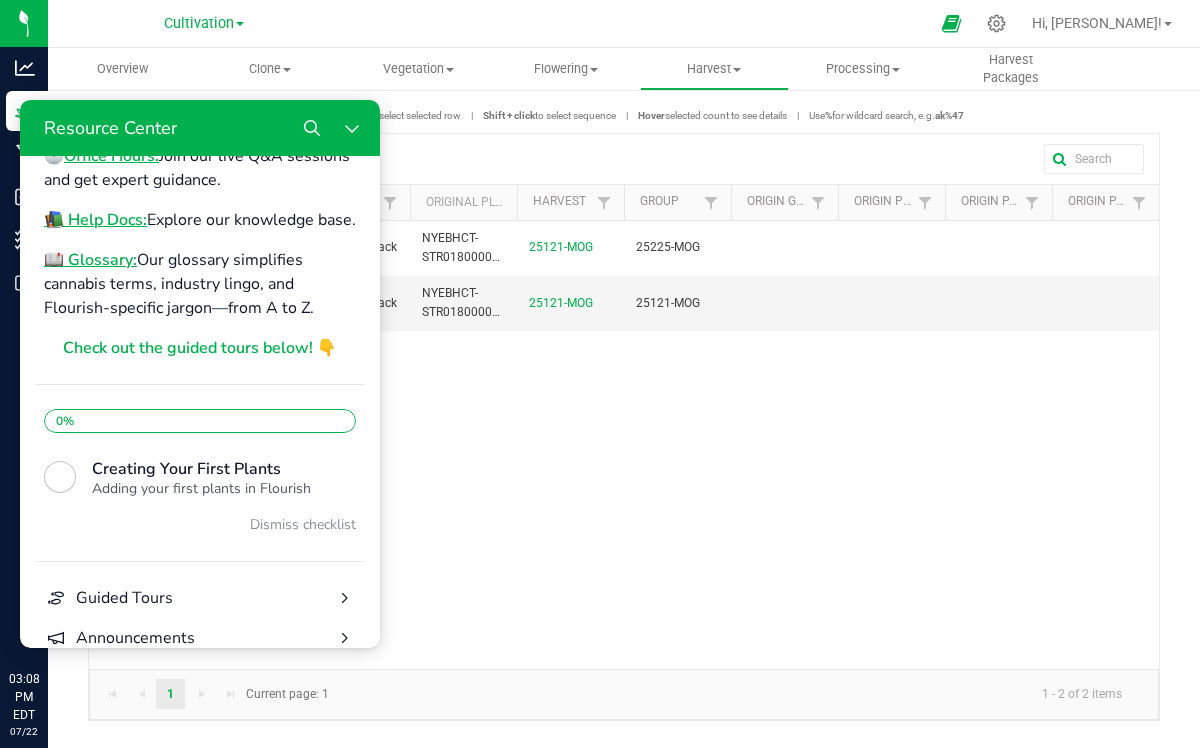 scroll, scrollTop: 278, scrollLeft: 0, axis: vertical 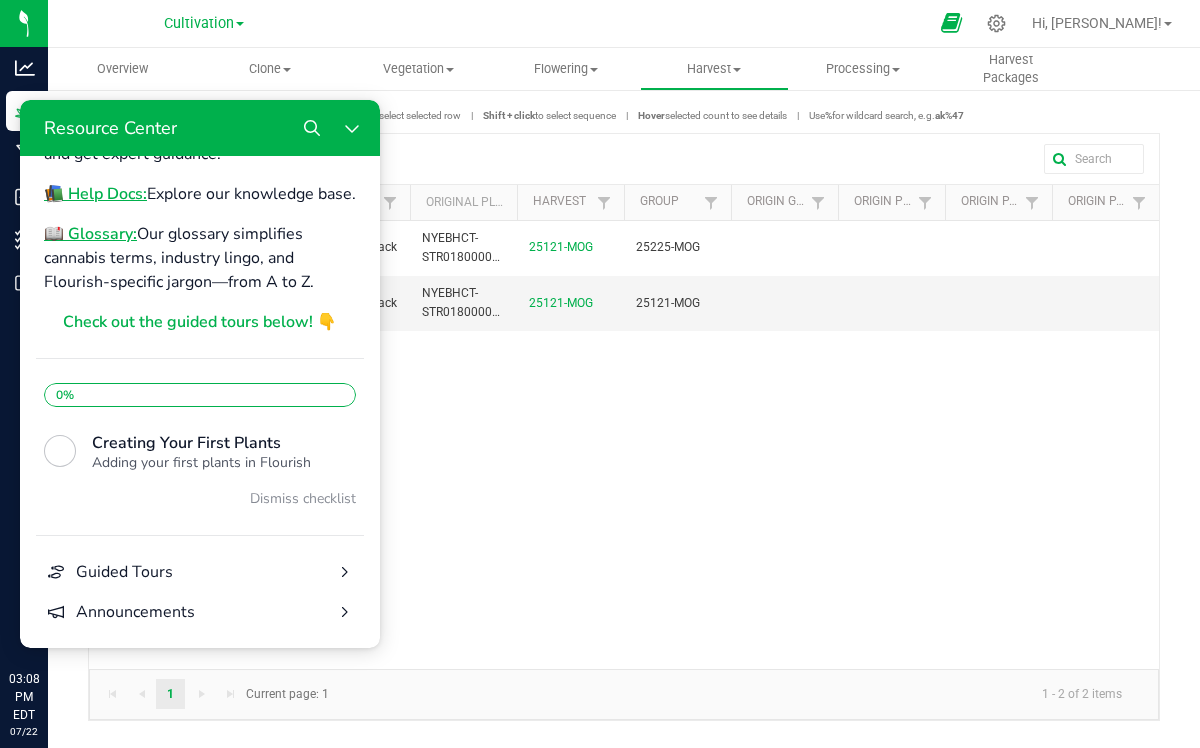 click at bounding box center (951, 23) 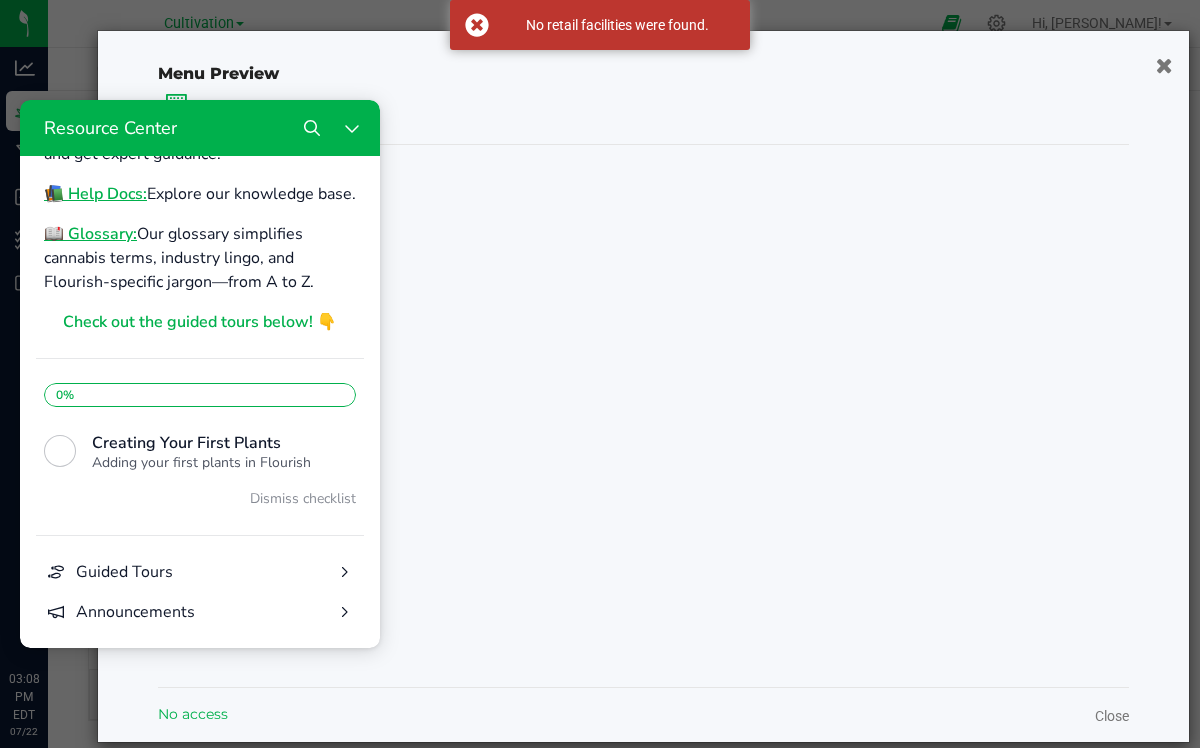 click 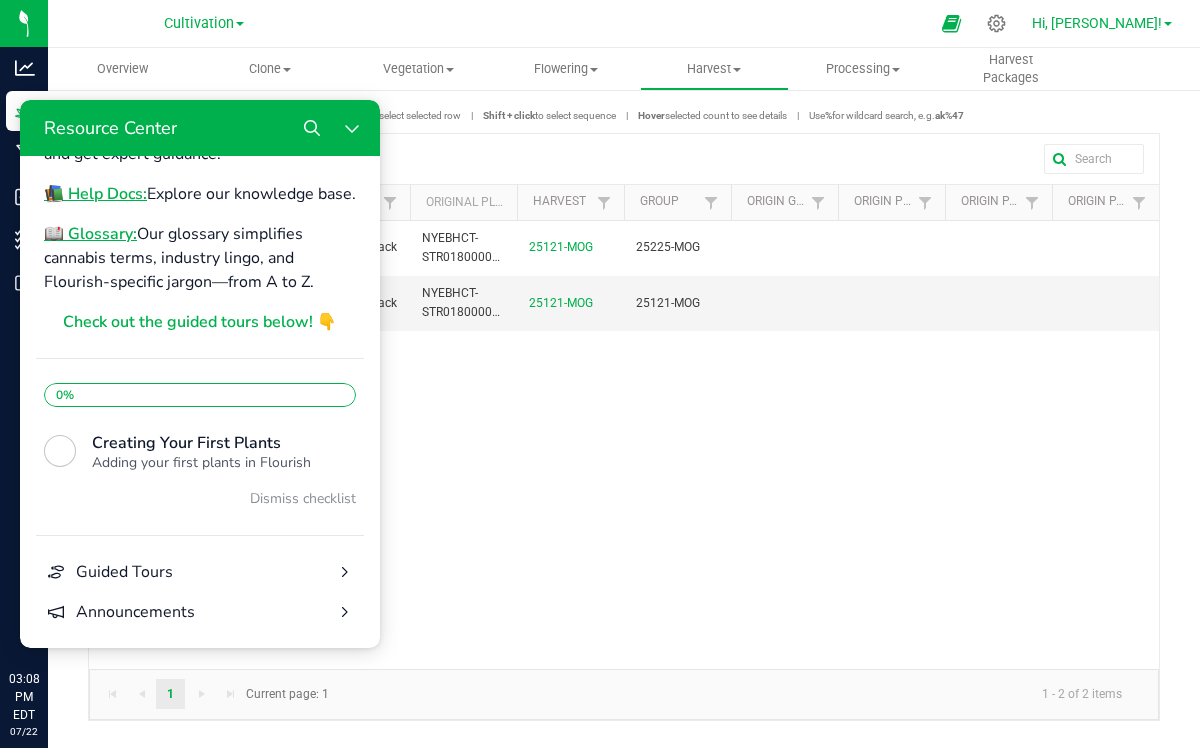 click on "Hi, [PERSON_NAME]!" at bounding box center [1097, 23] 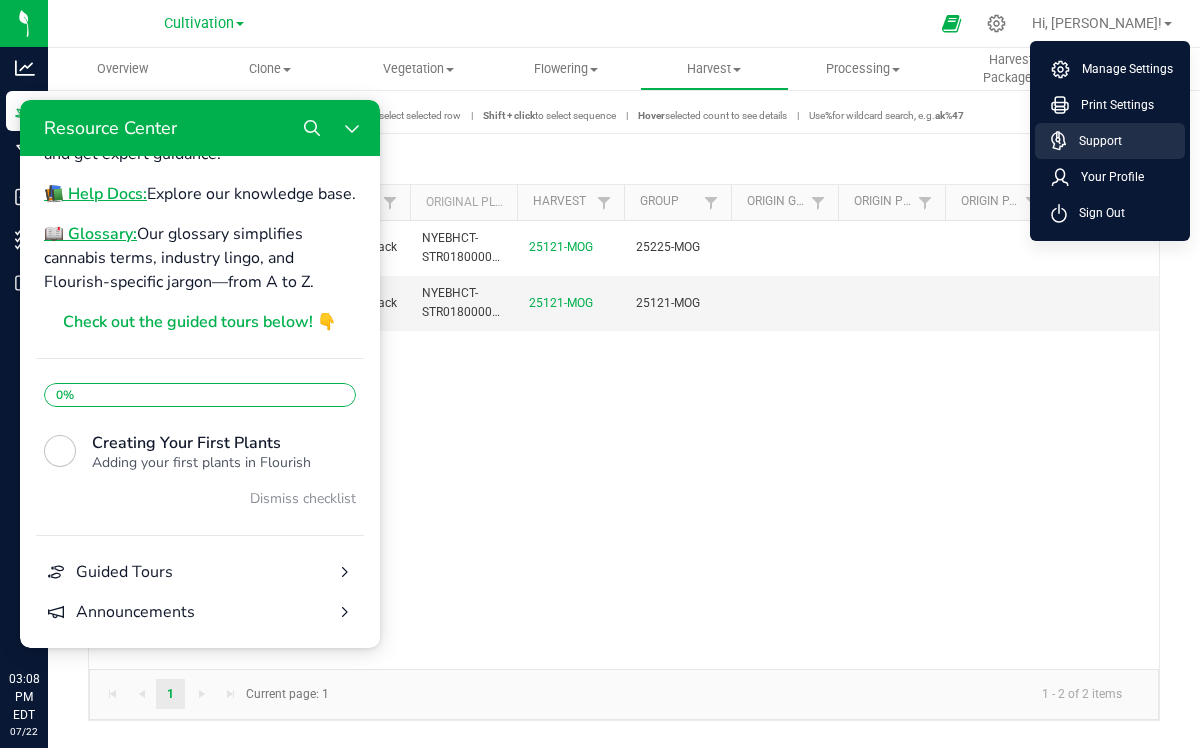 click on "Support" at bounding box center [1094, 141] 